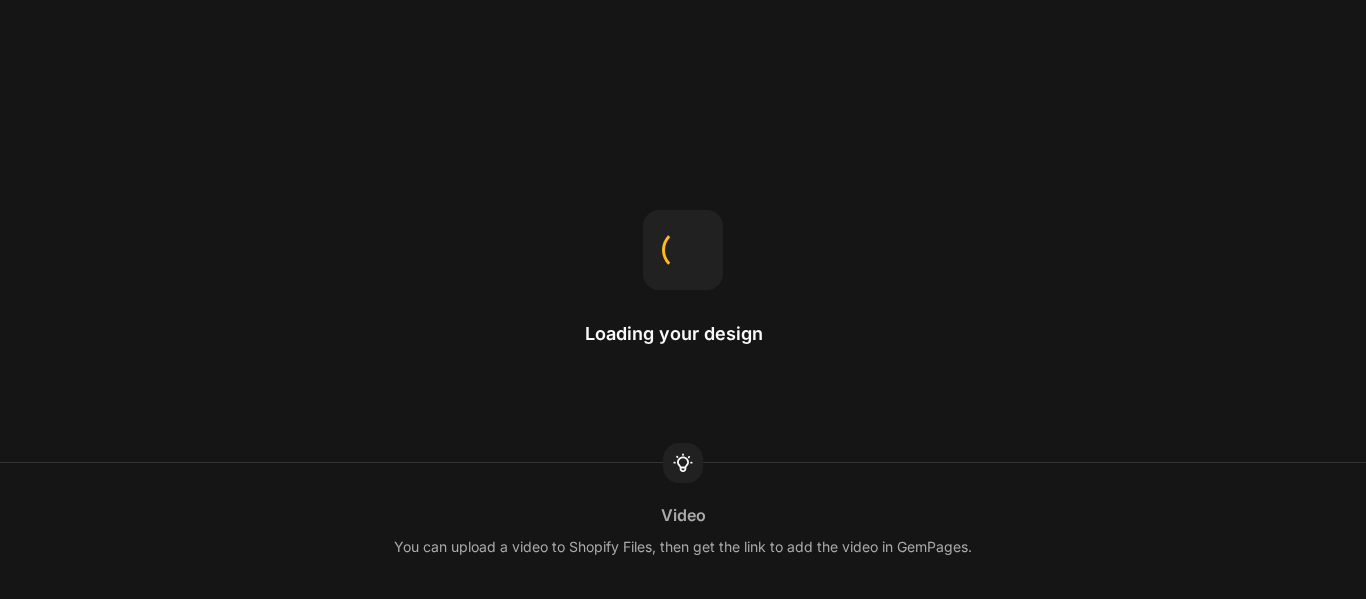 scroll, scrollTop: 0, scrollLeft: 0, axis: both 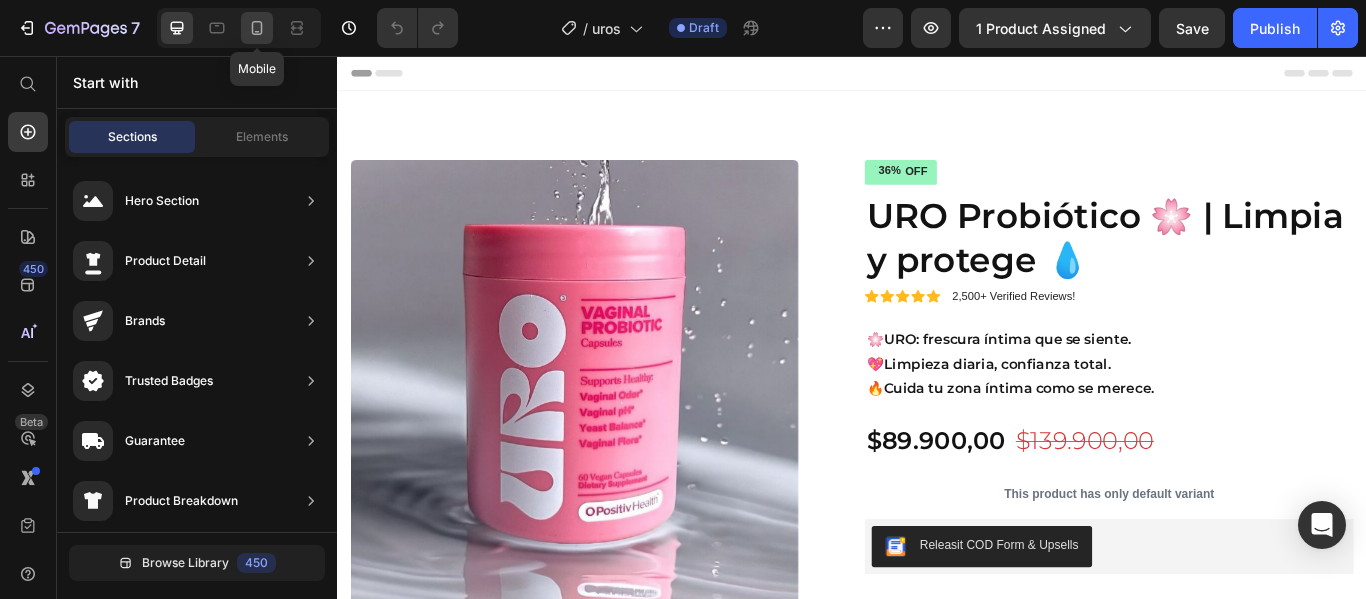 click 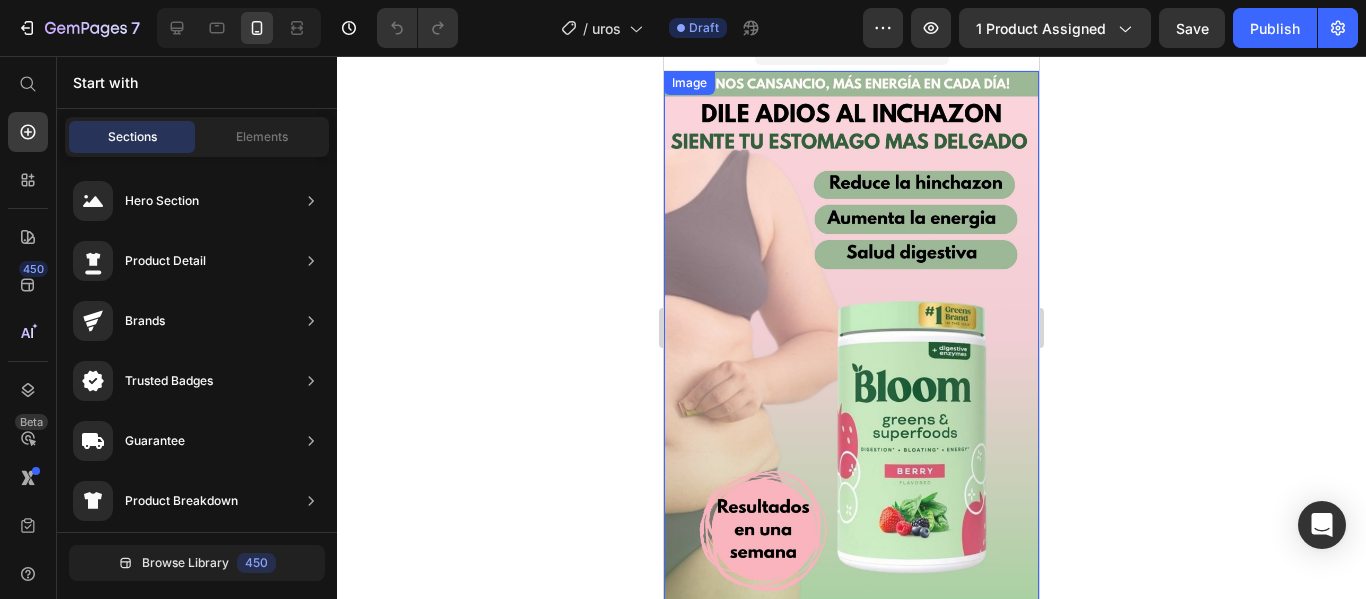 scroll, scrollTop: 0, scrollLeft: 0, axis: both 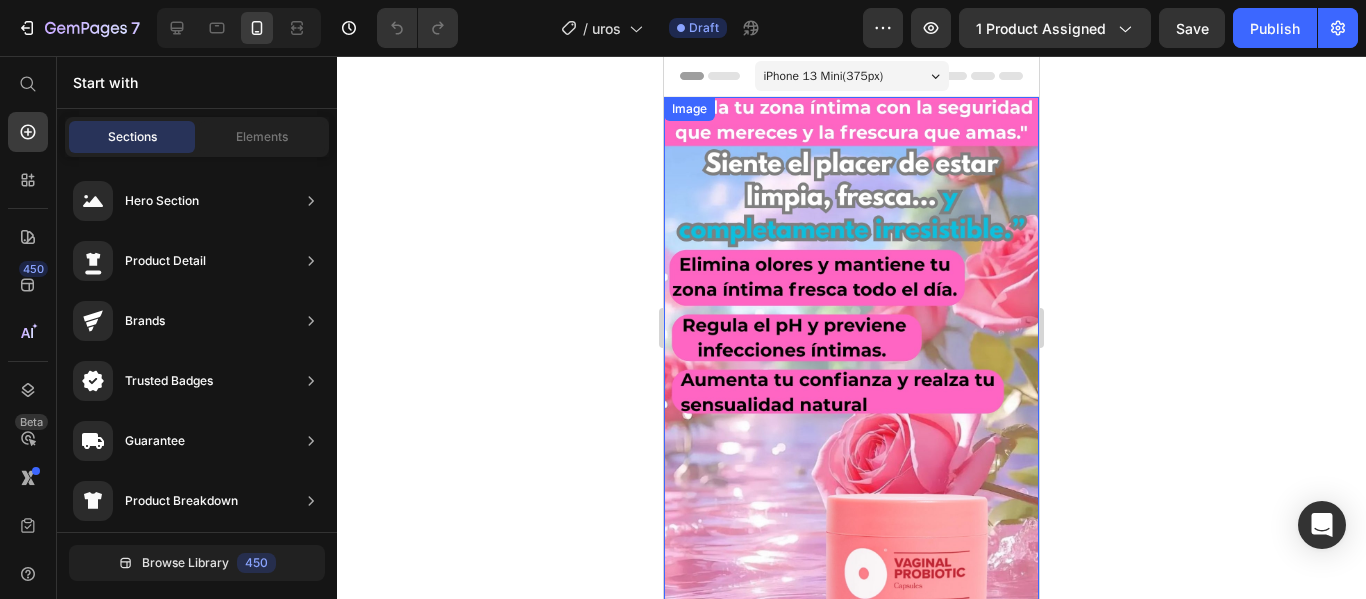 click at bounding box center (851, 430) 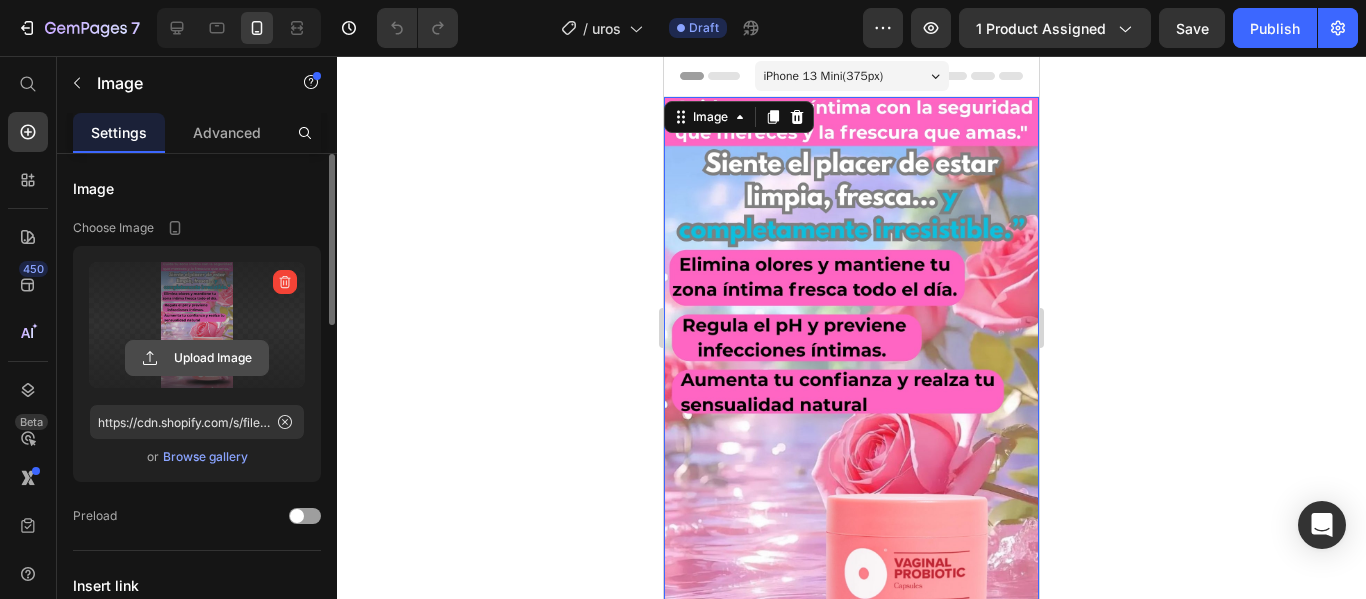 click 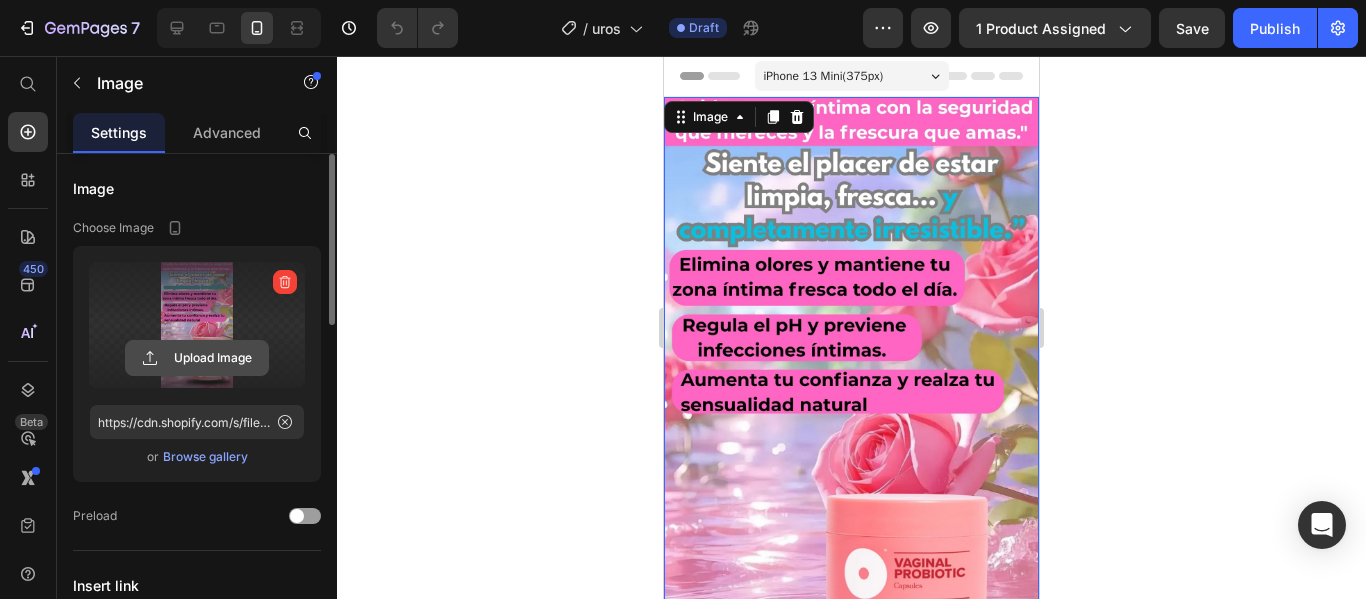 click 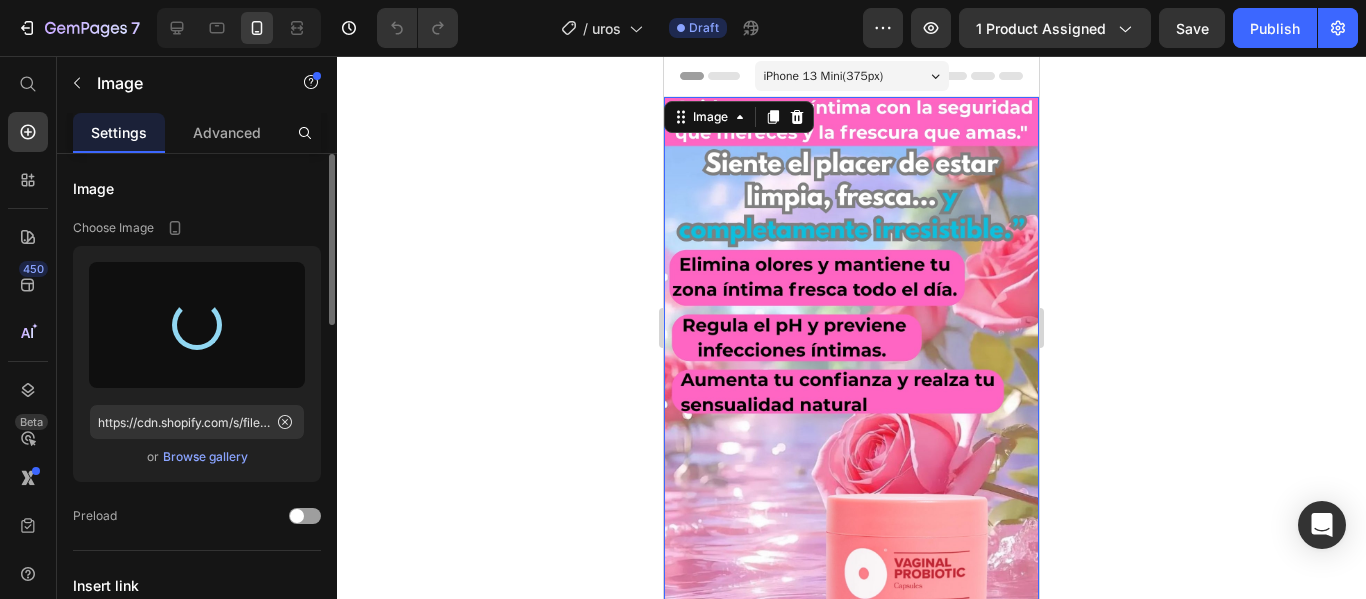type on "https://cdn.shopify.com/s/files/1/0705/1493/3897/files/gempages_570415304547500928-07ad3cc0-835c-4bb6-b53a-b72fc56fb917.jpg" 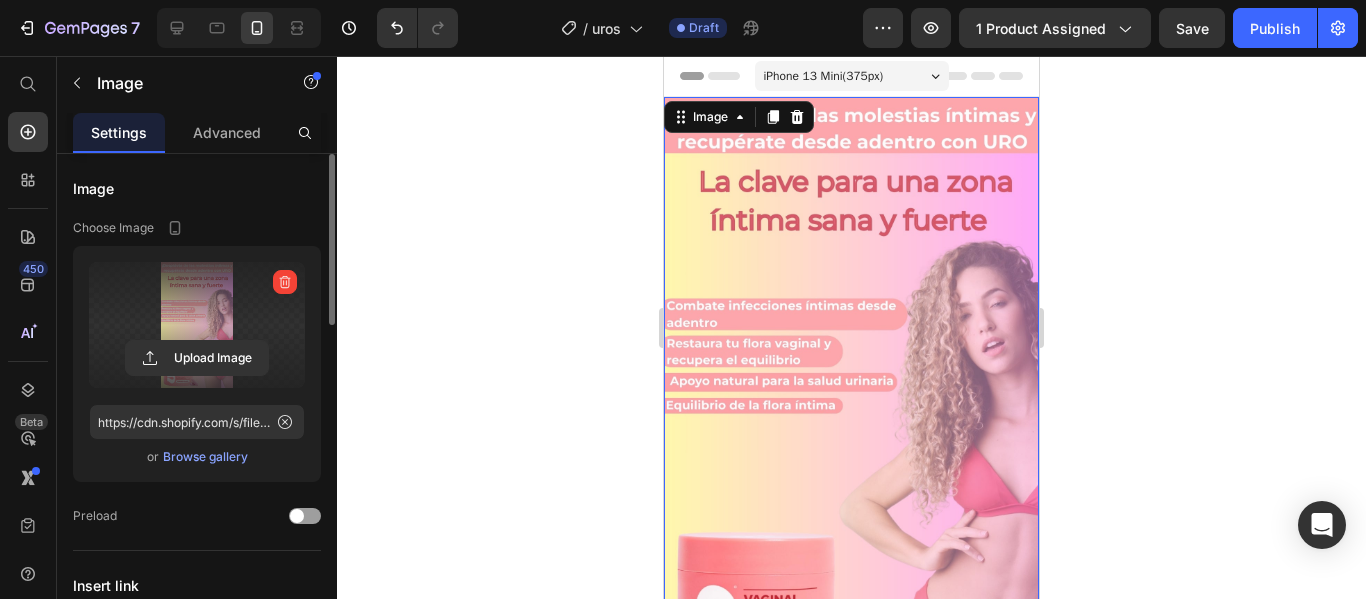 click 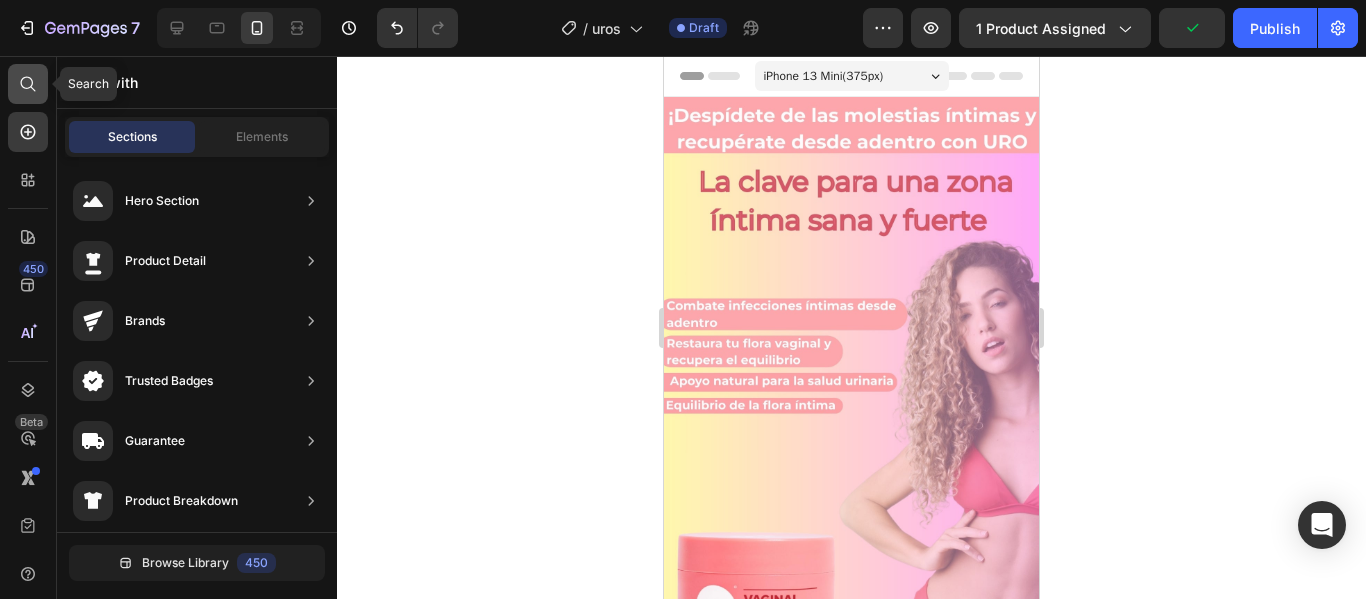 click 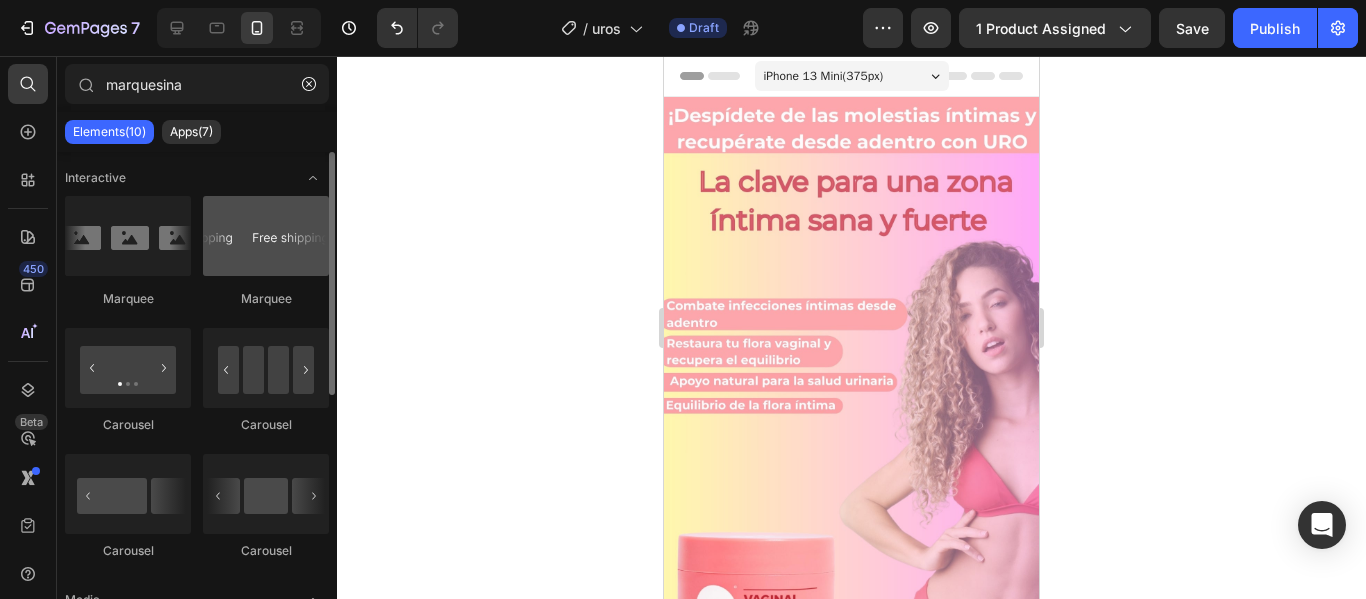 type on "marquesina" 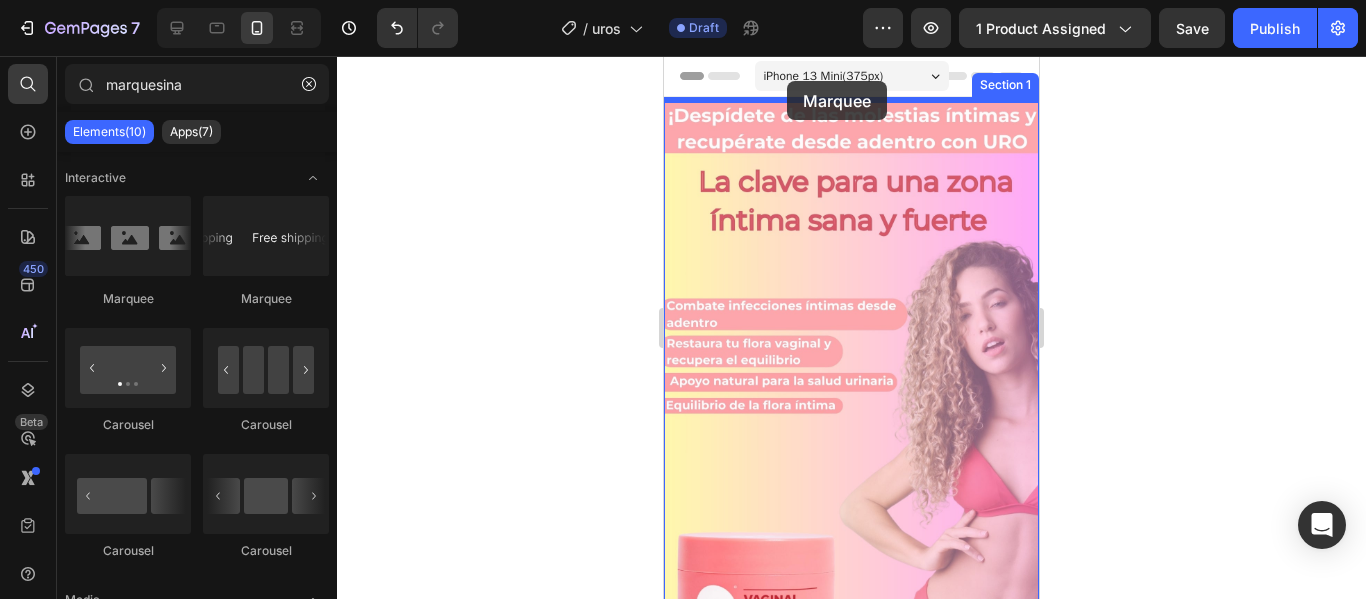 drag, startPoint x: 907, startPoint y: 291, endPoint x: 787, endPoint y: 81, distance: 241.86774 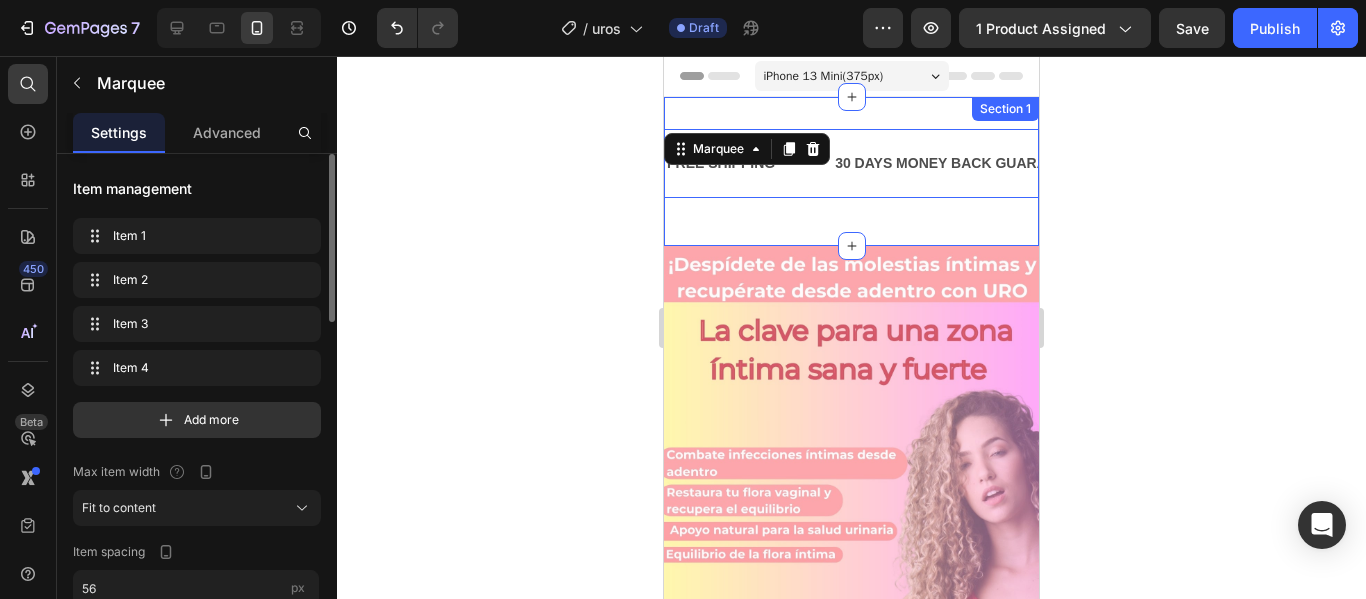 click 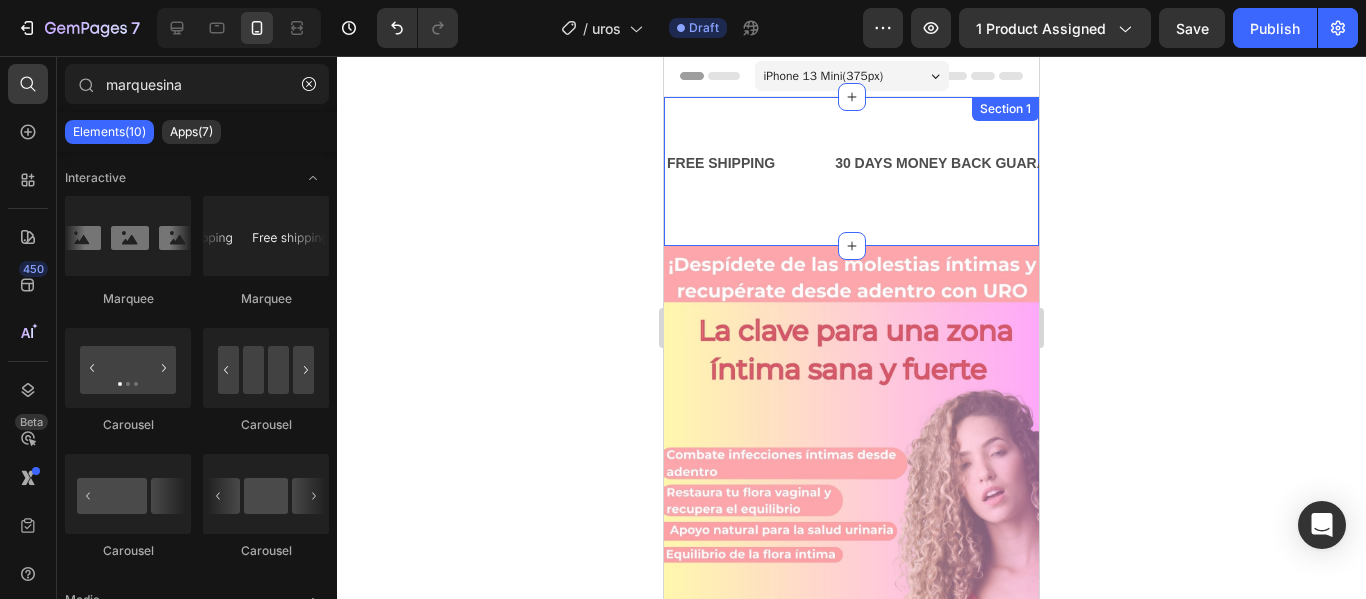 click on "FREE SHIPPING Text 30 DAYS MONEY BACK GUARANTEE Text LIMITED TIME 50% OFF SALE Text LIFE TIME WARRANTY Text FREE SHIPPING Text 30 DAYS MONEY BACK GUARANTEE Text LIMITED TIME 50% OFF SALE Text LIFE TIME WARRANTY Text Marquee Section 1" at bounding box center (851, 171) 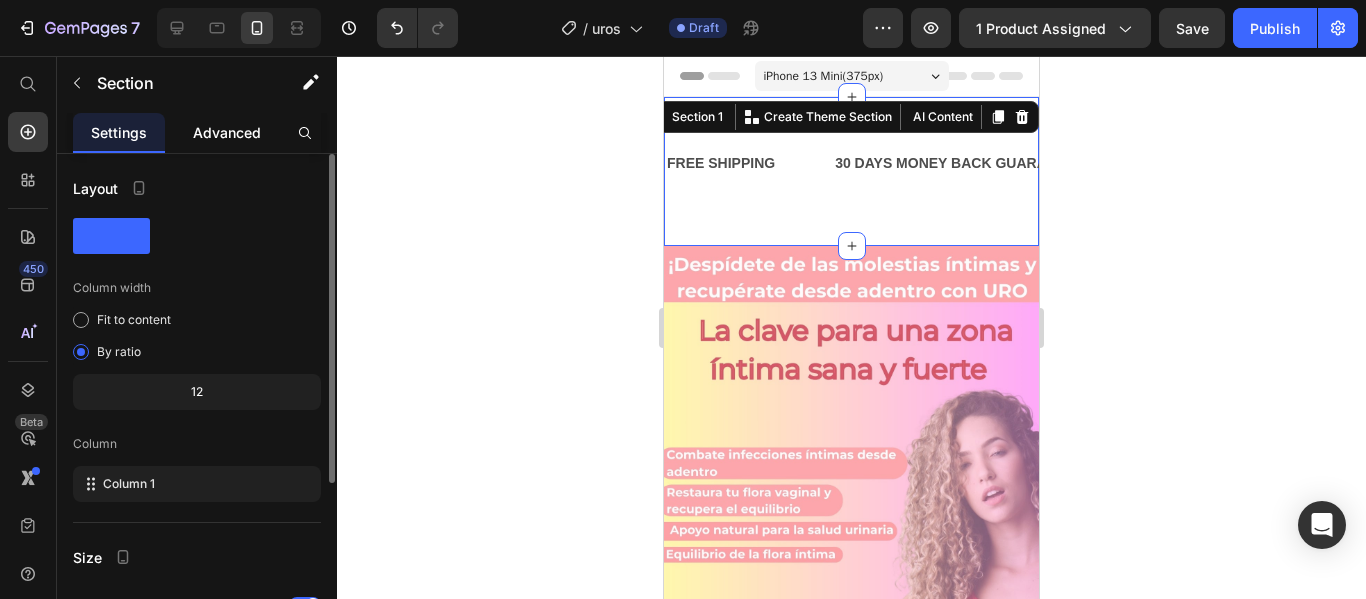 click on "Advanced" 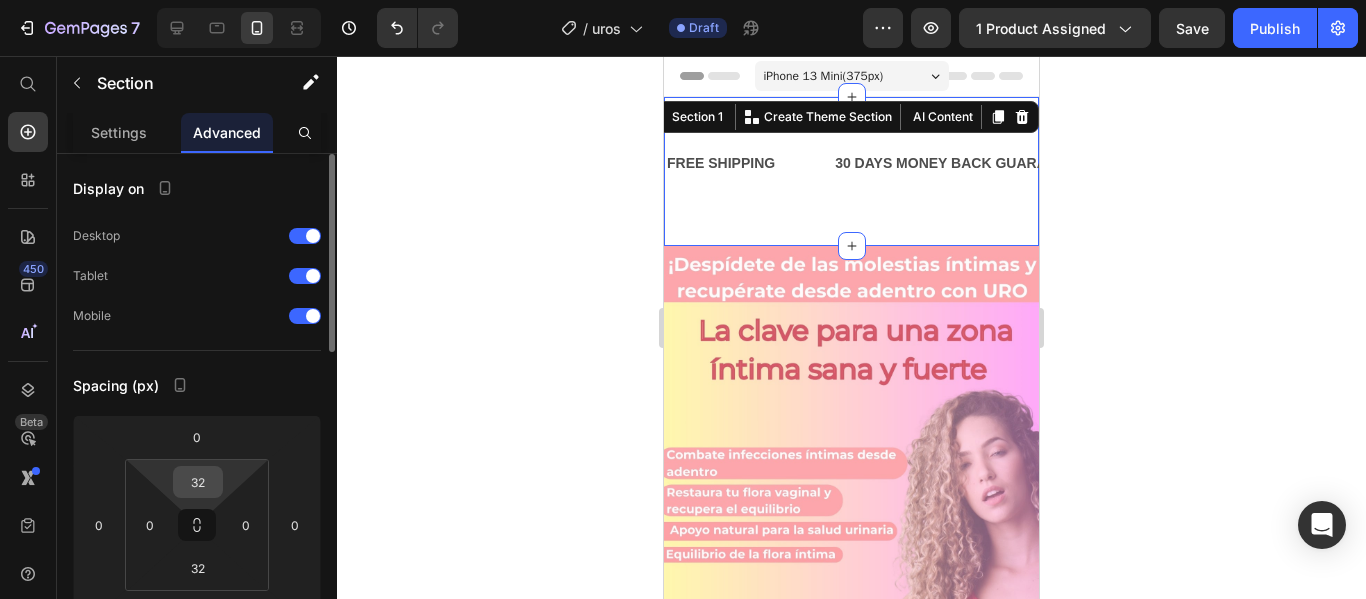 click on "32" at bounding box center (198, 482) 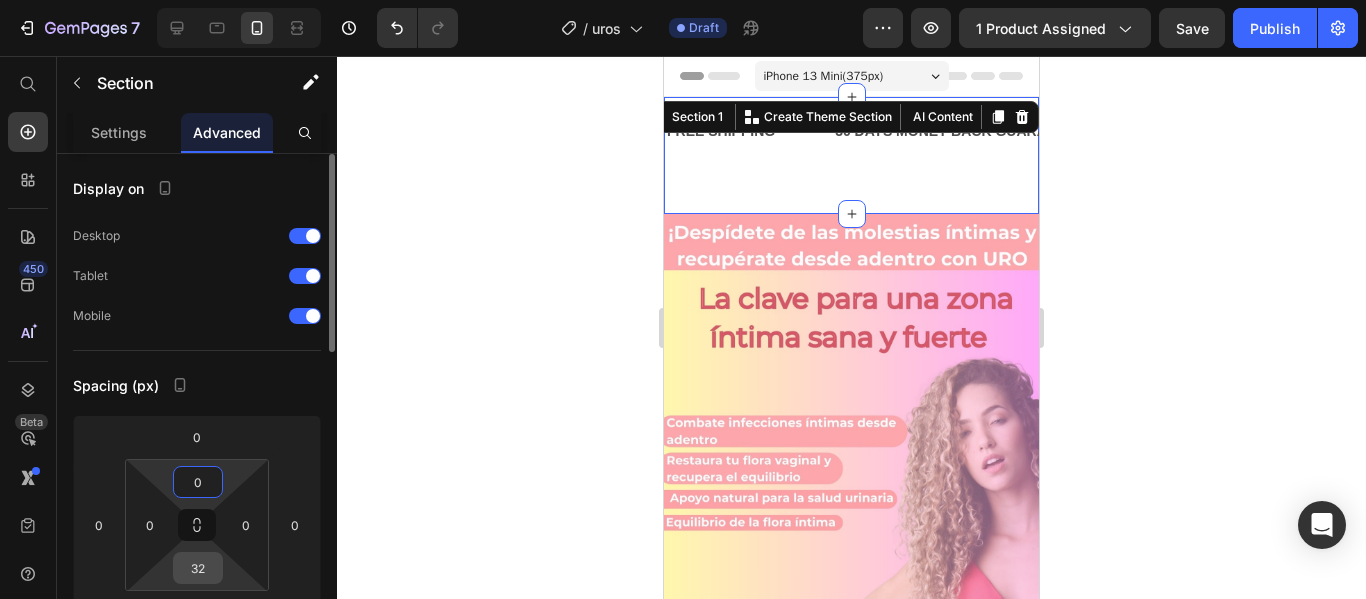 type on "0" 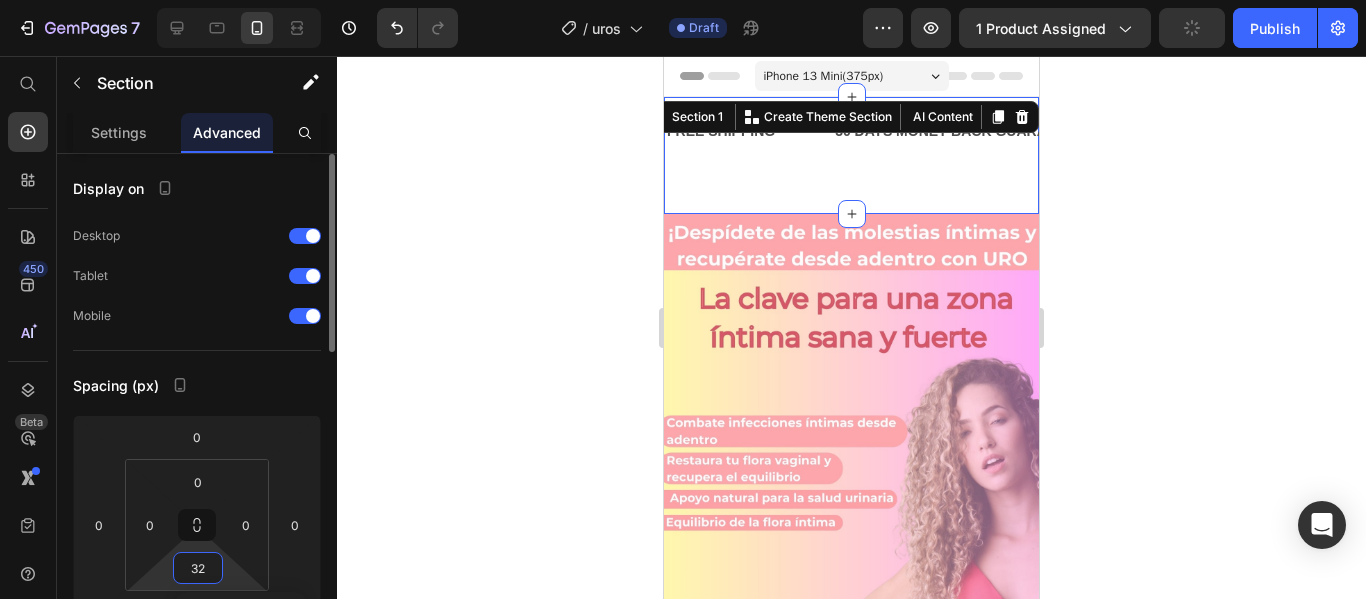 type on "0" 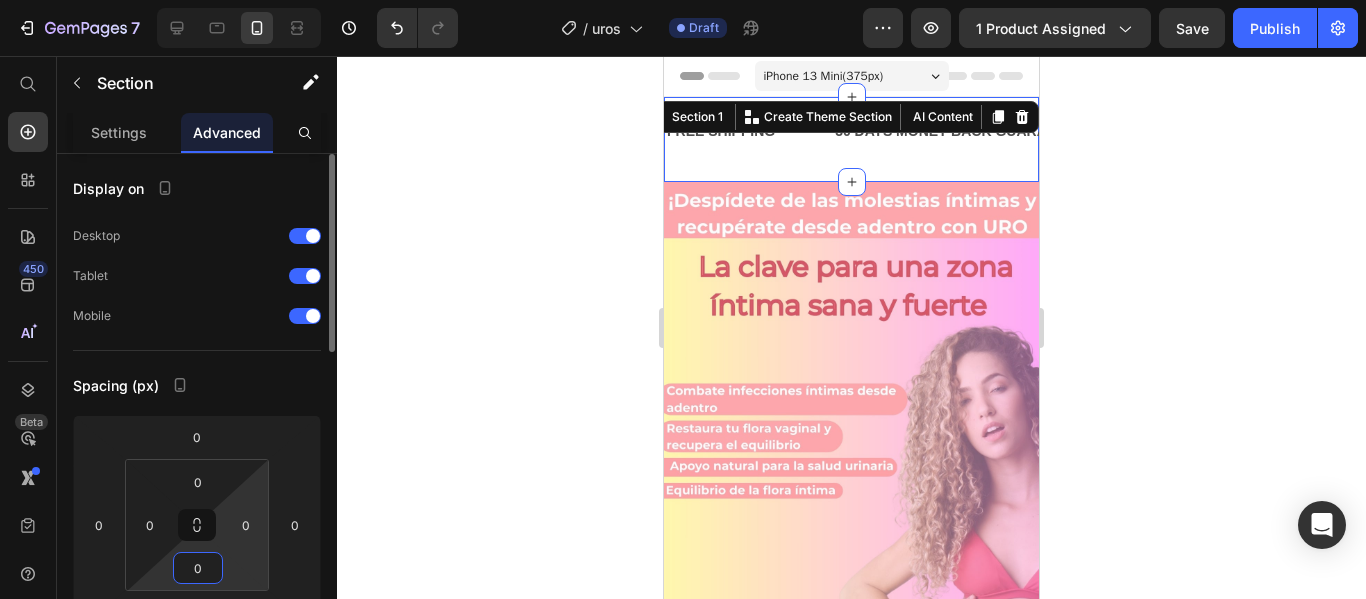 scroll, scrollTop: 100, scrollLeft: 0, axis: vertical 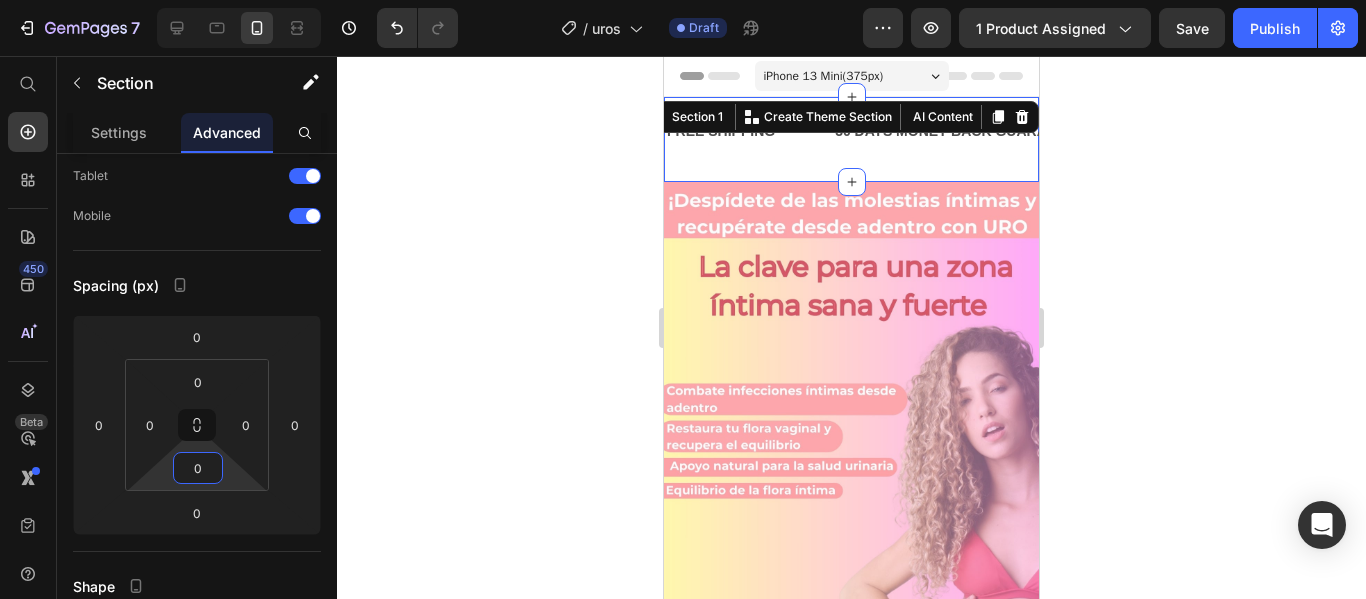 click 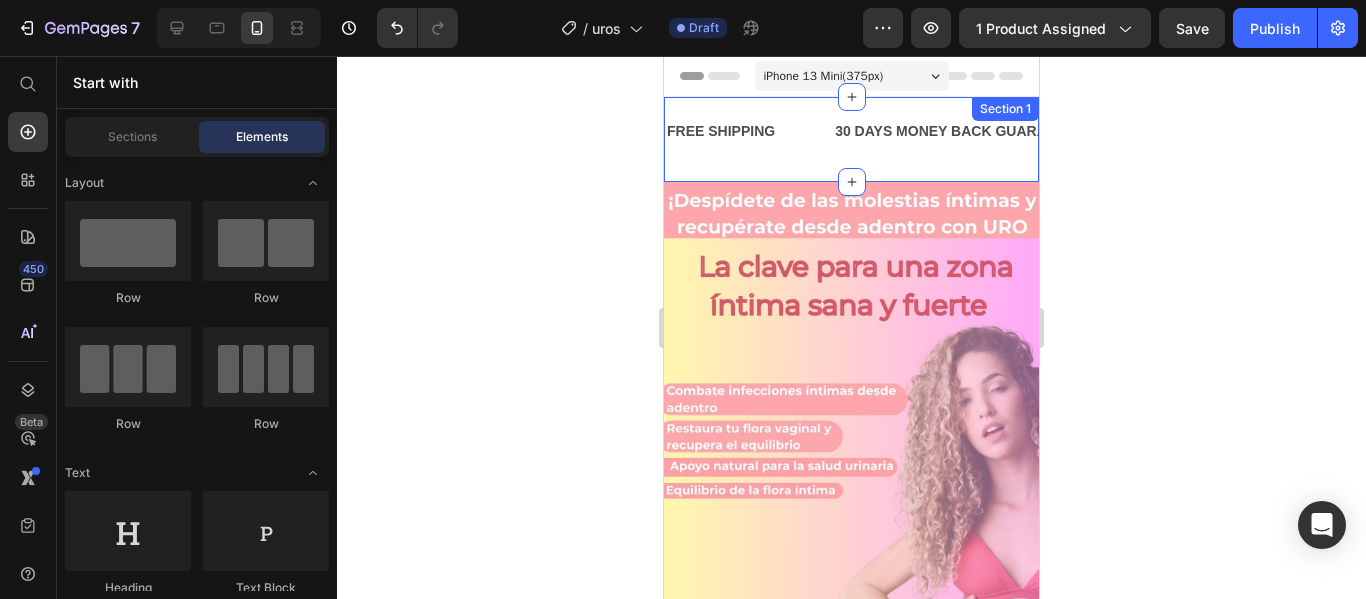 click on "FREE SHIPPING Text 30 DAYS MONEY BACK GUARANTEE Text LIMITED TIME 50% OFF SALE Text LIFE TIME WARRANTY Text FREE SHIPPING Text 30 DAYS MONEY BACK GUARANTEE Text LIMITED TIME 50% OFF SALE Text LIFE TIME WARRANTY Text Marquee" at bounding box center (851, 139) 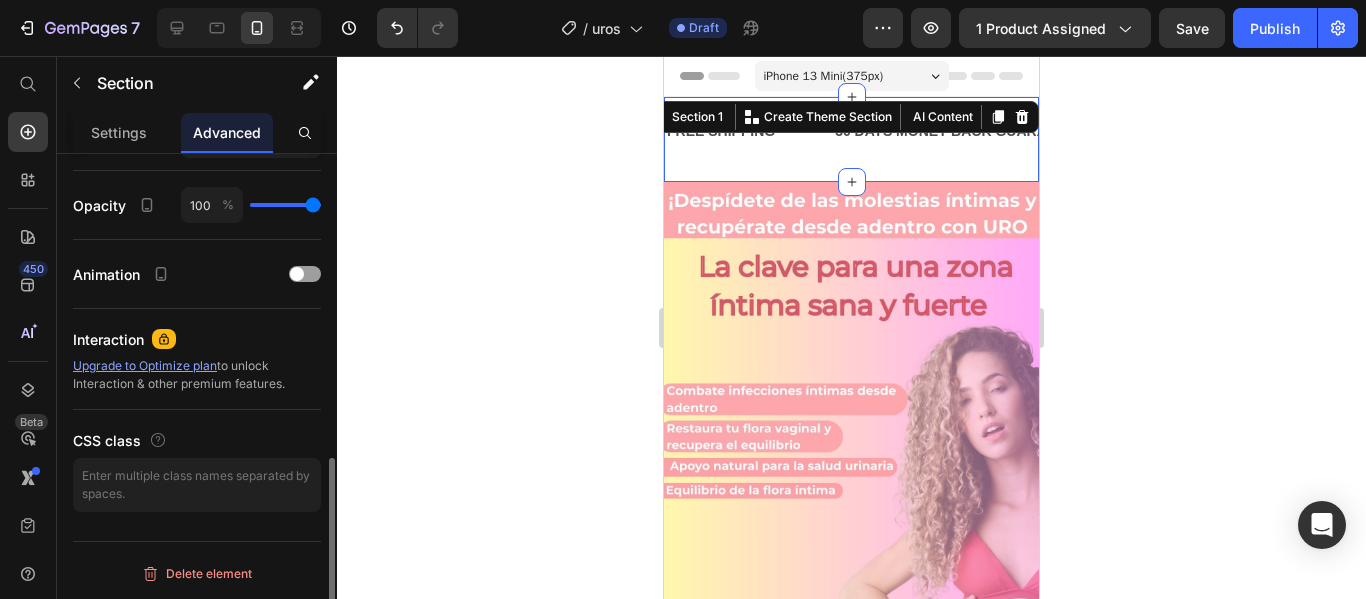 scroll, scrollTop: 367, scrollLeft: 0, axis: vertical 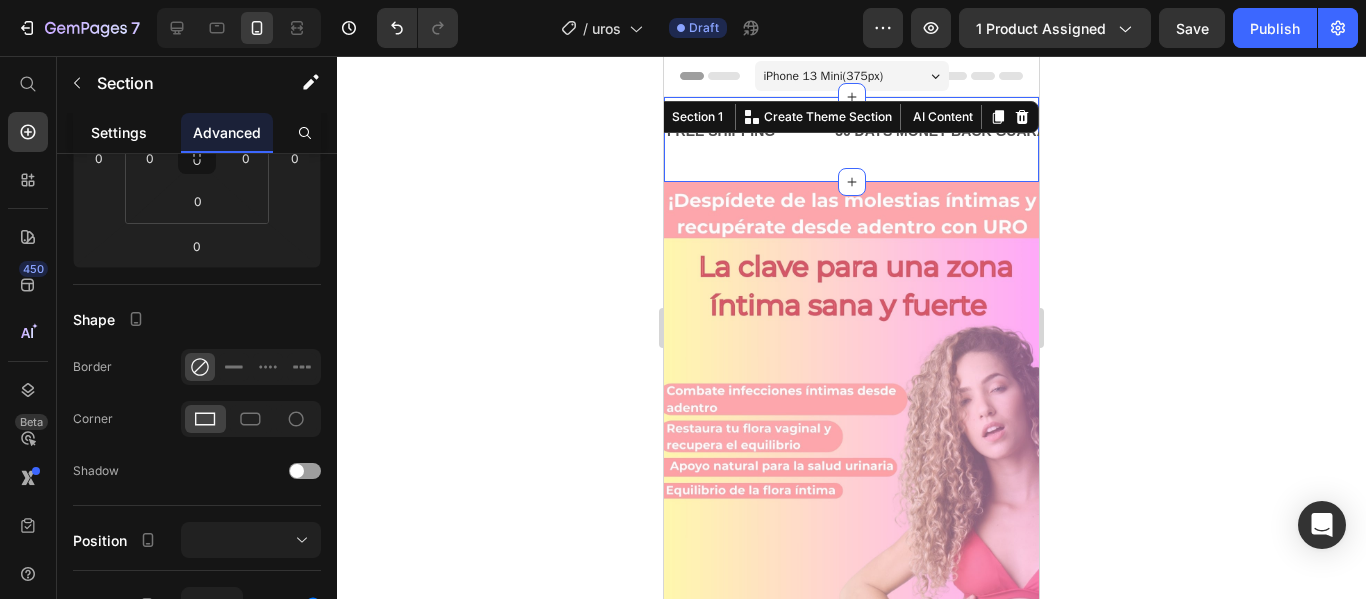 click on "Settings" at bounding box center [119, 132] 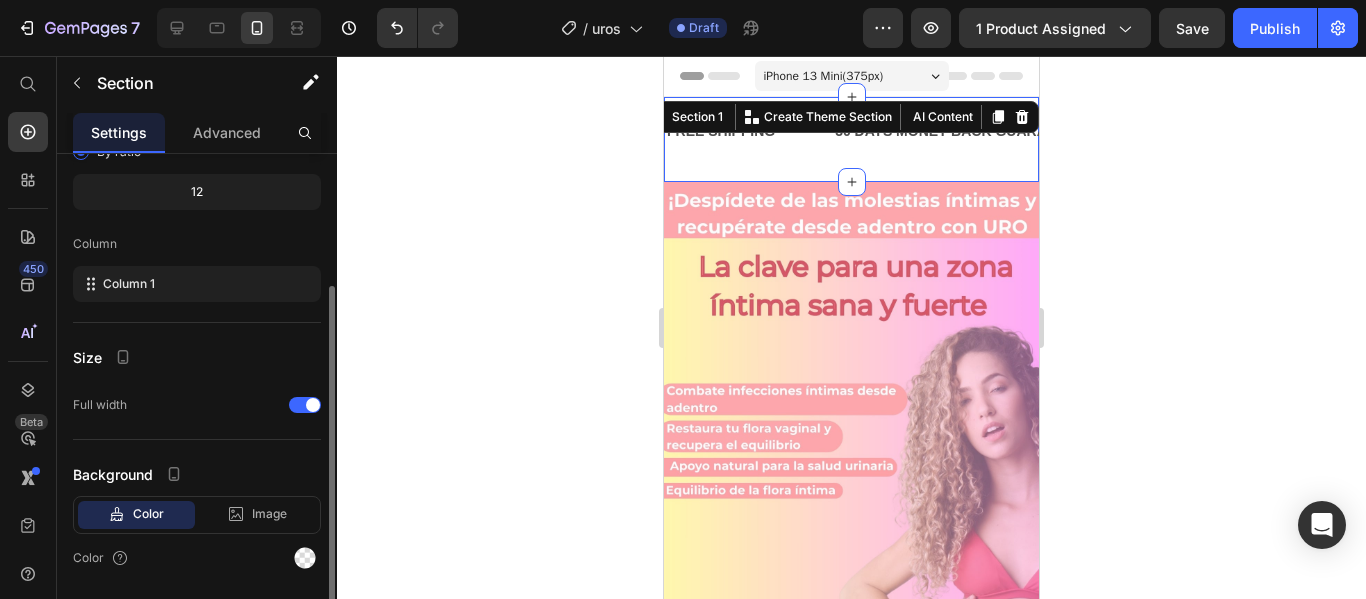 scroll, scrollTop: 262, scrollLeft: 0, axis: vertical 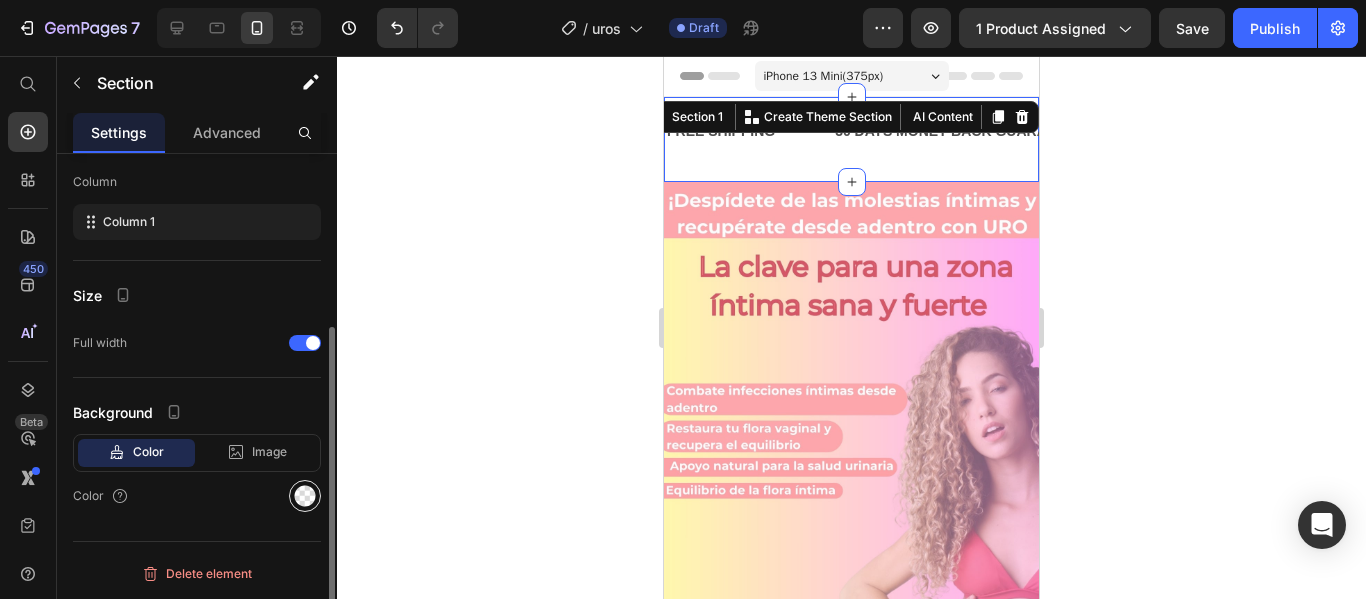 click at bounding box center [305, 496] 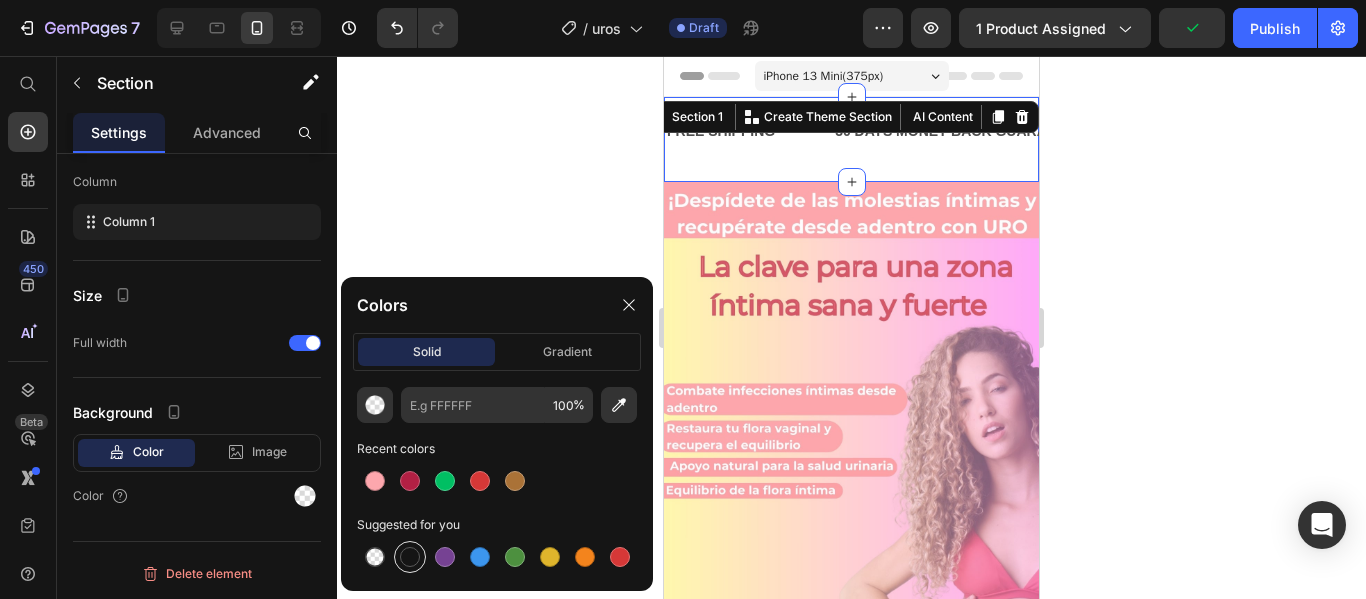 click at bounding box center [410, 557] 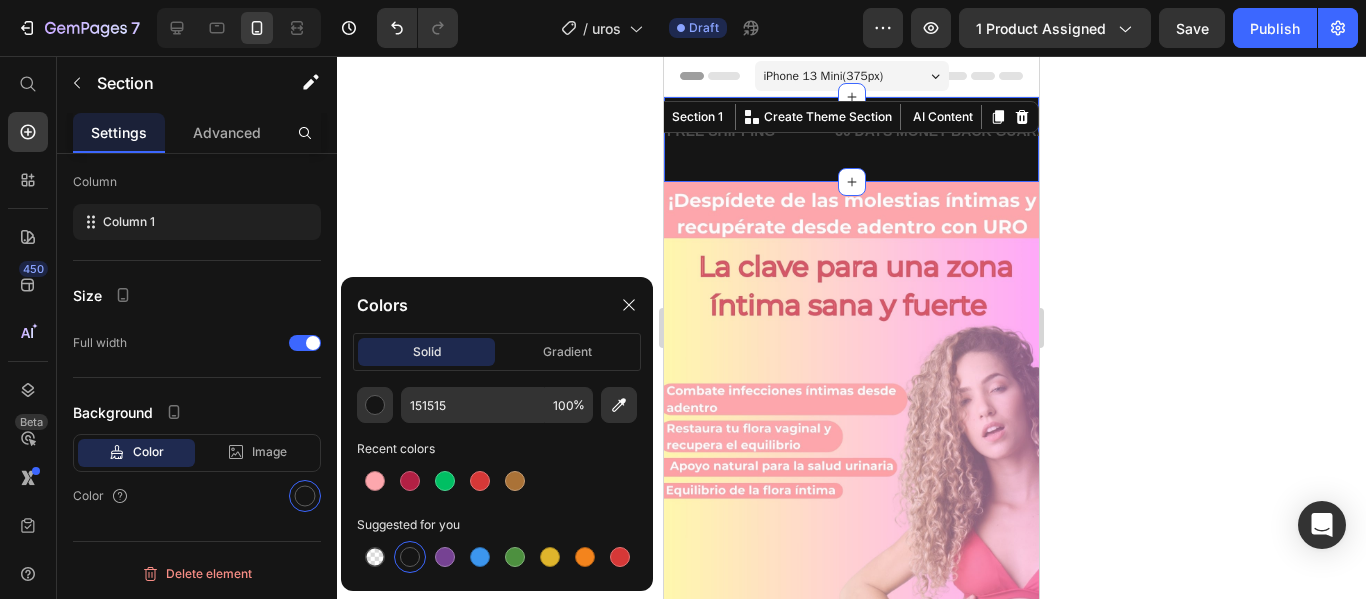 click 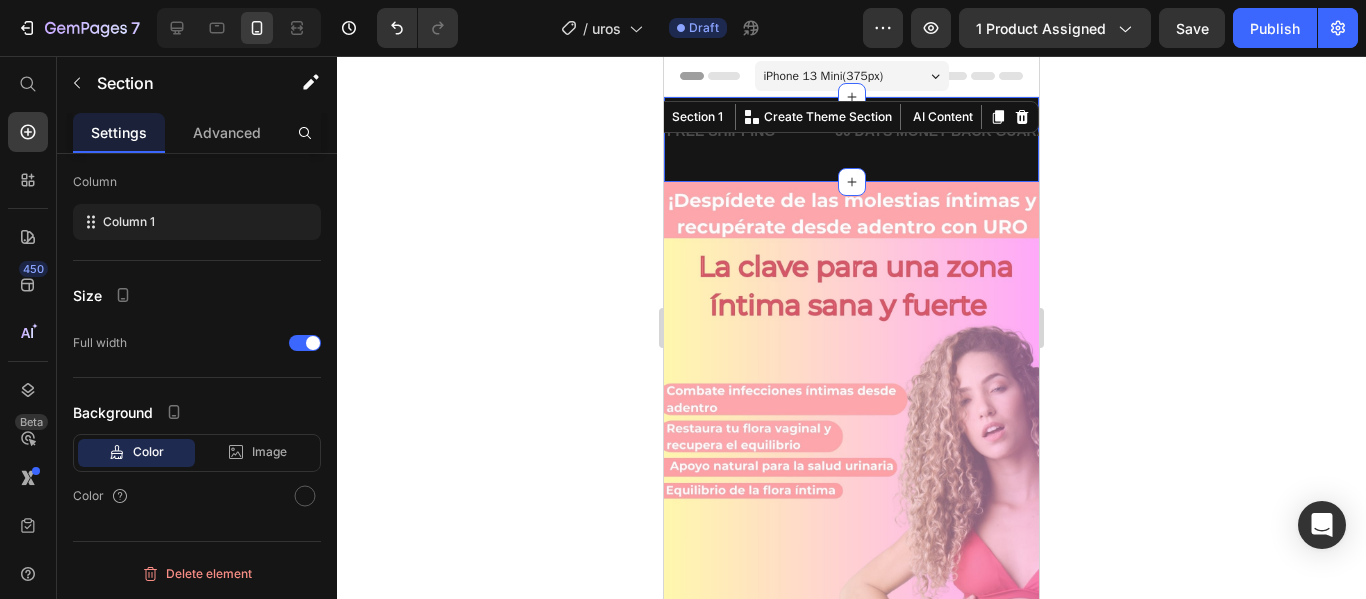 click on "FREE SHIPPING Text 30 DAYS MONEY BACK GUARANTEE Text LIMITED TIME 50% OFF SALE Text LIFE TIME WARRANTY Text FREE SHIPPING Text 30 DAYS MONEY BACK GUARANTEE Text LIMITED TIME 50% OFF SALE Text LIFE TIME WARRANTY Text Marquee" at bounding box center [851, 139] 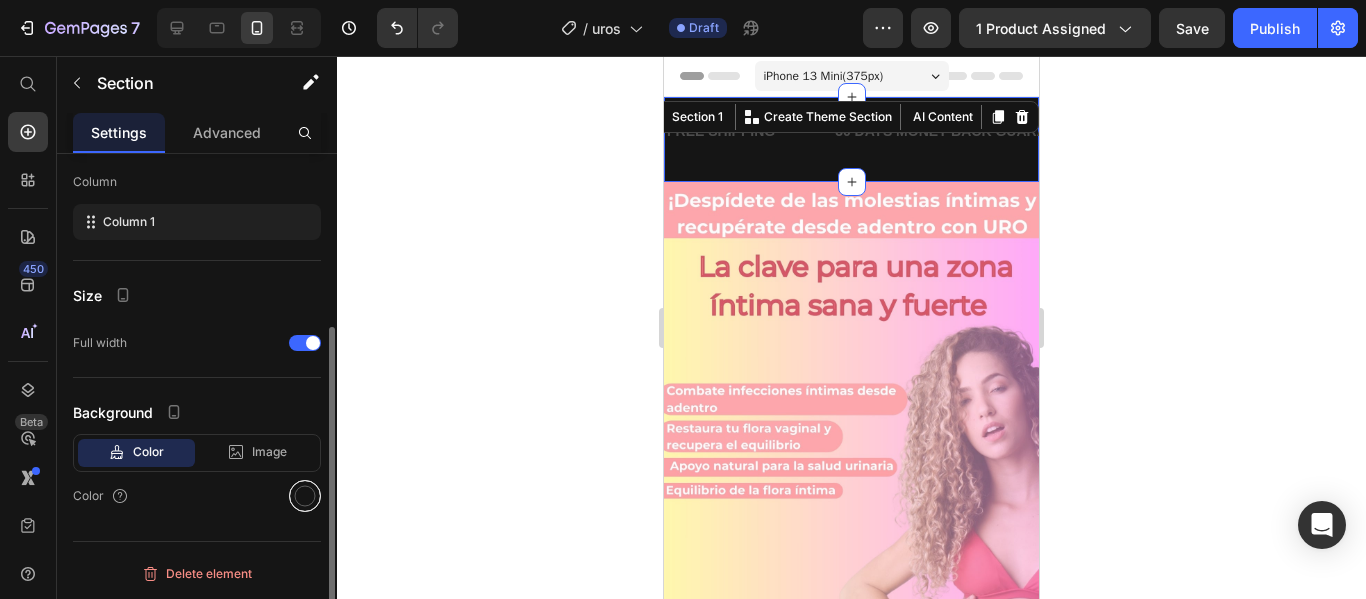 click at bounding box center [305, 496] 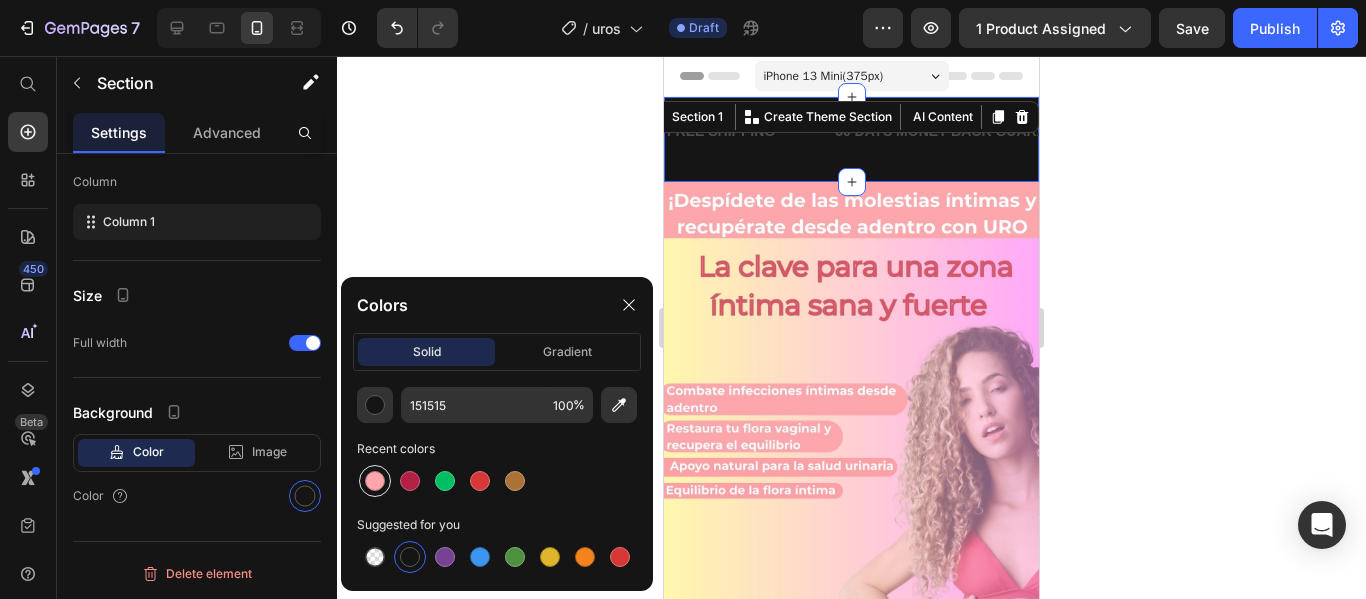 click at bounding box center (375, 481) 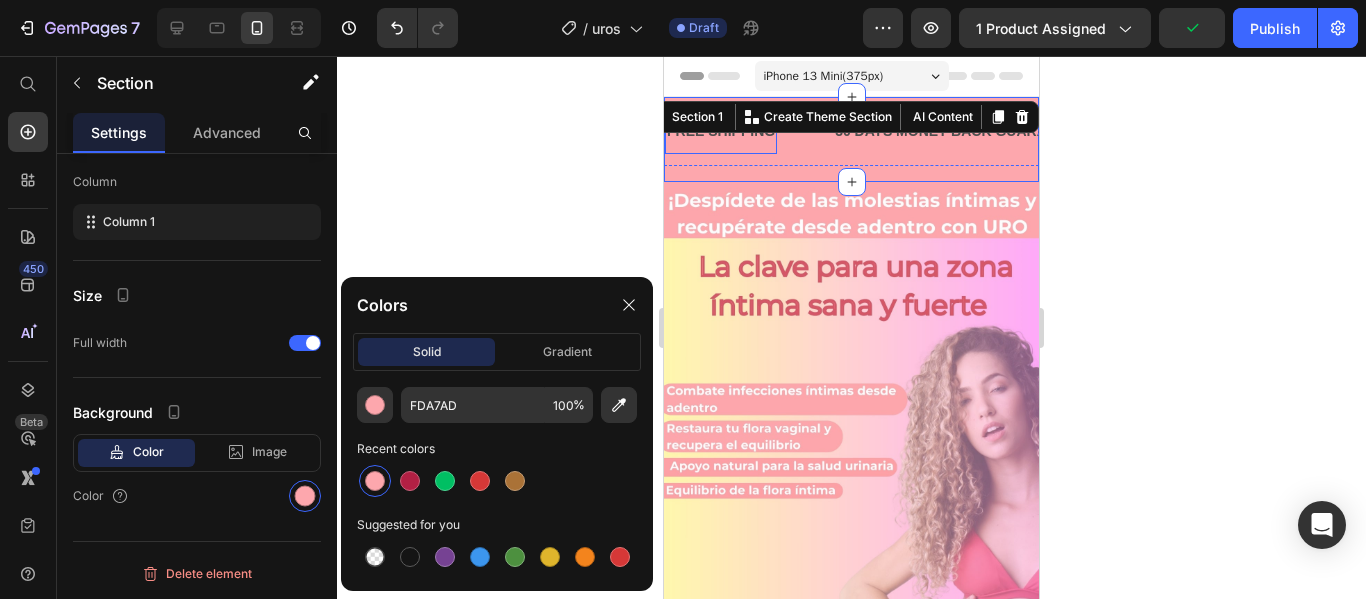 click 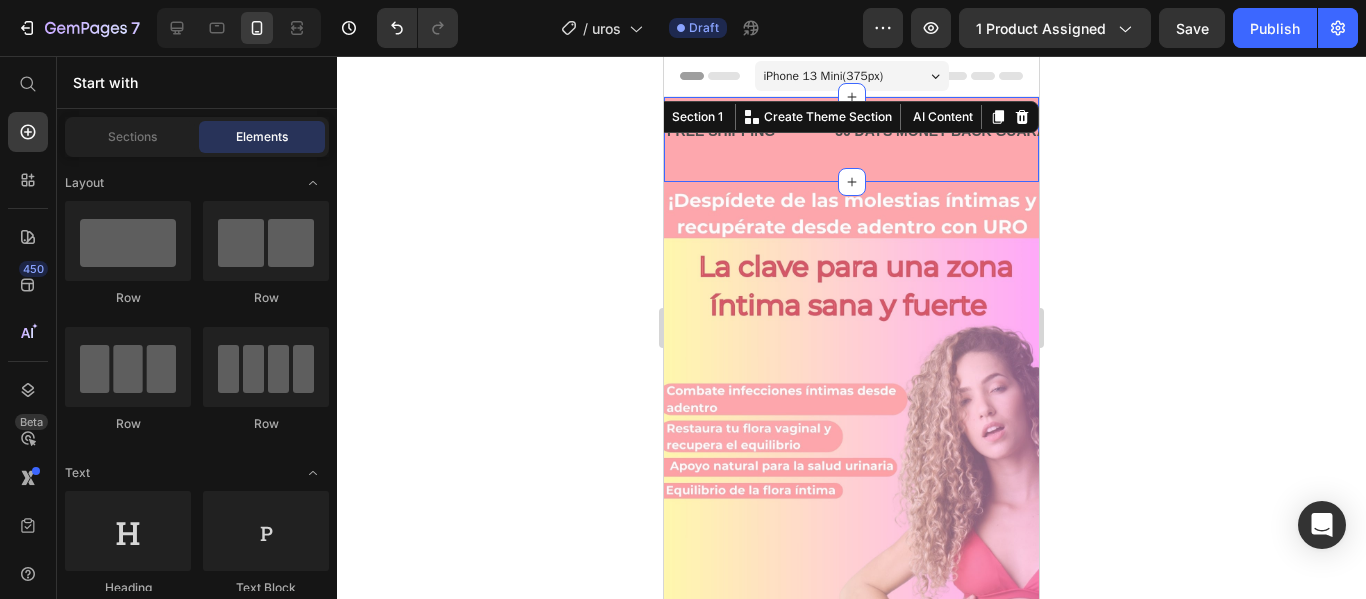 click on "FREE SHIPPING Text 30 DAYS MONEY BACK GUARANTEE Text LIMITED TIME 50% OFF SALE Text LIFE TIME WARRANTY Text FREE SHIPPING Text 30 DAYS MONEY BACK GUARANTEE Text LIMITED TIME 50% OFF SALE Text LIFE TIME WARRANTY Text Marquee" at bounding box center (851, 139) 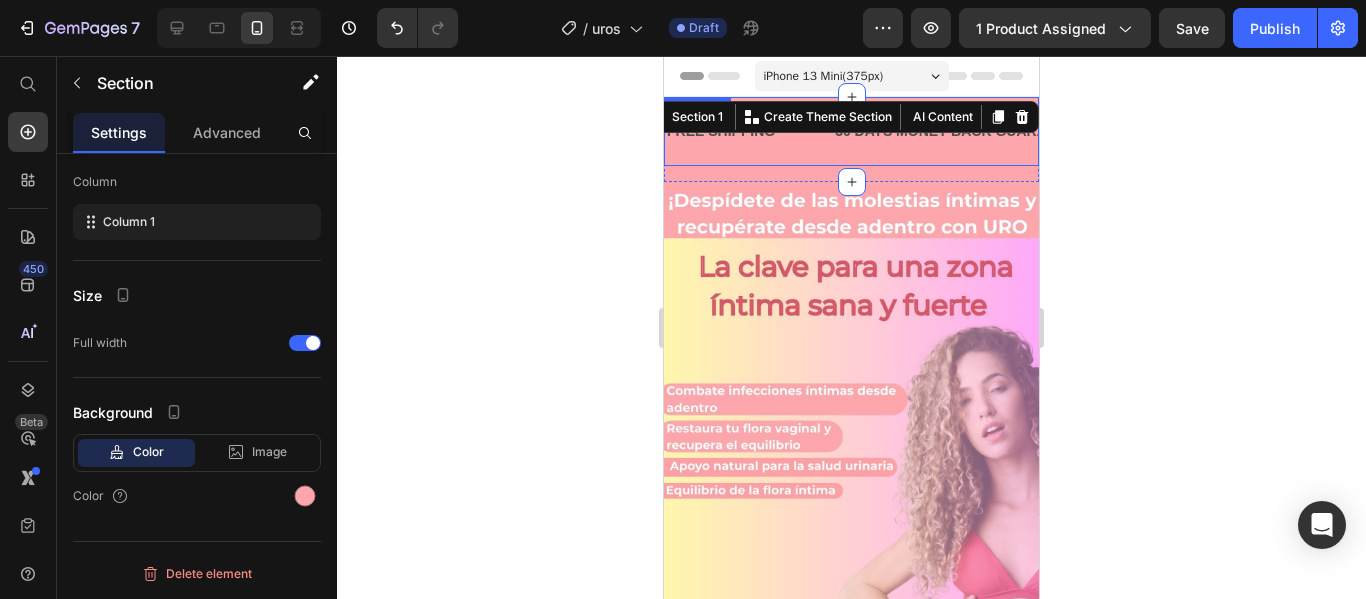 click on "FREE SHIPPING Text 30 DAYS MONEY BACK GUARANTEE Text LIMITED TIME 50% OFF SALE Text LIFE TIME WARRANTY Text FREE SHIPPING Text 30 DAYS MONEY BACK GUARANTEE Text LIMITED TIME 50% OFF SALE Text LIFE TIME WARRANTY Text Marquee" at bounding box center [851, 131] 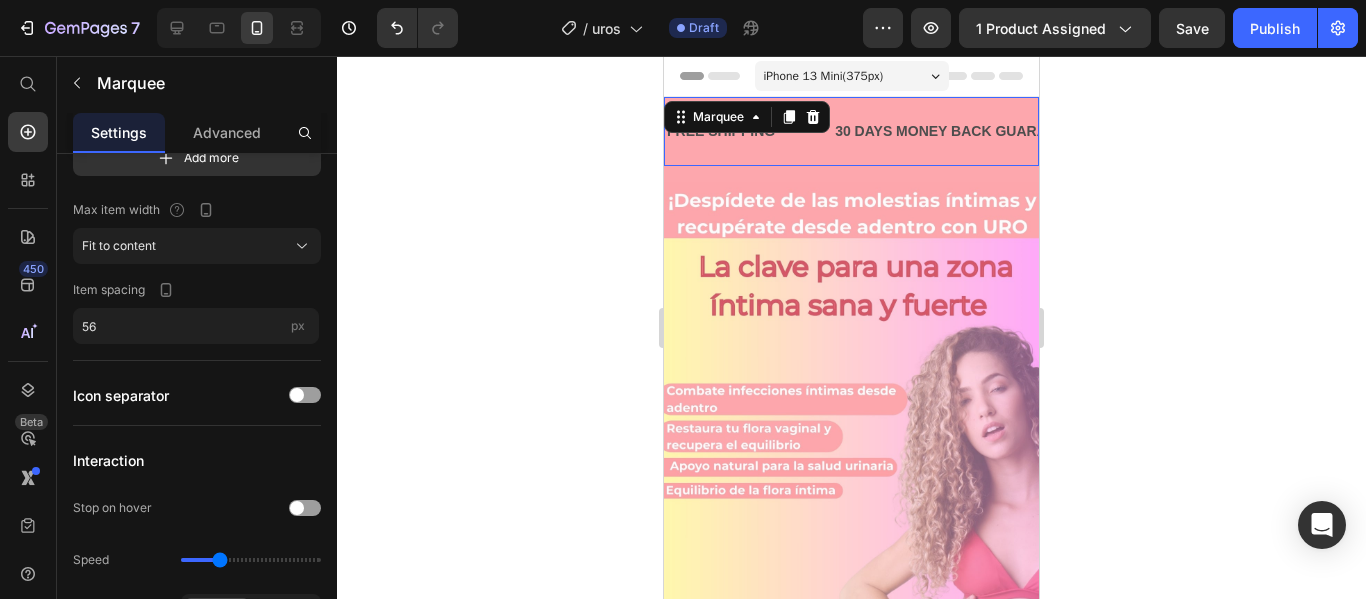 scroll, scrollTop: 0, scrollLeft: 0, axis: both 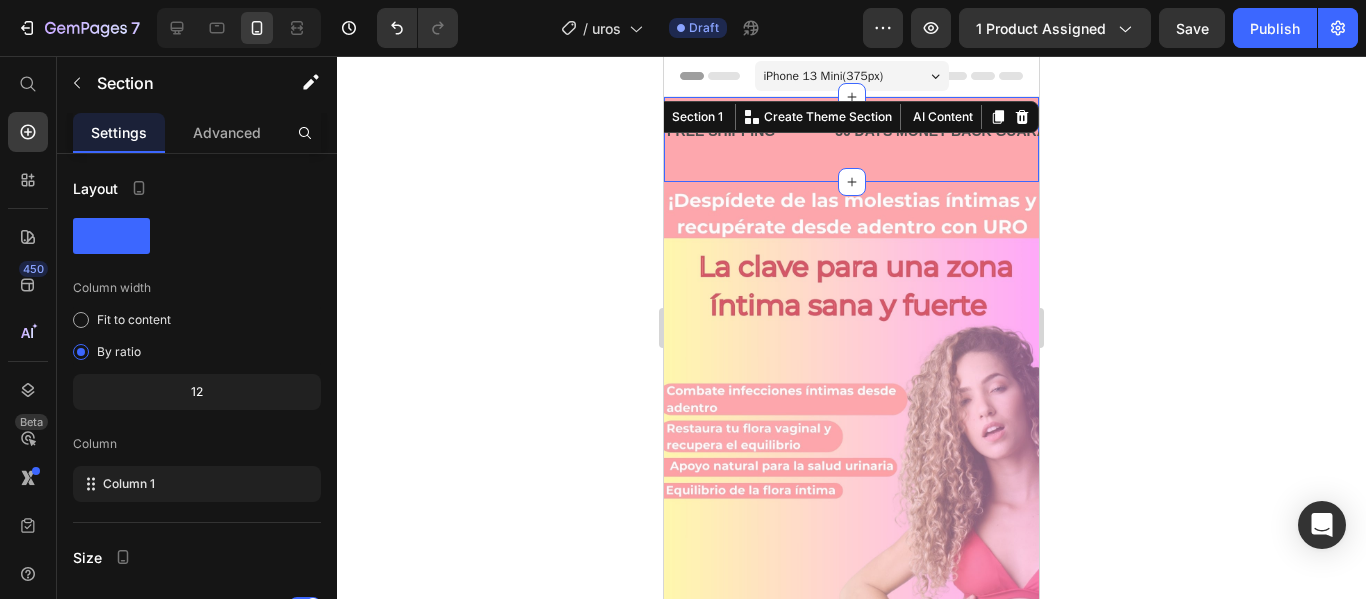 click on "FREE SHIPPING Text 30 DAYS MONEY BACK GUARANTEE Text LIMITED TIME 50% OFF SALE Text LIFE TIME WARRANTY Text FREE SHIPPING Text 30 DAYS MONEY BACK GUARANTEE Text LIMITED TIME 50% OFF SALE Text LIFE TIME WARRANTY Text Marquee" at bounding box center (851, 139) 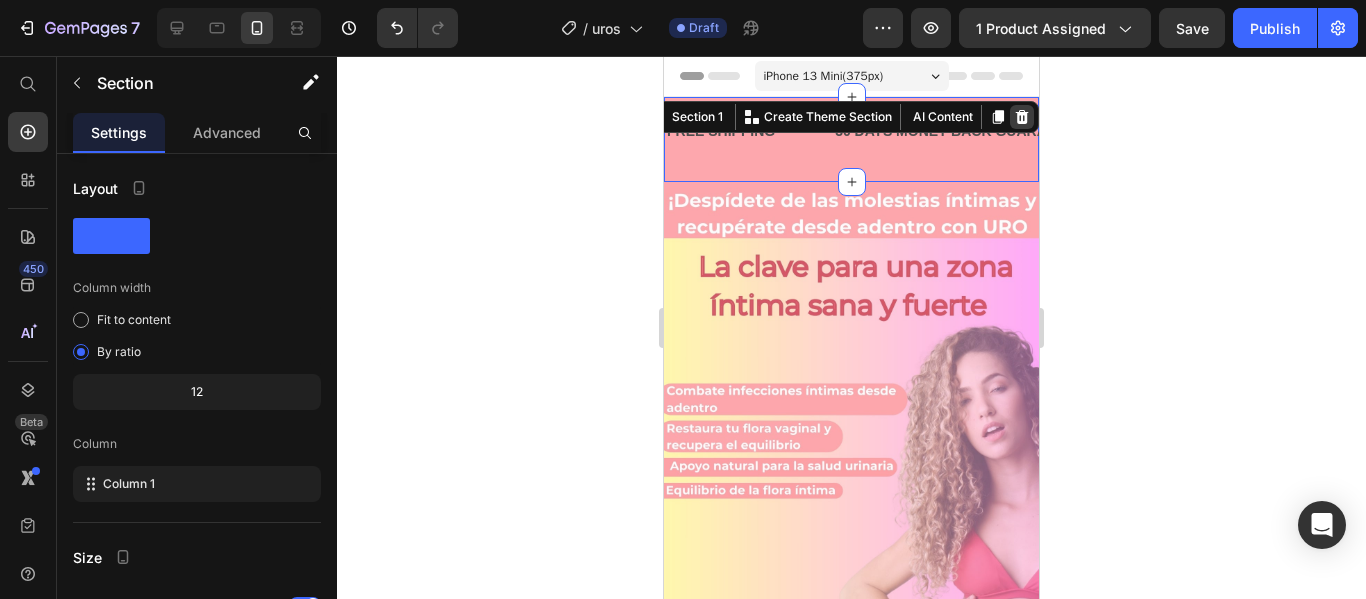 click 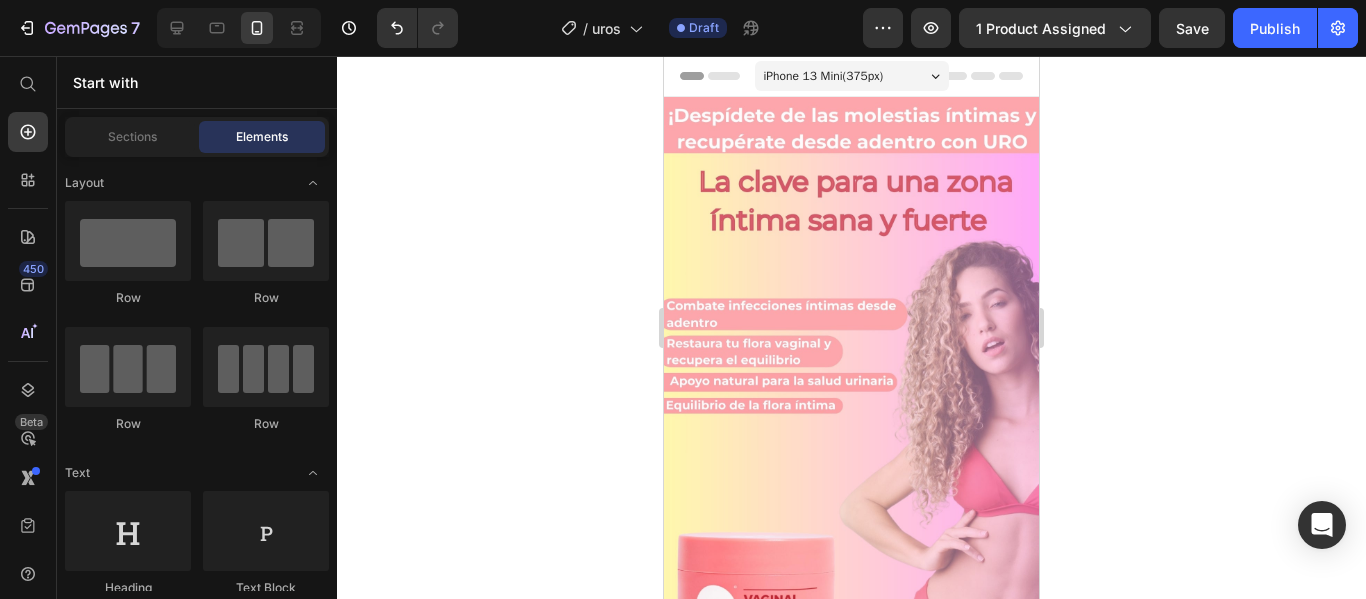 click 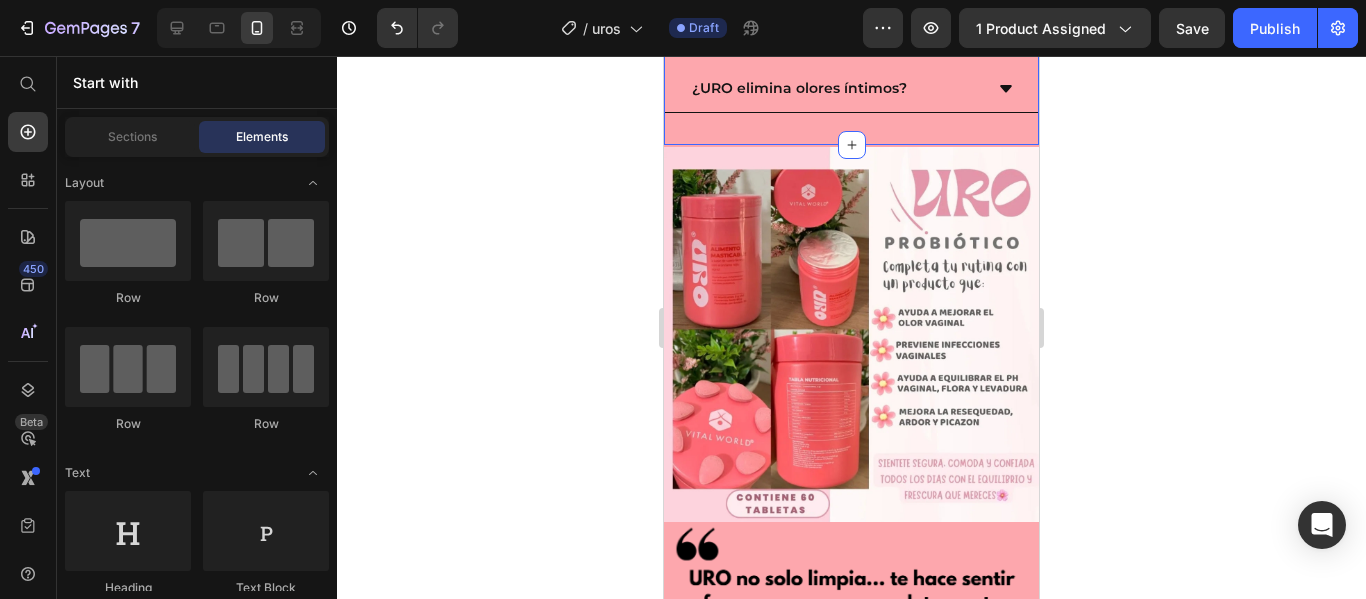scroll, scrollTop: 1800, scrollLeft: 0, axis: vertical 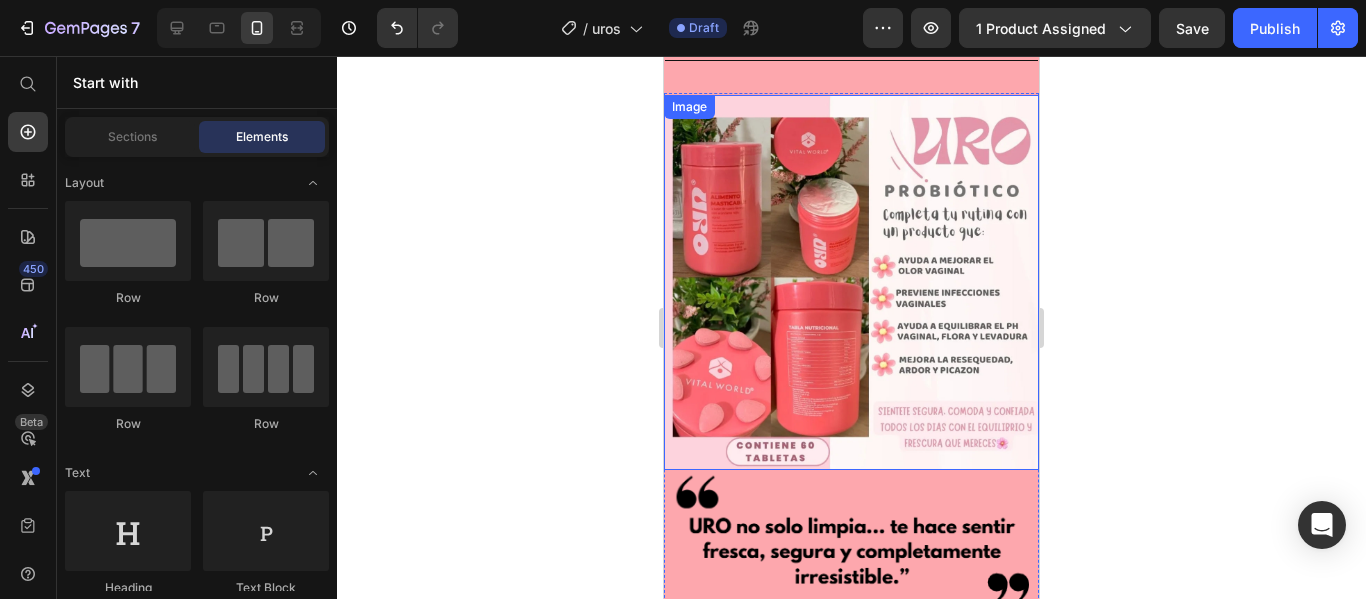 click at bounding box center [851, 282] 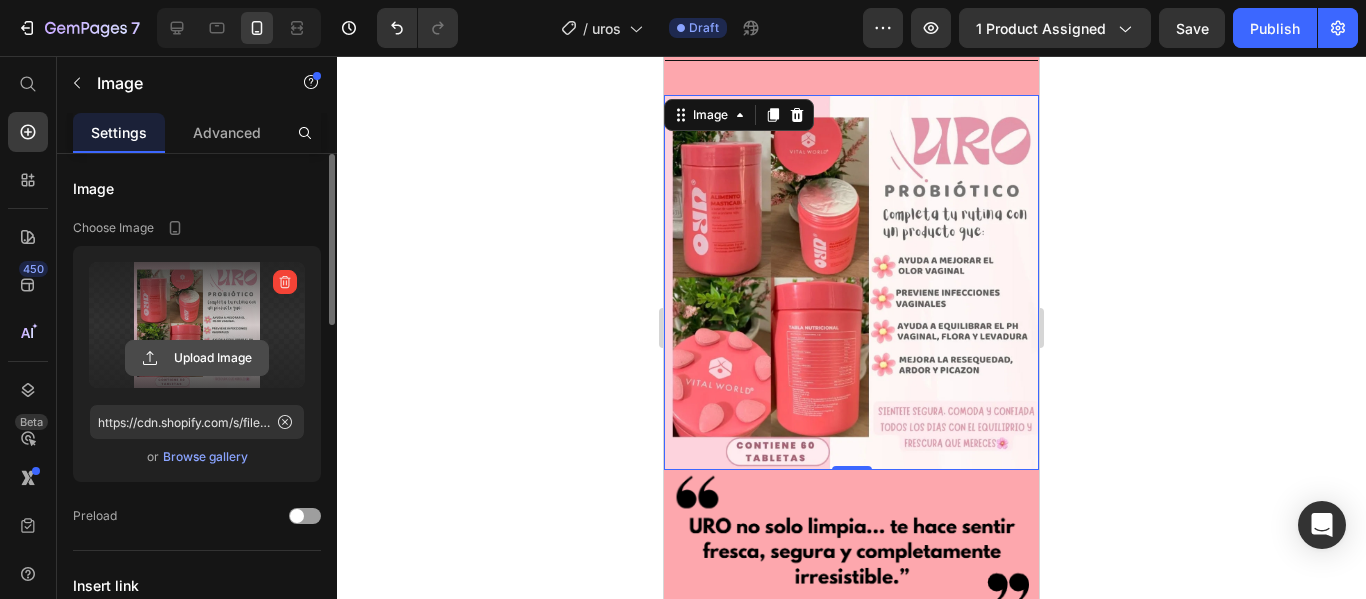 click 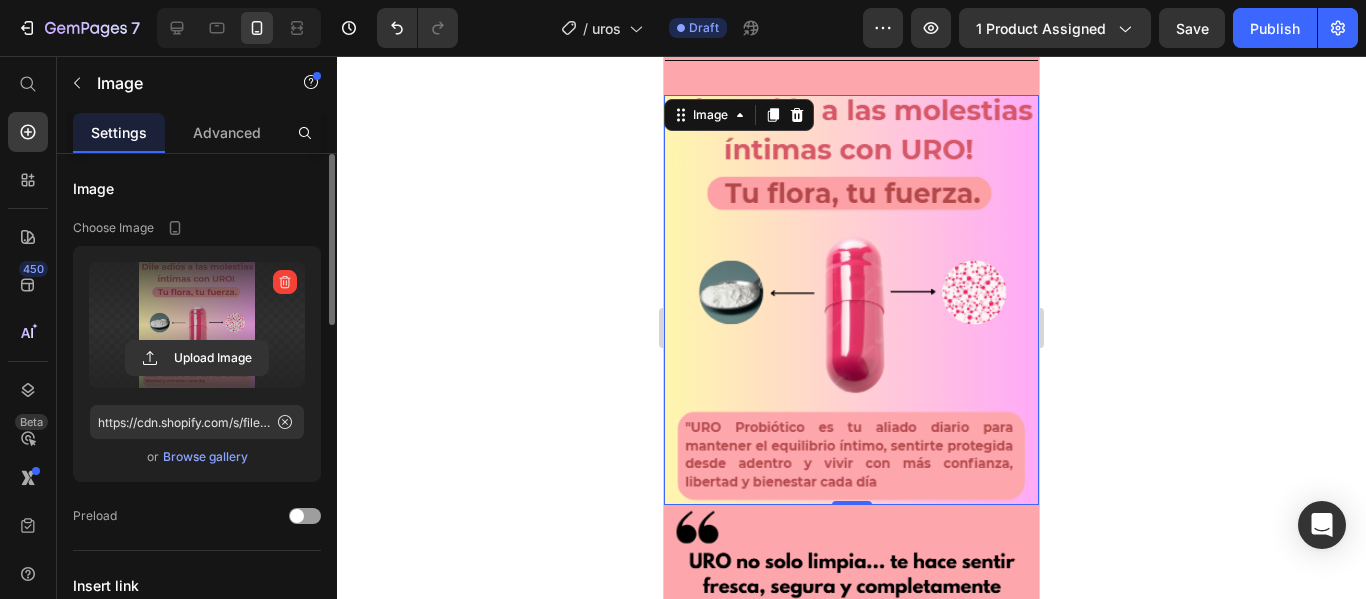 click 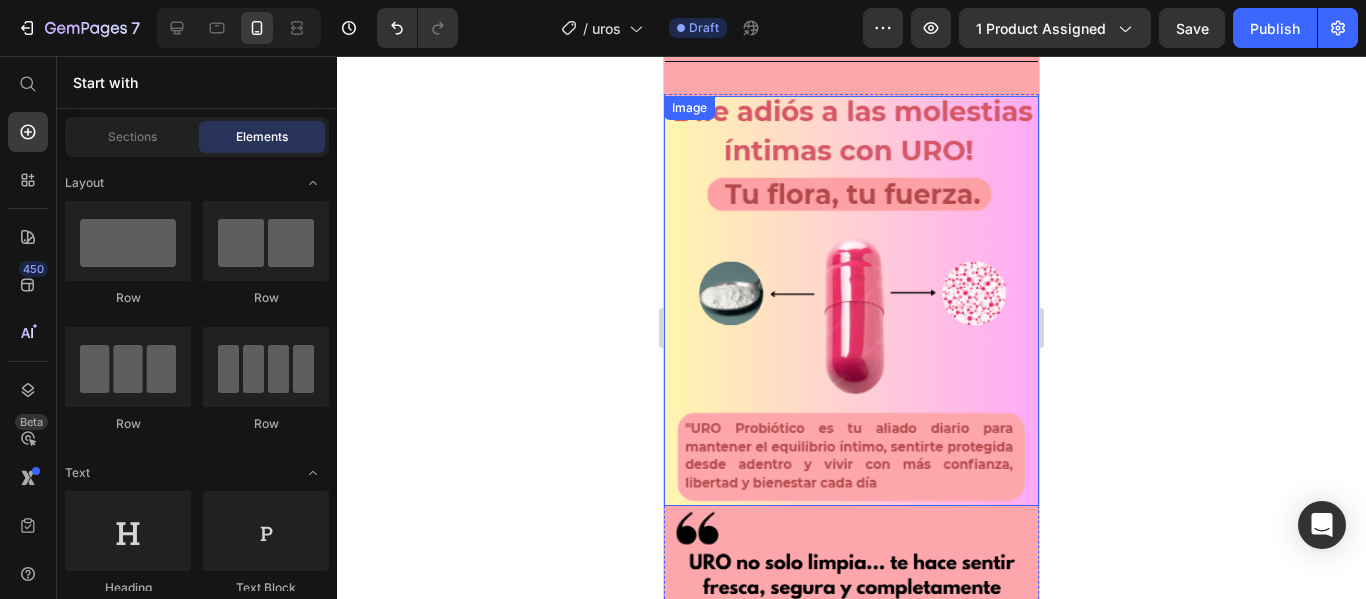 scroll, scrollTop: 1800, scrollLeft: 0, axis: vertical 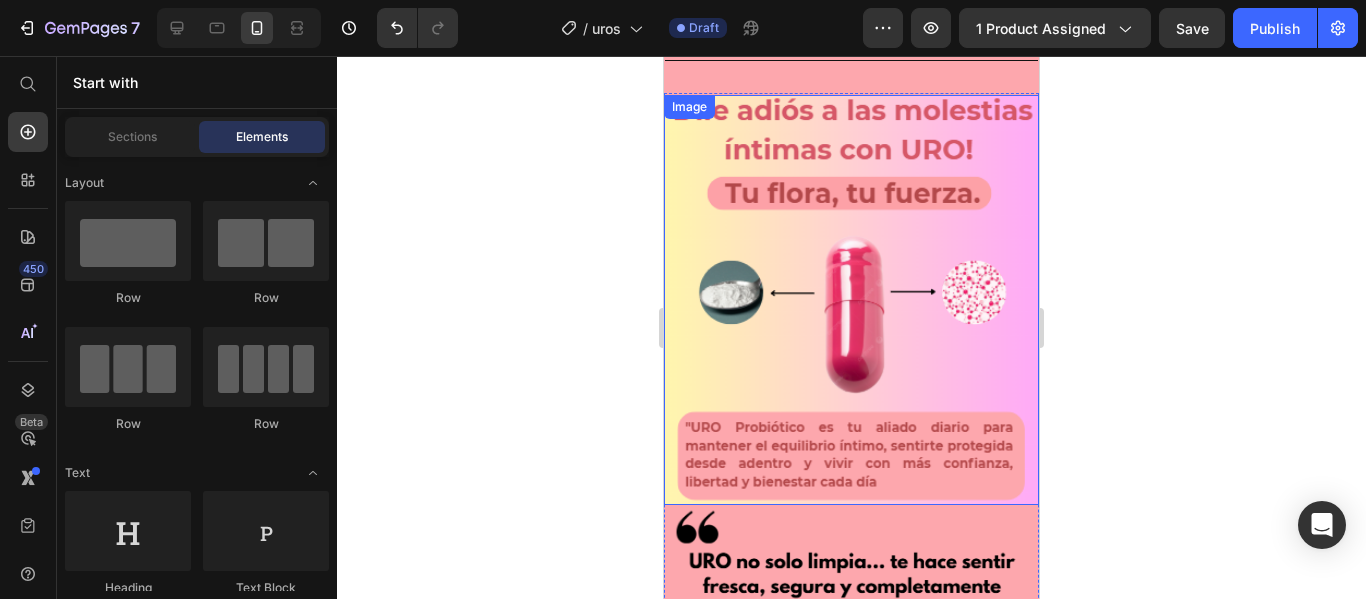 click at bounding box center [851, 300] 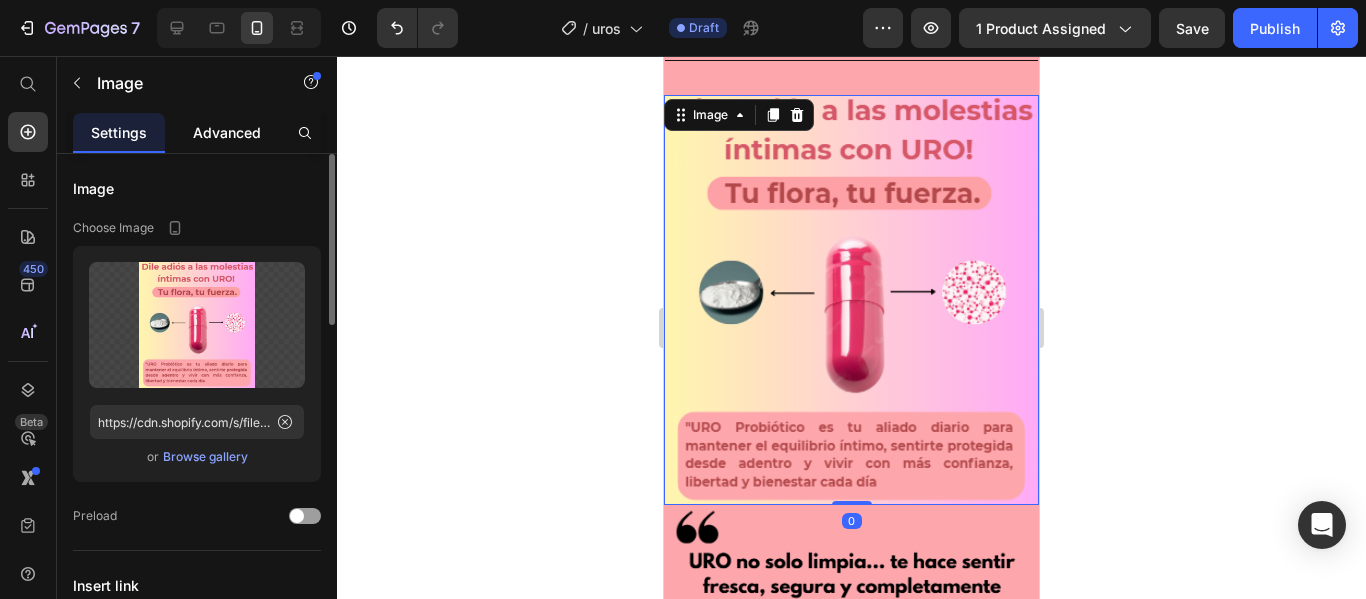 click on "Advanced" at bounding box center (227, 132) 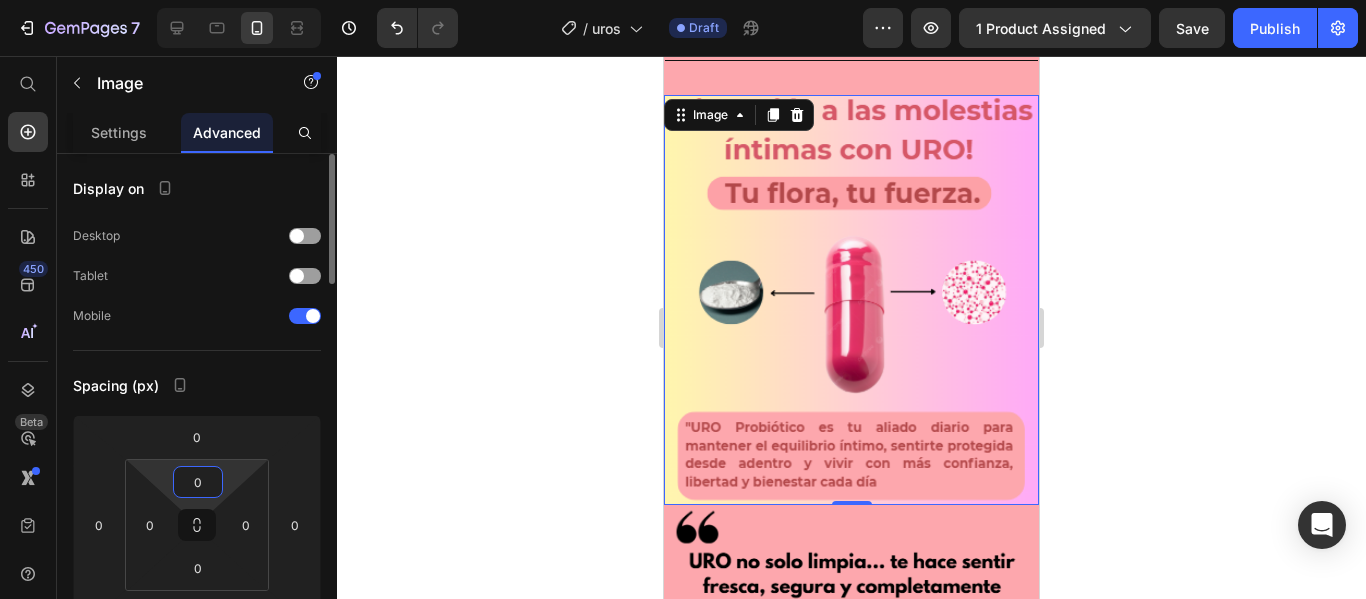 click on "0" at bounding box center (198, 482) 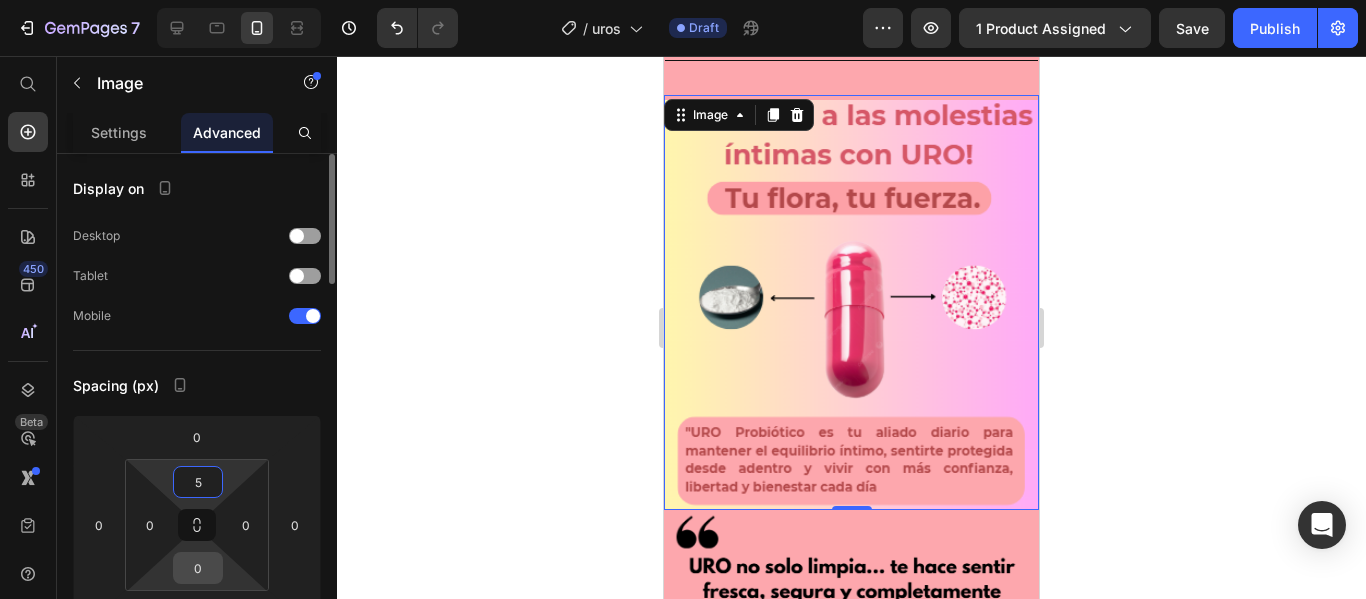 type on "5" 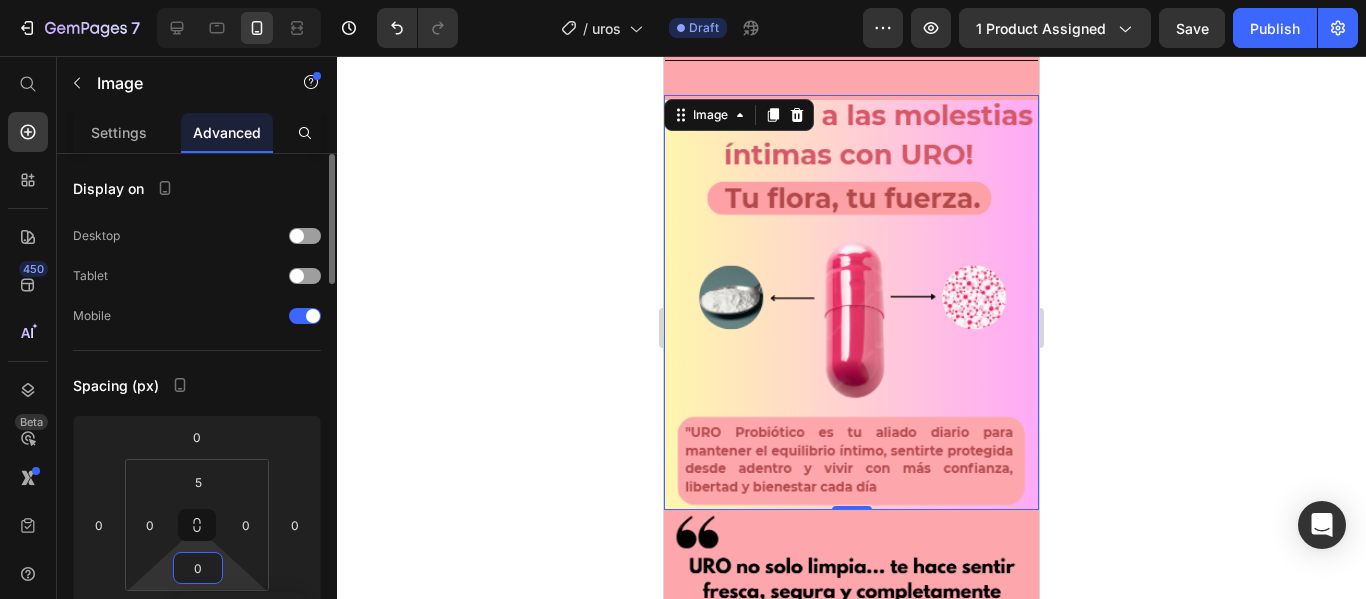 type on "5" 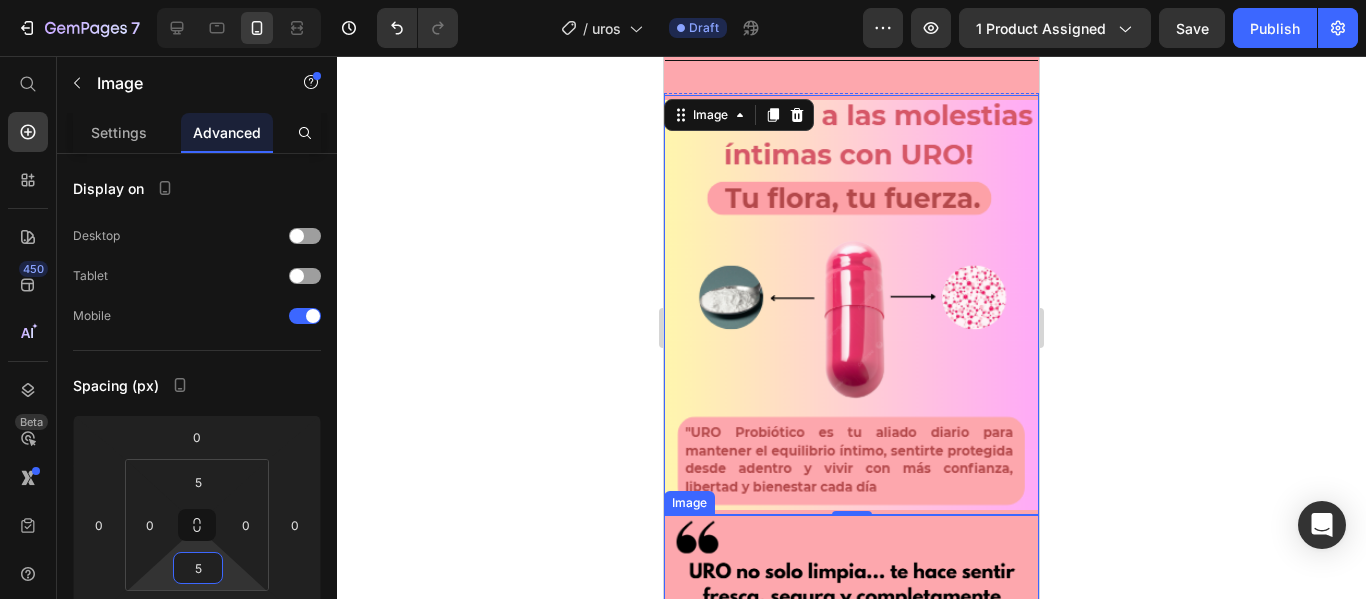 click 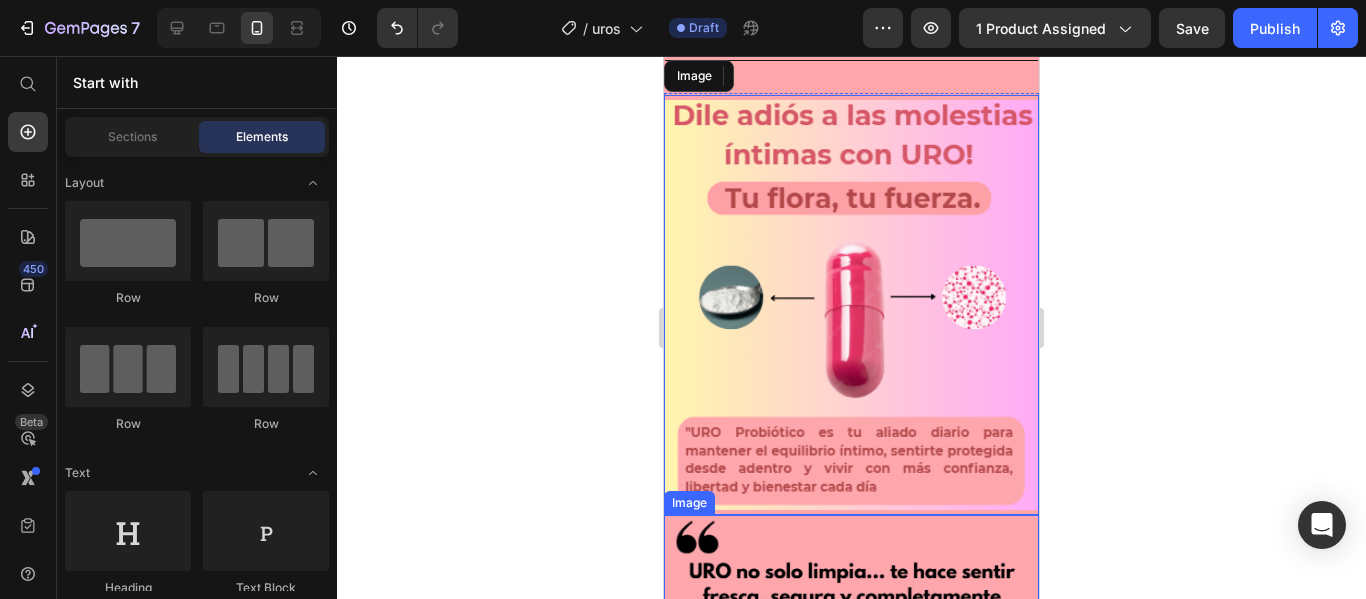 click 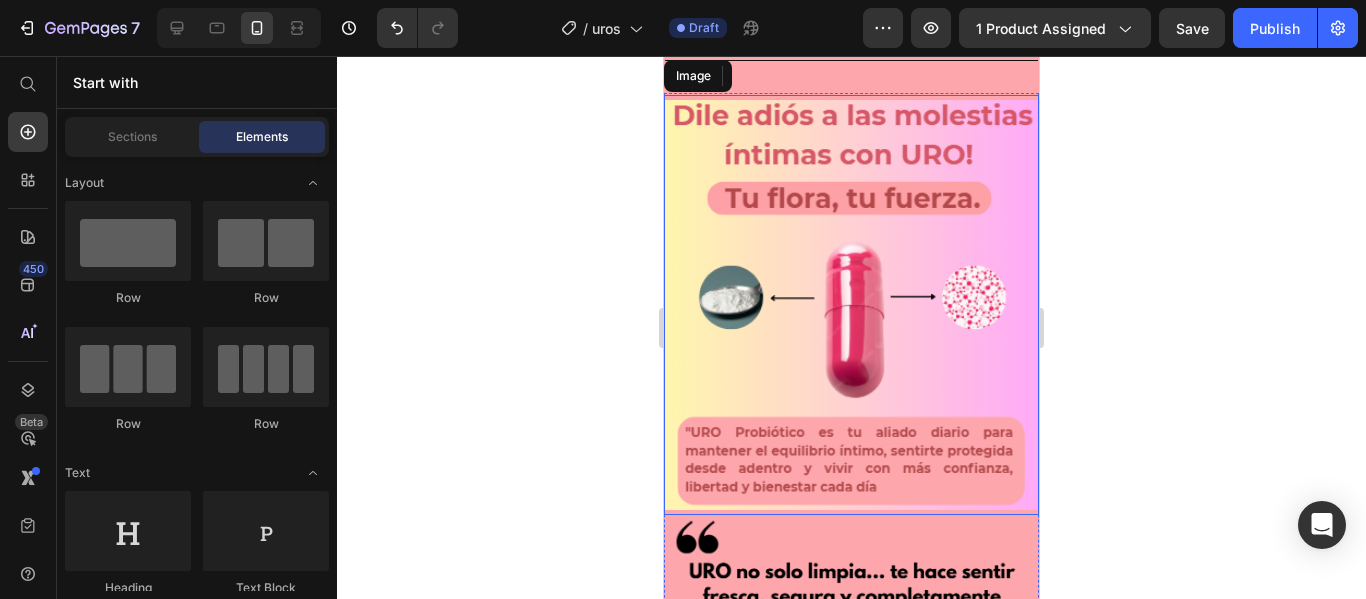 click 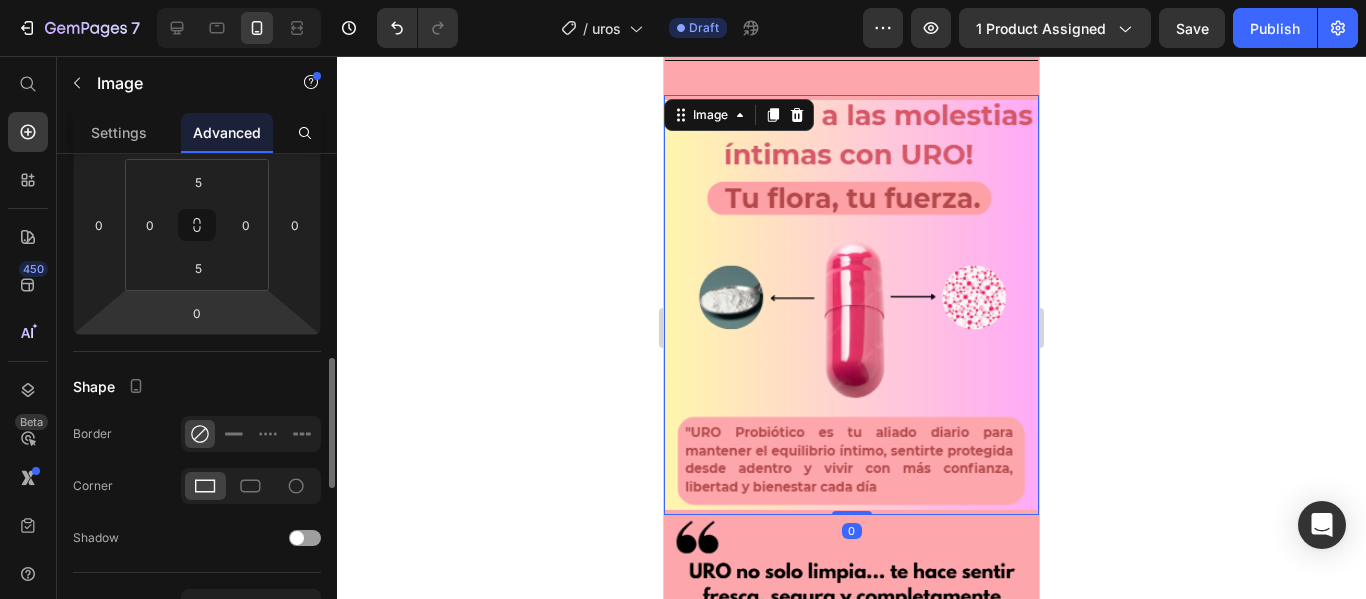 scroll, scrollTop: 400, scrollLeft: 0, axis: vertical 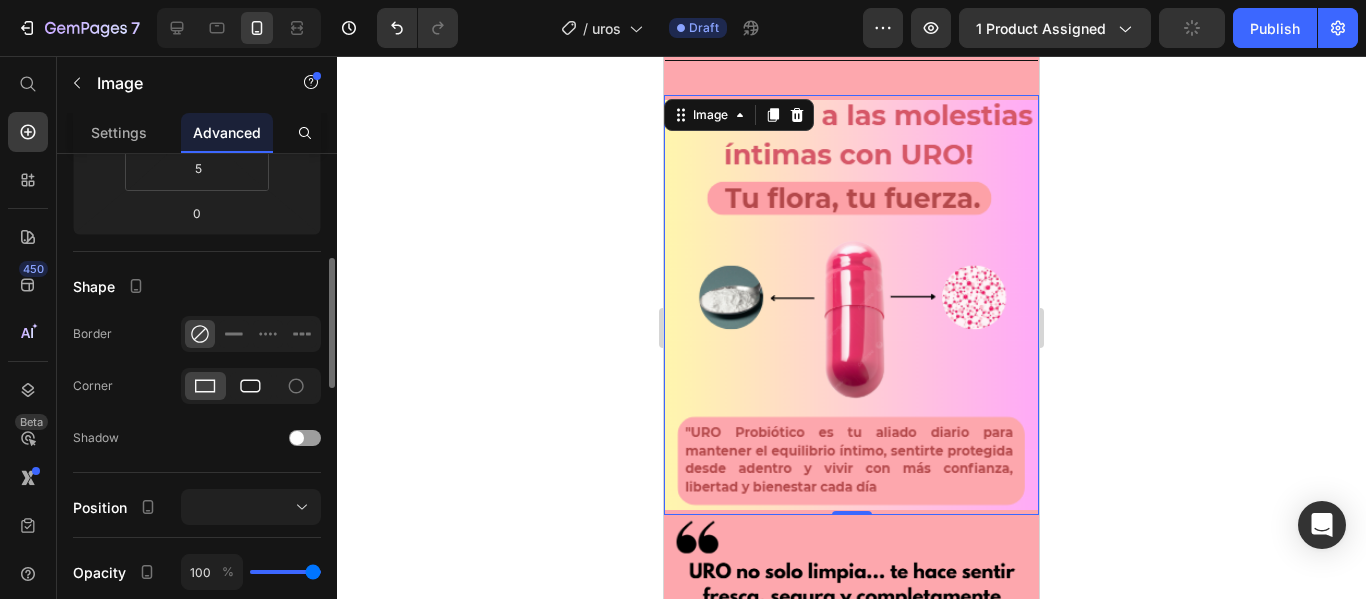 click 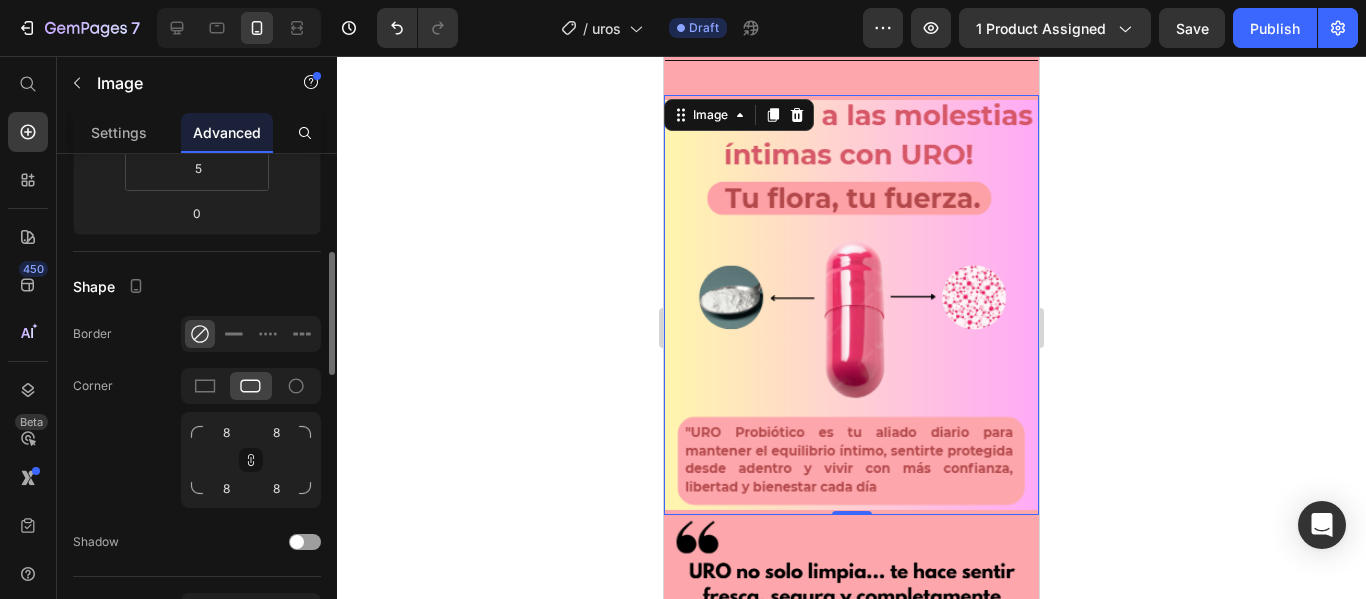 click 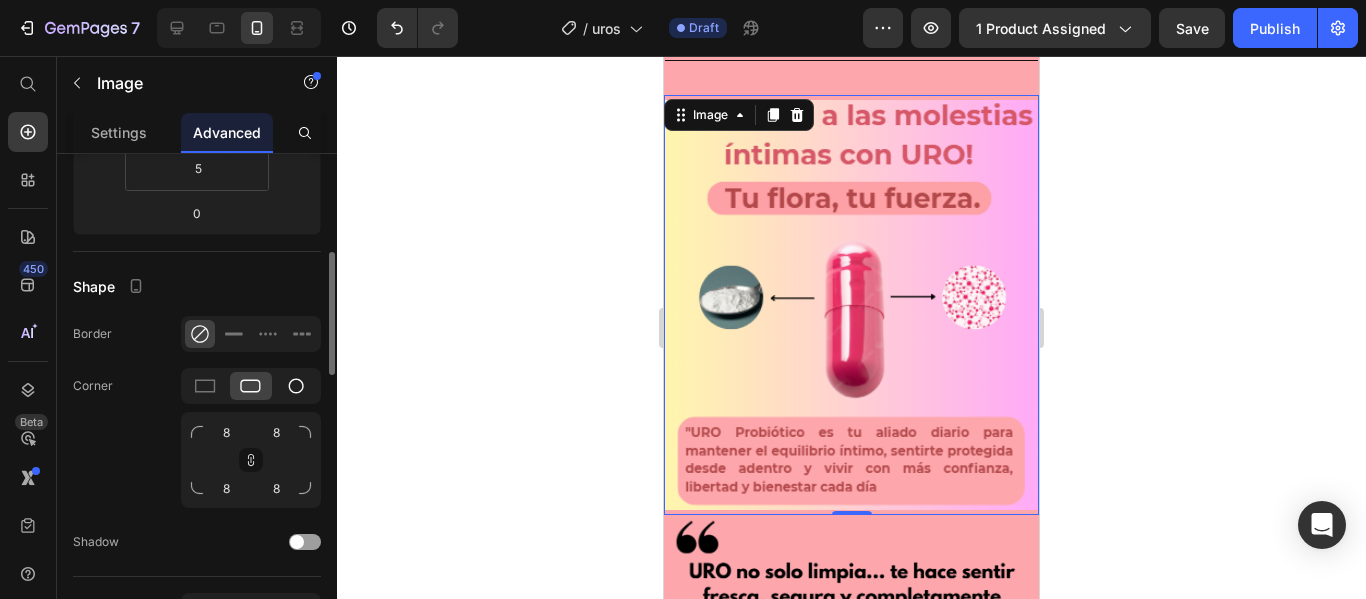 click 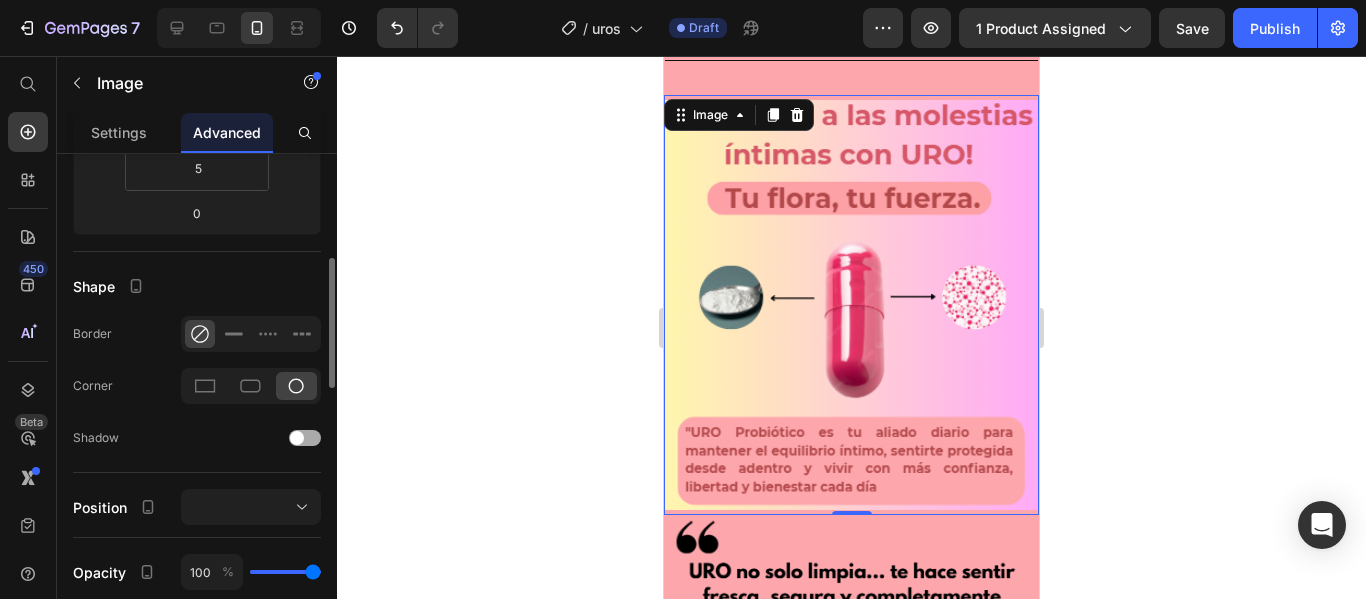 click at bounding box center [305, 438] 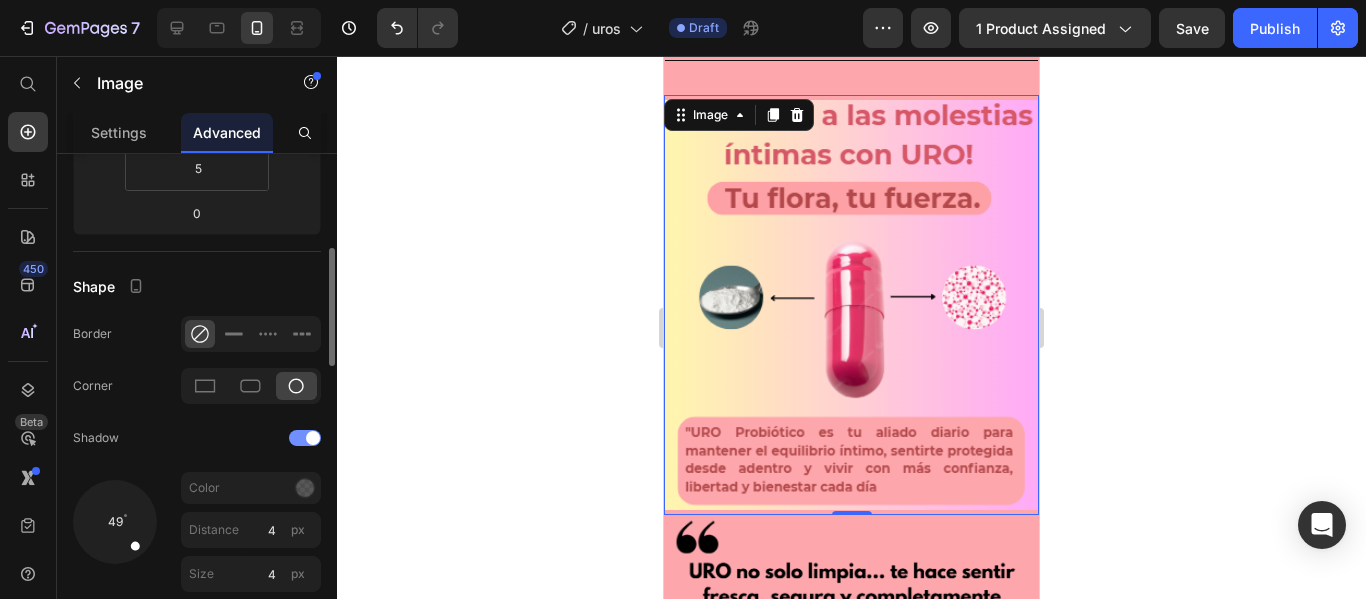 click at bounding box center [313, 438] 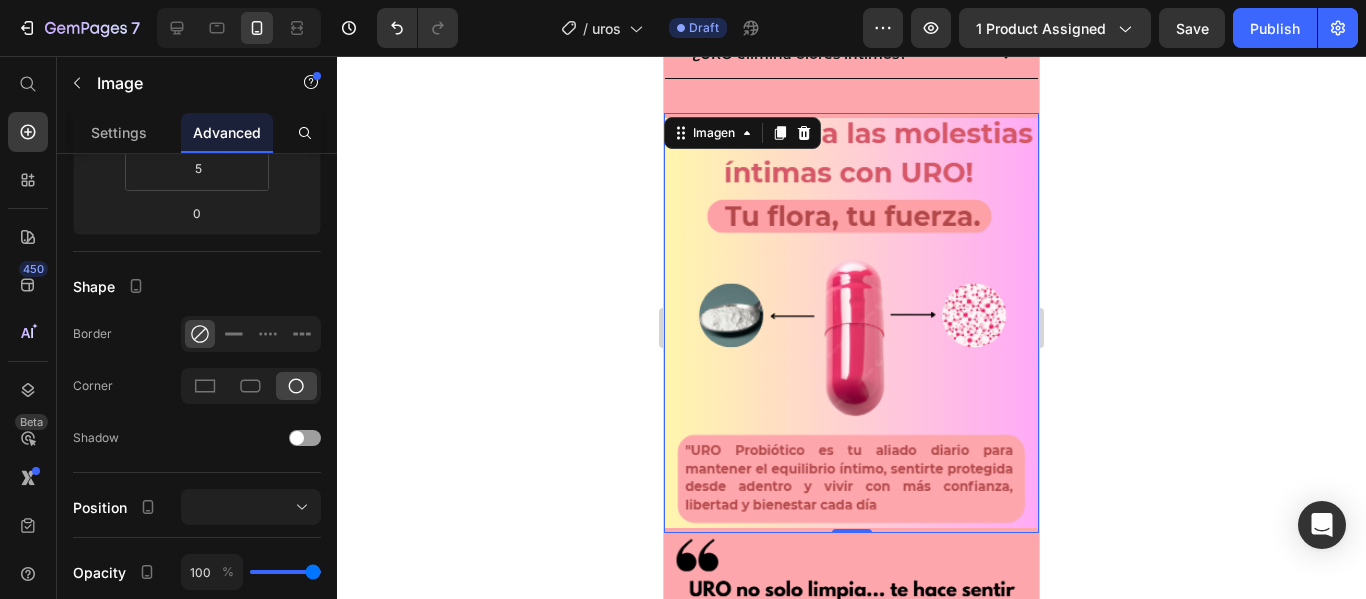 scroll, scrollTop: 1818, scrollLeft: 0, axis: vertical 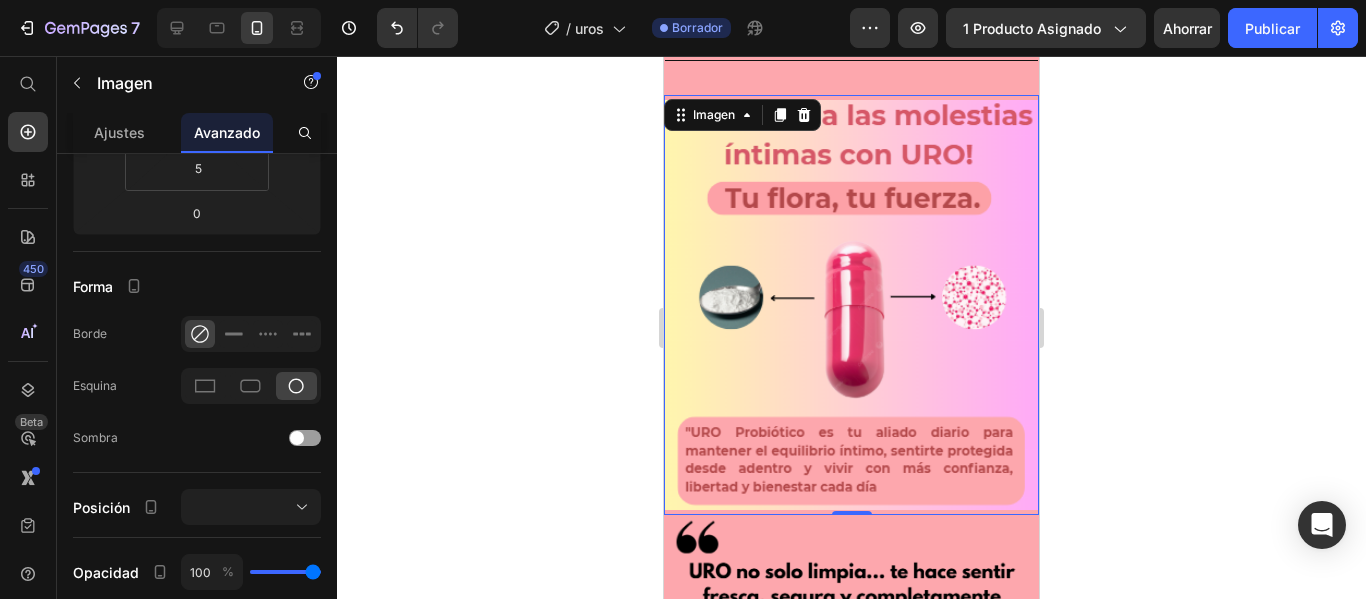 click 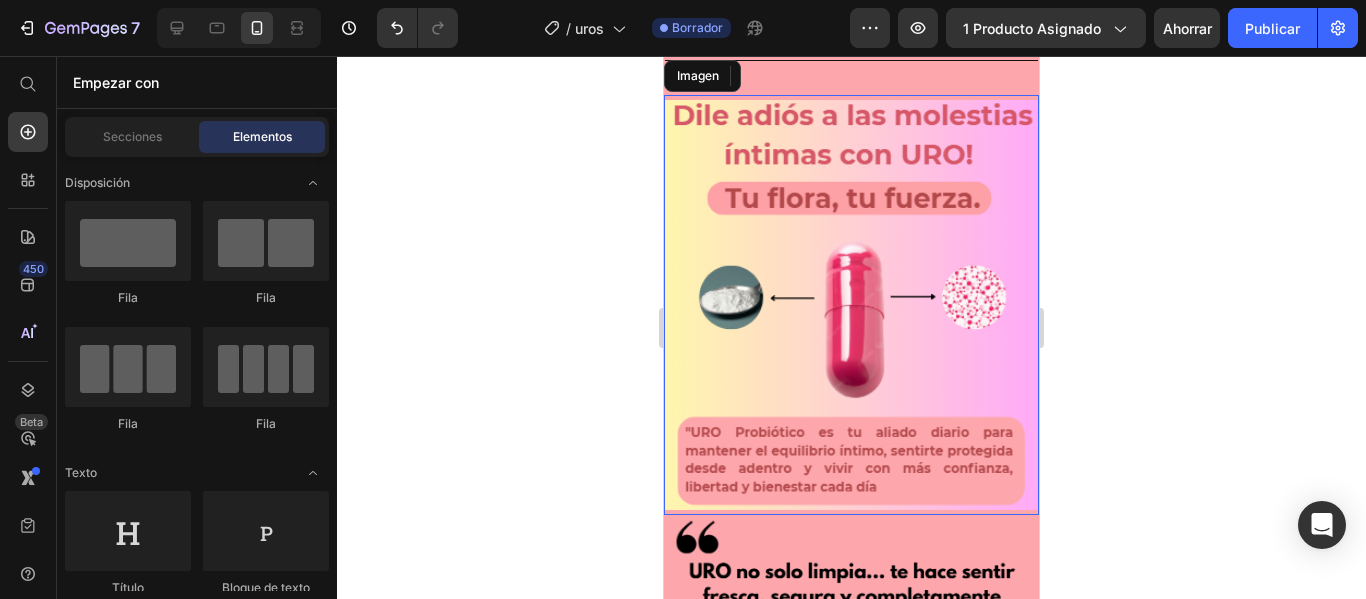 click 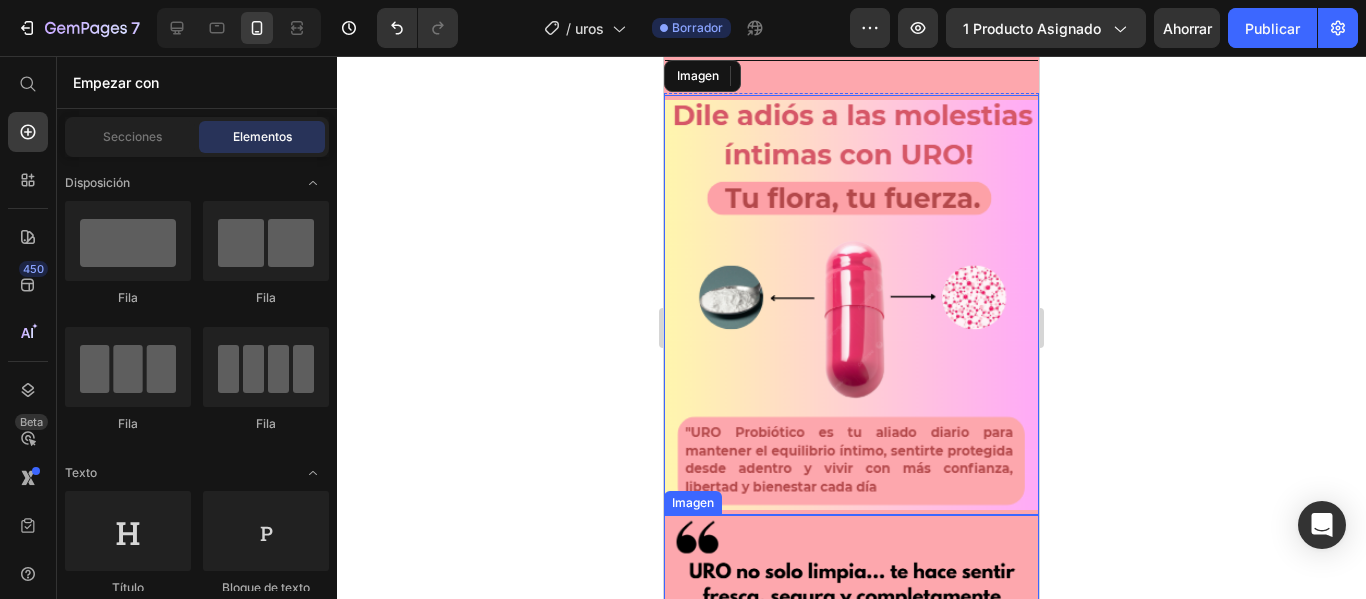 click at bounding box center [851, 585] 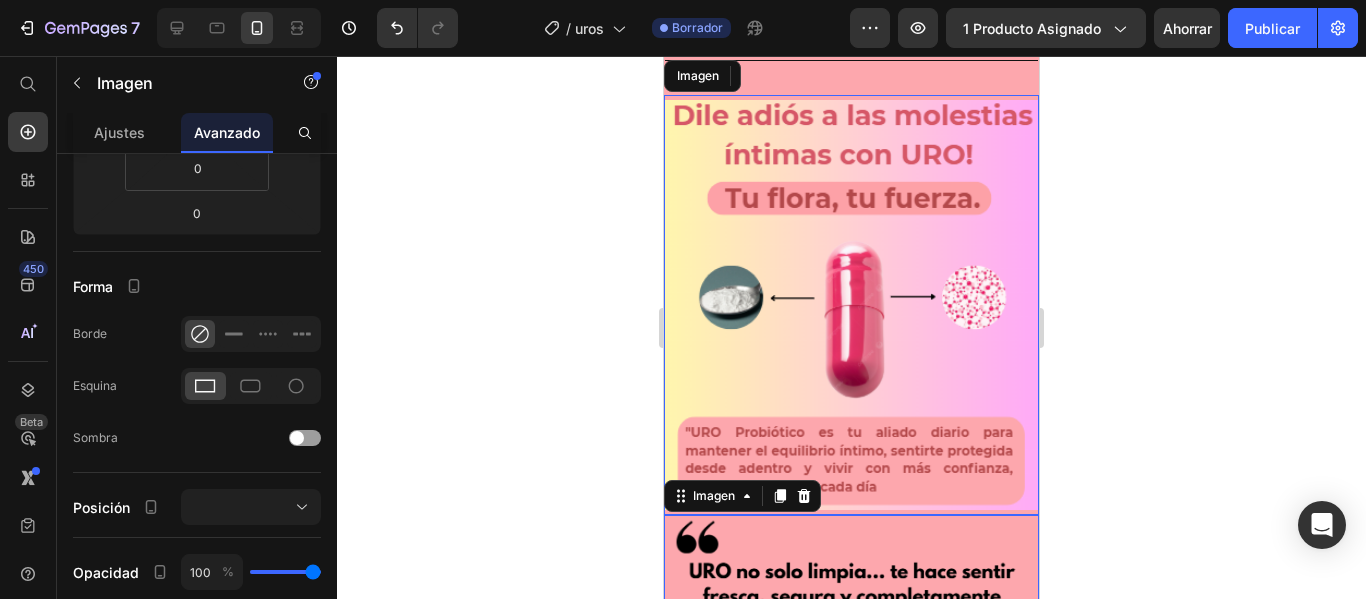 click 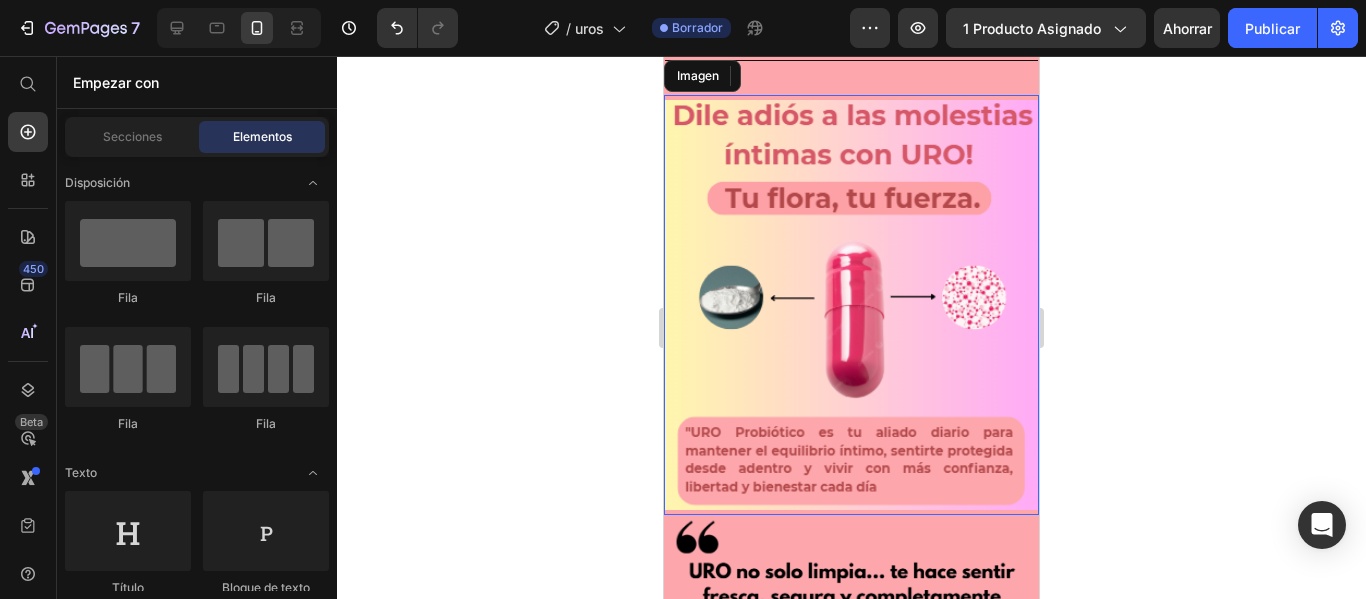 click 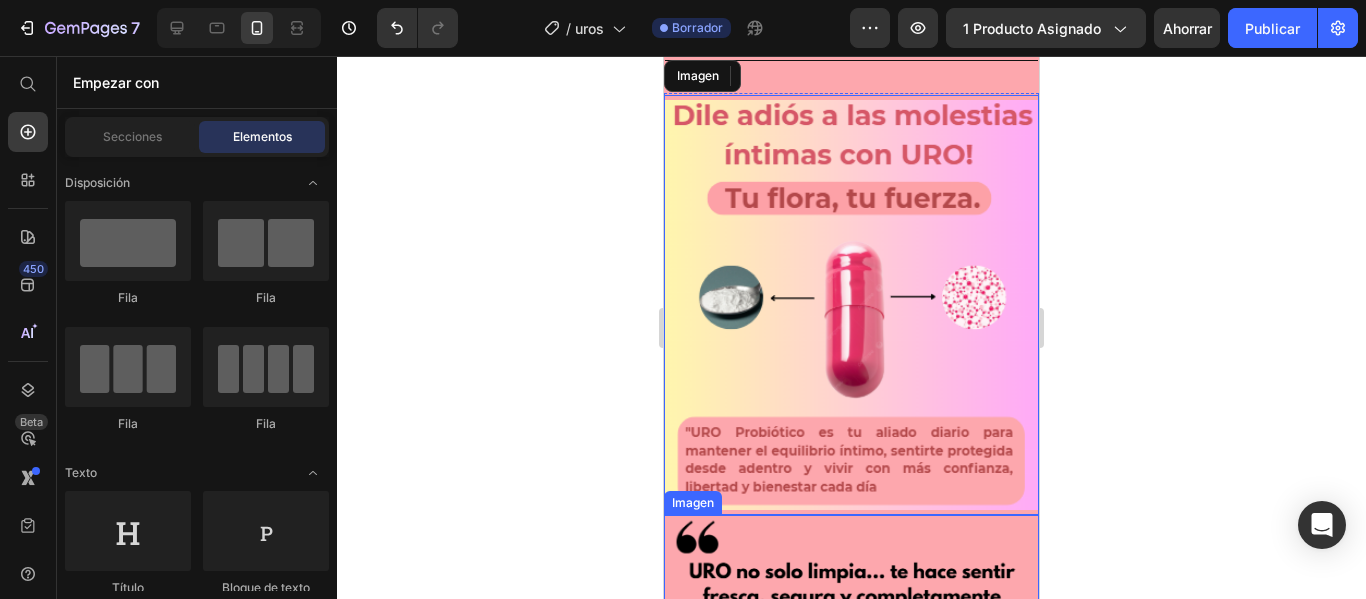 click at bounding box center (851, 585) 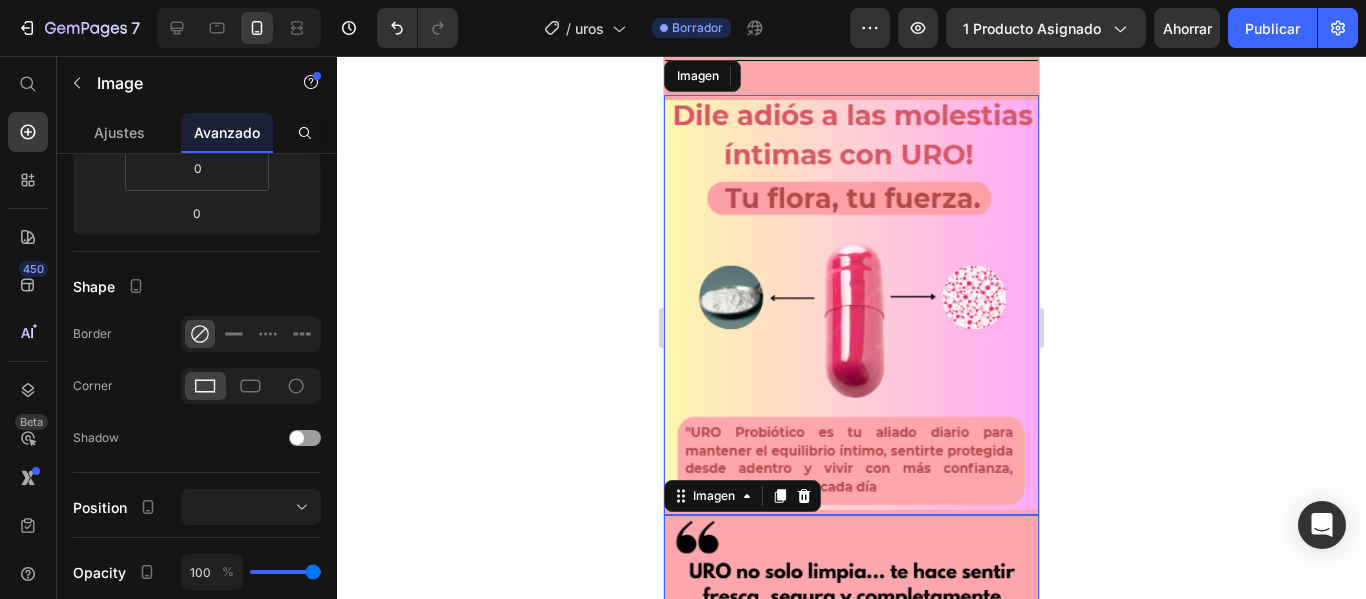 click at bounding box center [851, 585] 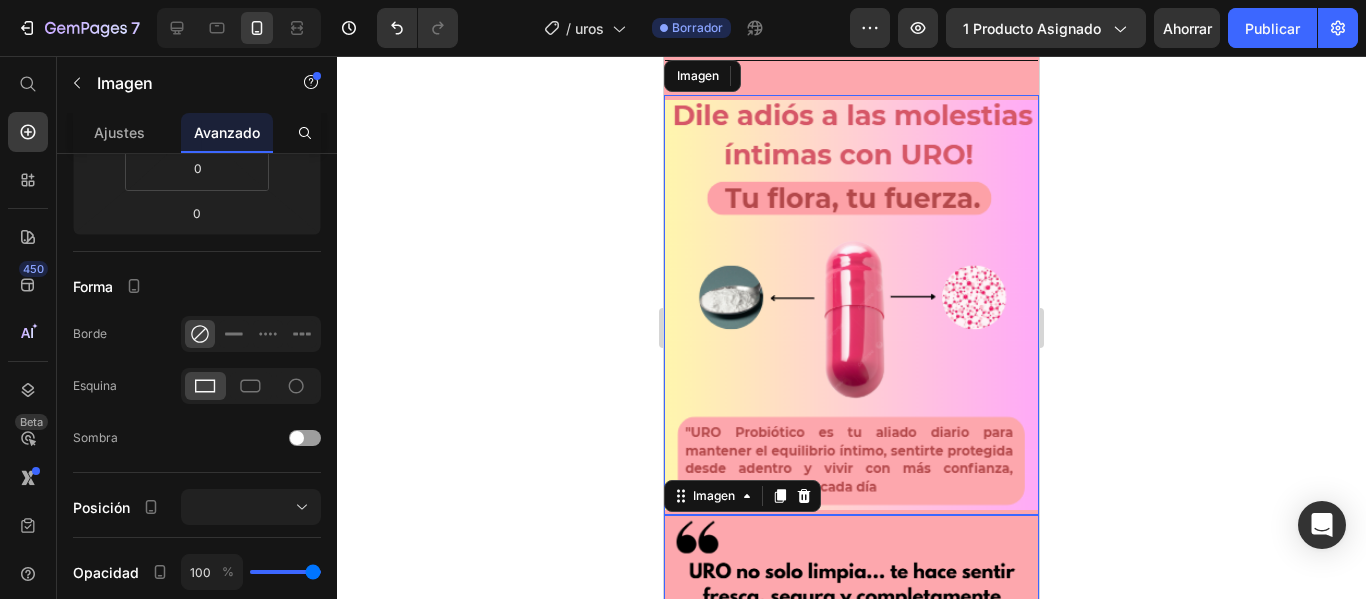 click 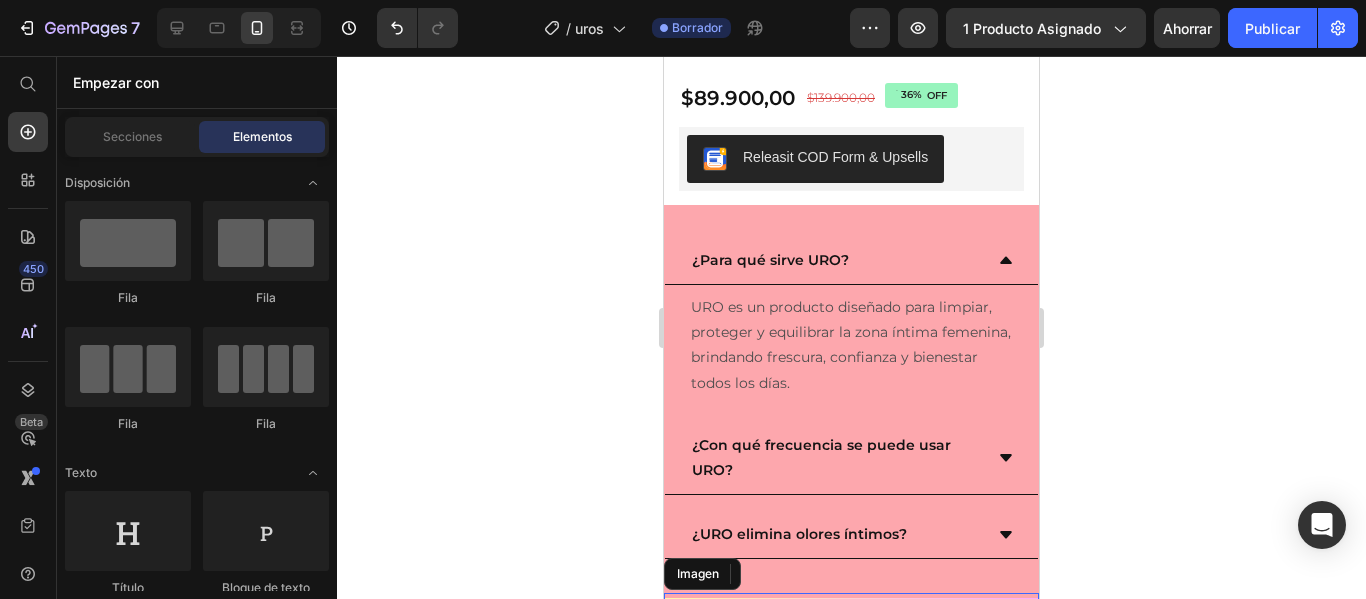 scroll, scrollTop: 1300, scrollLeft: 0, axis: vertical 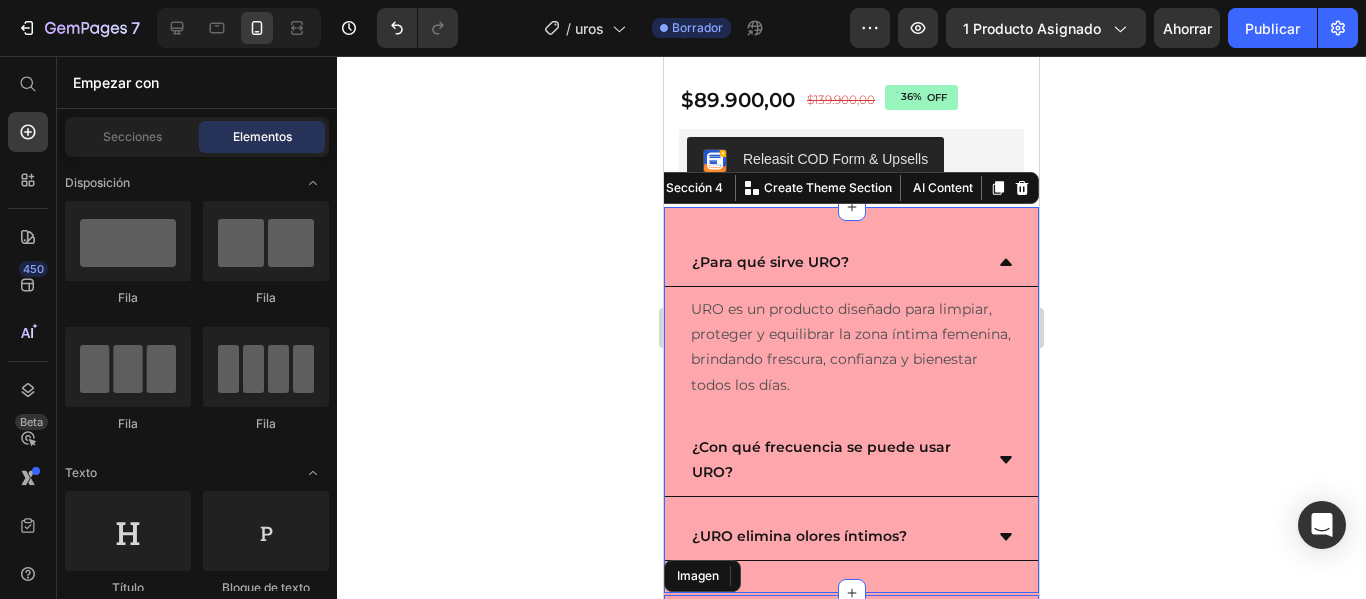 click on "¿Para qué sirve URO? URO es un producto diseñado para limpiar, proteger y equilibrar la zona íntima femenina, brindando frescura, confianza y bienestar todos los días. Bloque de texto
¿Con qué frecuencia se puede usar URO?
¿URO elimina olores íntimos? Acordeón Sección 4   You can create reusable sections Create Theme Section AI Content Write with GemAI What would you like to describe here? Tone and Voice Persuasive Product Show more Generate" at bounding box center (851, 400) 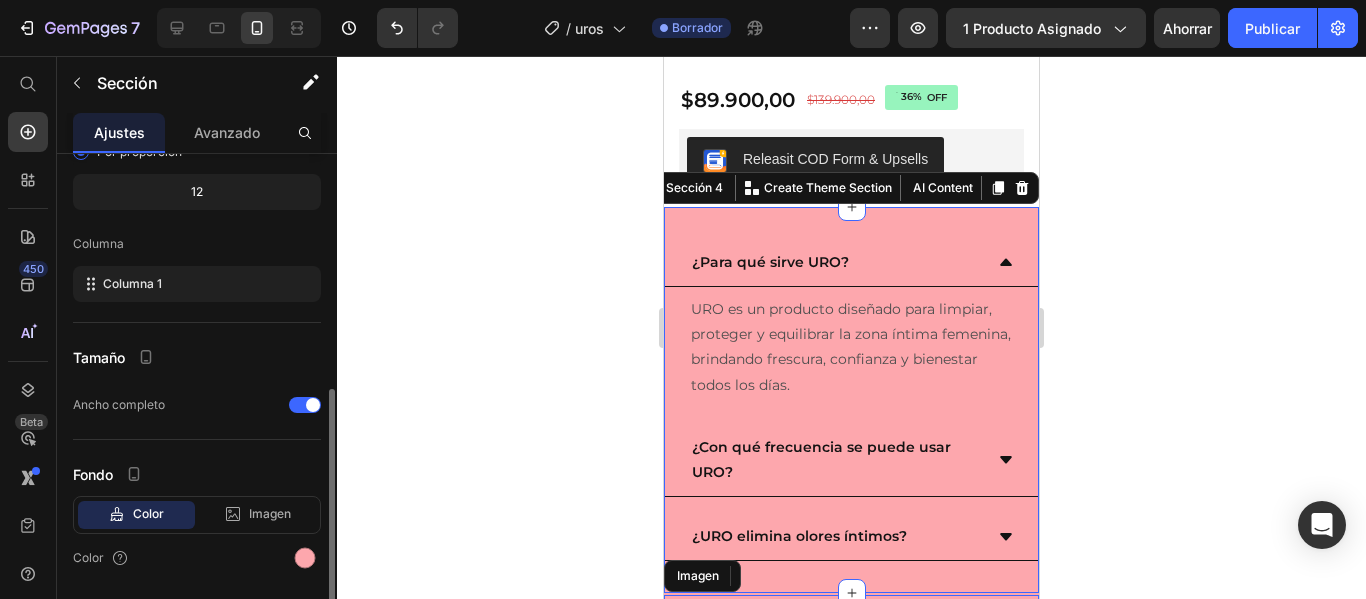 scroll, scrollTop: 262, scrollLeft: 0, axis: vertical 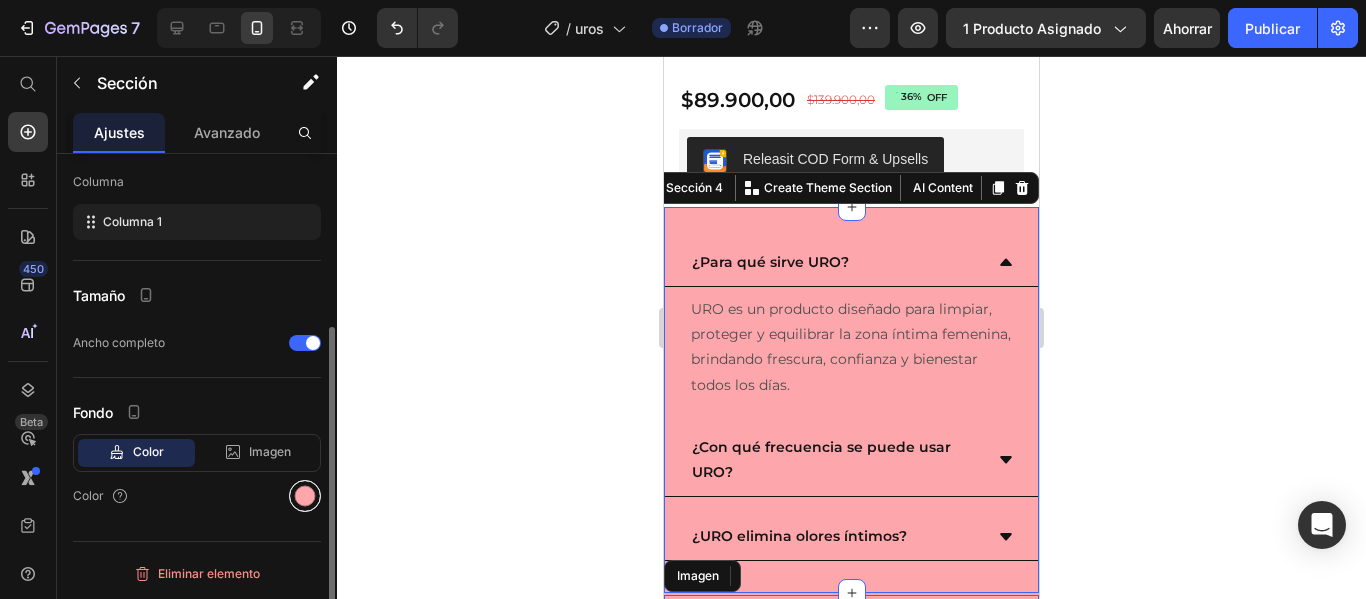 click at bounding box center [305, 496] 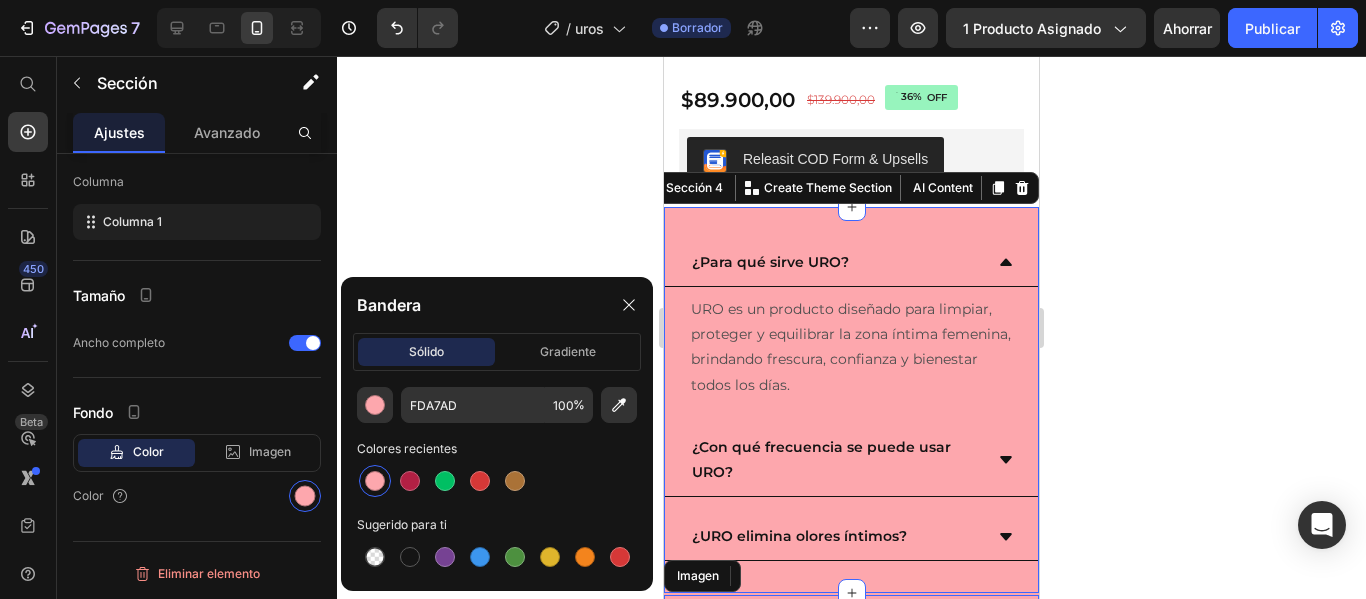 click 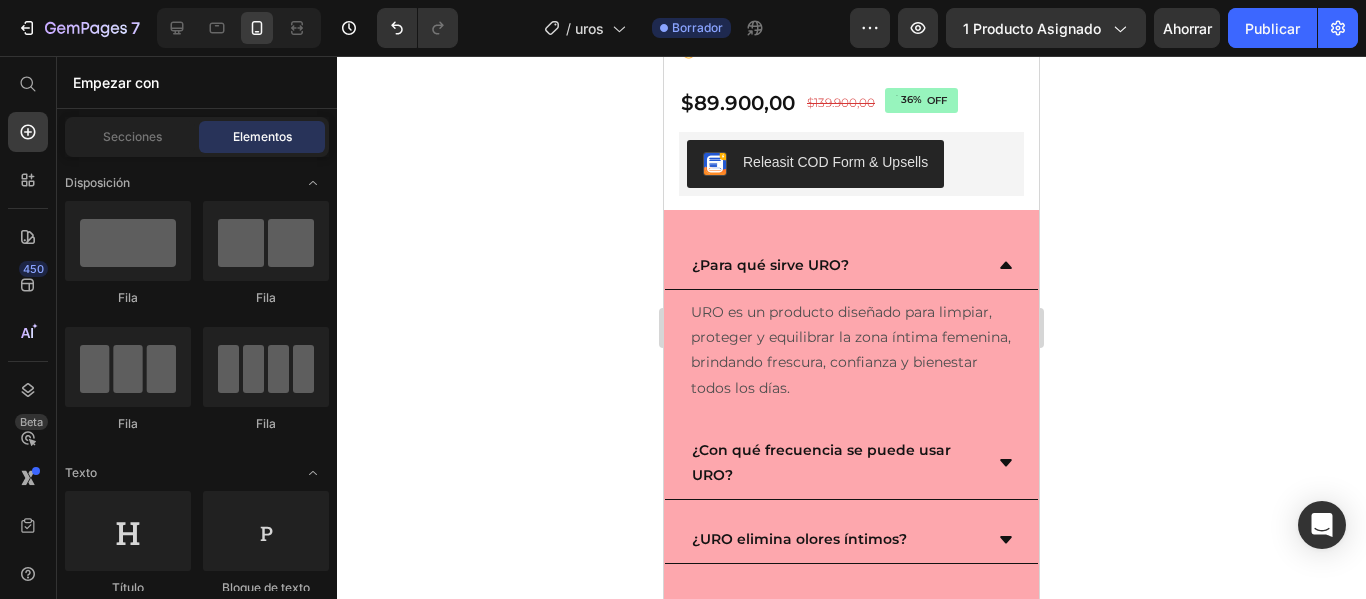 scroll, scrollTop: 1276, scrollLeft: 0, axis: vertical 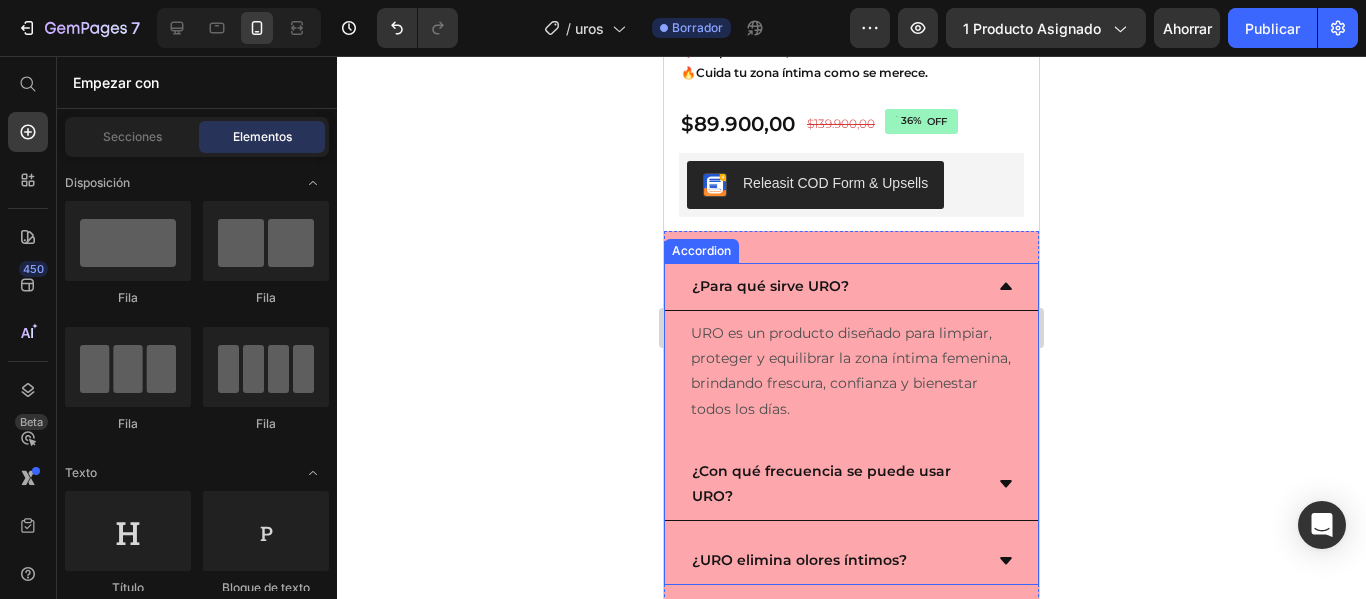 click 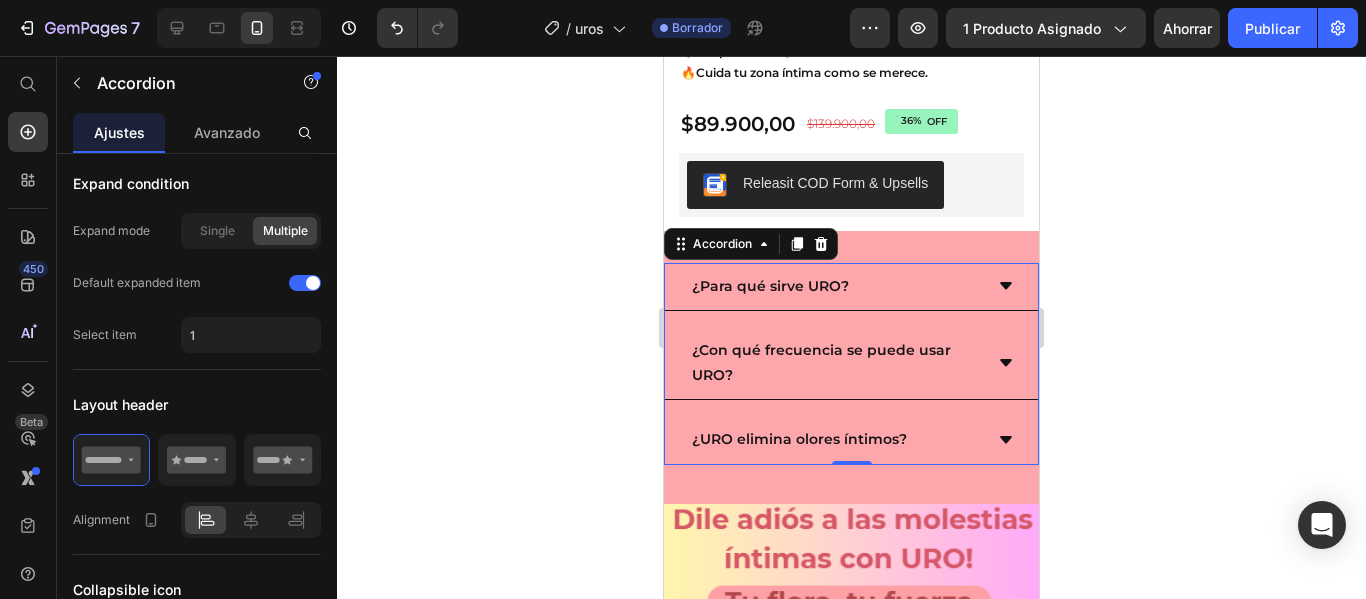 scroll, scrollTop: 0, scrollLeft: 0, axis: both 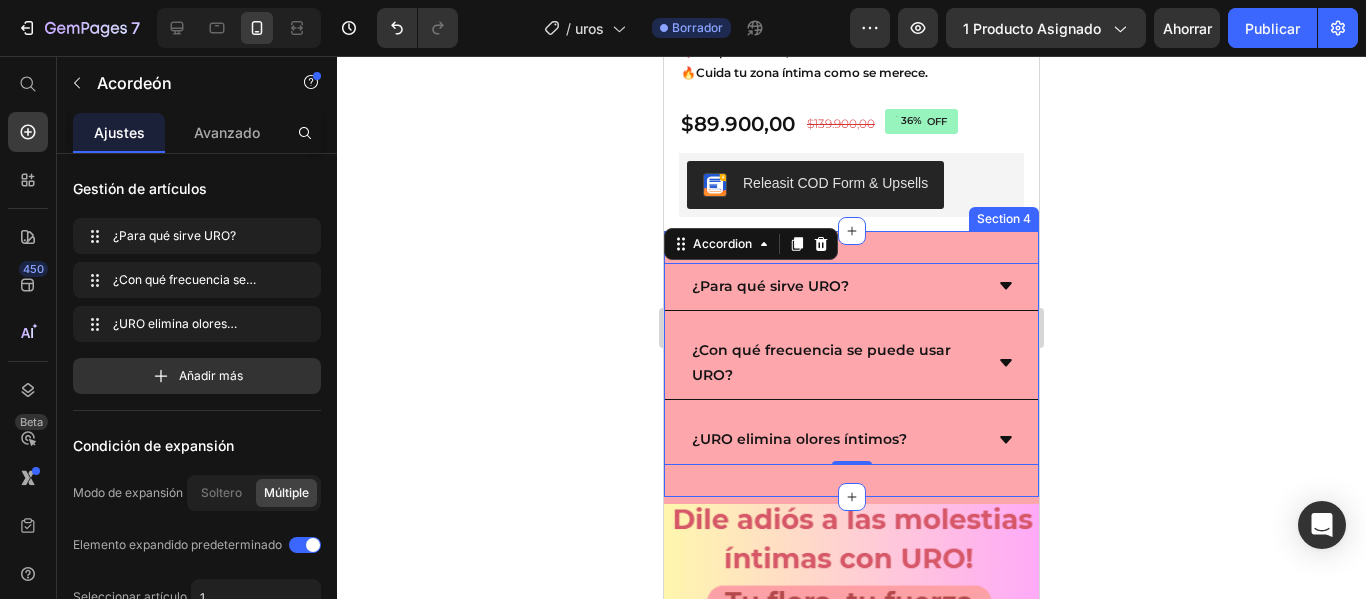 click on "¿Para qué sirve URO?
¿Con qué frecuencia se puede usar URO?
¿URO elimina olores íntimos? Accordion   0 Section 4" at bounding box center (851, 364) 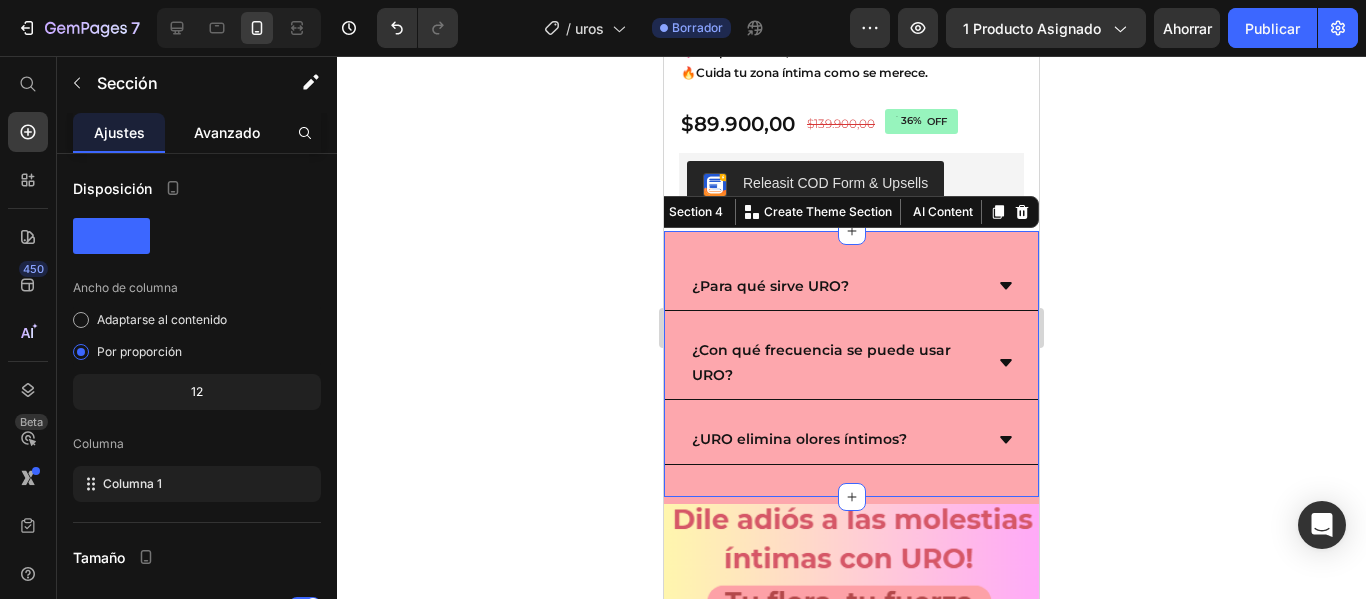 click on "Avanzado" at bounding box center [227, 132] 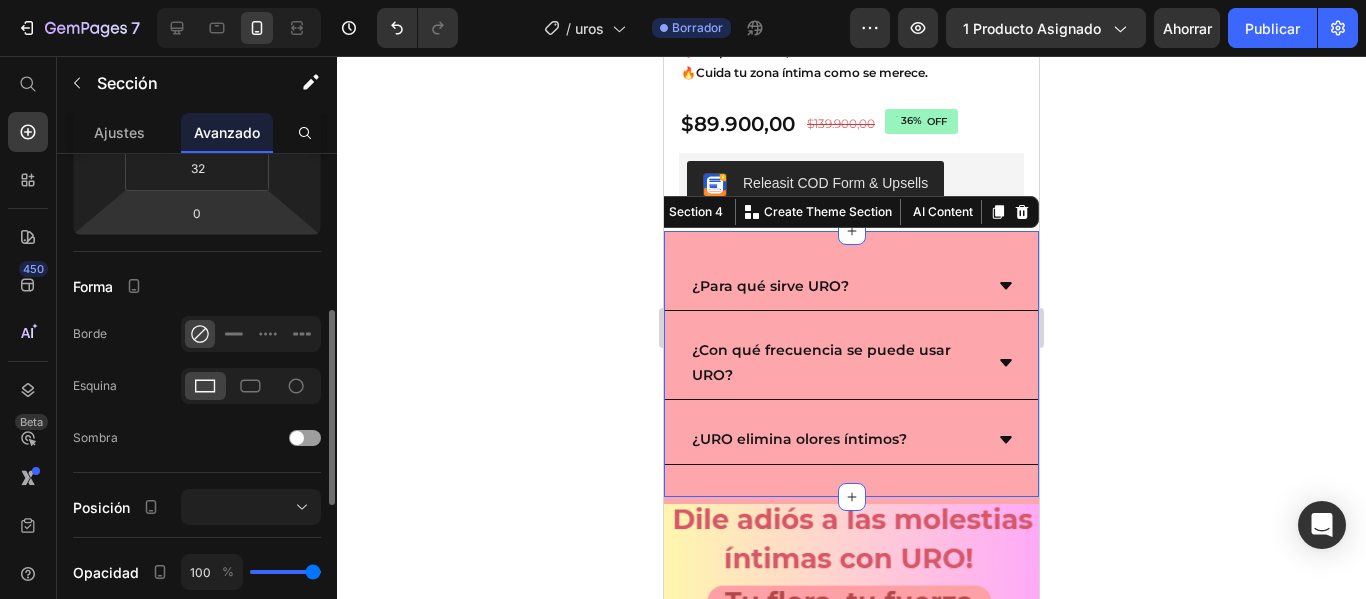 scroll, scrollTop: 200, scrollLeft: 0, axis: vertical 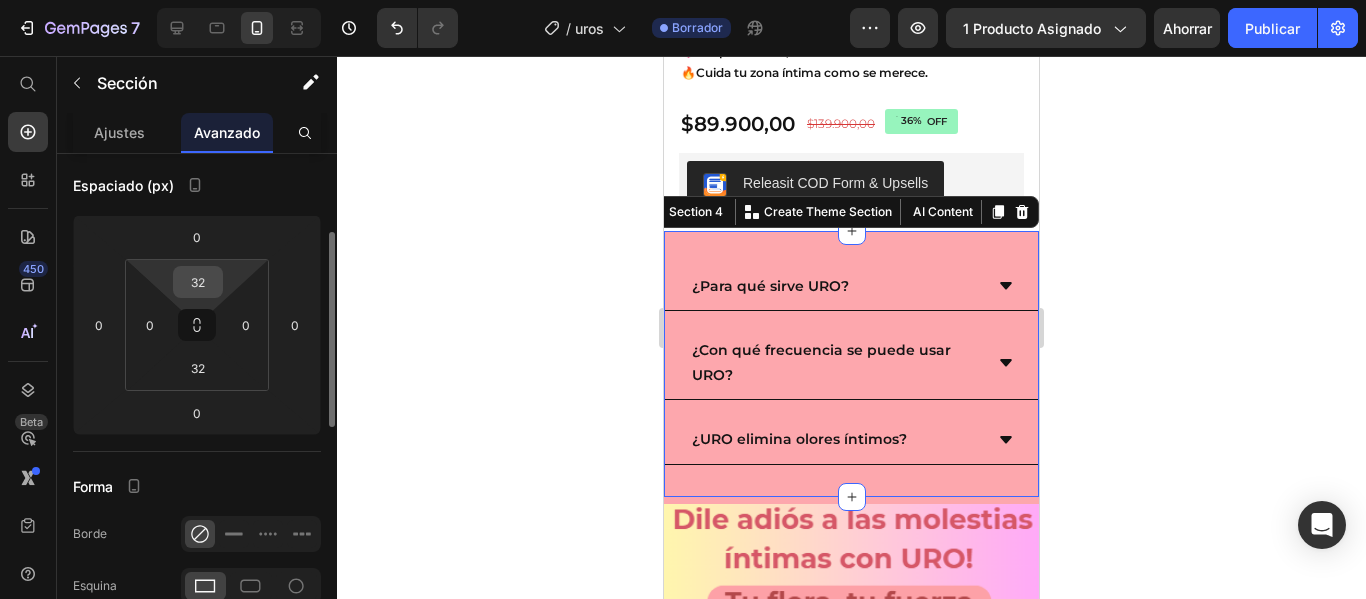click on "32" at bounding box center [198, 282] 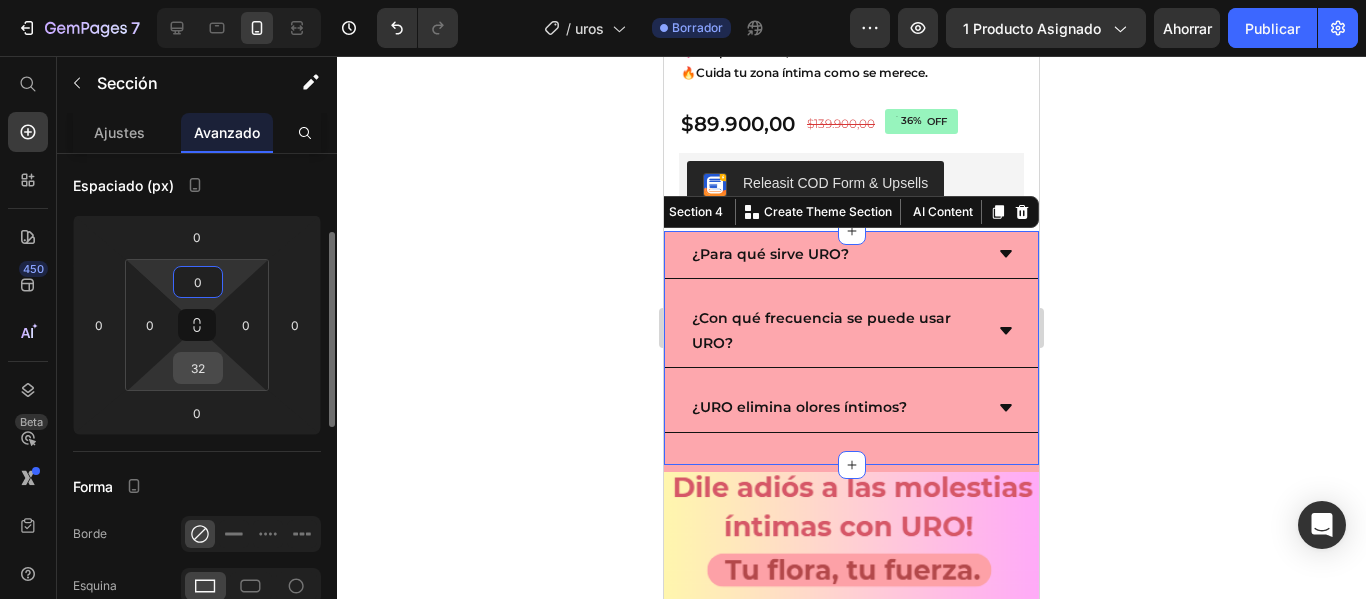 type on "0" 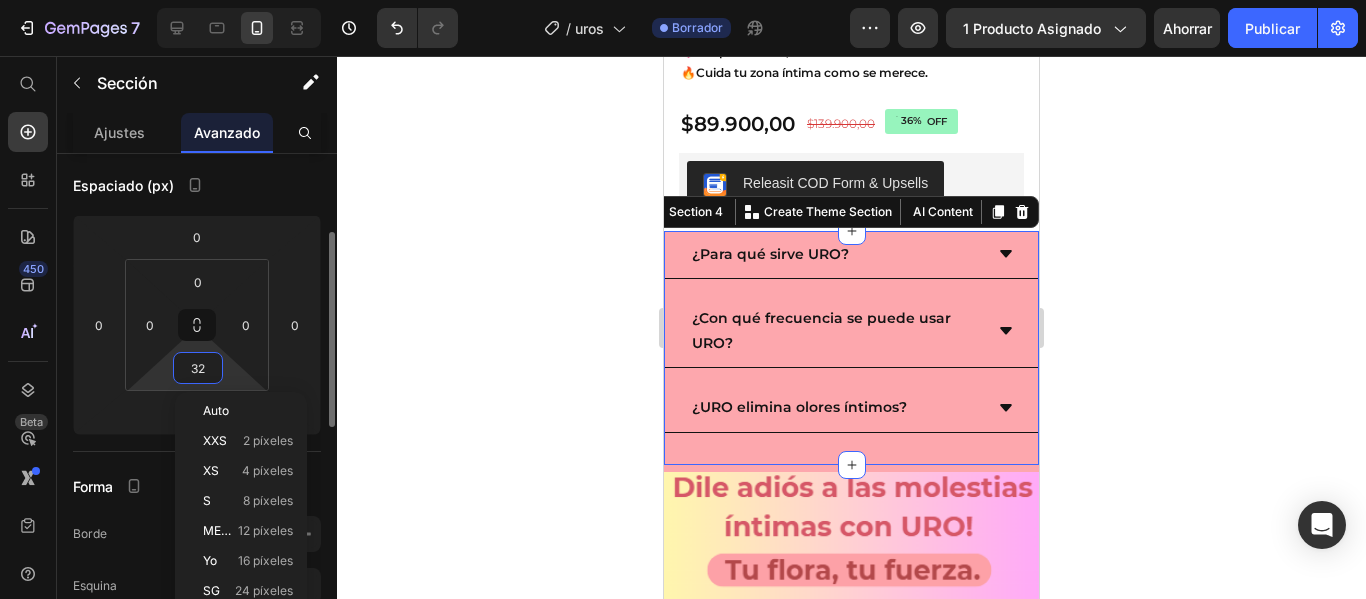 type on "0" 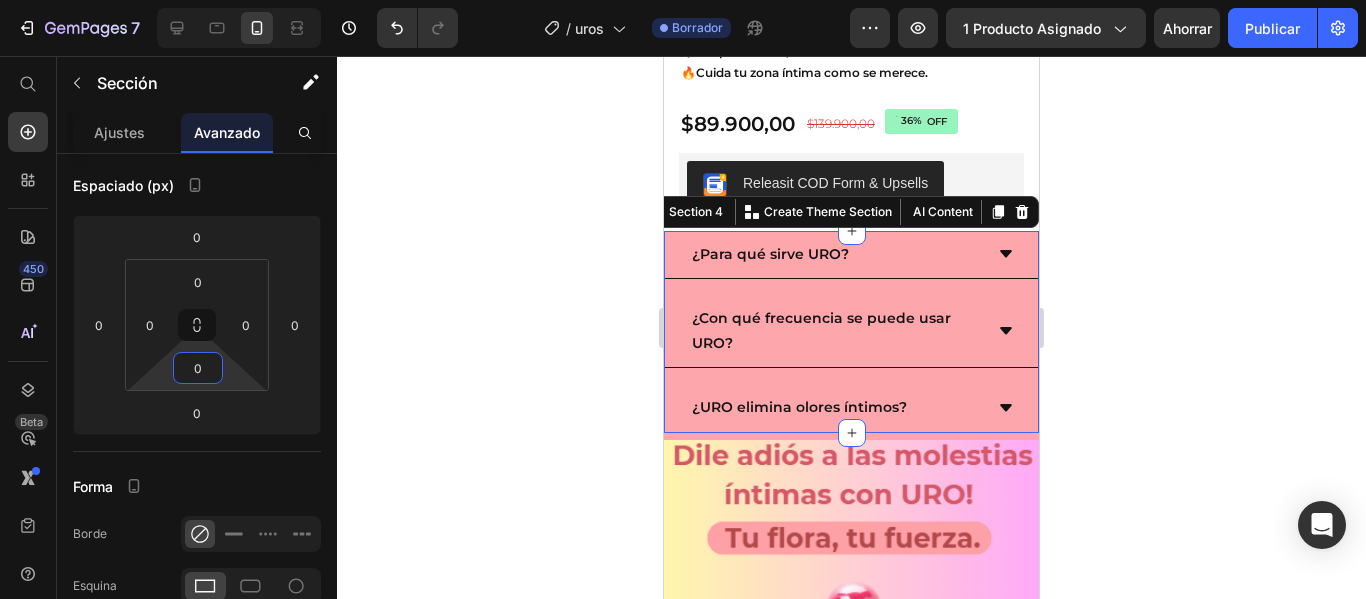 click 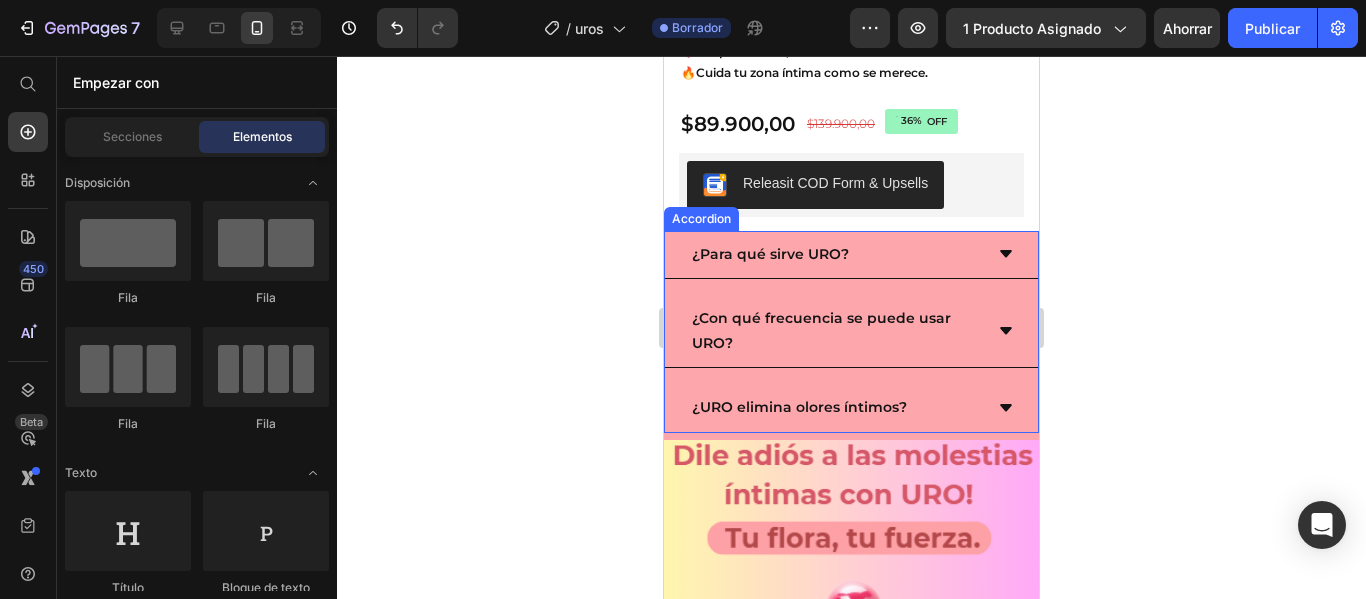 click on "¿Para qué sirve URO?" at bounding box center [851, 255] 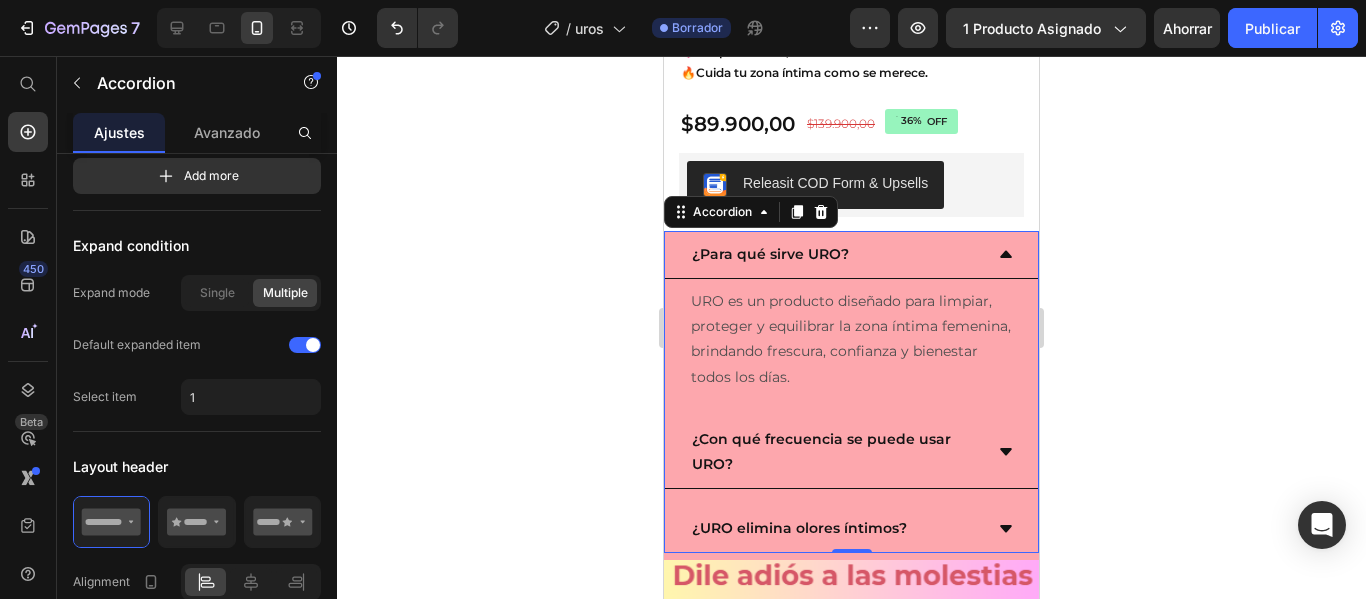 scroll, scrollTop: 0, scrollLeft: 0, axis: both 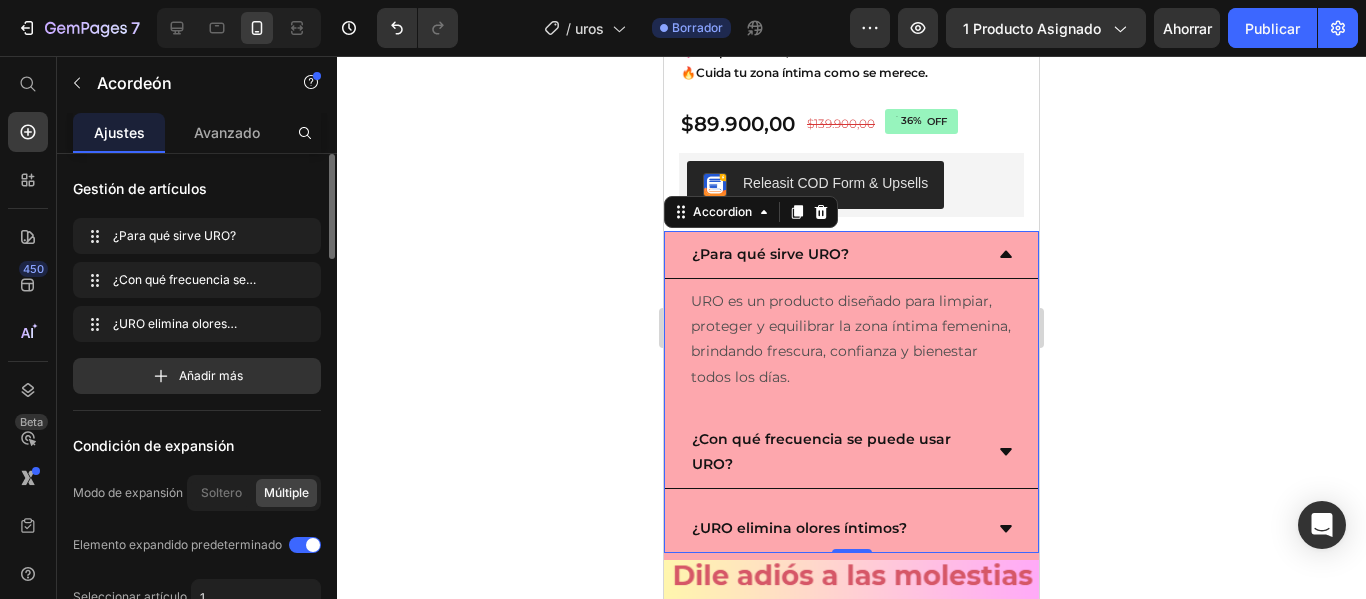 click on "¿Para qué sirve URO?" at bounding box center [851, 255] 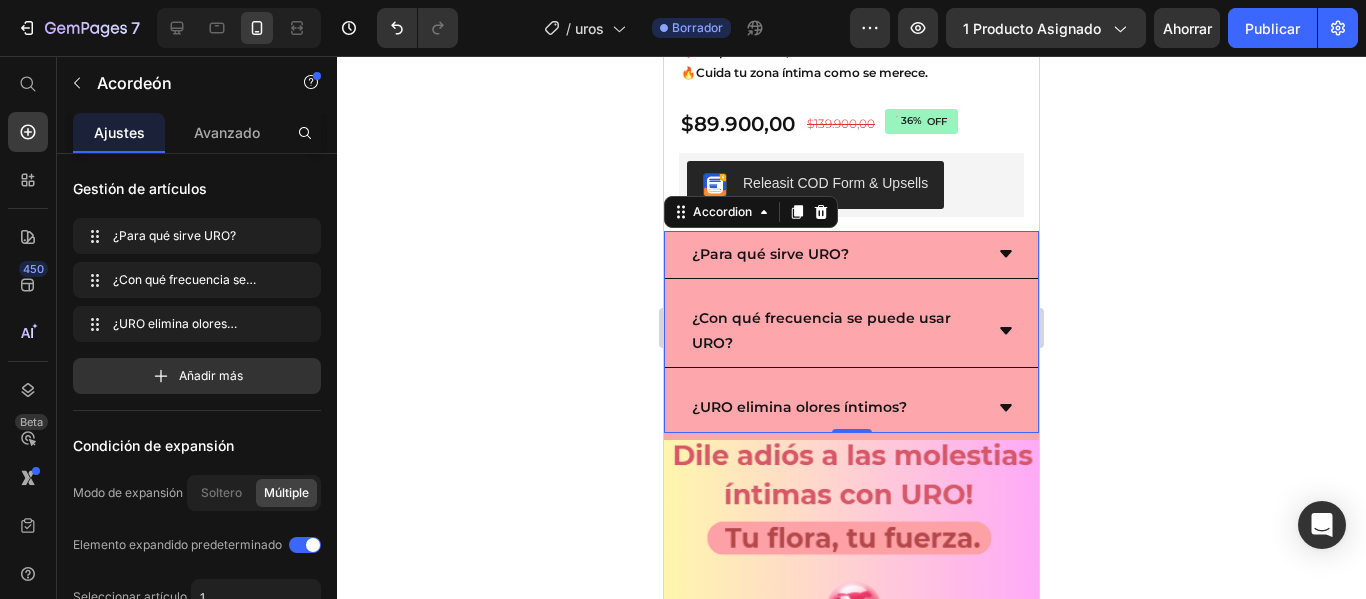 click 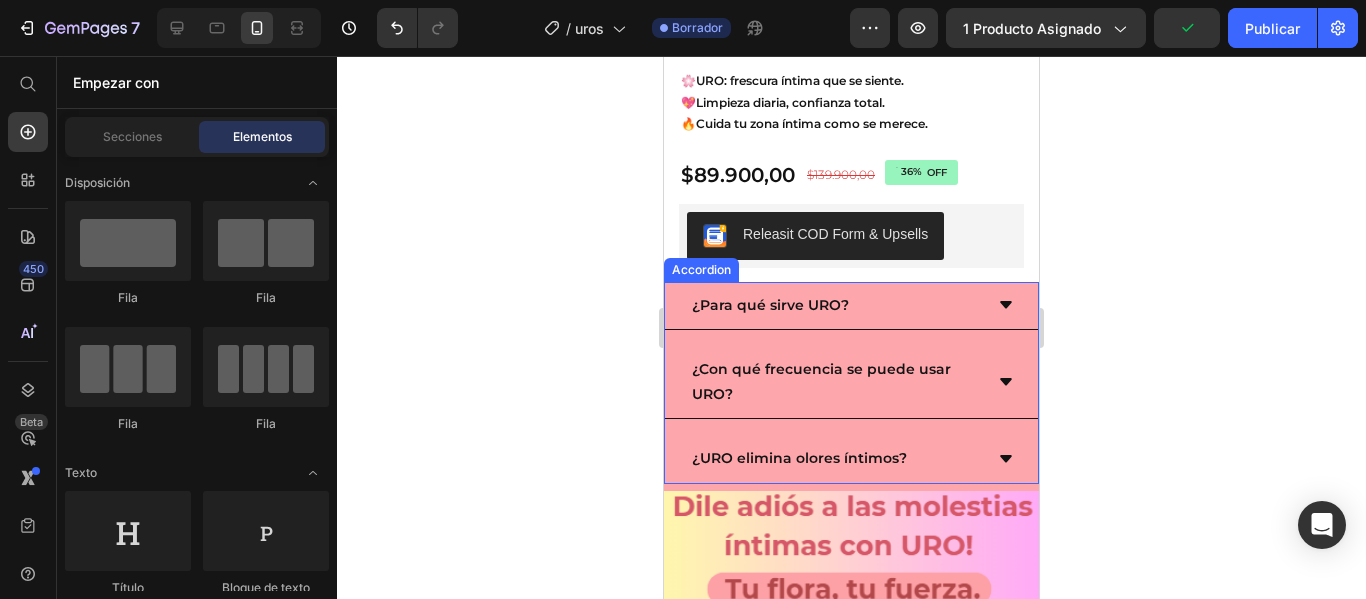 scroll, scrollTop: 1276, scrollLeft: 0, axis: vertical 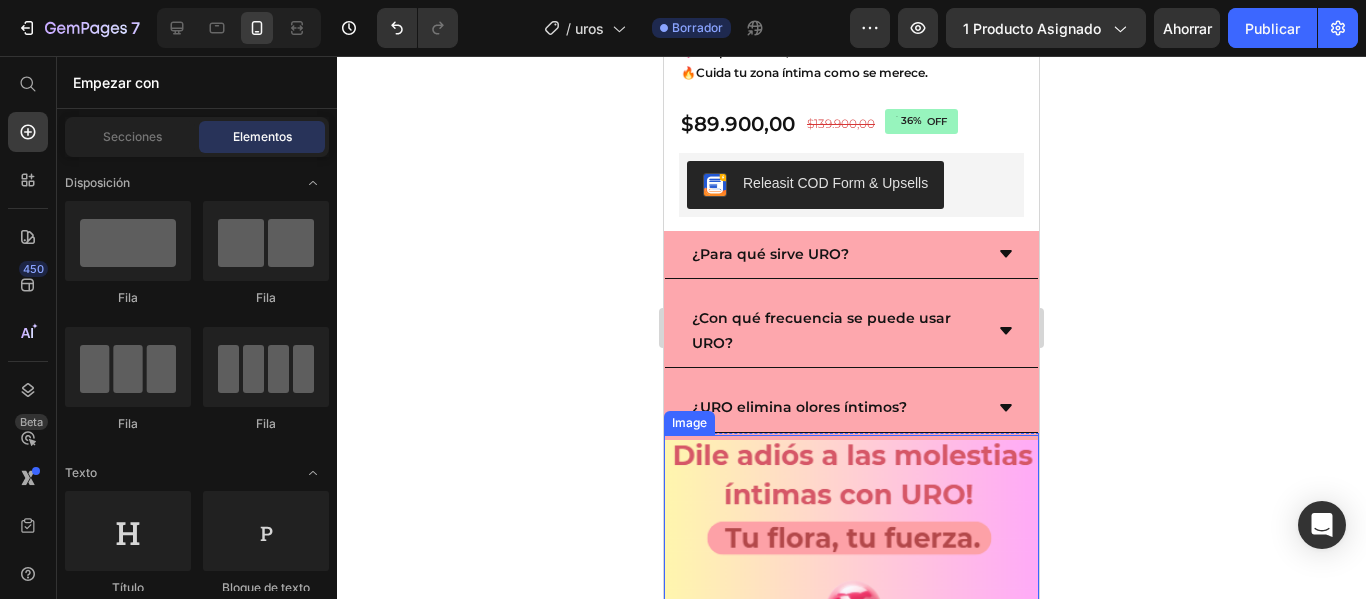 click at bounding box center (851, 645) 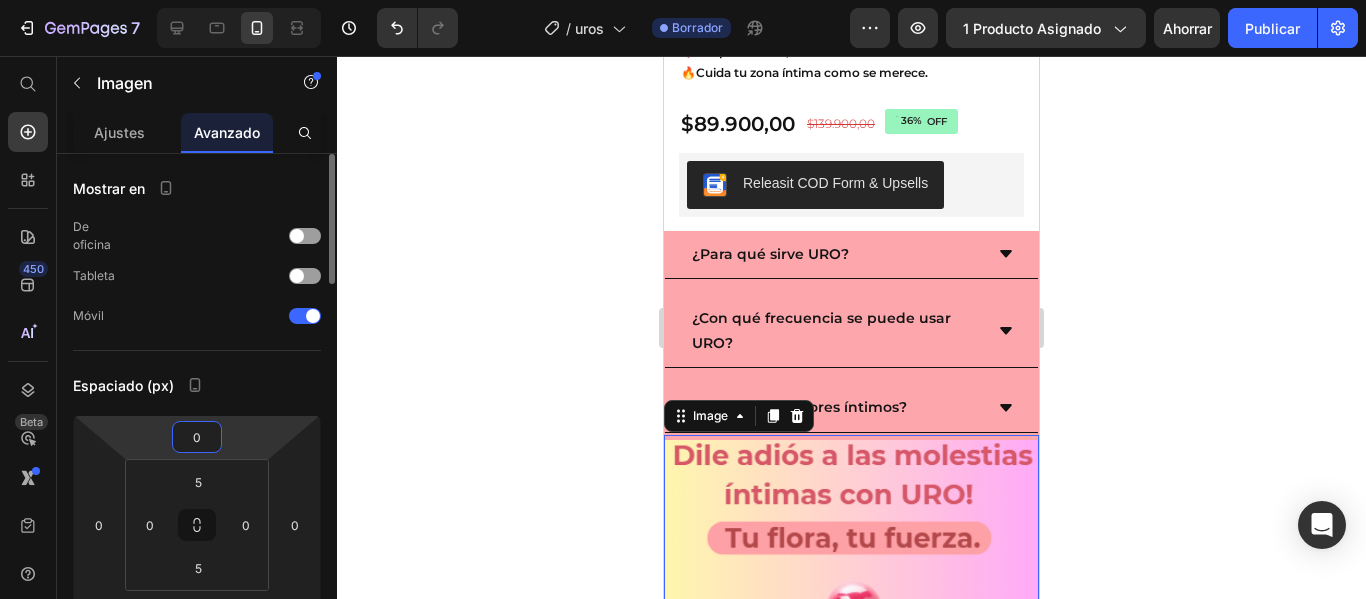 click on "0" at bounding box center [197, 437] 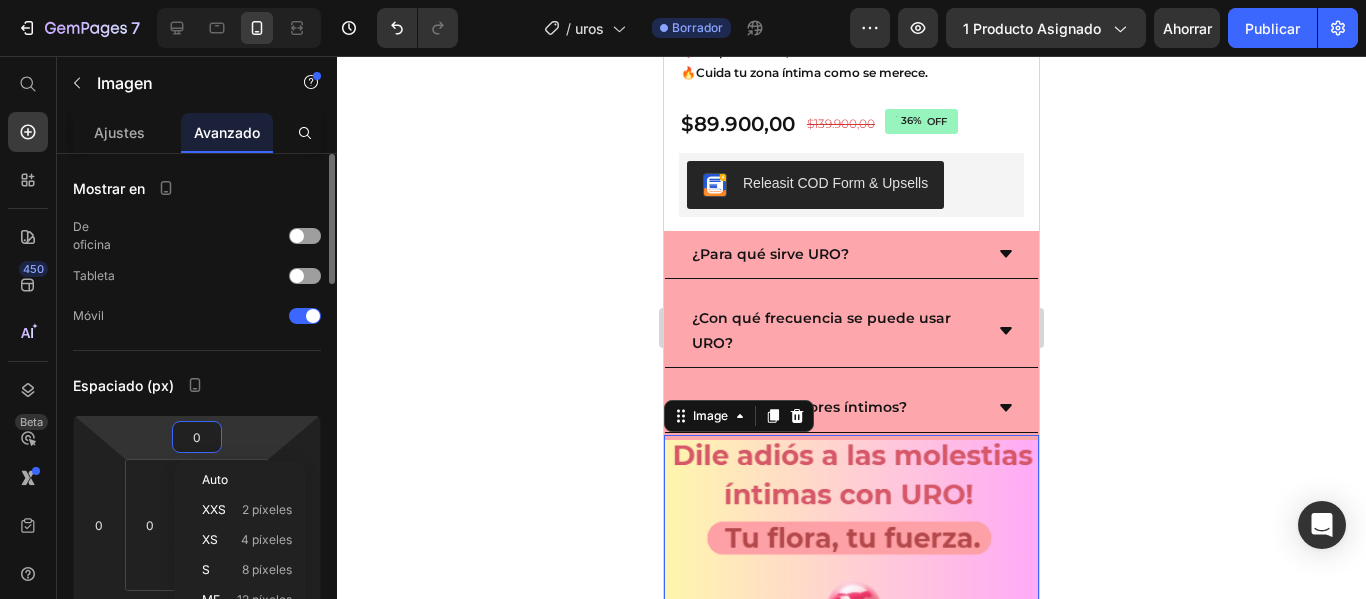type on "5" 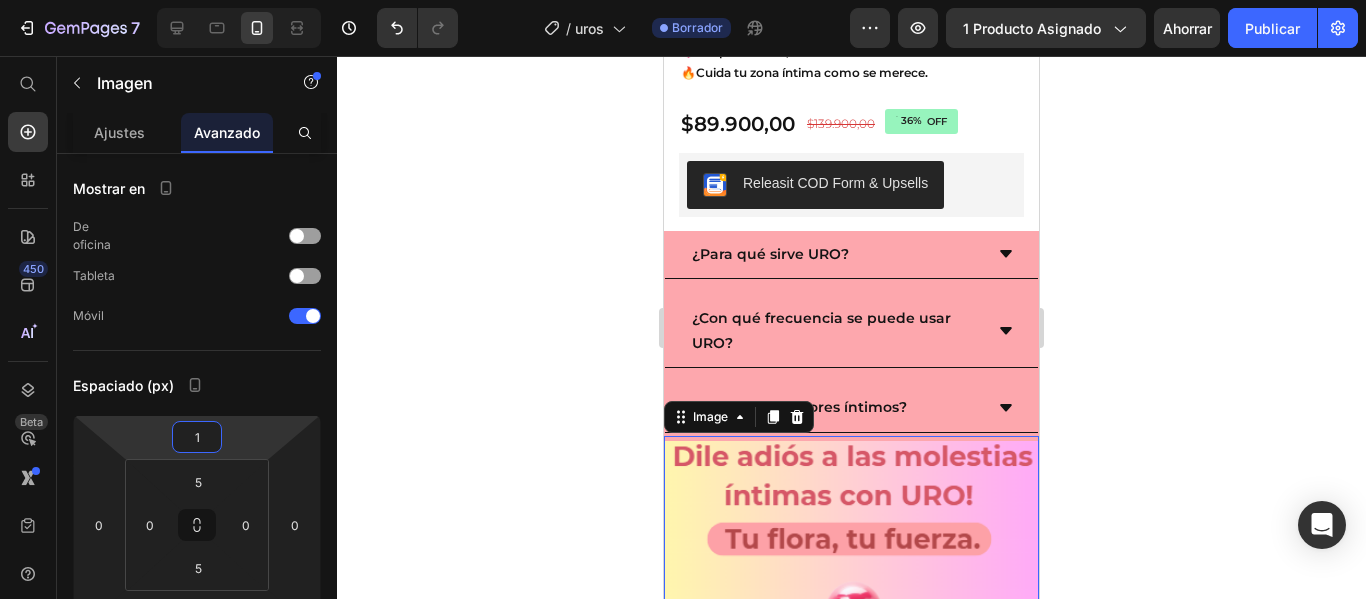 type on "10" 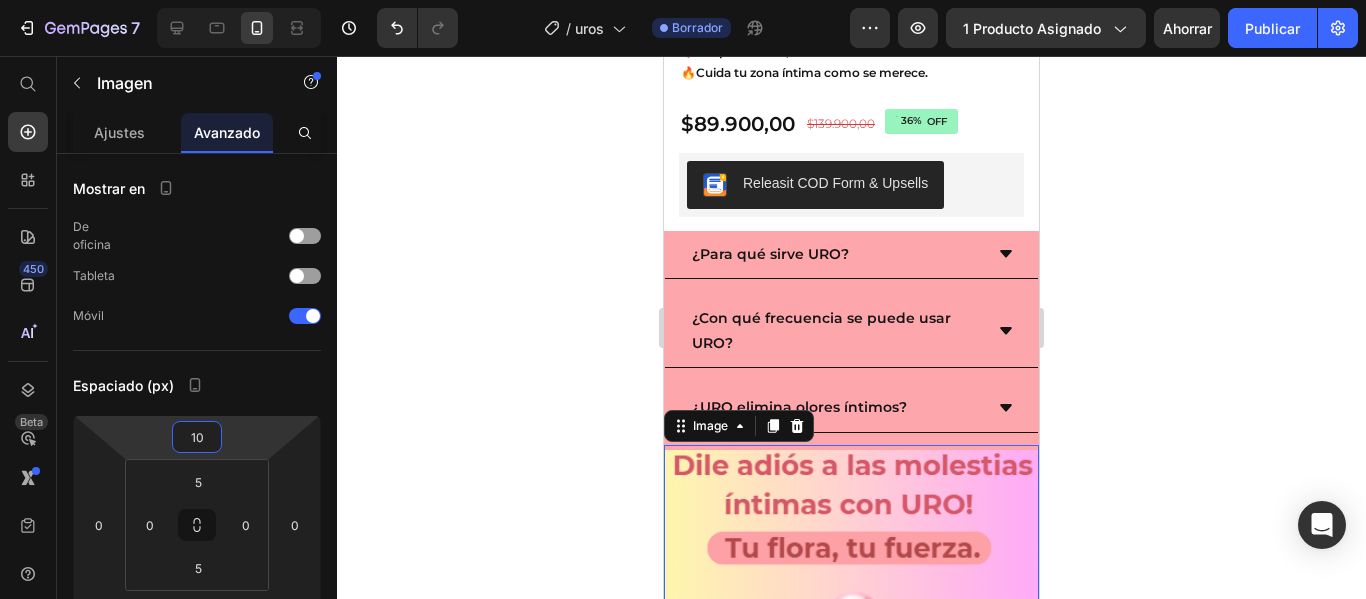 click 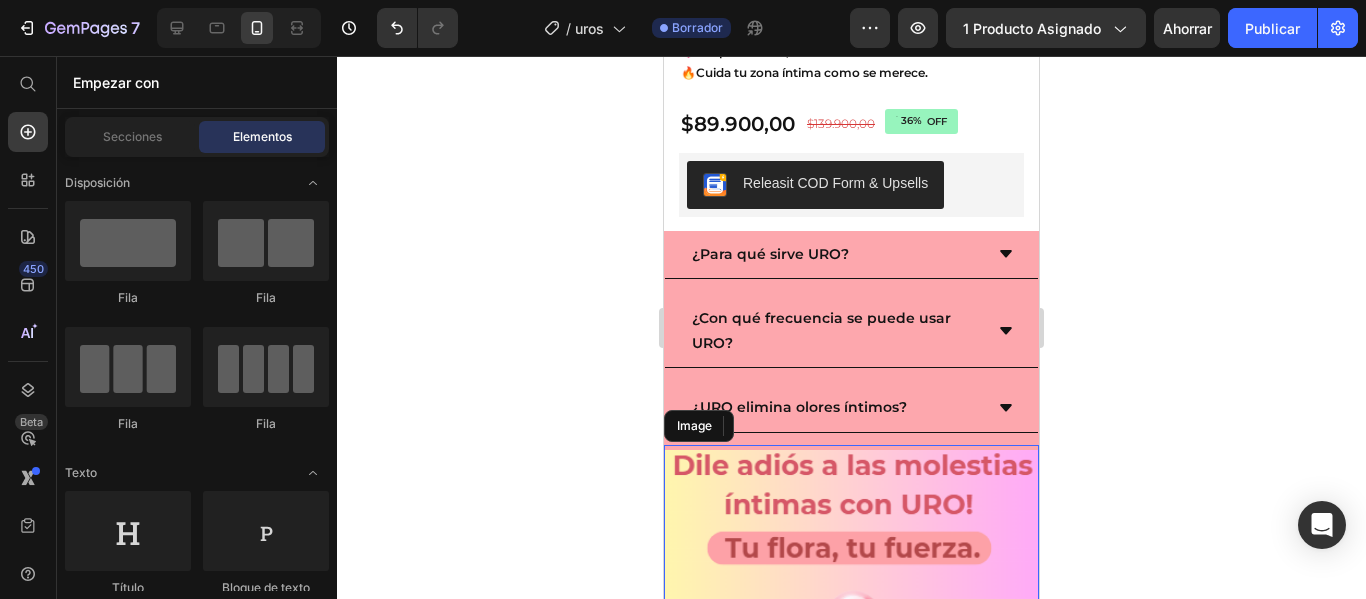 click 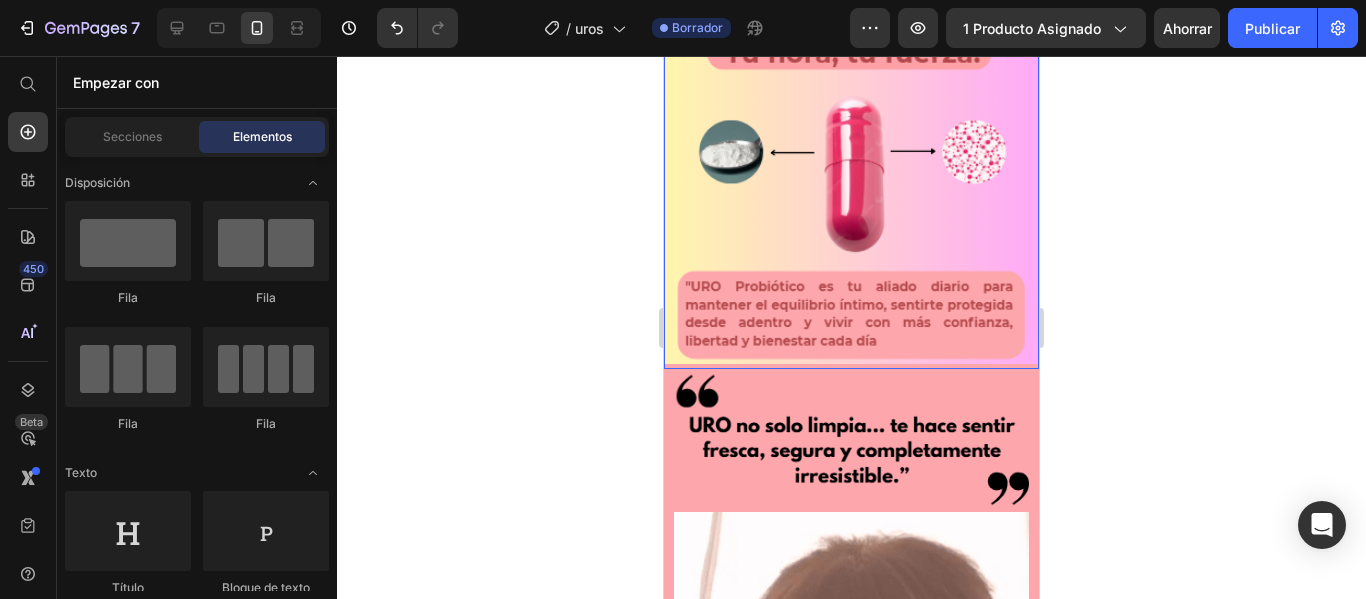 scroll, scrollTop: 1776, scrollLeft: 0, axis: vertical 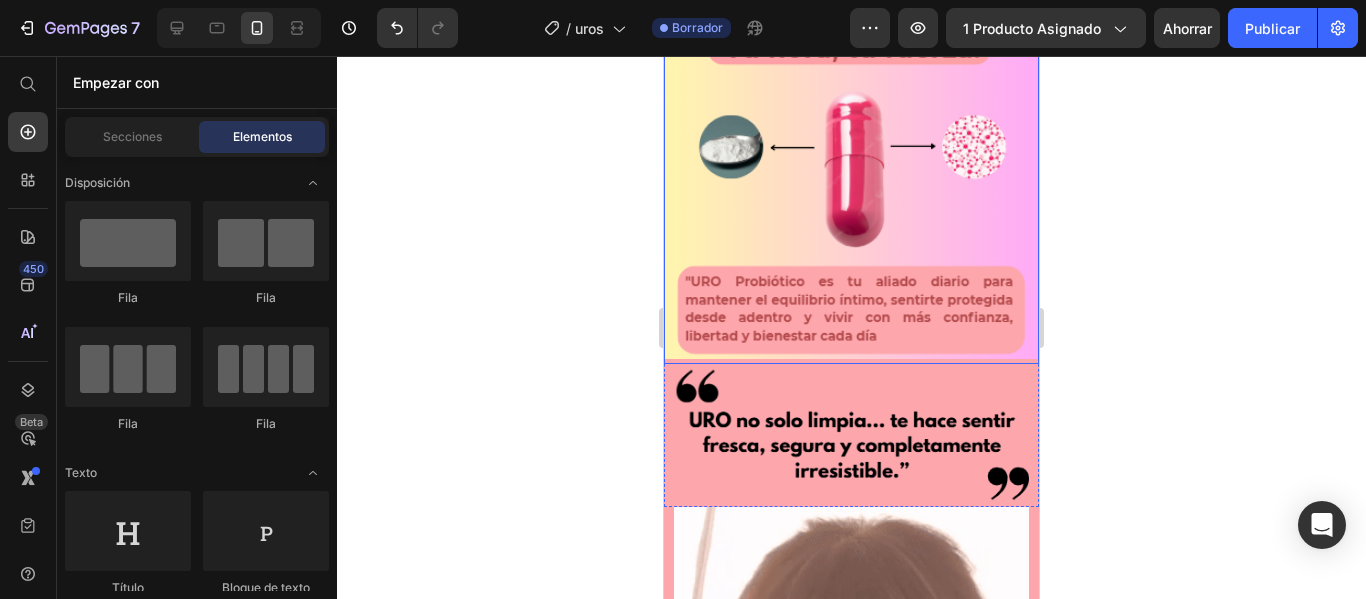 click at bounding box center (851, 155) 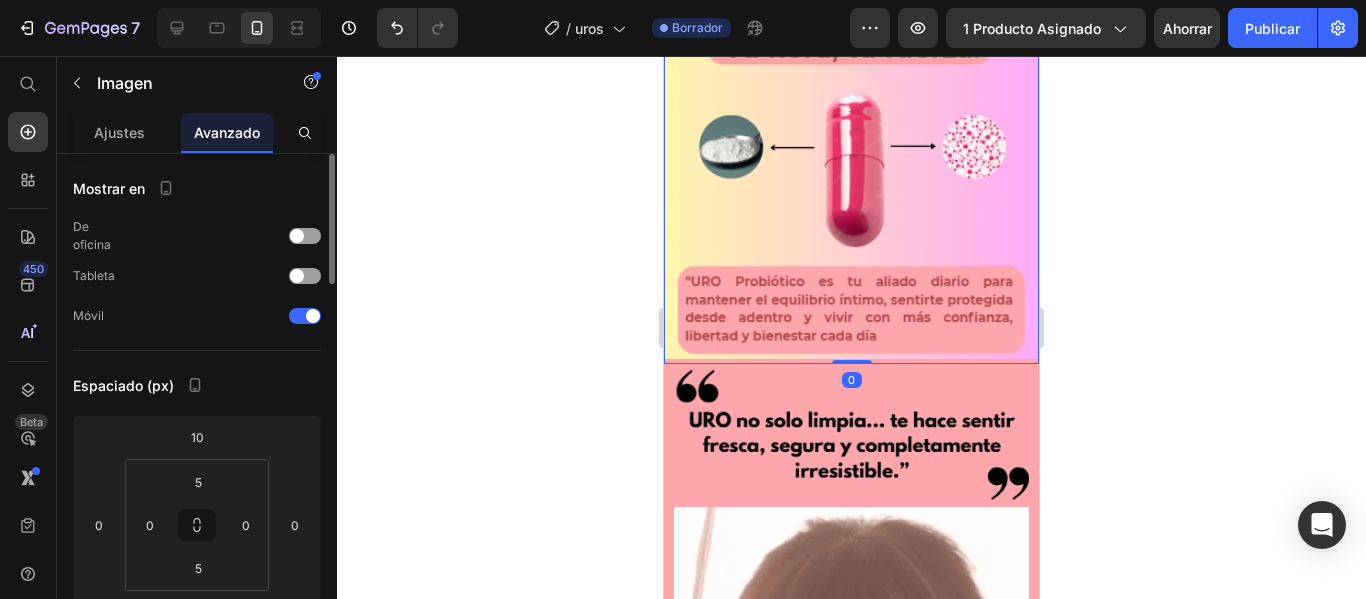scroll, scrollTop: 200, scrollLeft: 0, axis: vertical 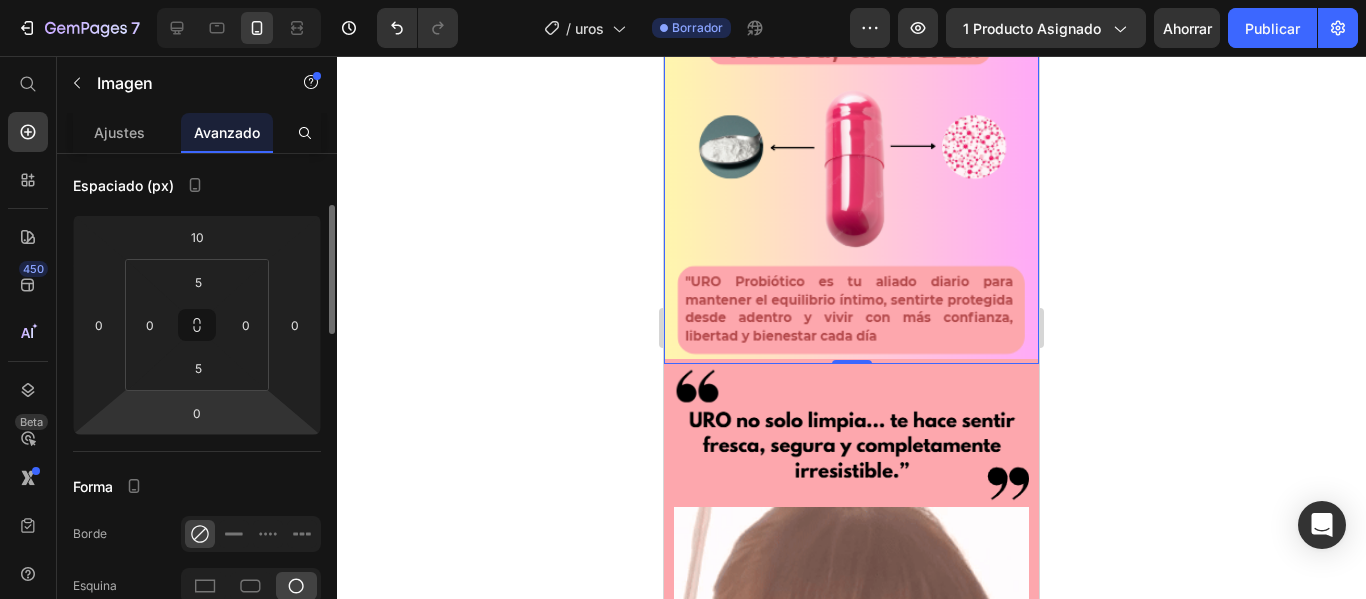click on "Página del producto - [DATE] [TIME]" at bounding box center [683, 0] 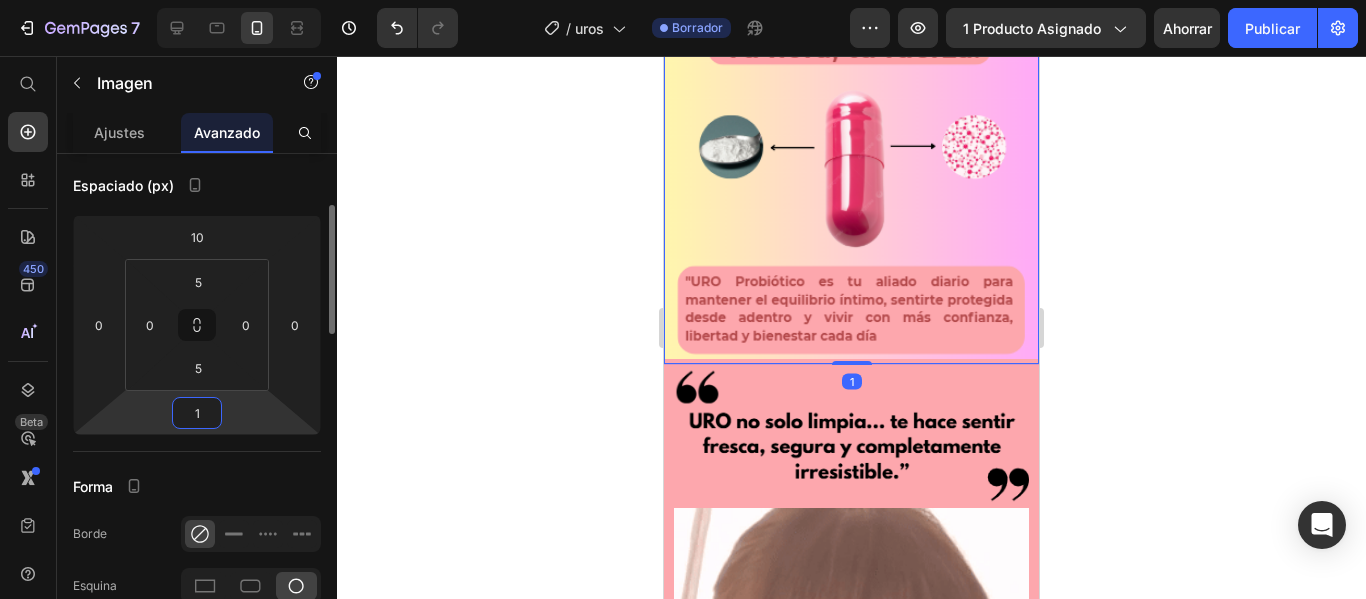type on "10" 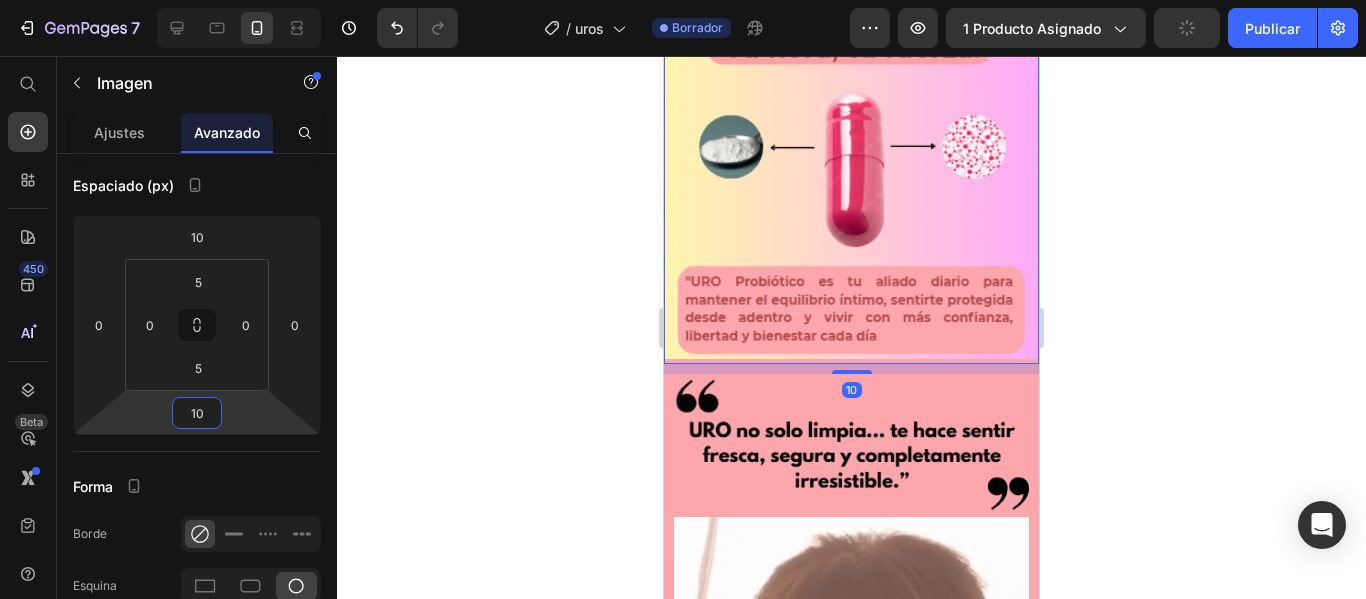 click 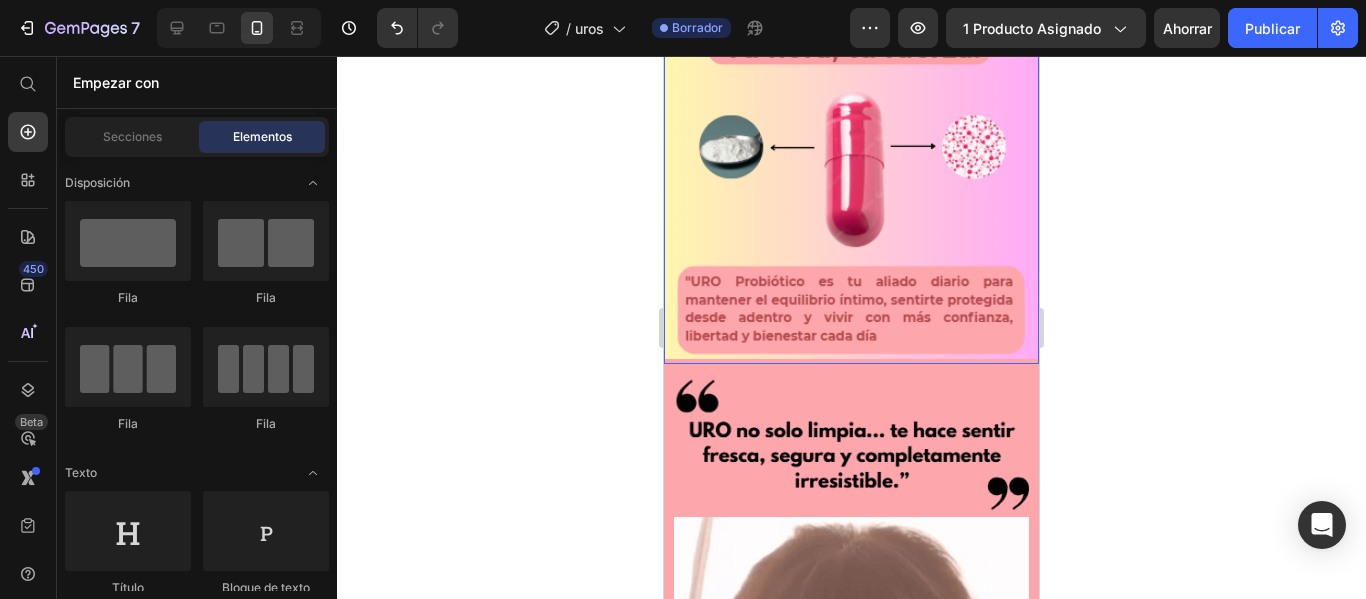 click 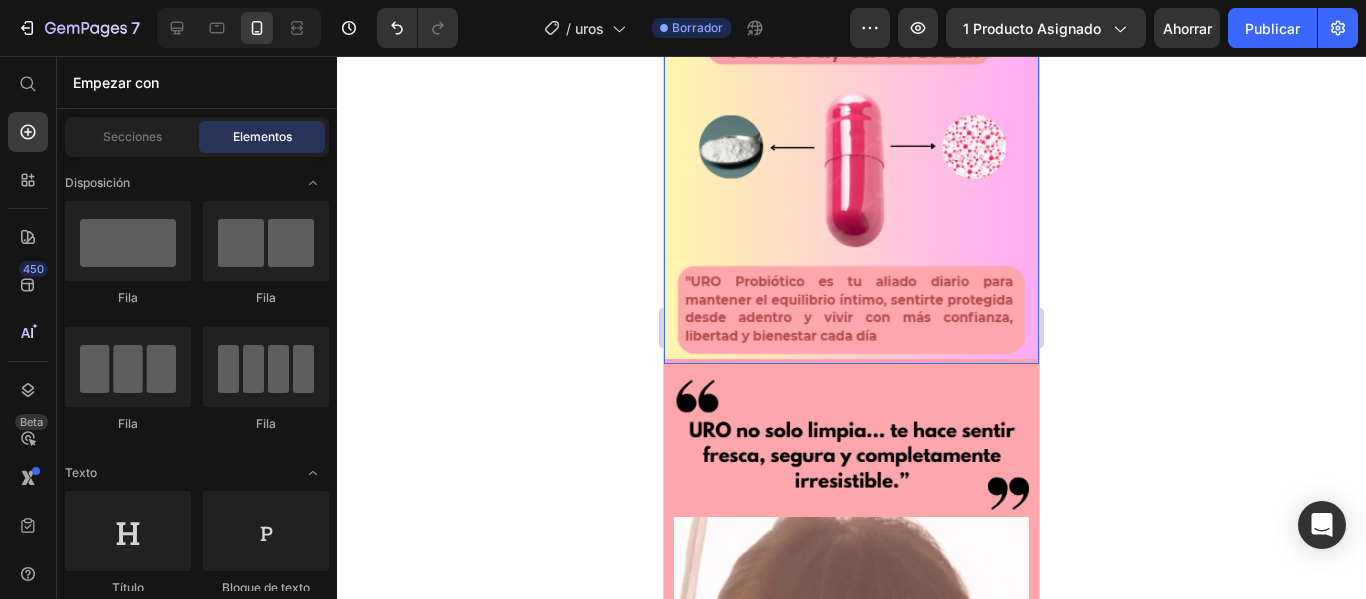 click 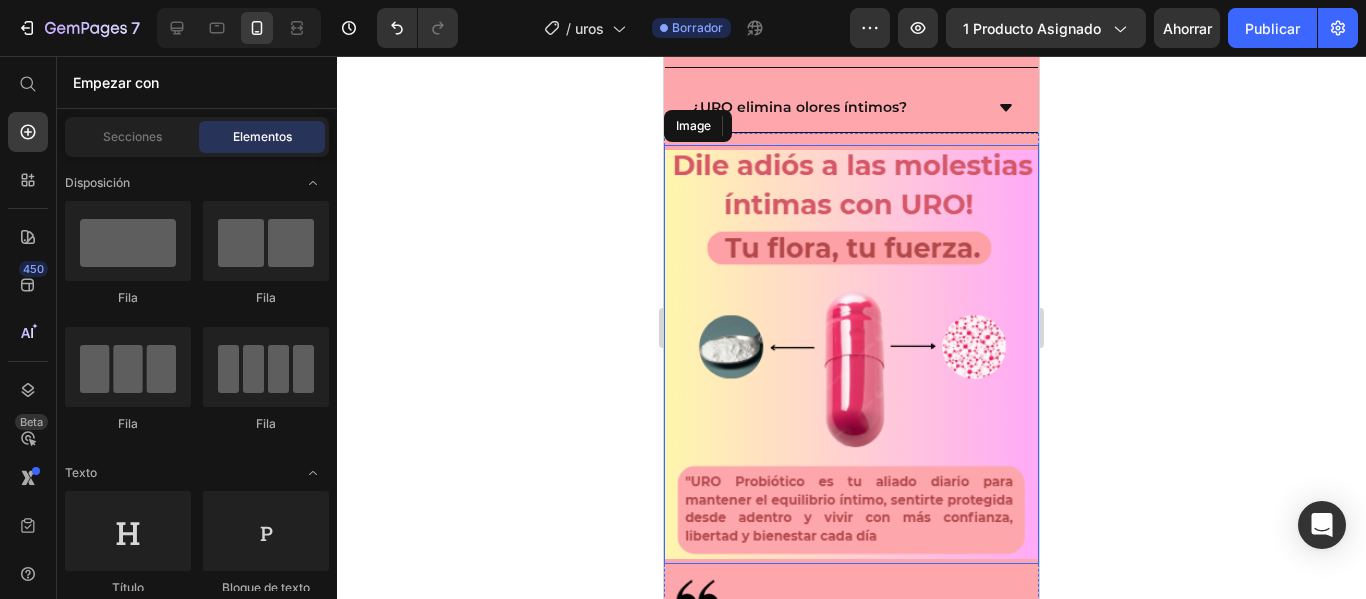 scroll, scrollTop: 1376, scrollLeft: 0, axis: vertical 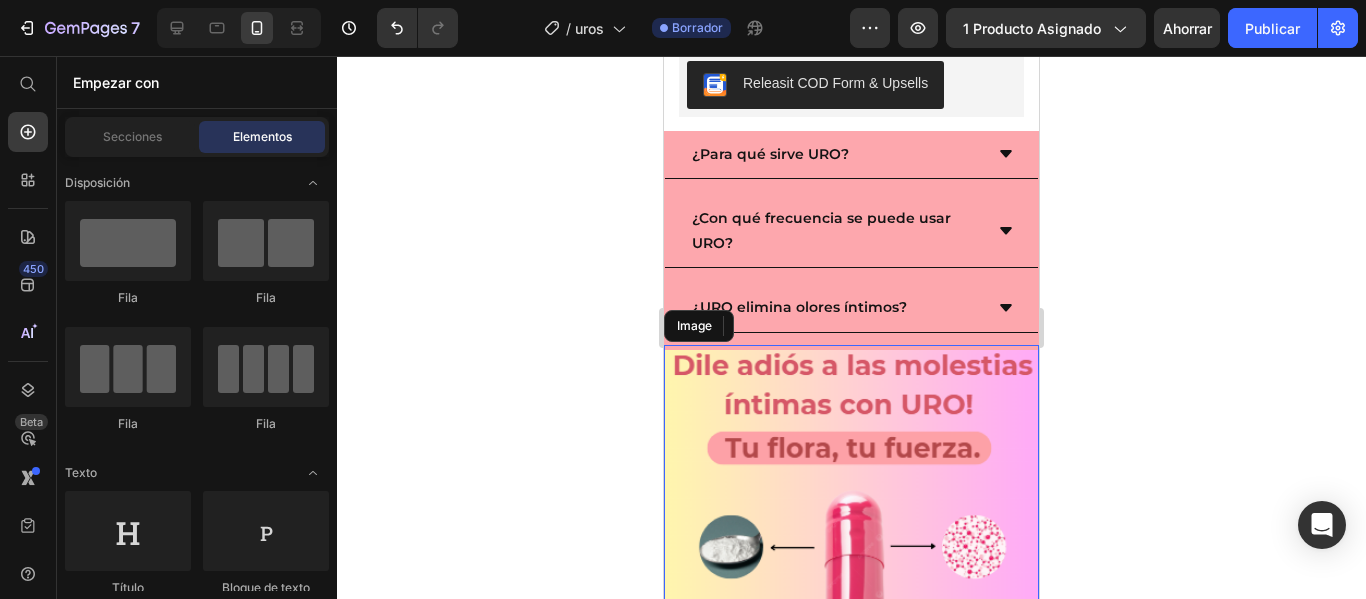 click 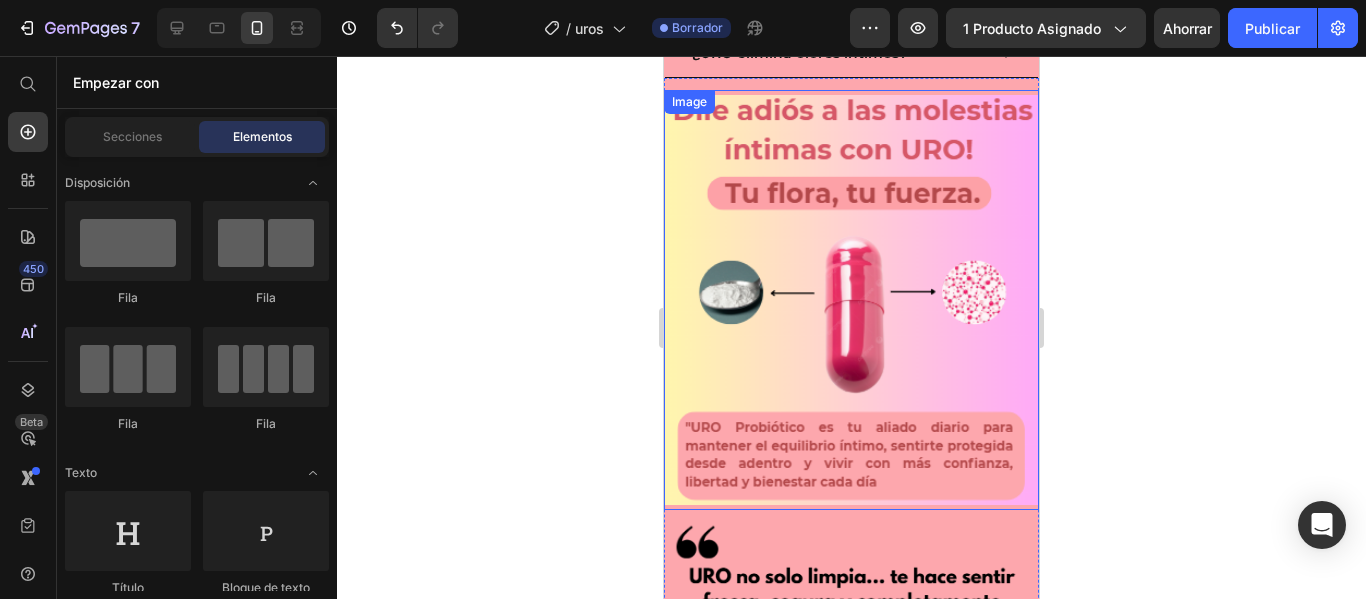 scroll, scrollTop: 1757, scrollLeft: 0, axis: vertical 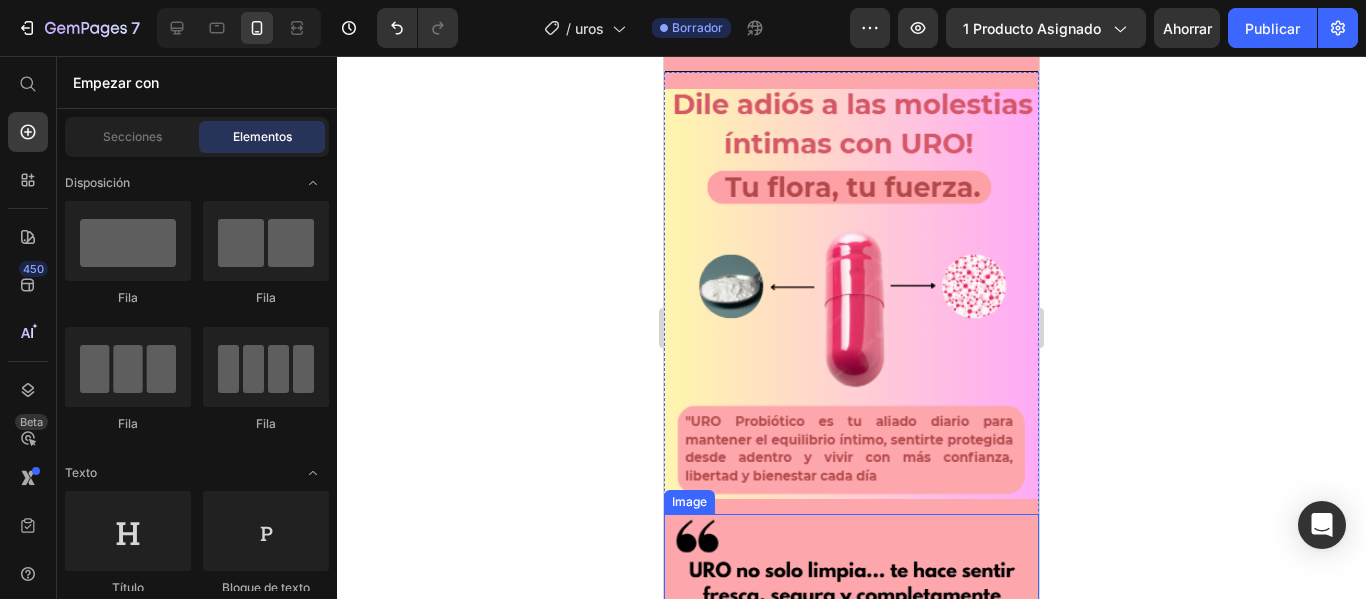 click at bounding box center [851, 584] 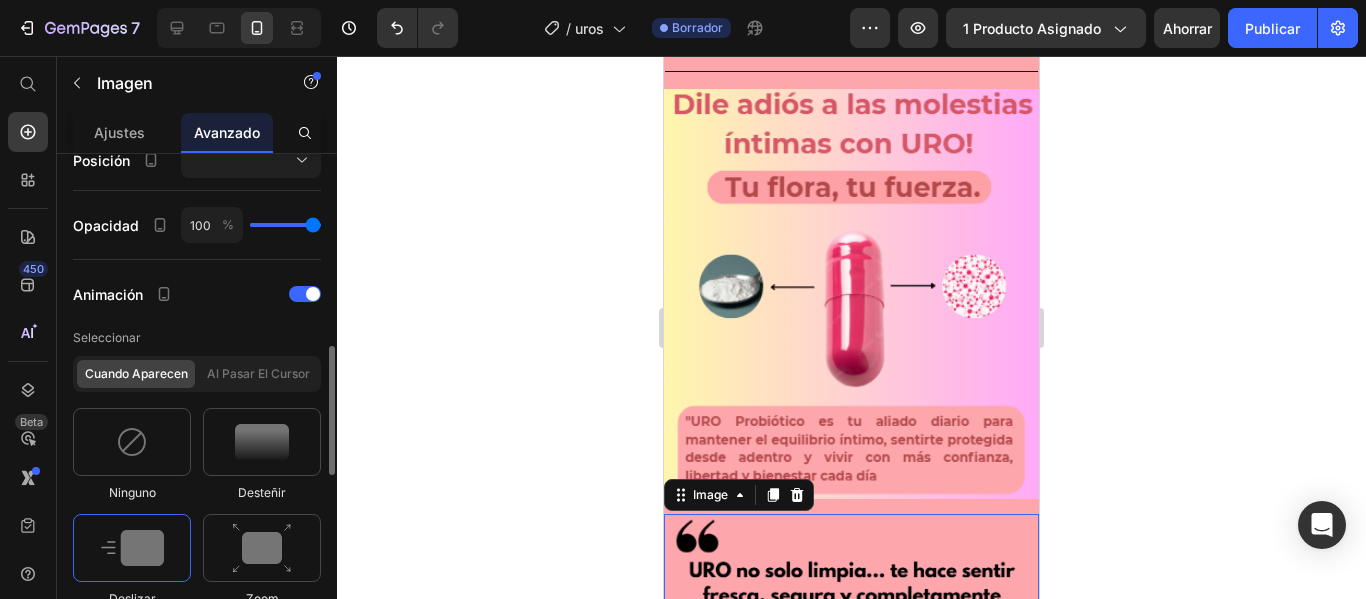 scroll, scrollTop: 147, scrollLeft: 0, axis: vertical 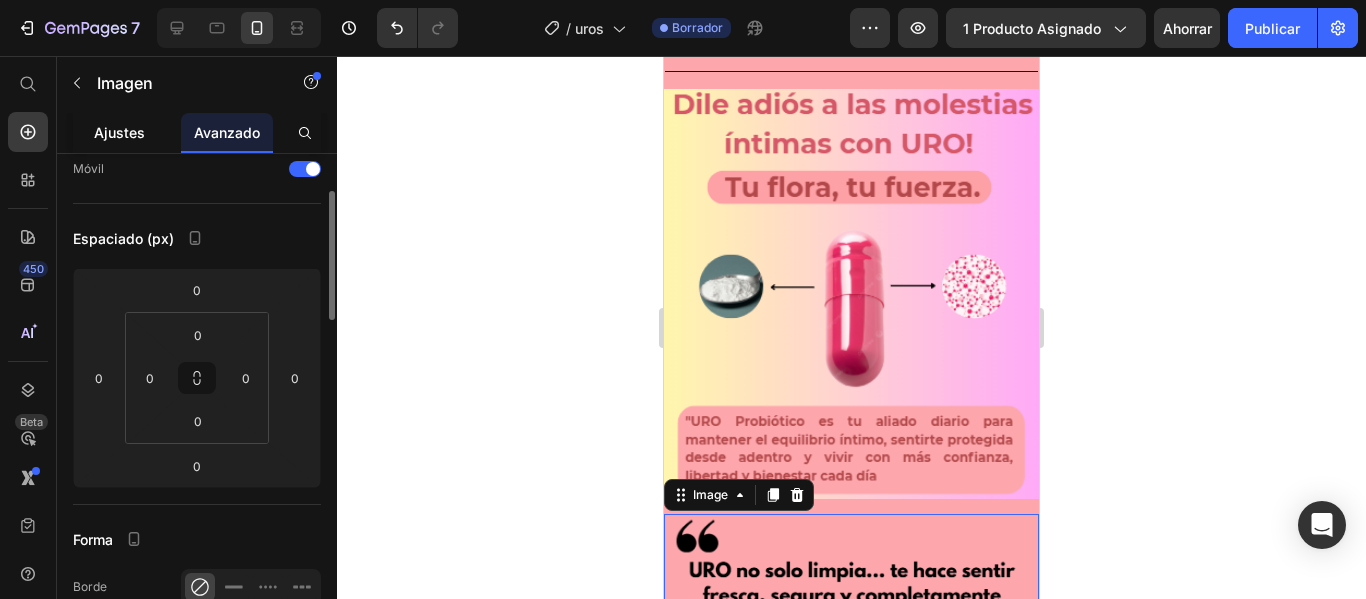 click on "Ajustes" at bounding box center [119, 132] 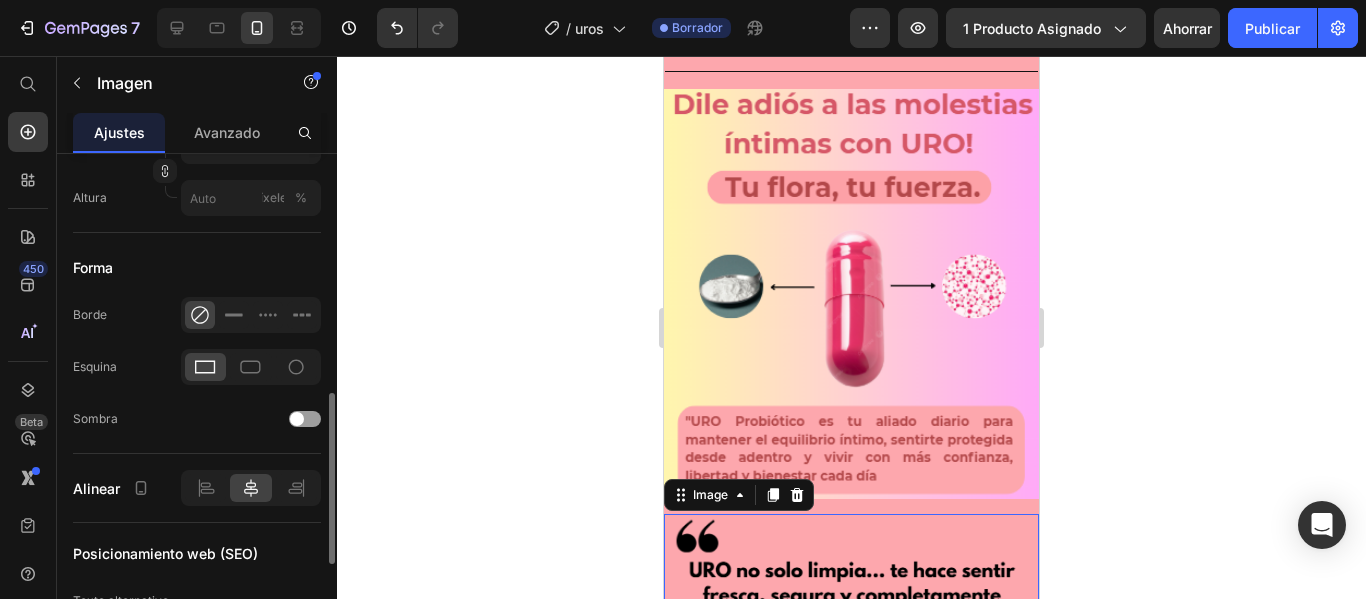 scroll, scrollTop: 969, scrollLeft: 0, axis: vertical 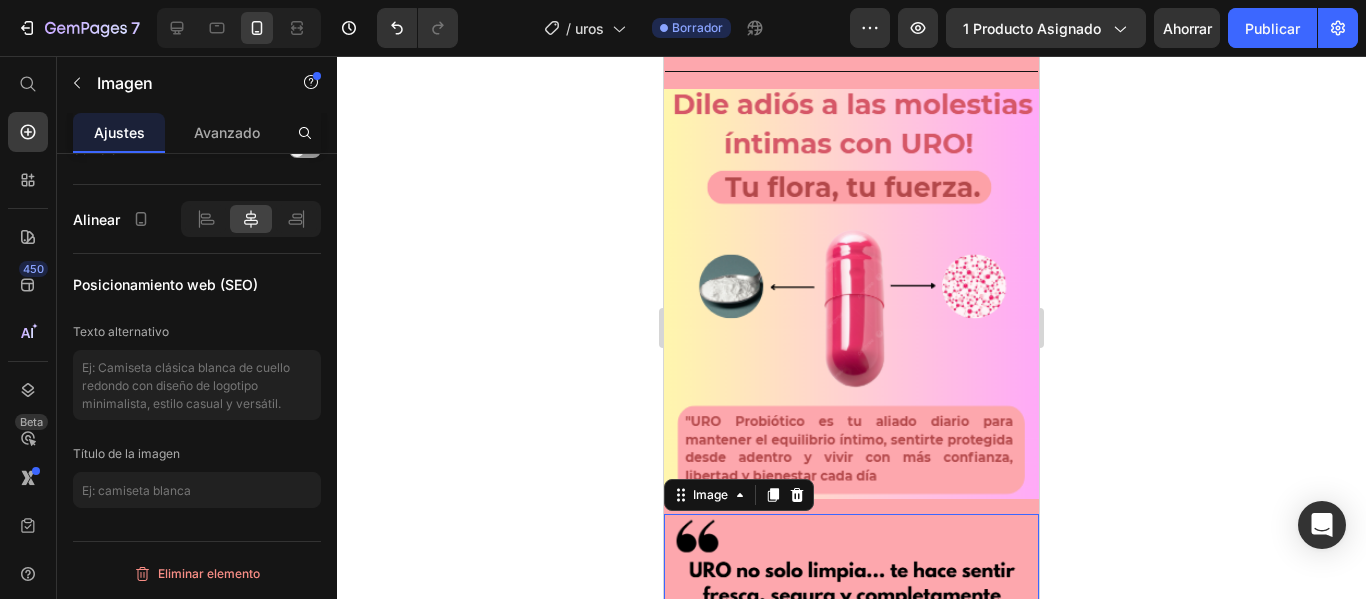 click at bounding box center [851, 584] 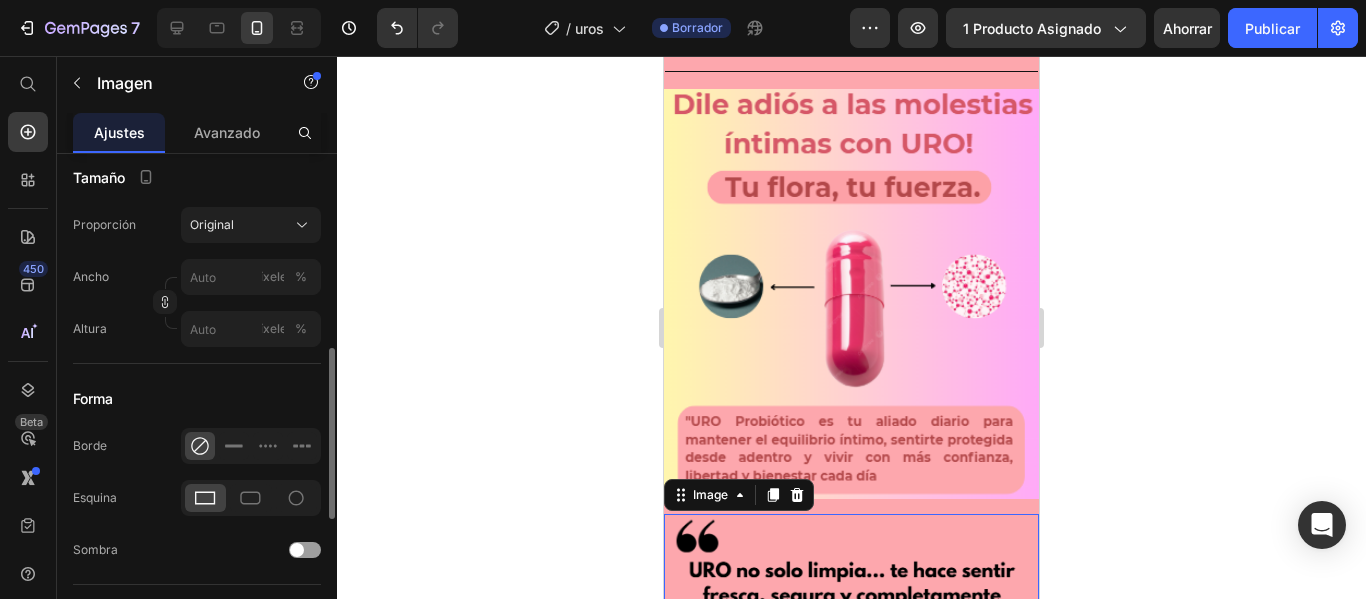 scroll, scrollTop: 969, scrollLeft: 0, axis: vertical 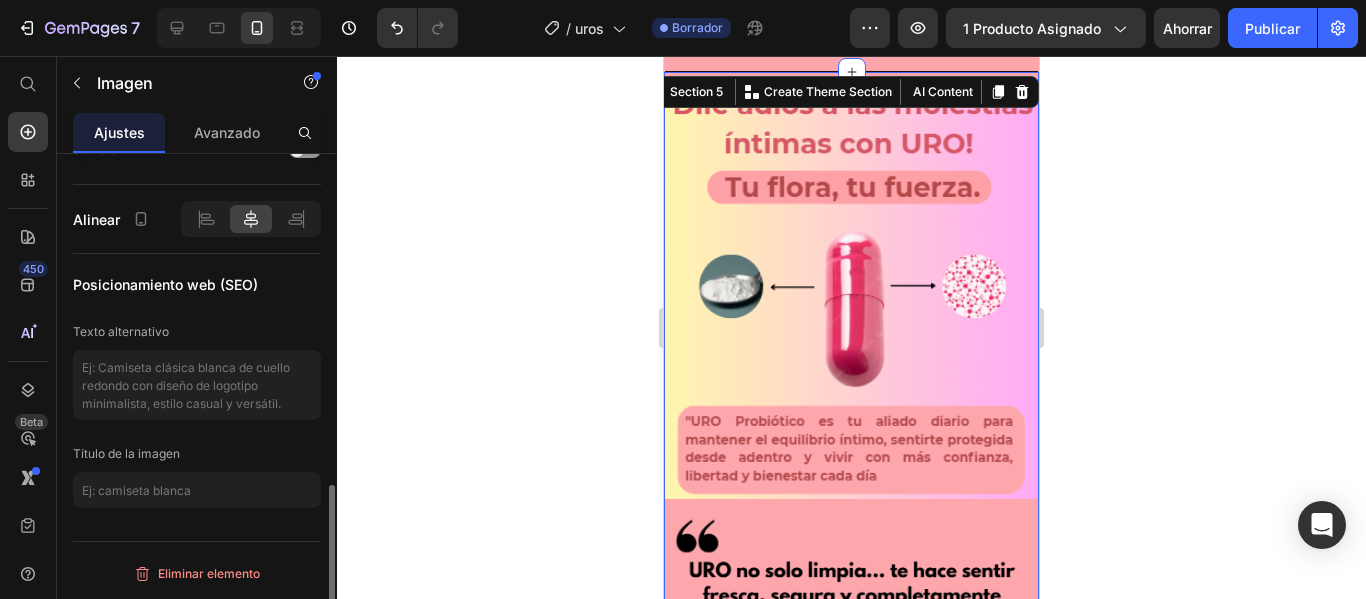 click on "Image Image" at bounding box center (851, 364) 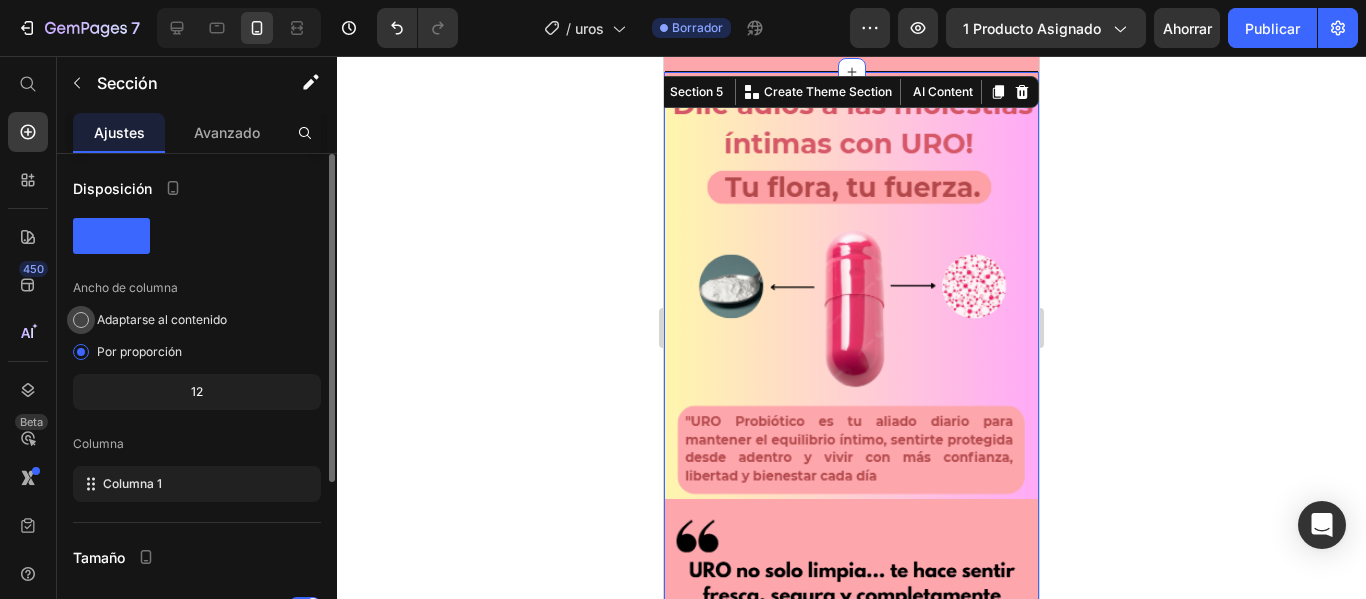 scroll, scrollTop: 262, scrollLeft: 0, axis: vertical 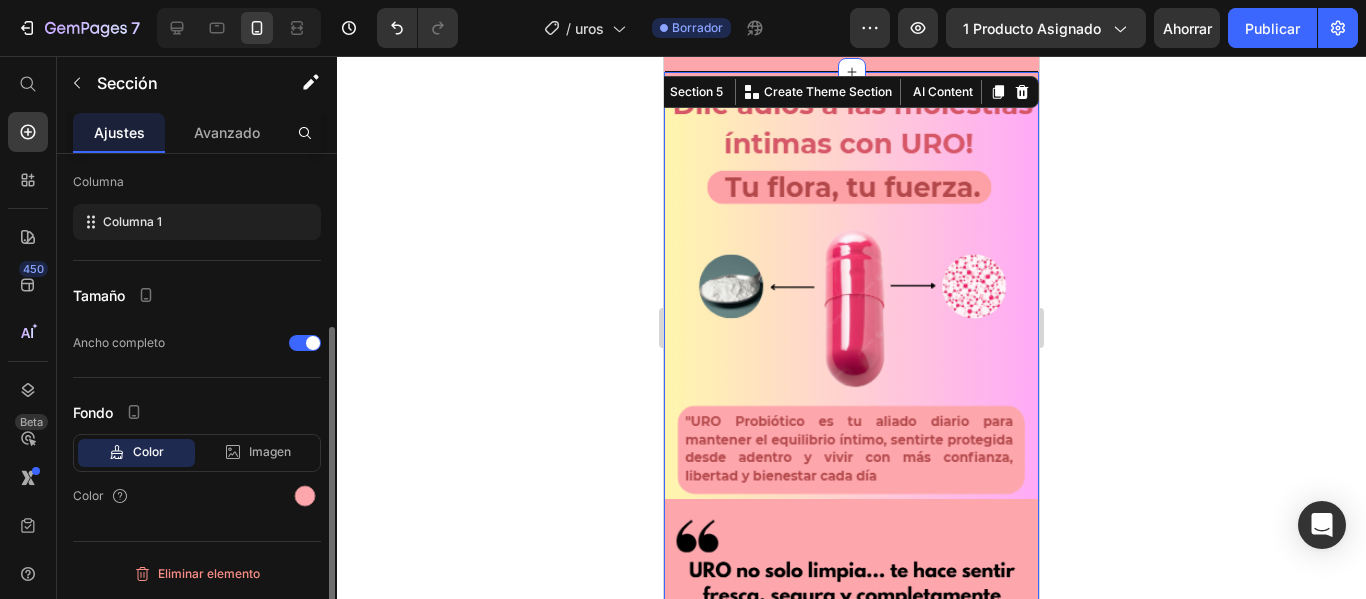 click on "Color" at bounding box center (197, 496) 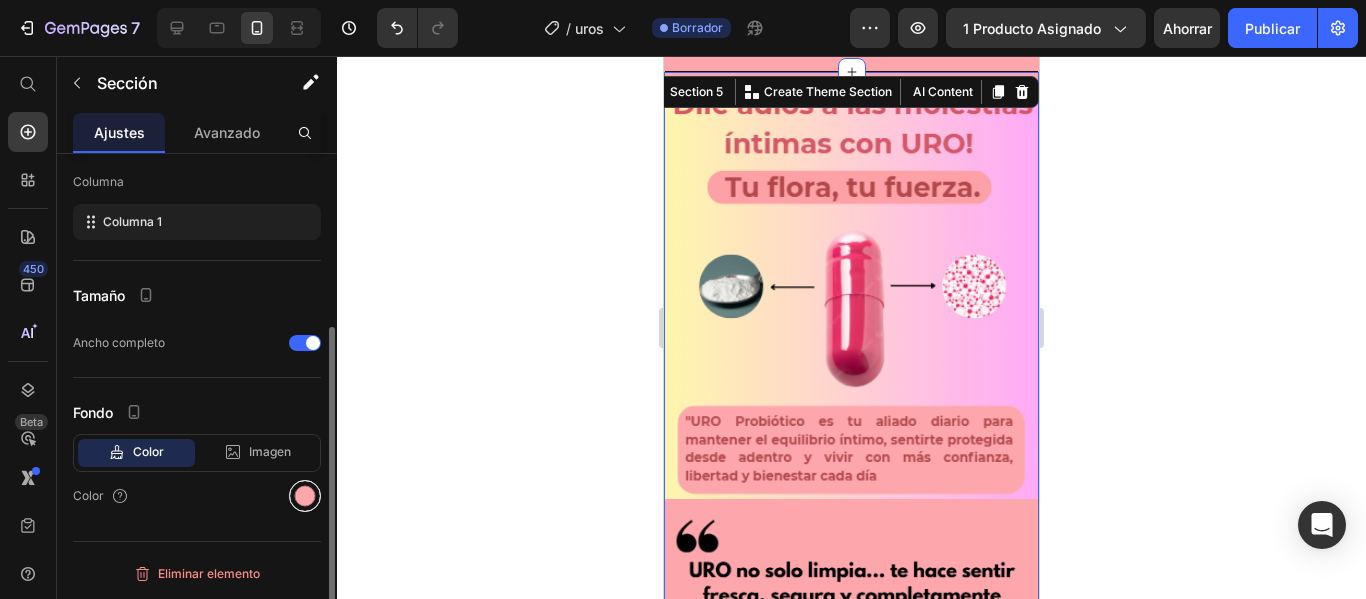click at bounding box center (305, 496) 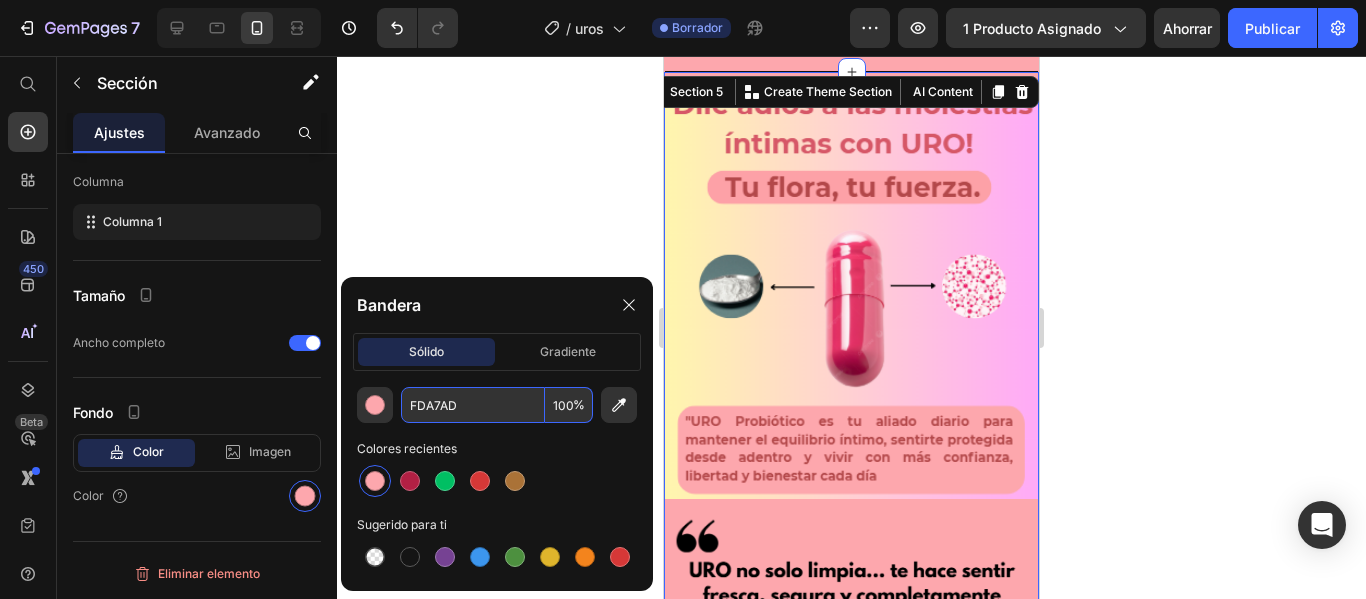 click 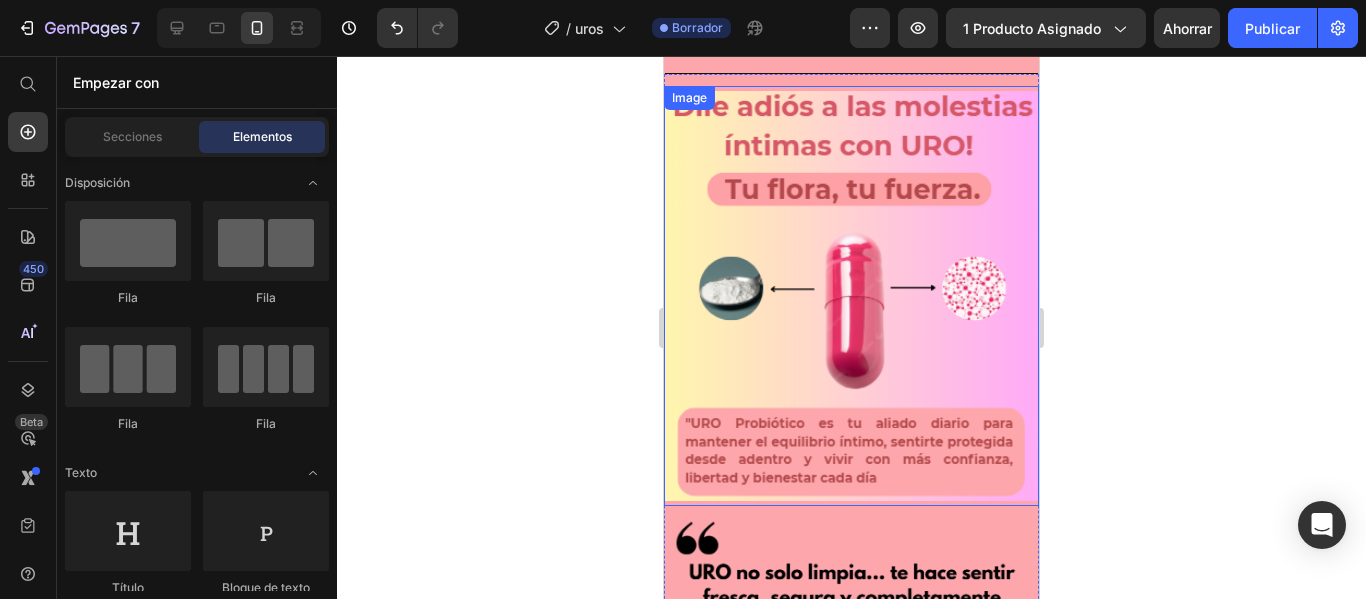 scroll, scrollTop: 1757, scrollLeft: 0, axis: vertical 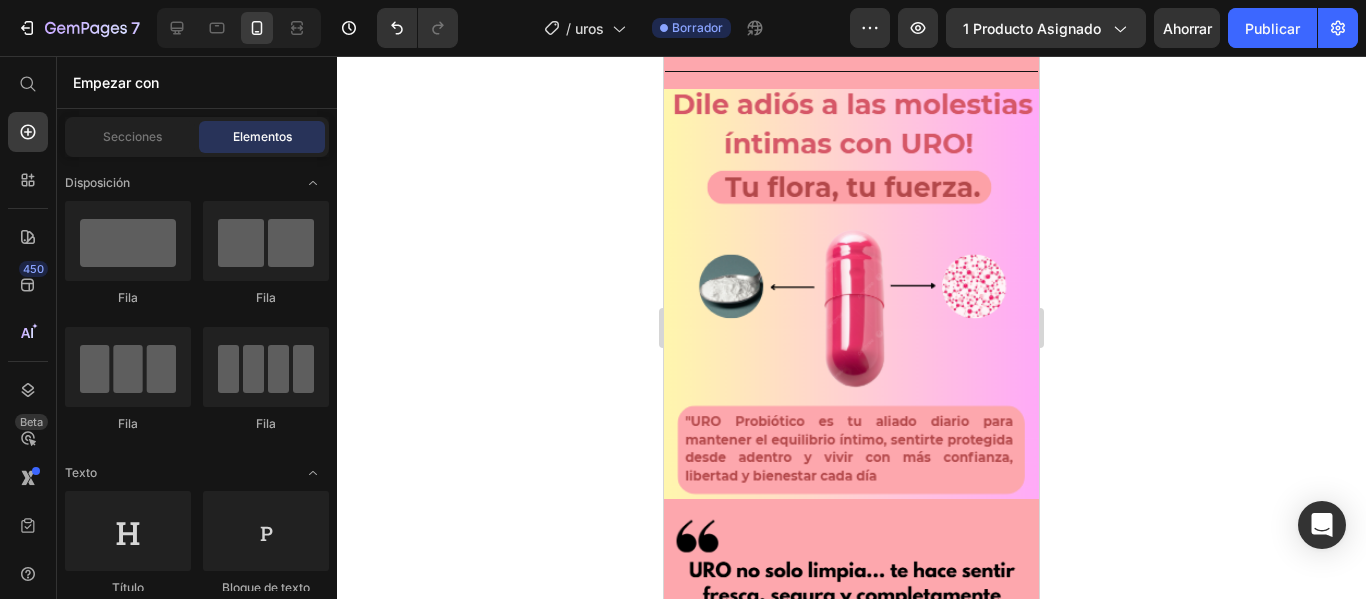 click 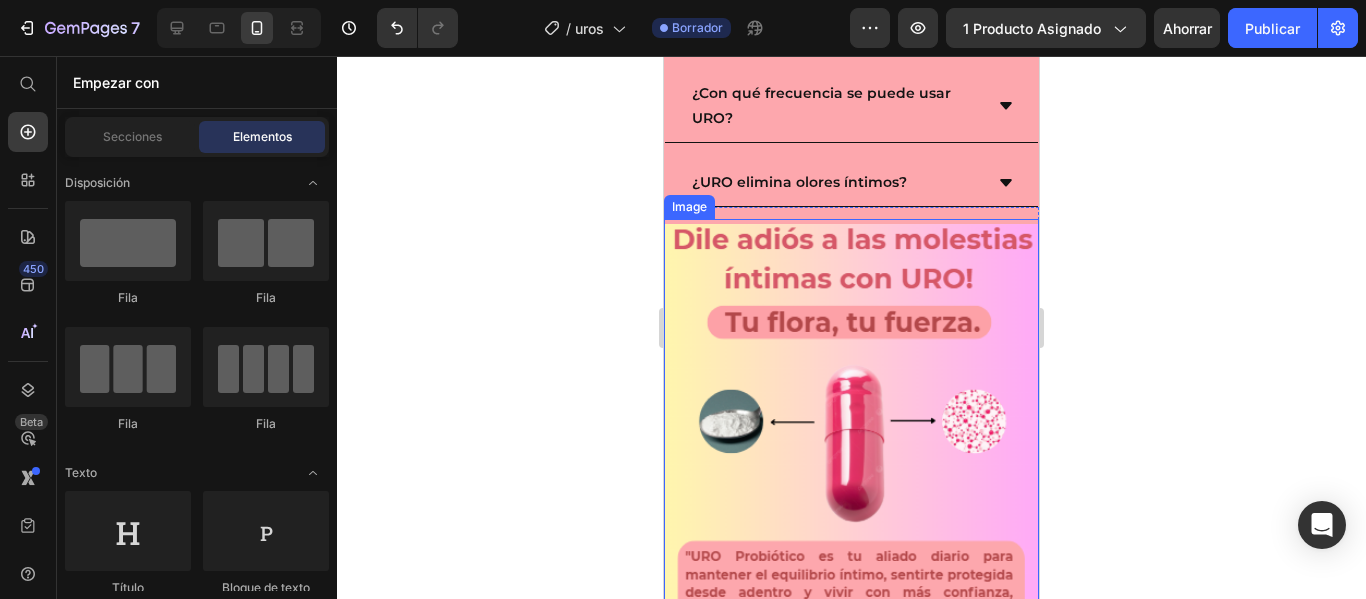 scroll, scrollTop: 1657, scrollLeft: 0, axis: vertical 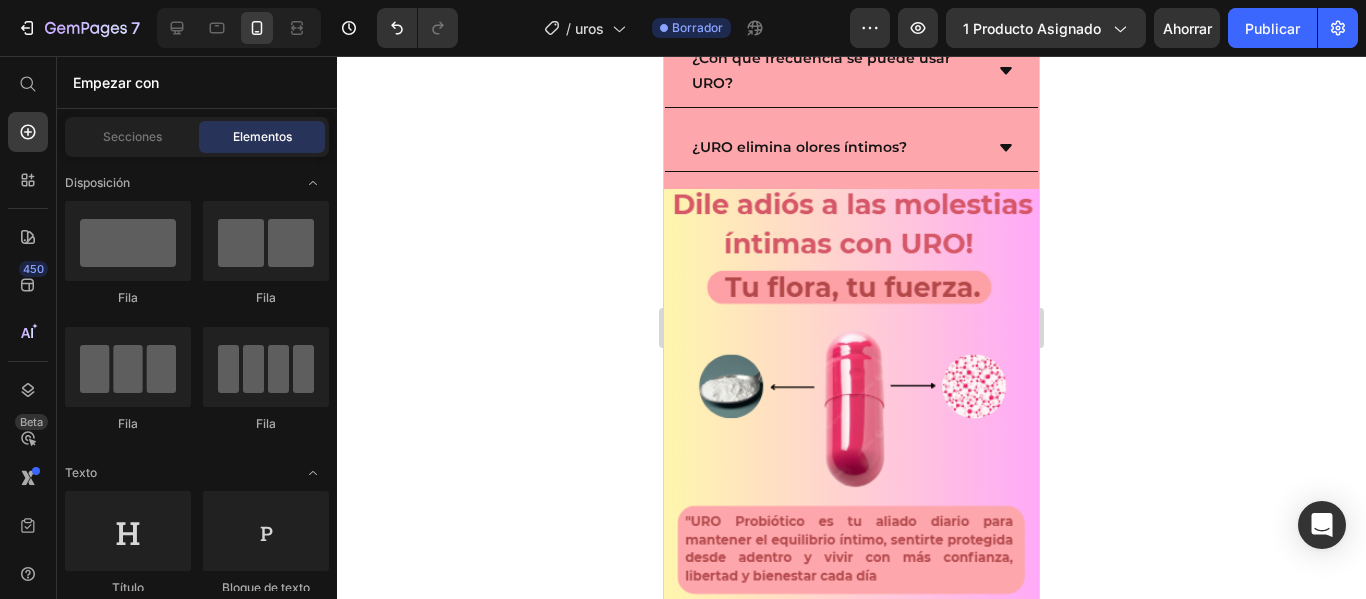 click 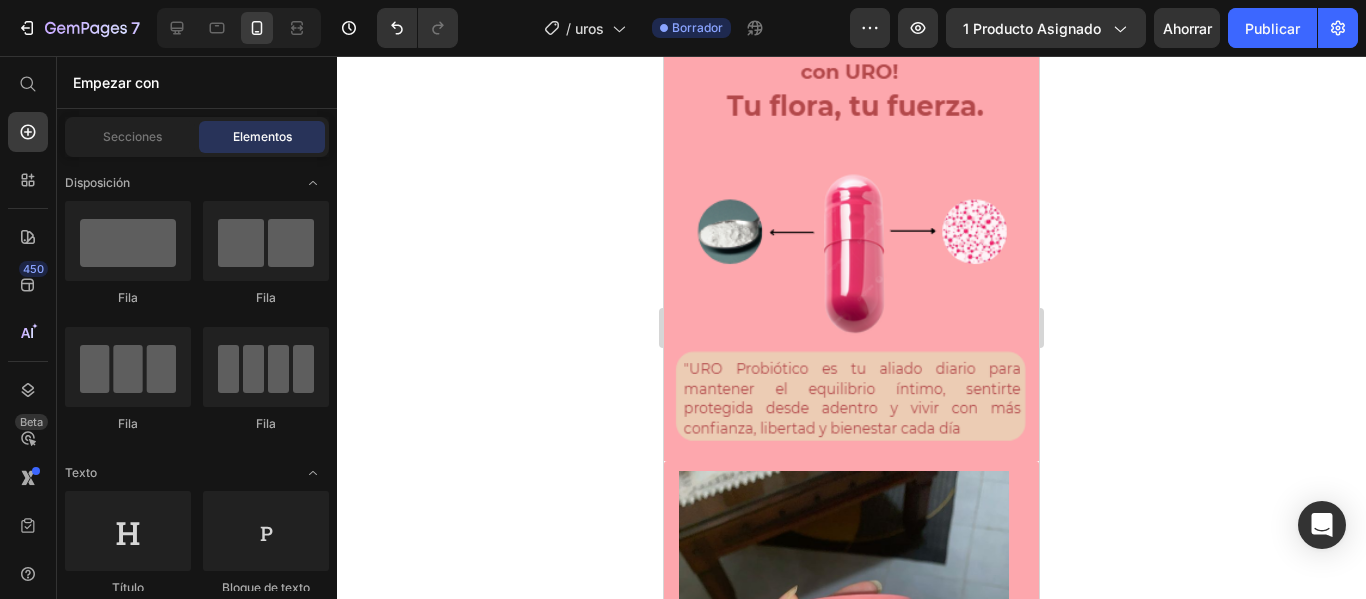 scroll, scrollTop: 2957, scrollLeft: 0, axis: vertical 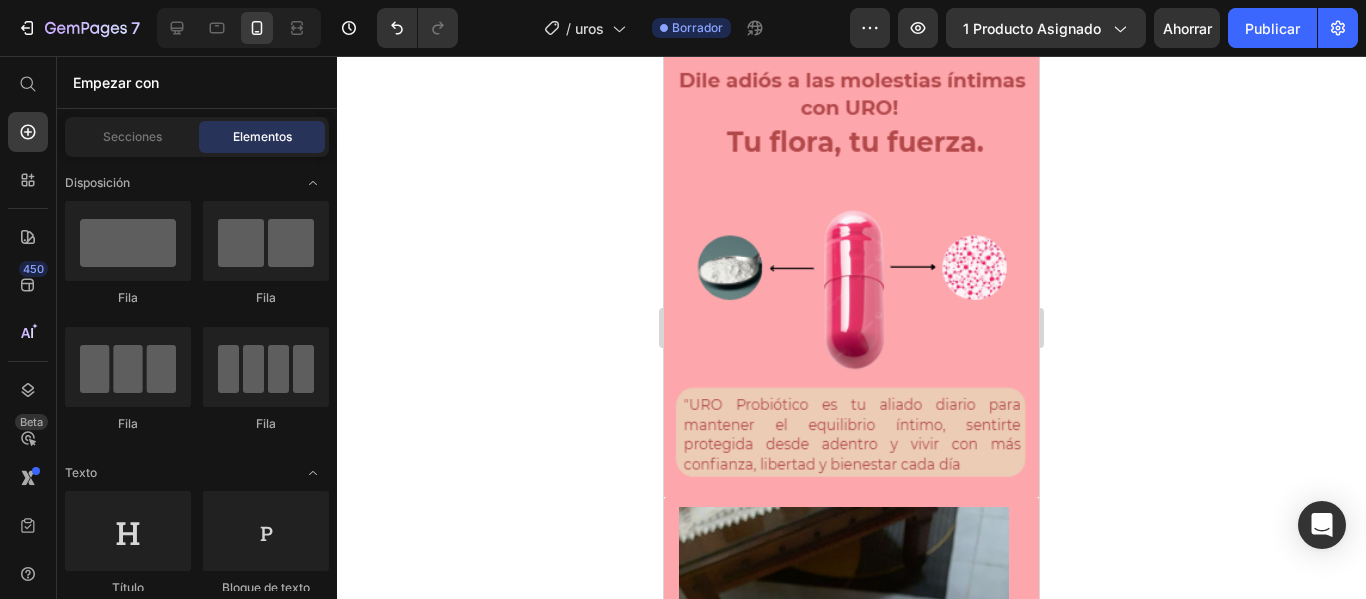 click at bounding box center (851, 279) 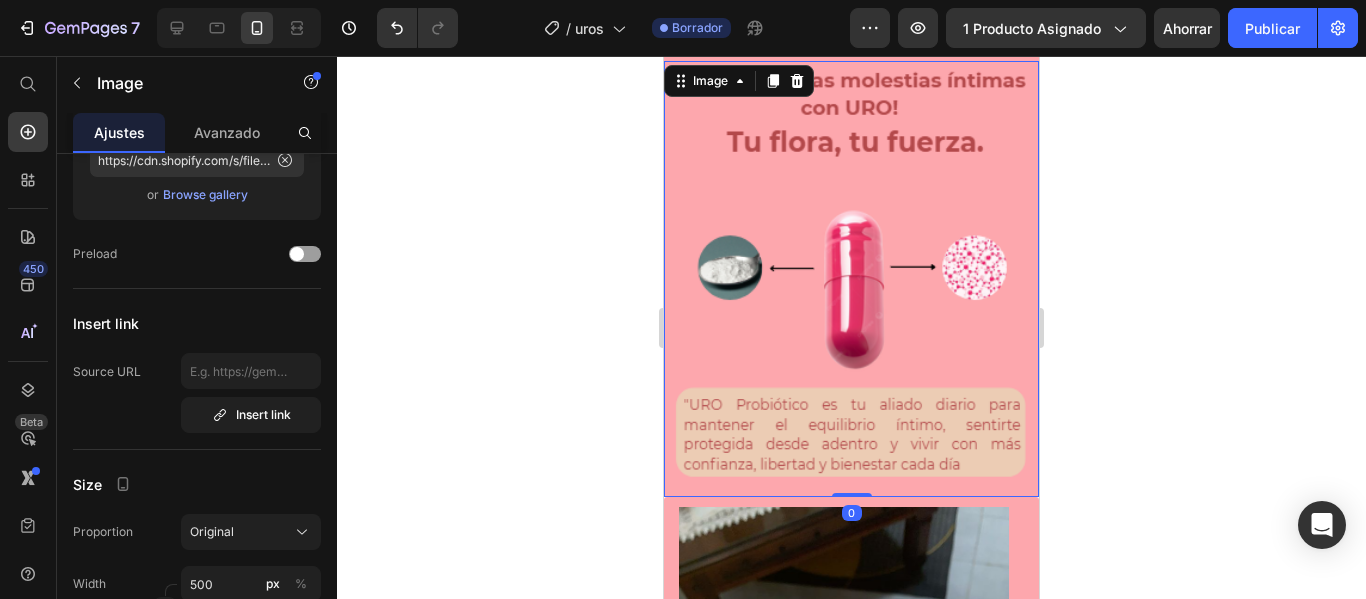 scroll, scrollTop: 0, scrollLeft: 0, axis: both 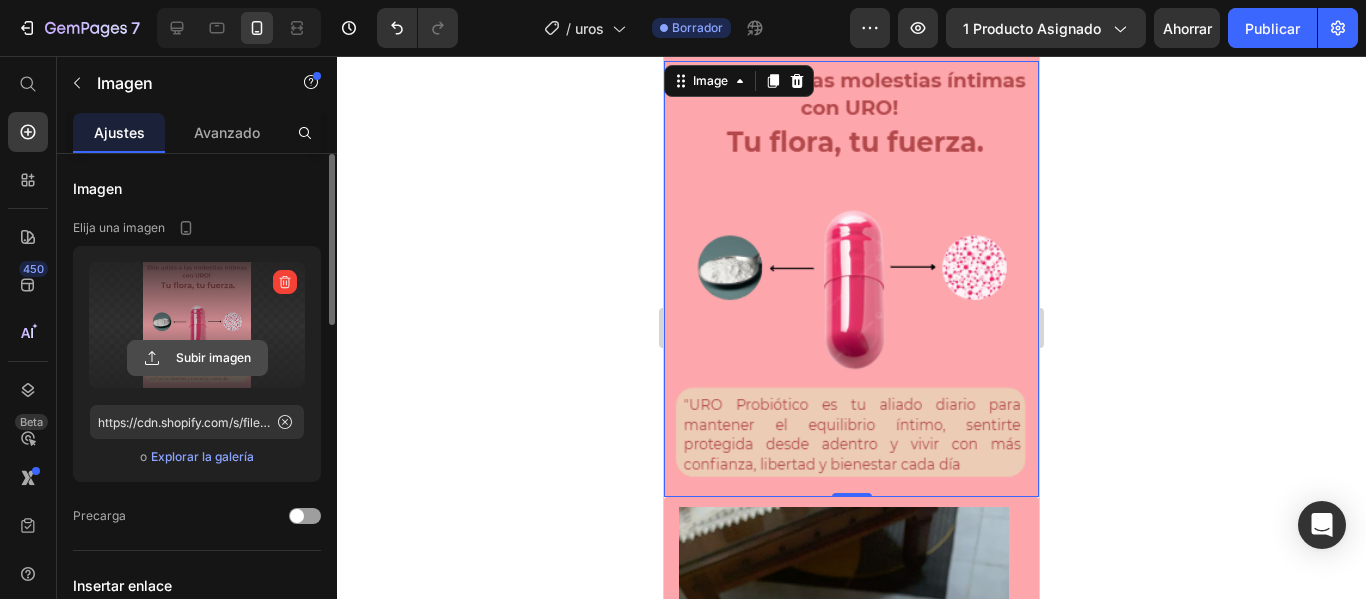 click 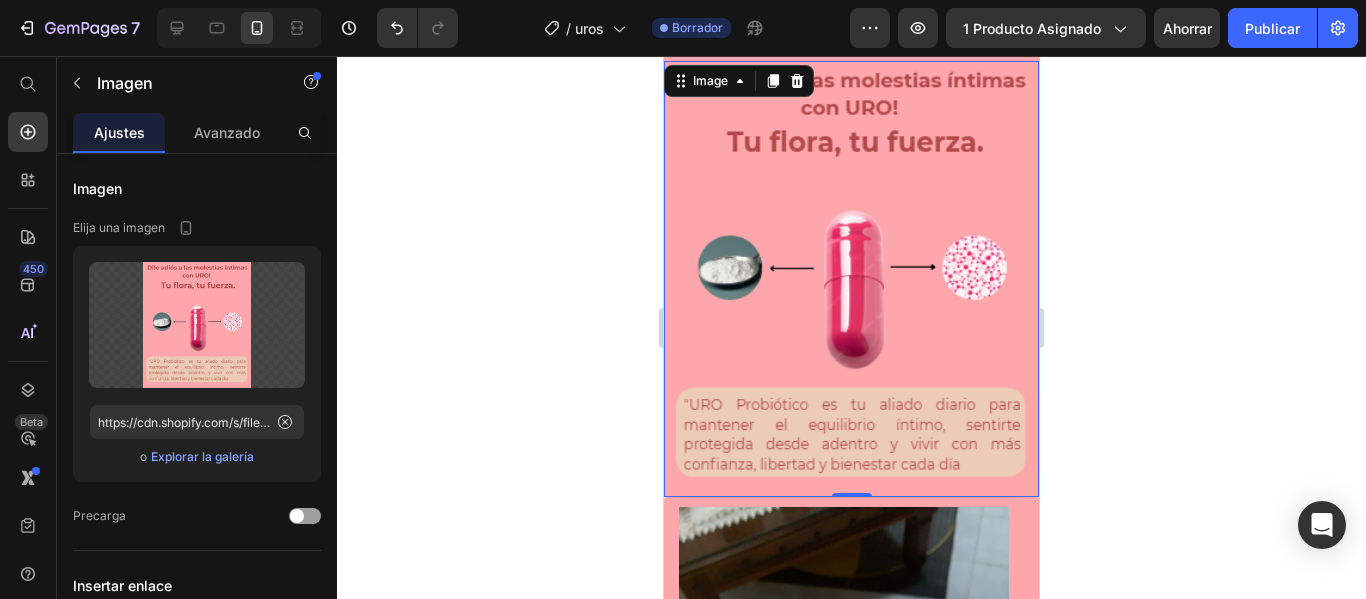scroll, scrollTop: 3057, scrollLeft: 0, axis: vertical 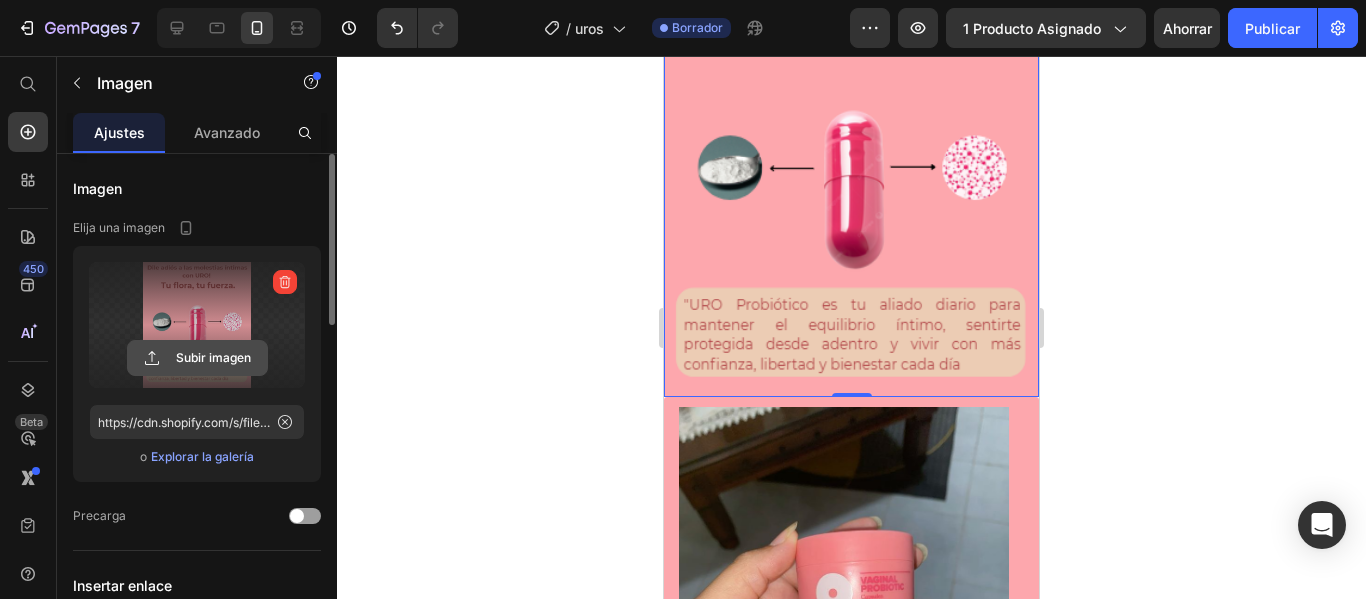 click 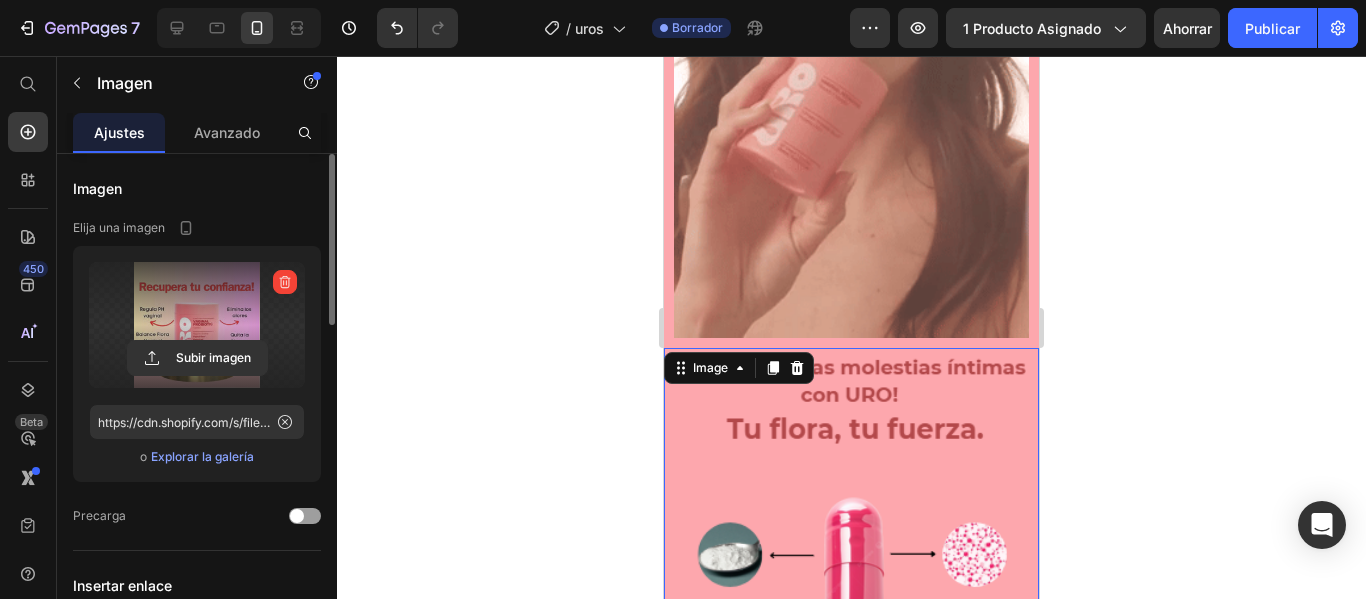 scroll, scrollTop: 2657, scrollLeft: 0, axis: vertical 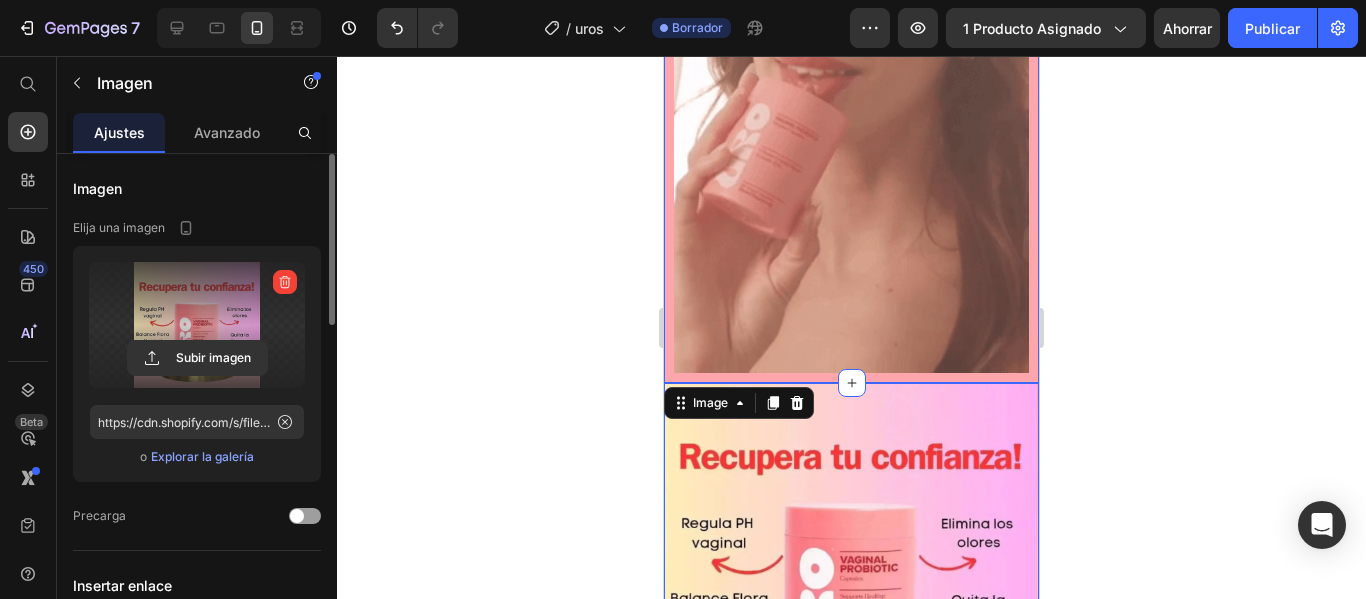 click 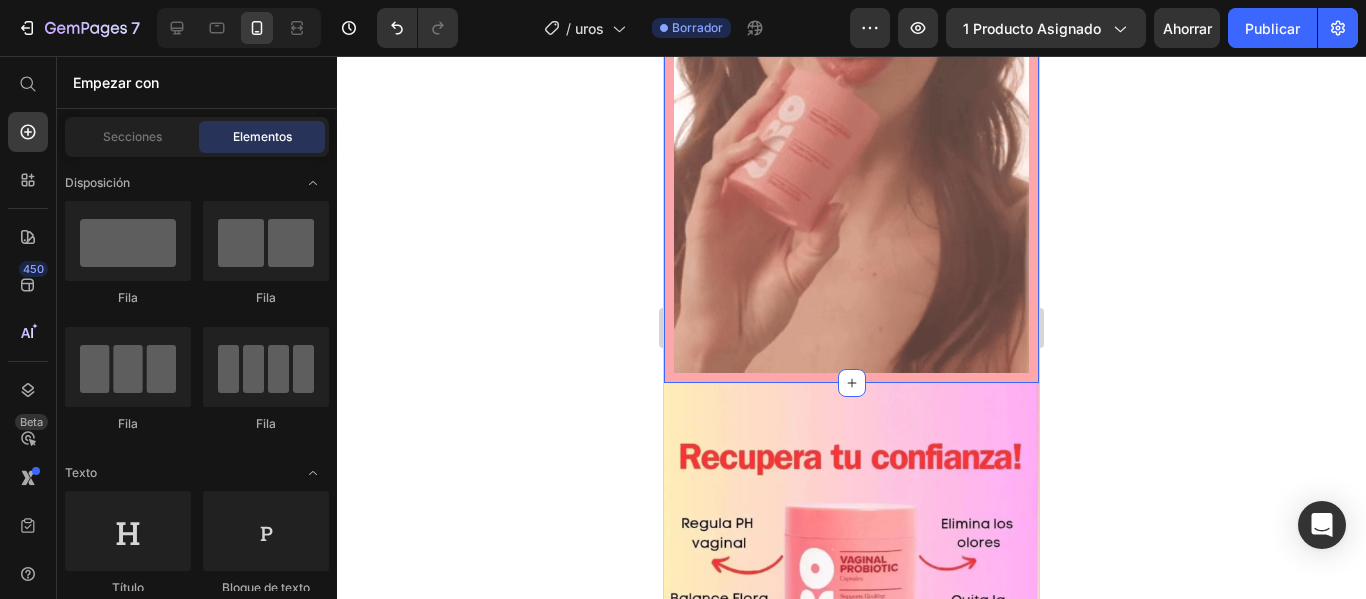 click 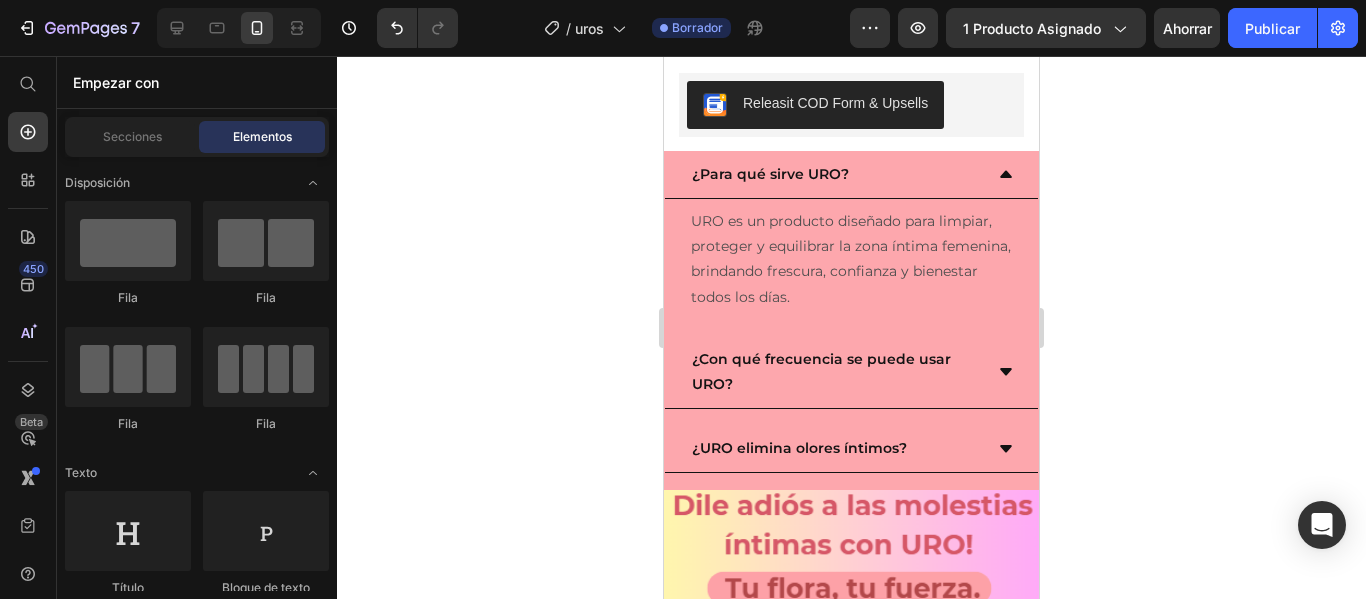 scroll, scrollTop: 1156, scrollLeft: 0, axis: vertical 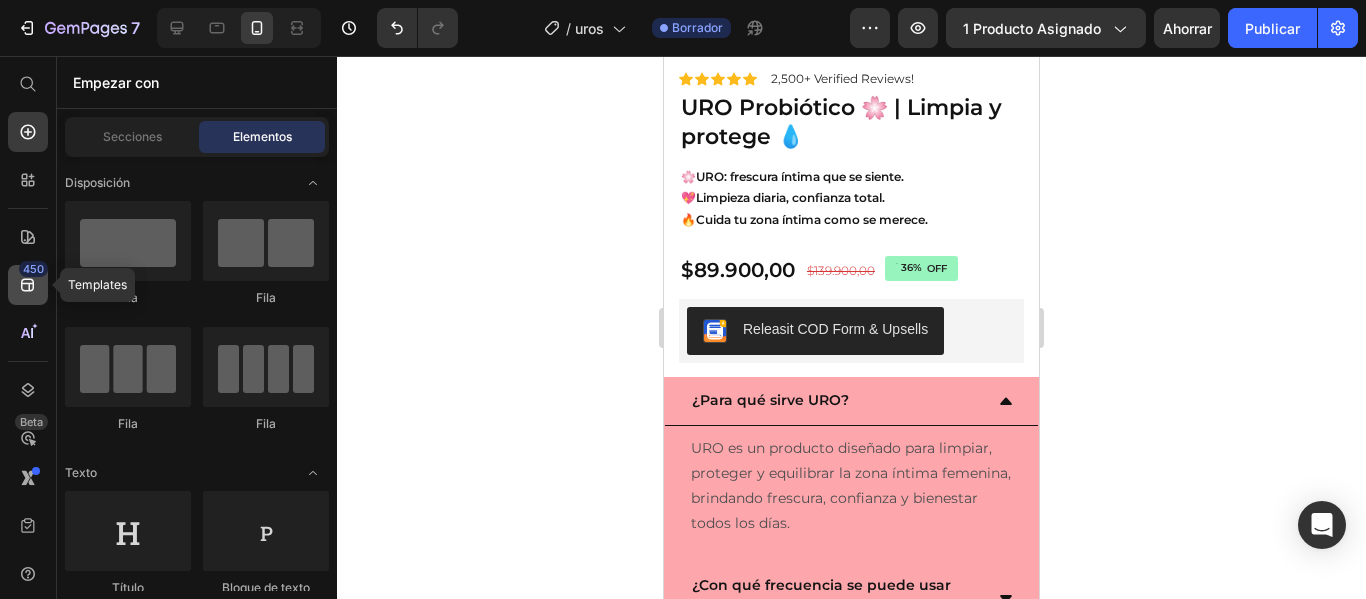 click 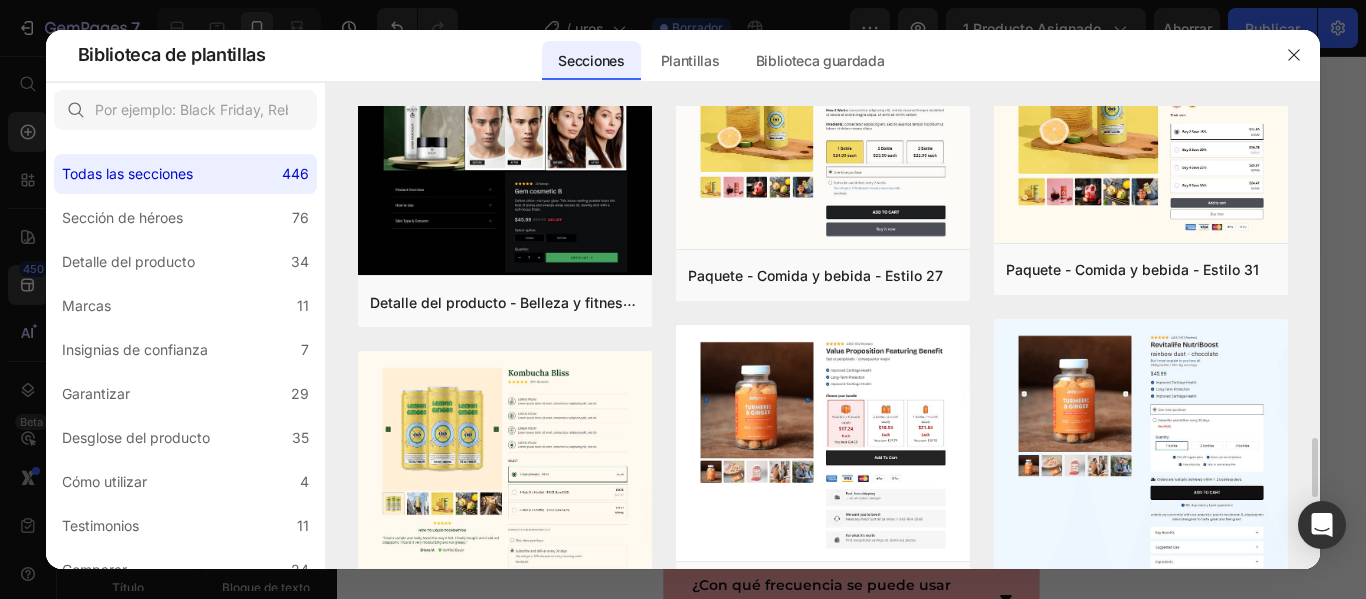 scroll, scrollTop: 1131, scrollLeft: 0, axis: vertical 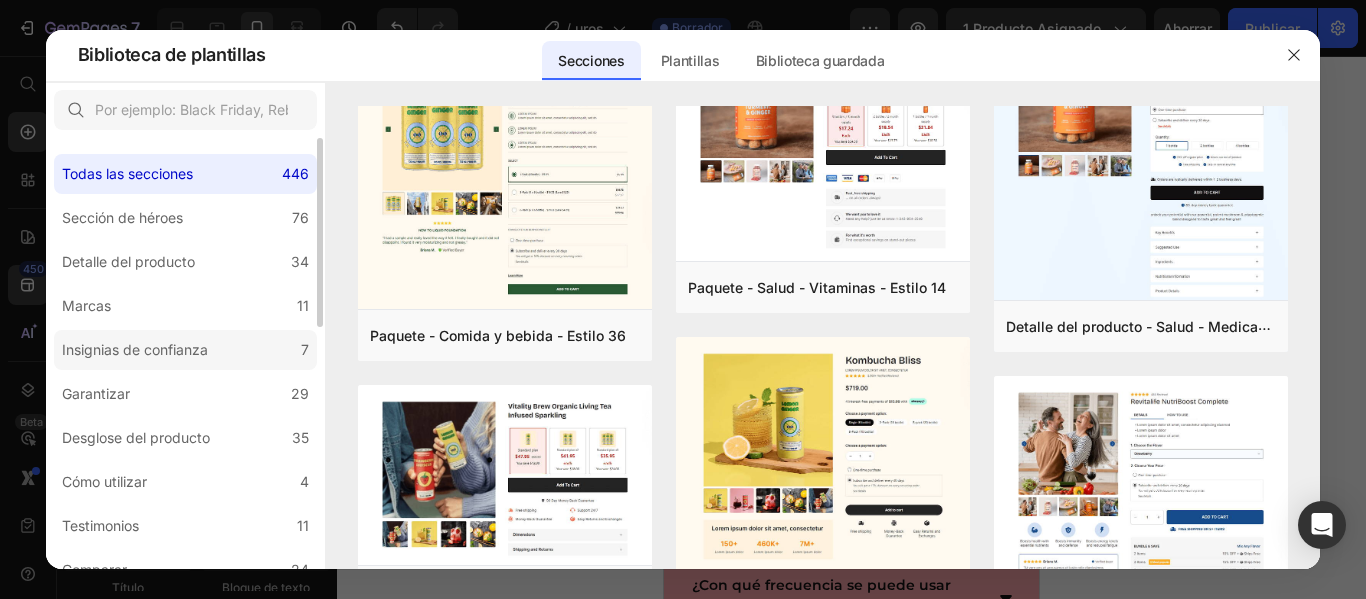 click on "Insignias de confianza" at bounding box center [135, 349] 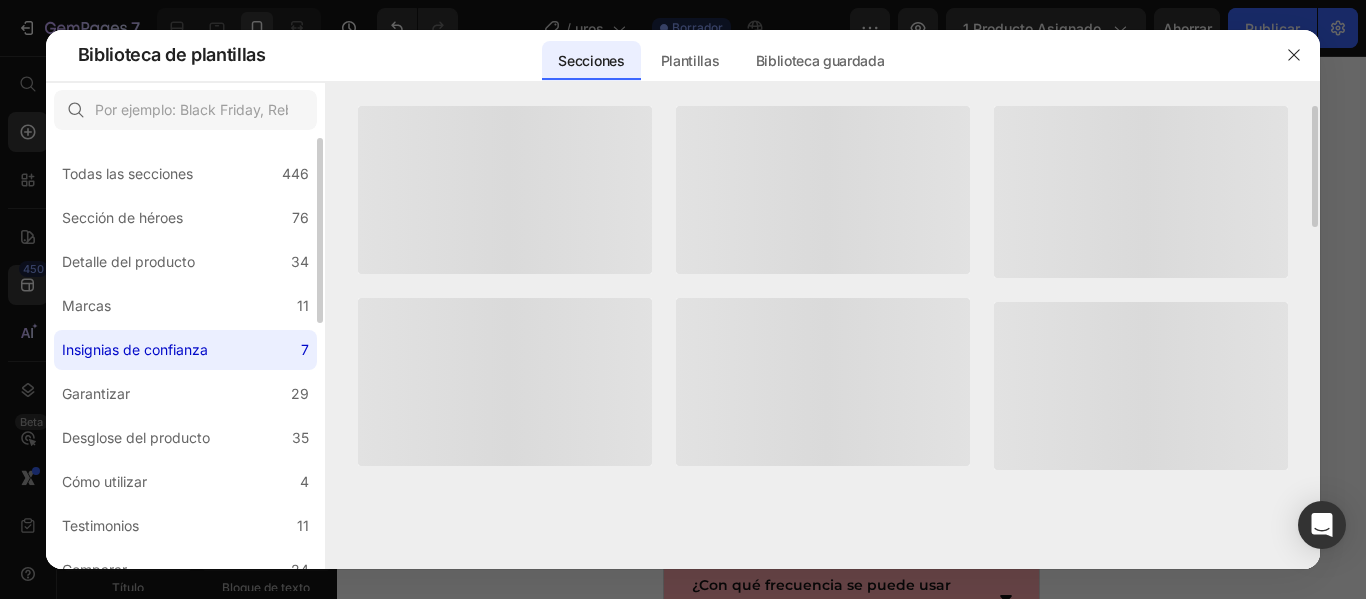 scroll, scrollTop: 0, scrollLeft: 0, axis: both 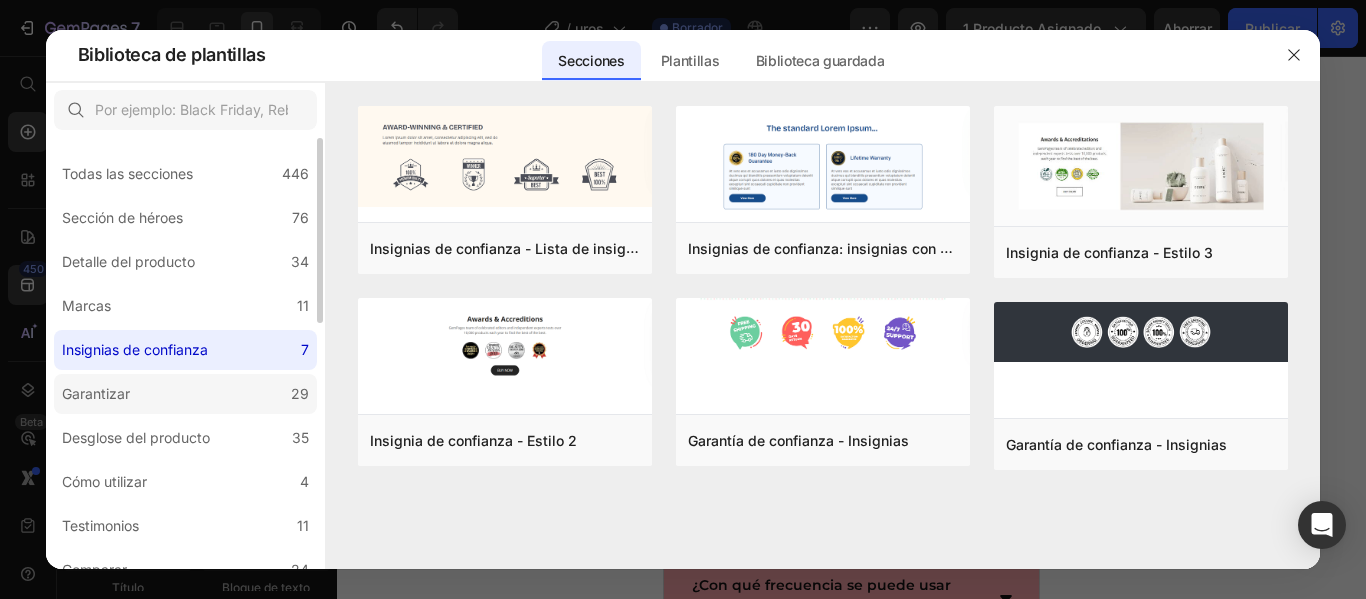 click on "Garantizar 29" 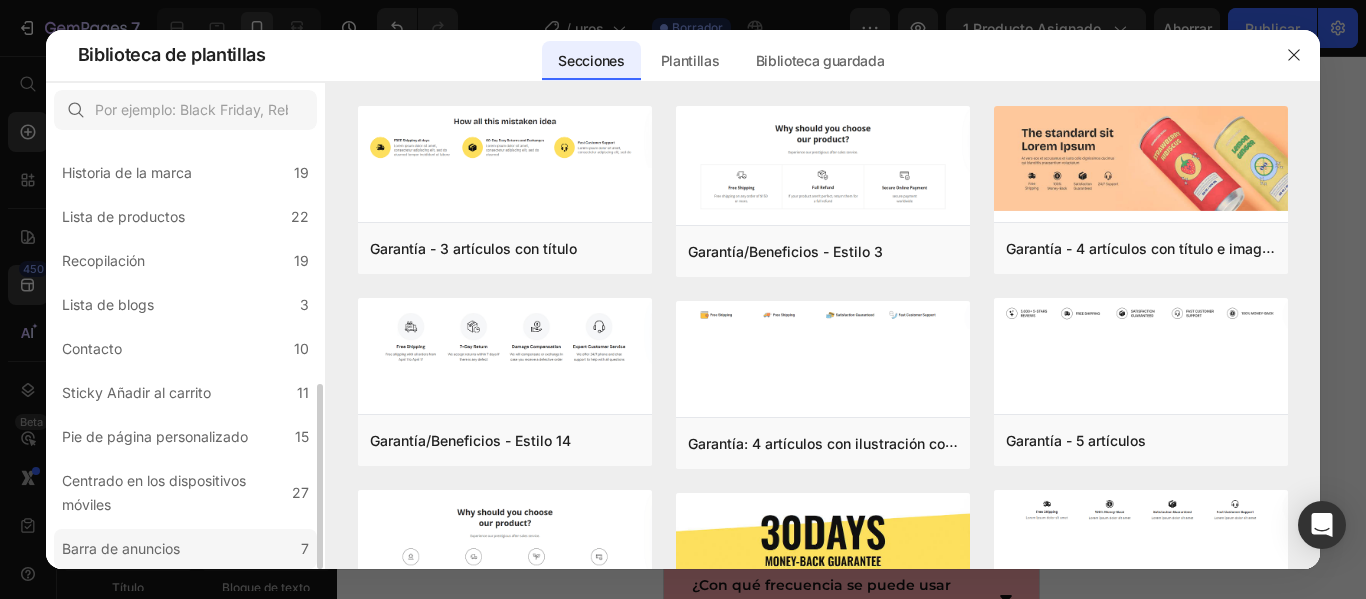 scroll, scrollTop: 0, scrollLeft: 0, axis: both 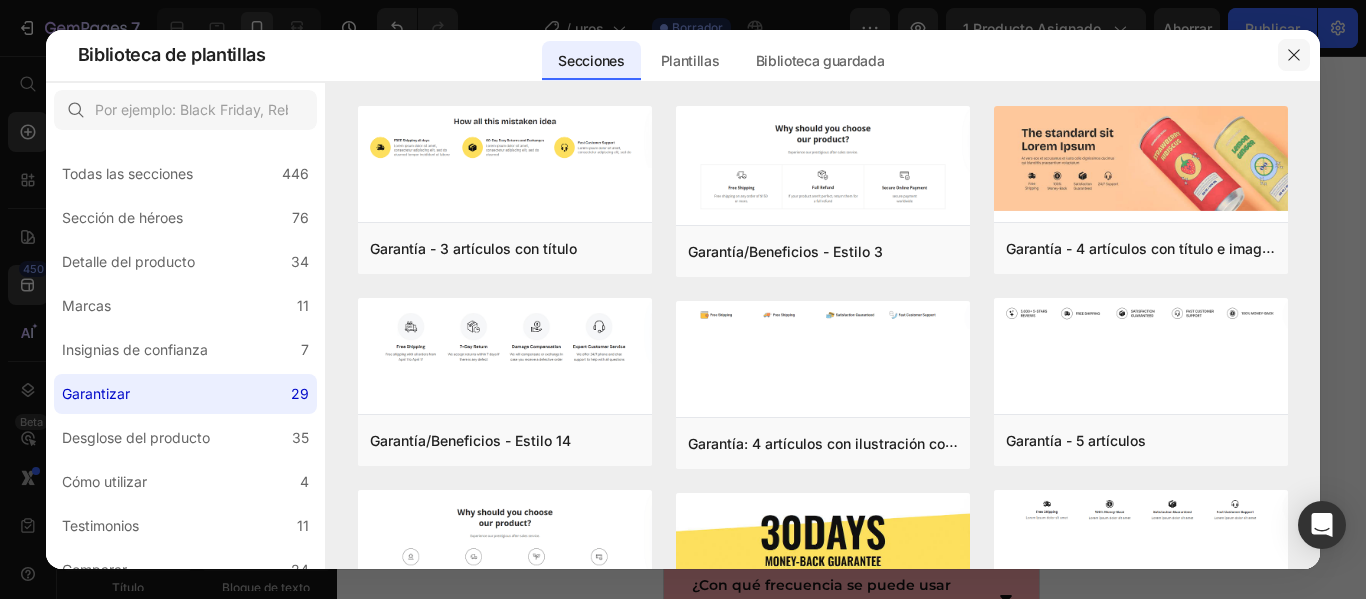 click 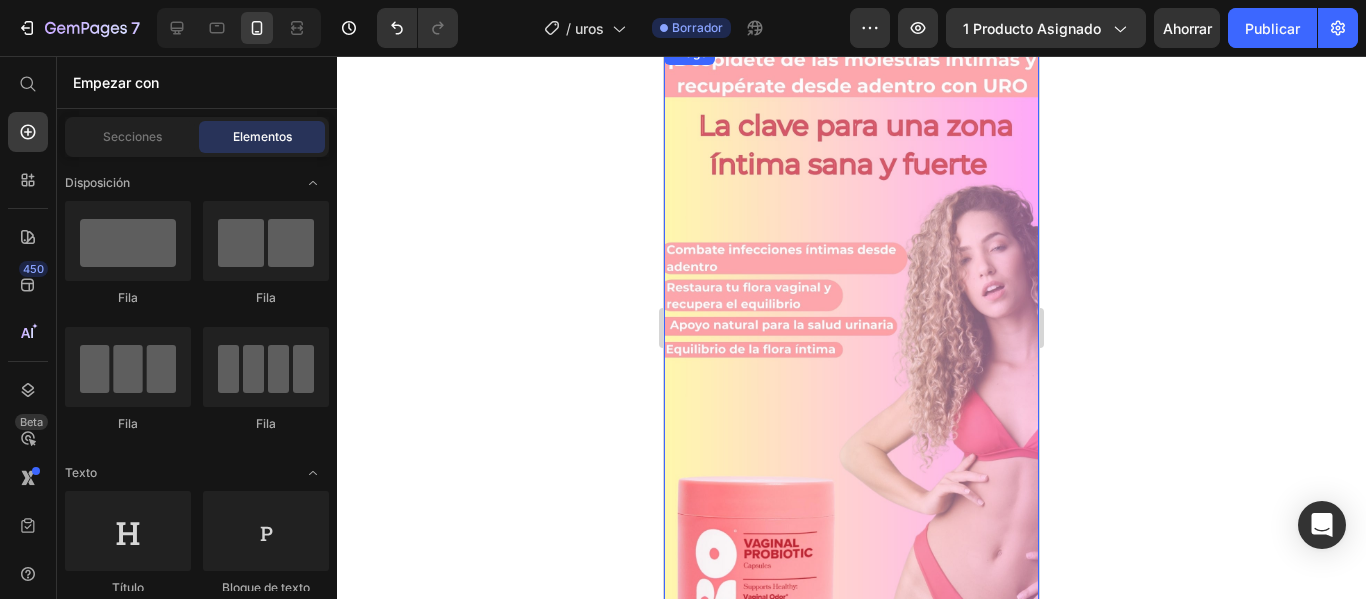 scroll, scrollTop: 0, scrollLeft: 0, axis: both 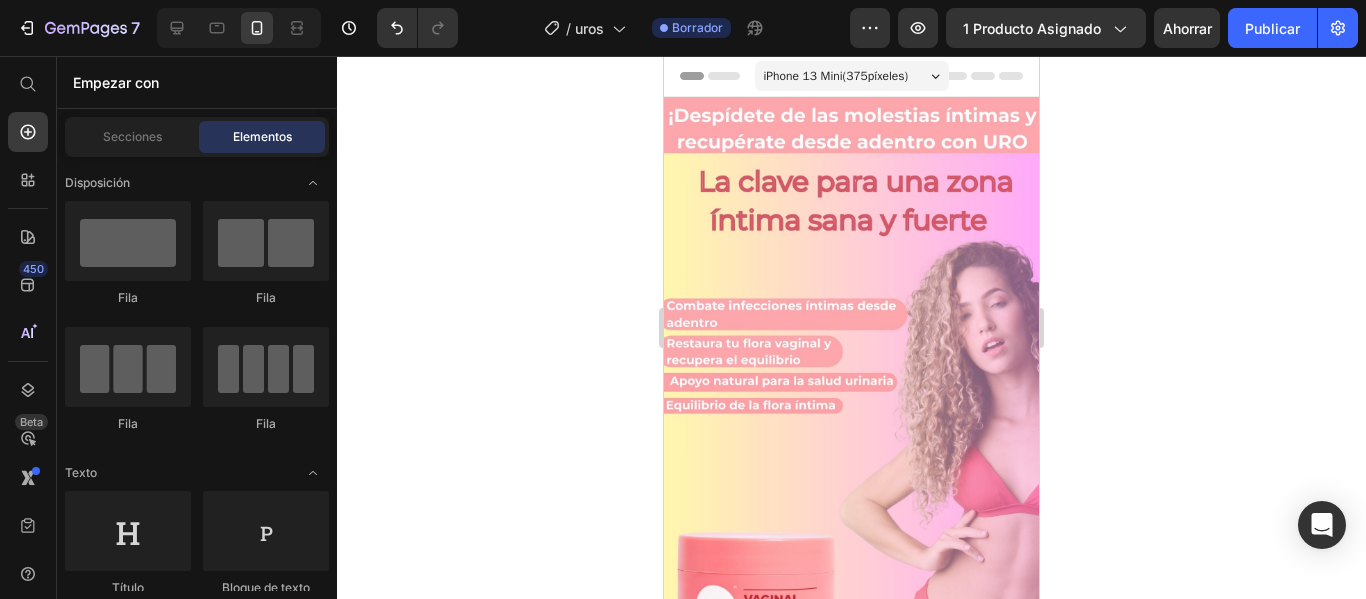 click 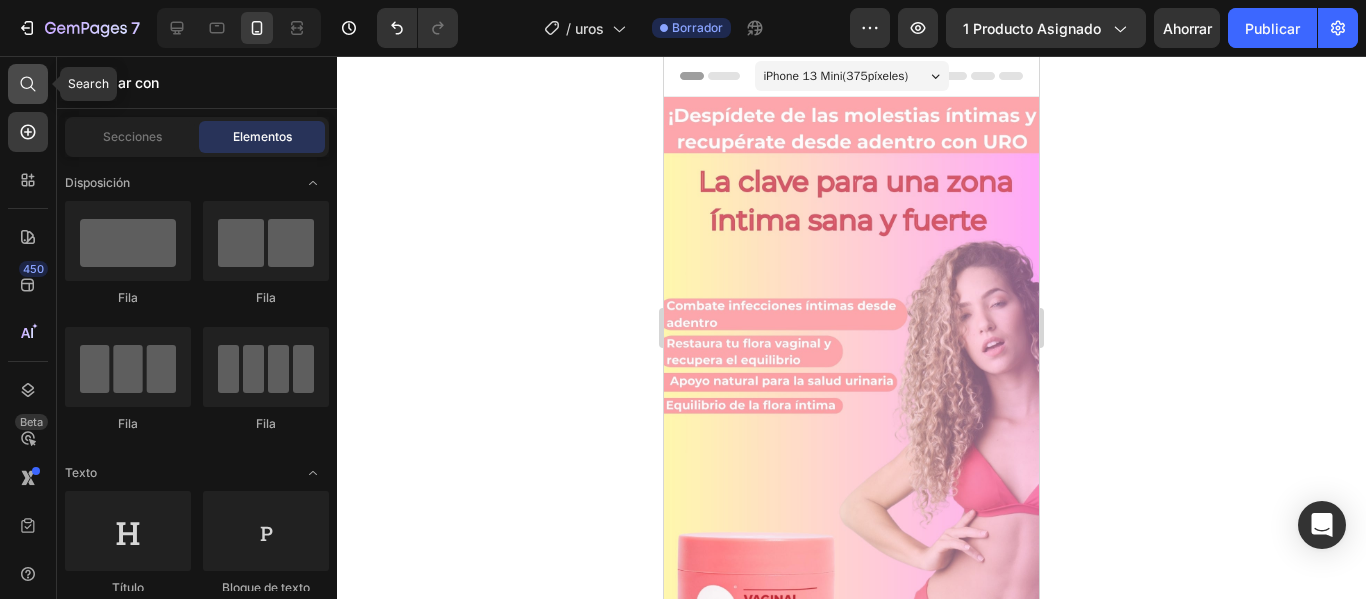 click 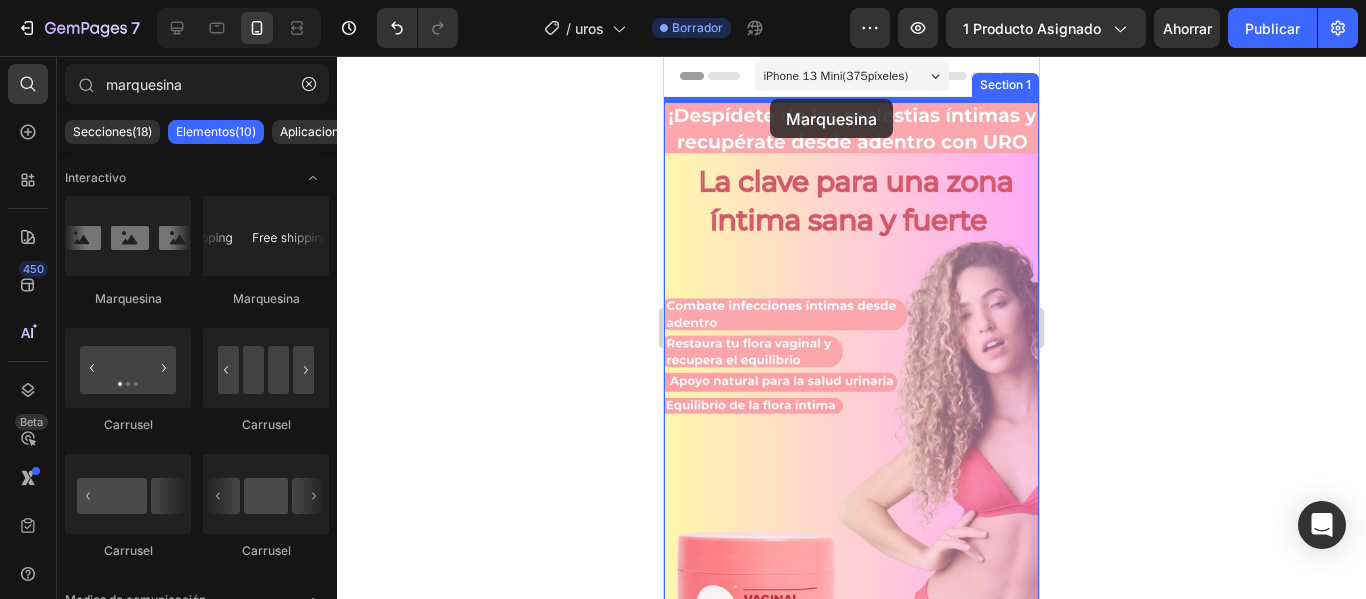 drag, startPoint x: 927, startPoint y: 296, endPoint x: 765, endPoint y: 100, distance: 254.28331 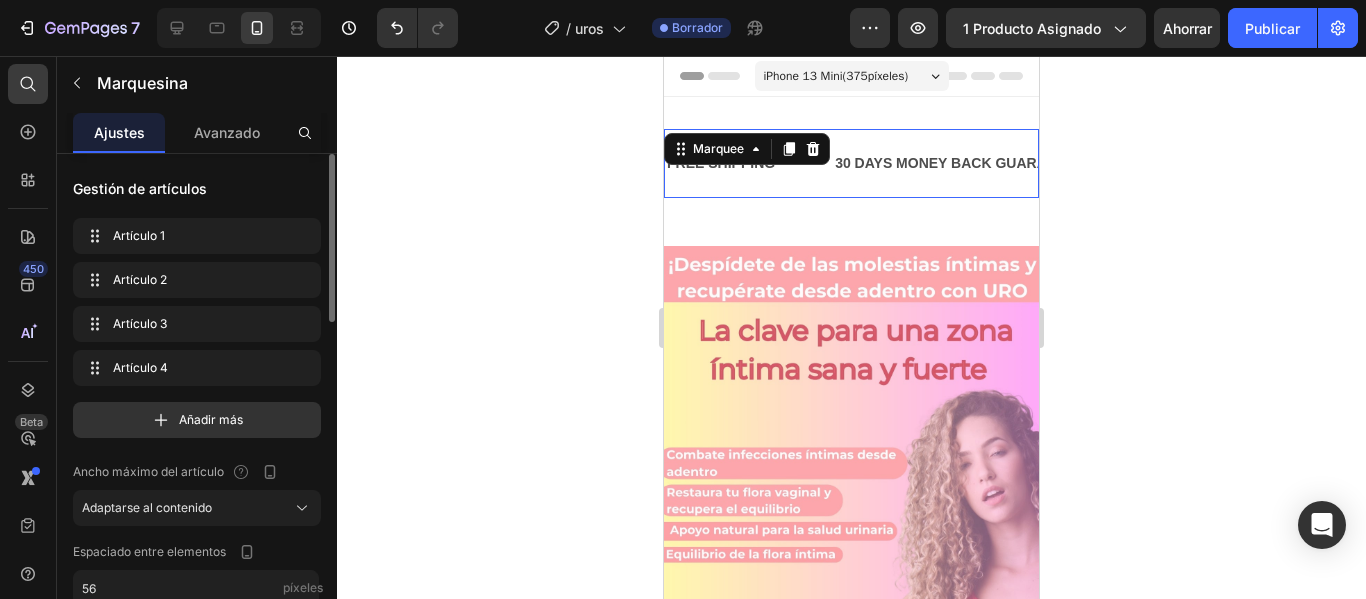 click 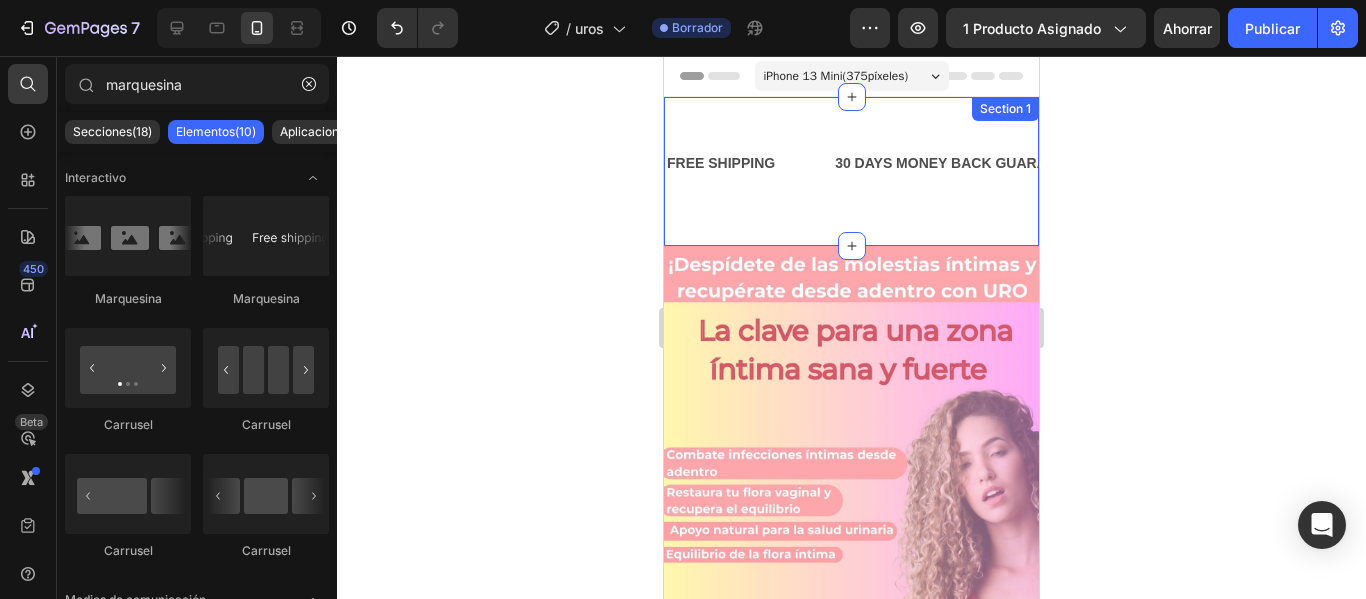 click on "FREE SHIPPING Text 30 DAYS MONEY BACK GUARANTEE Text LIMITED TIME 50% OFF SALE Text LIFE TIME WARRANTY Text FREE SHIPPING Text 30 DAYS MONEY BACK GUARANTEE Text LIMITED TIME 50% OFF SALE Text LIFE TIME WARRANTY Text Marquee Section 1" at bounding box center [851, 171] 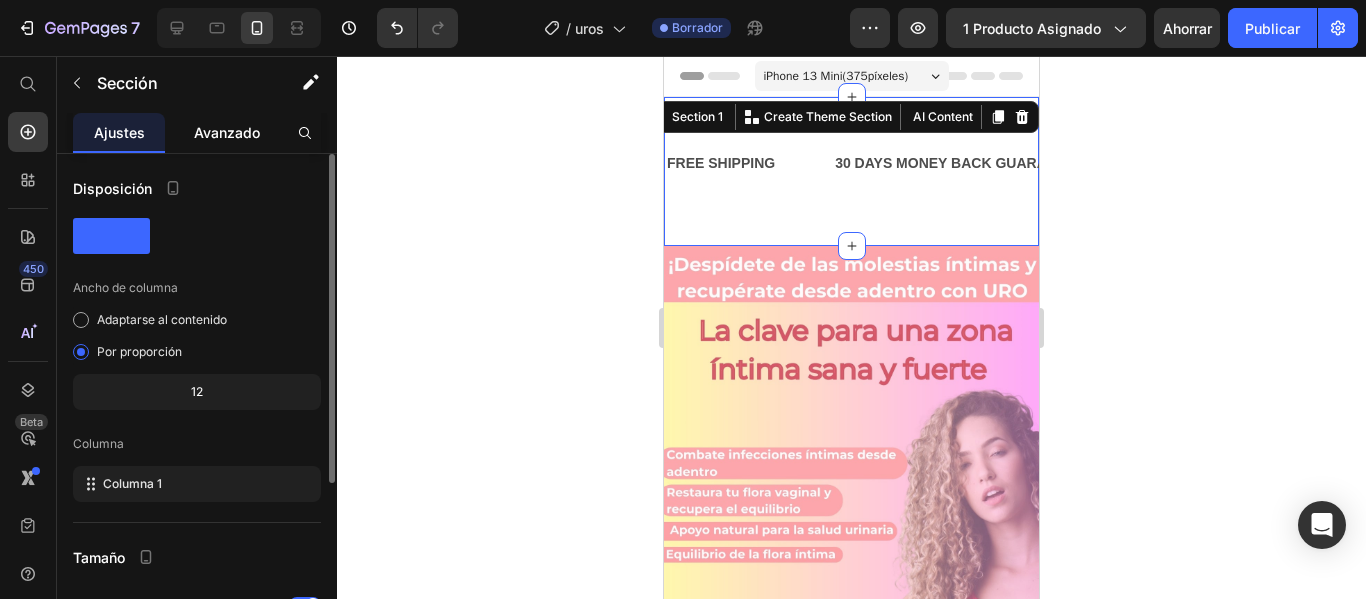 click on "Avanzado" at bounding box center (227, 132) 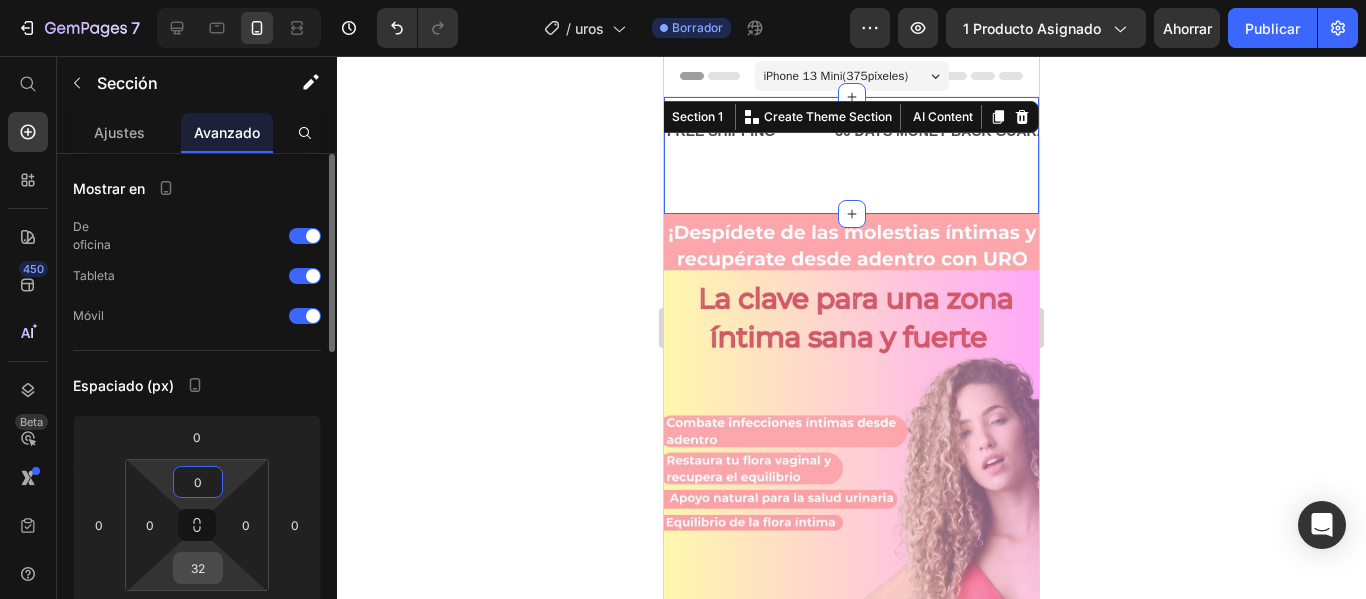 type on "0" 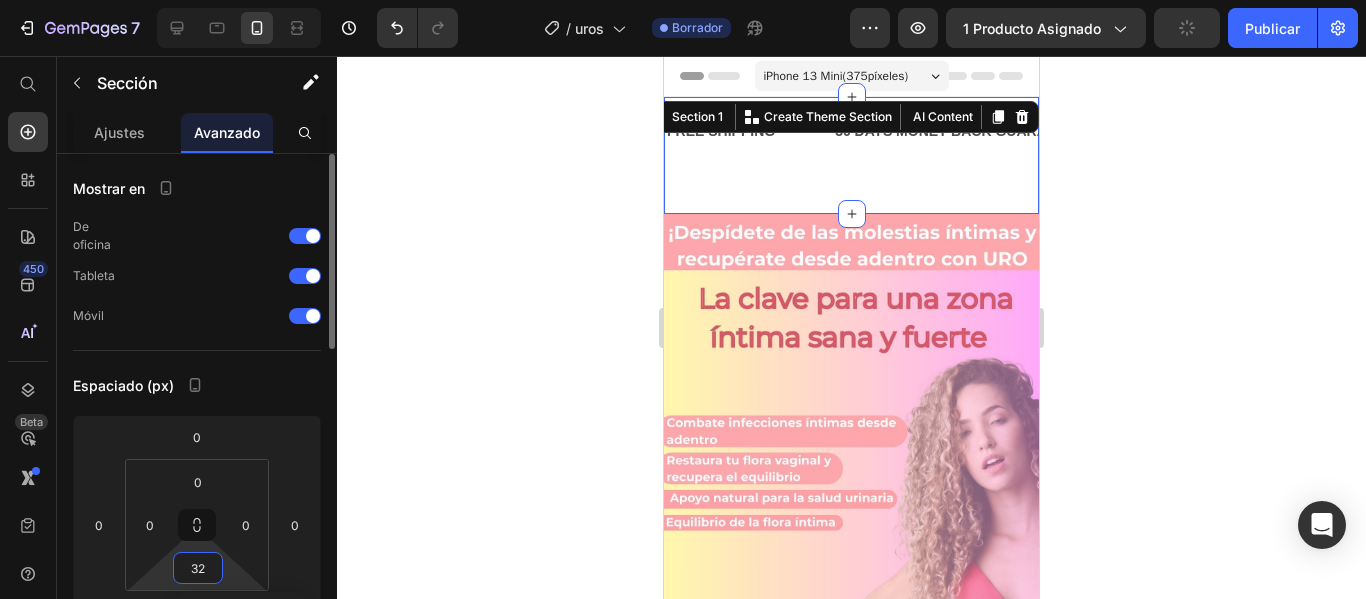 type on "0" 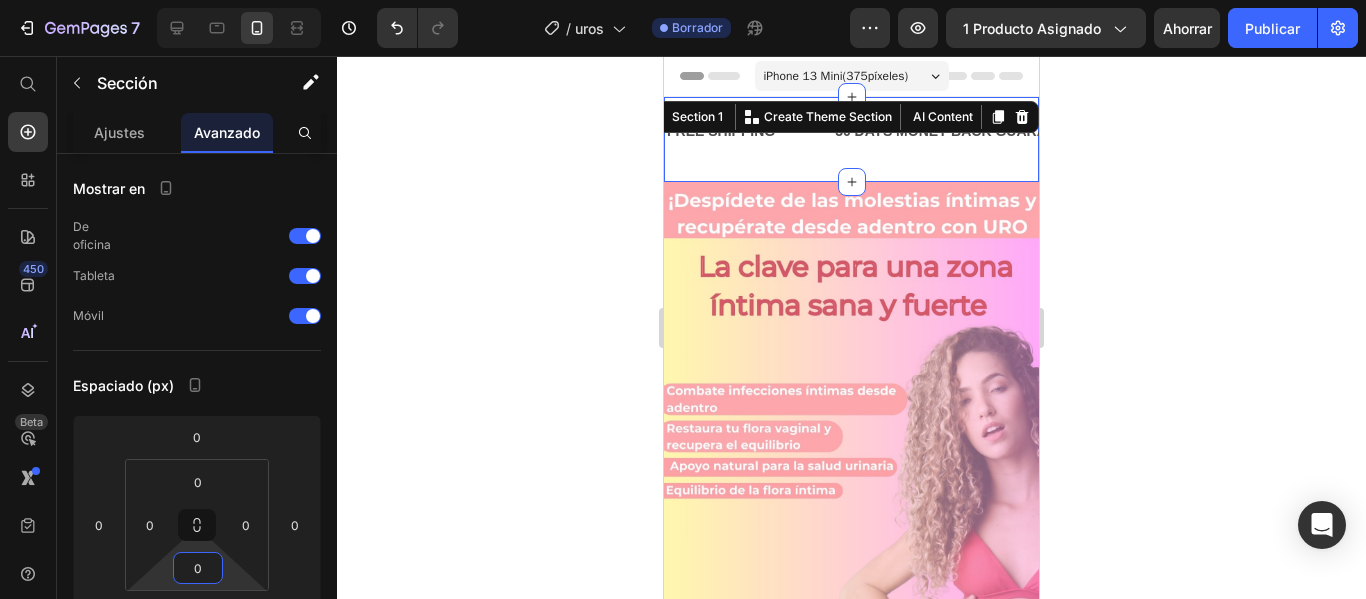 click 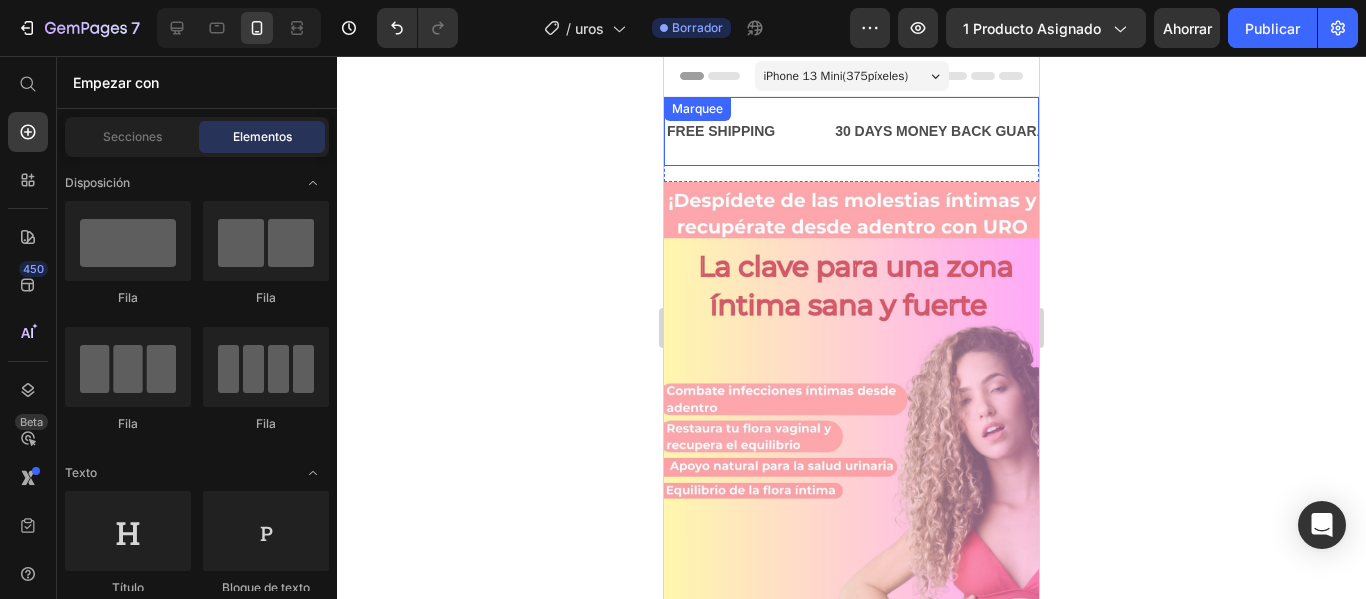 click on "FREE SHIPPING Text 30 DAYS MONEY BACK GUARANTEE Text LIMITED TIME 50% OFF SALE Text LIFE TIME WARRANTY Text FREE SHIPPING Text 30 DAYS MONEY BACK GUARANTEE Text LIMITED TIME 50% OFF SALE Text LIFE TIME WARRANTY Text Marquee" at bounding box center (851, 131) 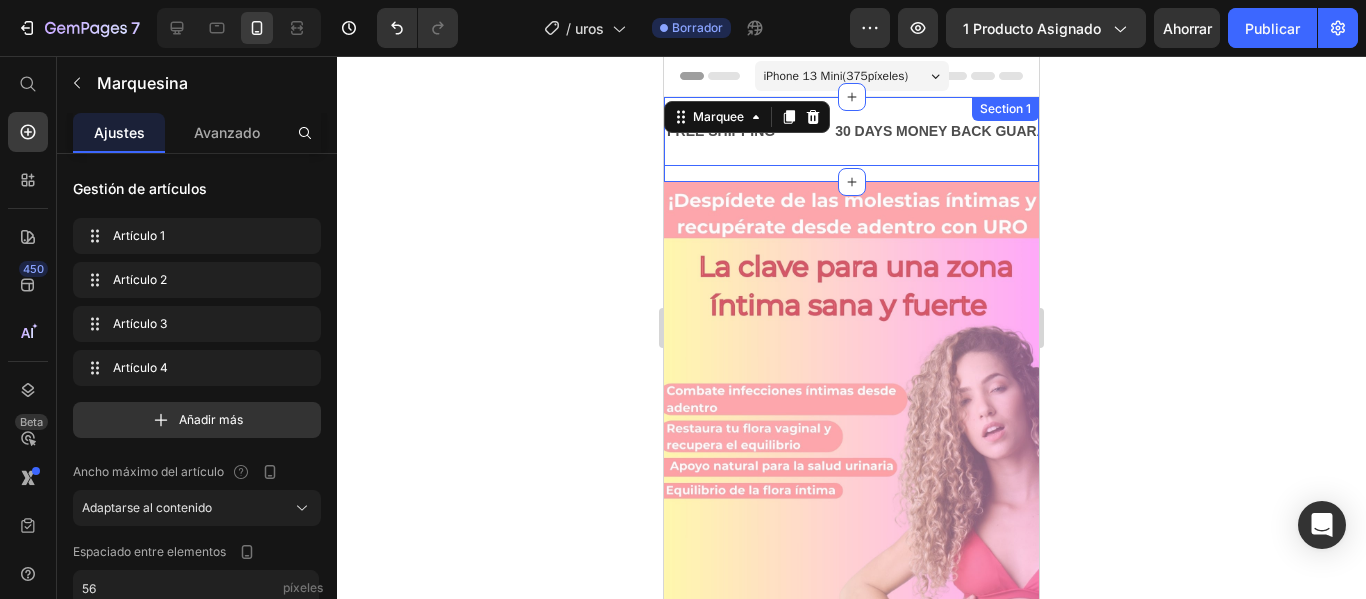 click on "FREE SHIPPING Text 30 DAYS MONEY BACK GUARANTEE Text LIMITED TIME 50% OFF SALE Text LIFE TIME WARRANTY Text FREE SHIPPING Text 30 DAYS MONEY BACK GUARANTEE Text LIMITED TIME 50% OFF SALE Text LIFE TIME WARRANTY Text Marquee   16" at bounding box center (851, 139) 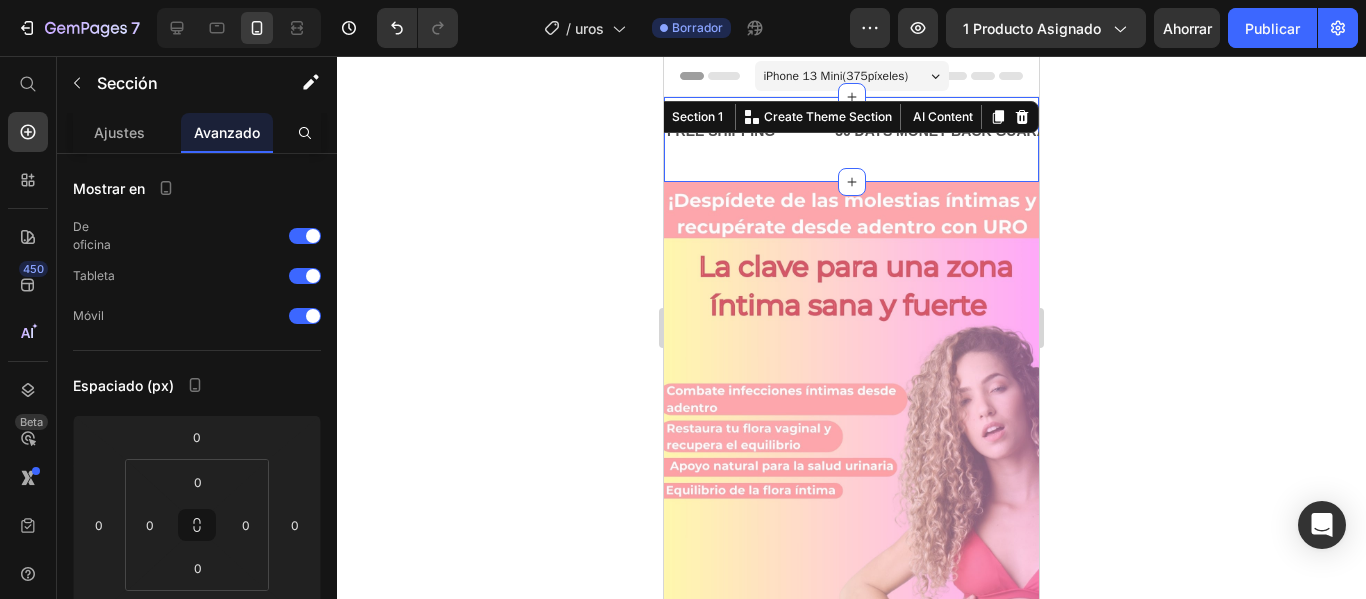 click on "FREE SHIPPING Text 30 DAYS MONEY BACK GUARANTEE Text LIMITED TIME 50% OFF SALE Text LIFE TIME WARRANTY Text FREE SHIPPING Text 30 DAYS MONEY BACK GUARANTEE Text LIMITED TIME 50% OFF SALE Text LIFE TIME WARRANTY Text Marquee" at bounding box center [851, 139] 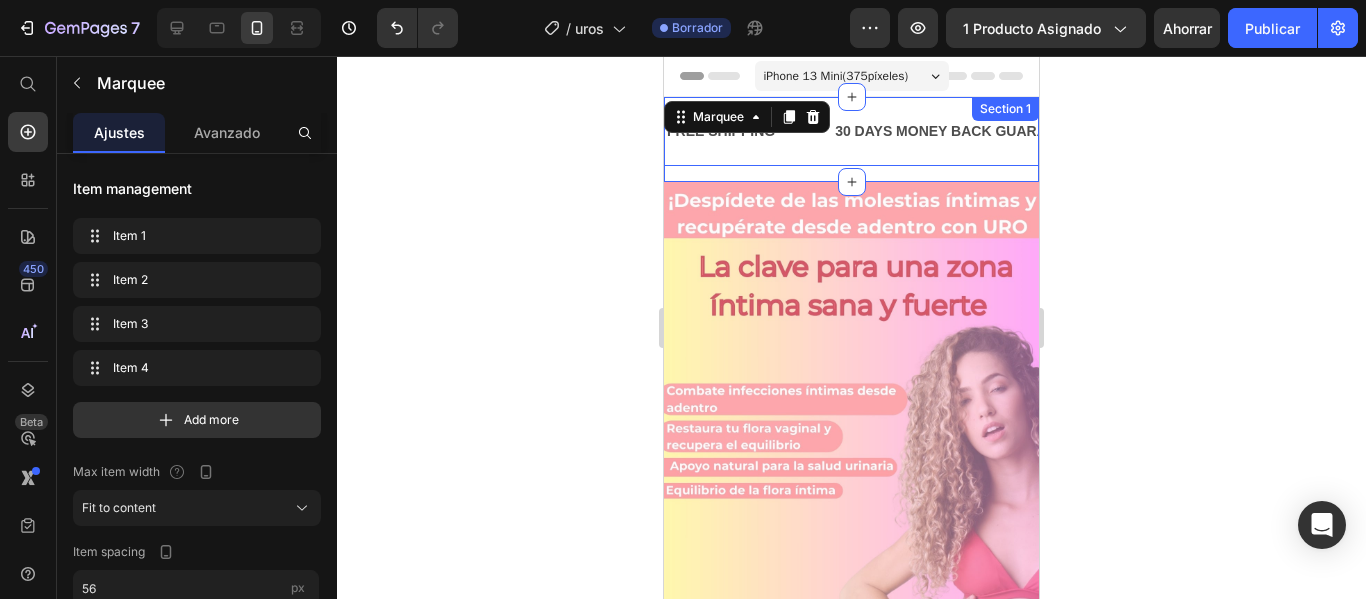 drag, startPoint x: 853, startPoint y: 165, endPoint x: 858, endPoint y: 179, distance: 14.866069 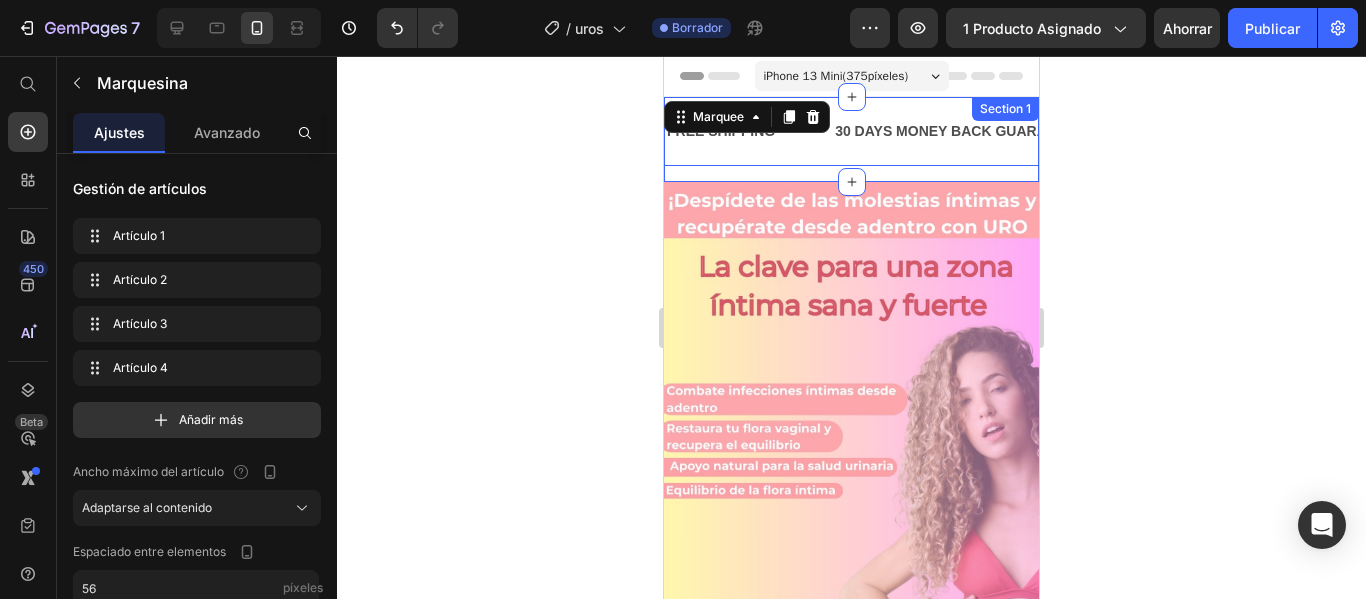 click on "FREE SHIPPING Text 30 DAYS MONEY BACK GUARANTEE Text LIMITED TIME 50% OFF SALE Text LIFE TIME WARRANTY Text FREE SHIPPING Text 30 DAYS MONEY BACK GUARANTEE Text LIMITED TIME 50% OFF SALE Text LIFE TIME WARRANTY Text Marquee   16" at bounding box center (851, 139) 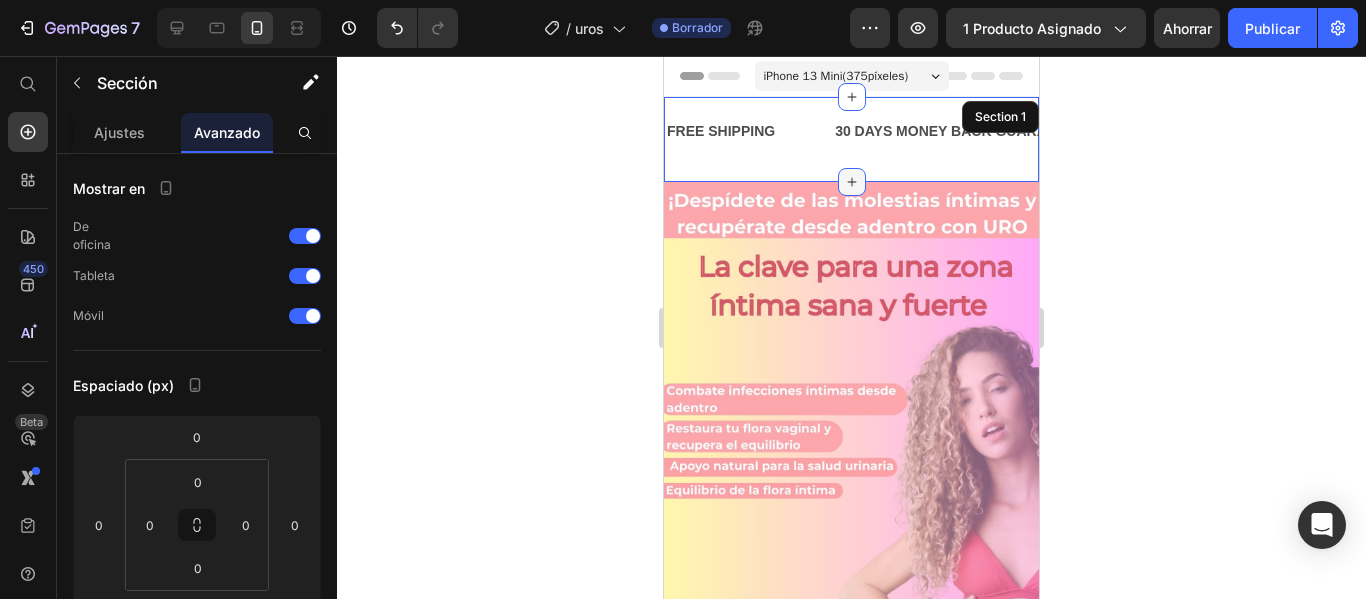 click 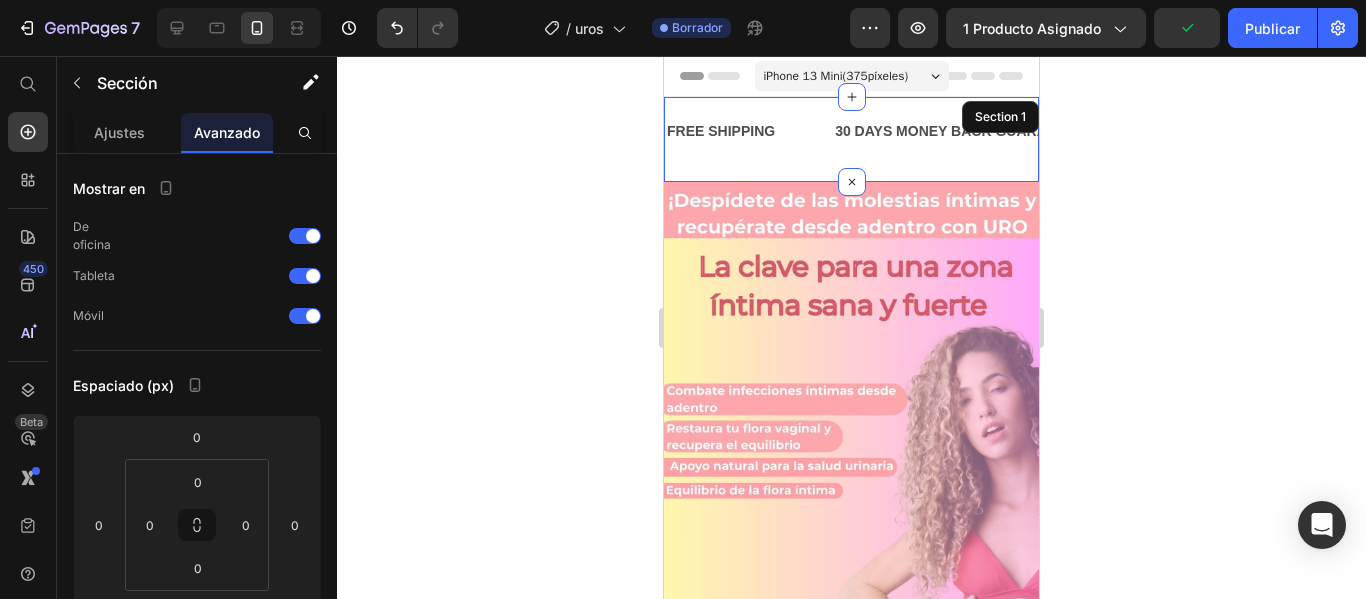 click 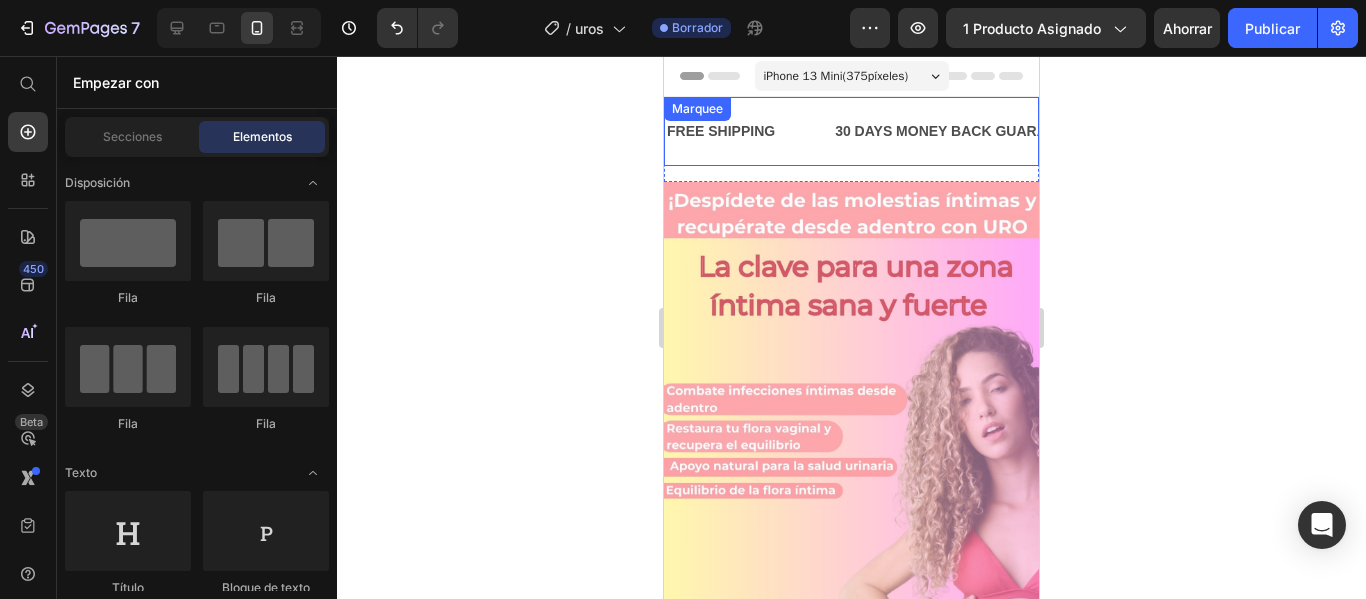 click on "FREE SHIPPING Text" at bounding box center (749, 131) 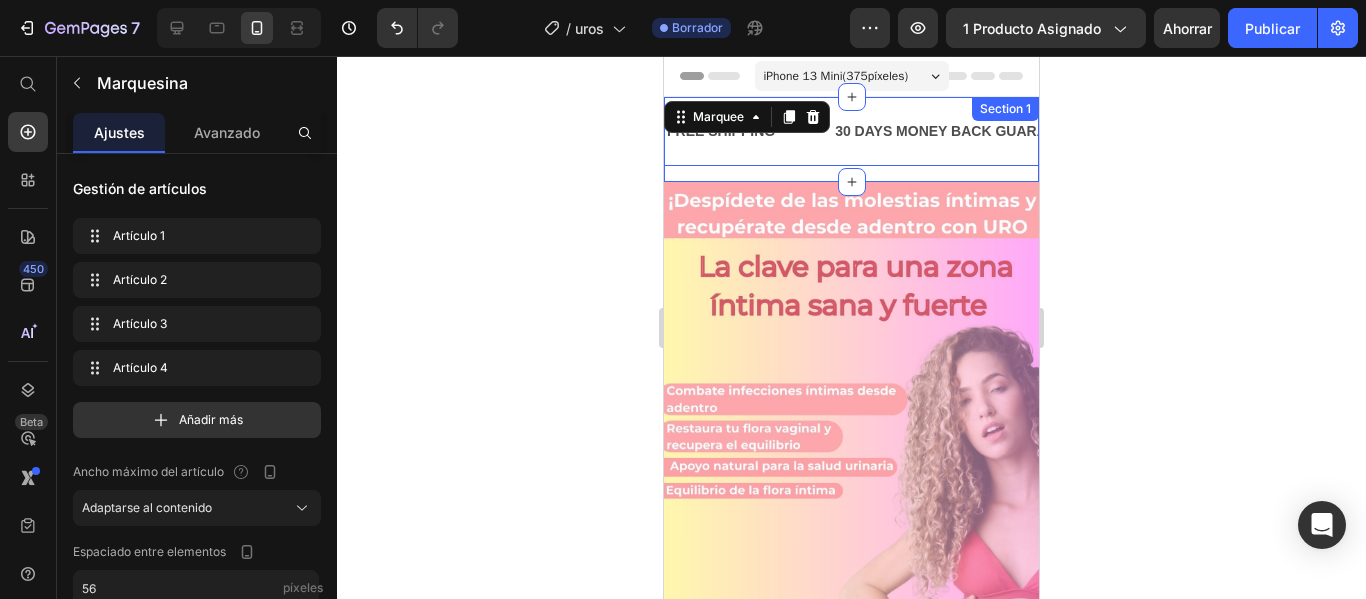 click on "FREE SHIPPING Text 30 DAYS MONEY BACK GUARANTEE Text LIMITED TIME 50% OFF SALE Text LIFE TIME WARRANTY Text FREE SHIPPING Text 30 DAYS MONEY BACK GUARANTEE Text LIMITED TIME 50% OFF SALE Text LIFE TIME WARRANTY Text Marquee   16" at bounding box center (851, 139) 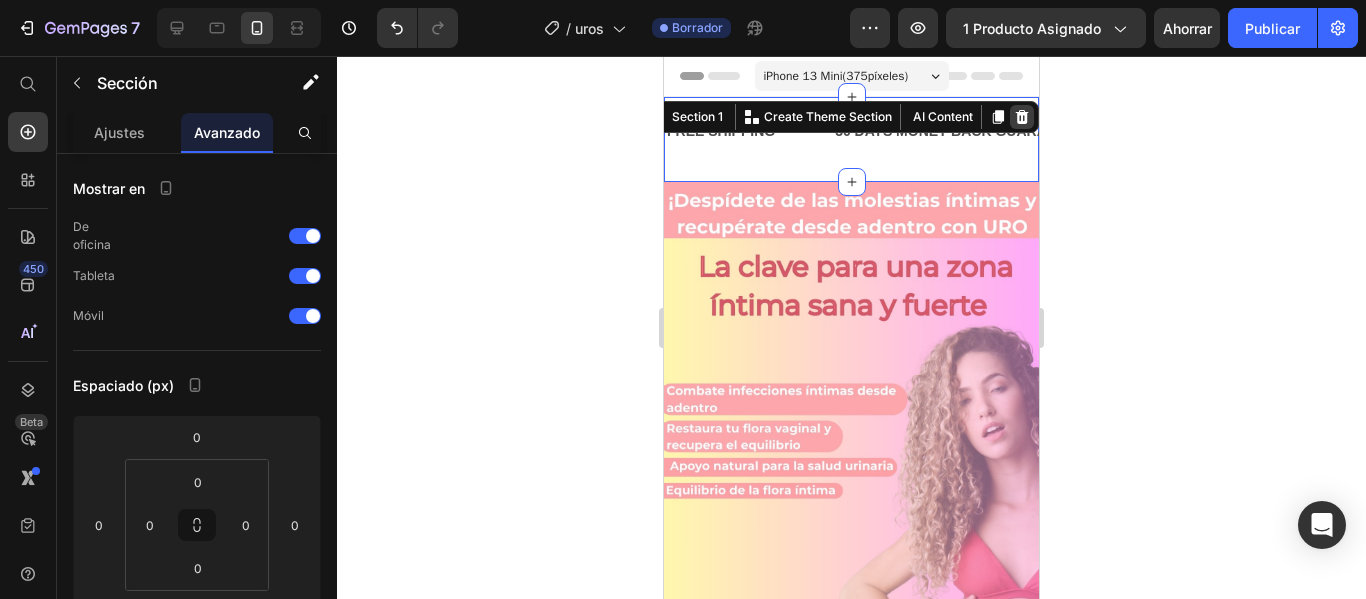 click 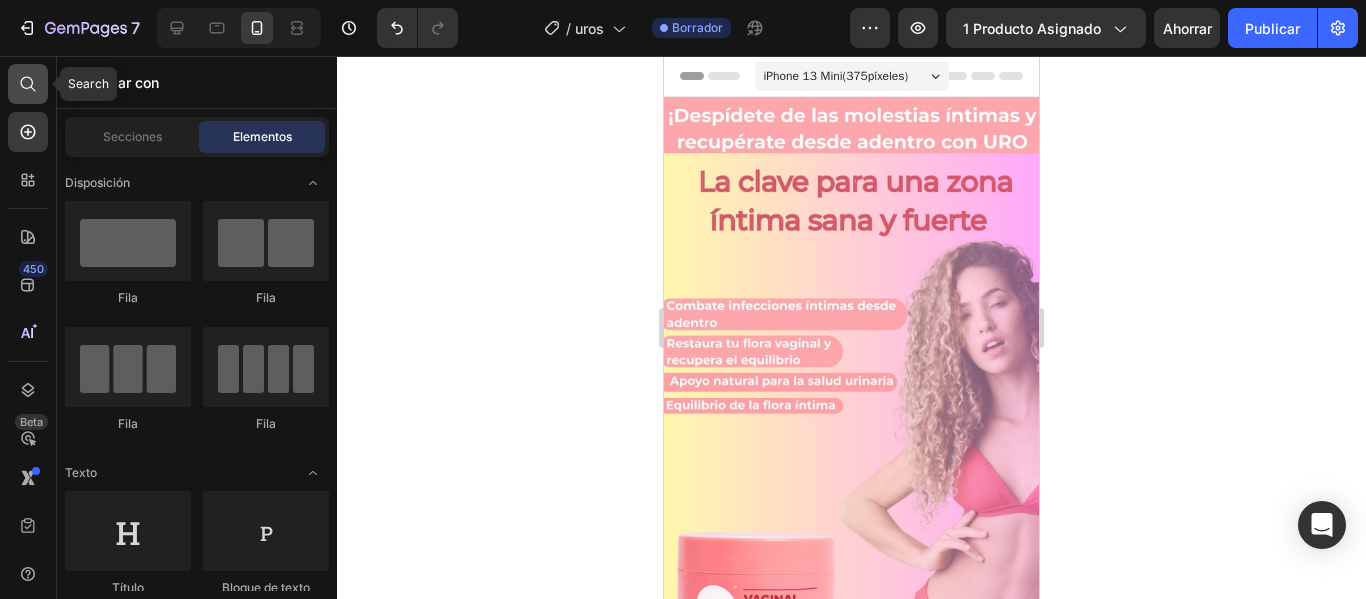 click 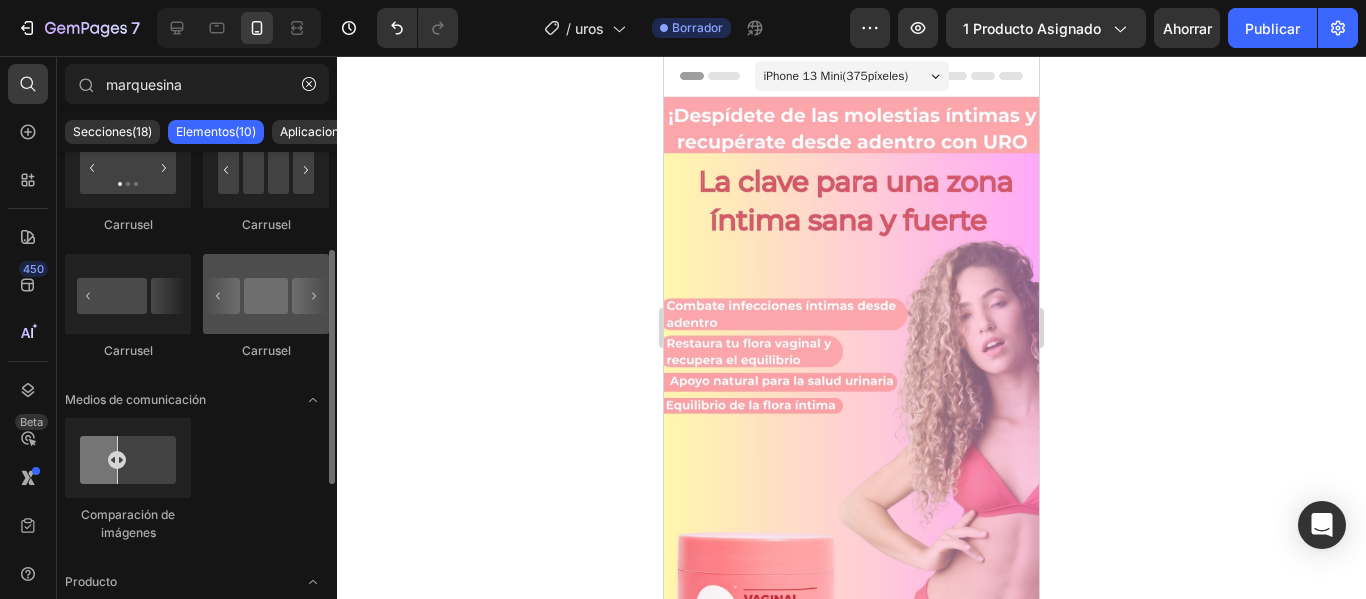 scroll, scrollTop: 0, scrollLeft: 0, axis: both 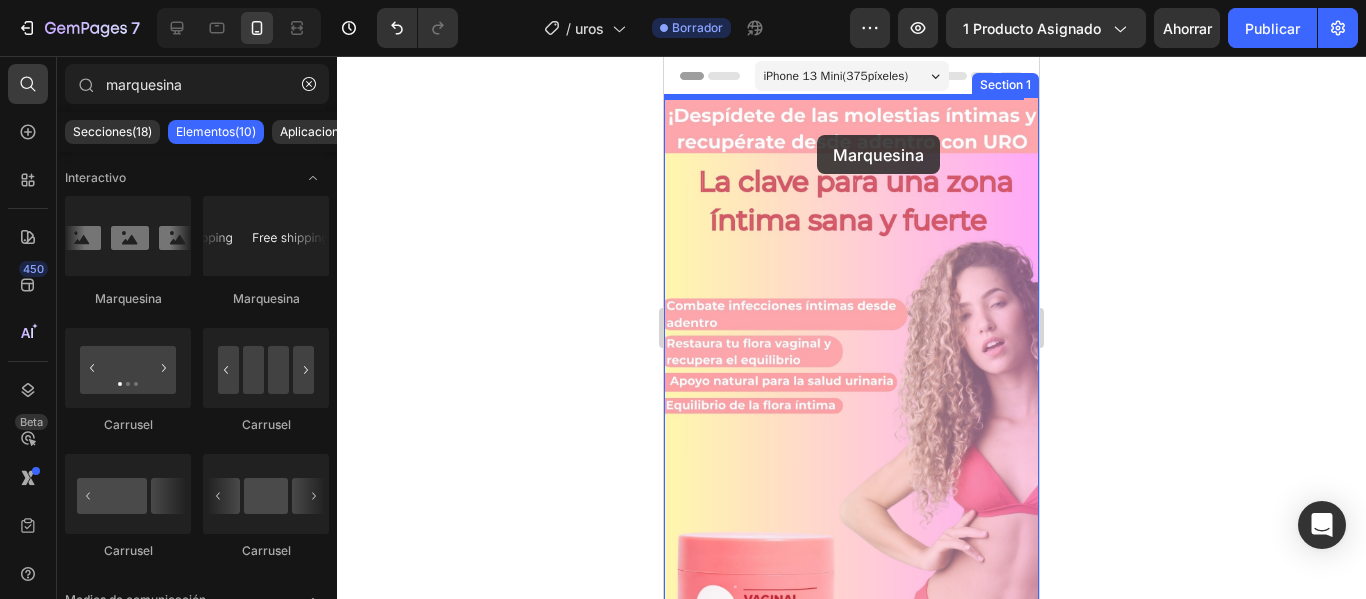drag, startPoint x: 934, startPoint y: 310, endPoint x: 817, endPoint y: 135, distance: 210.50891 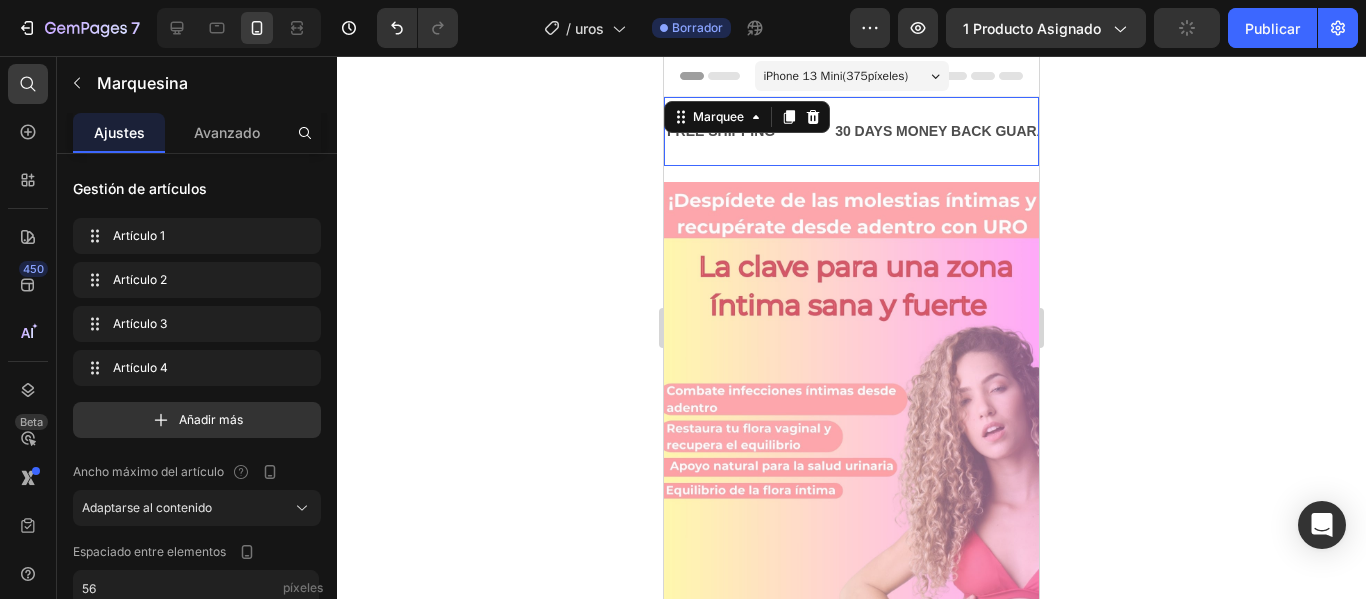 click 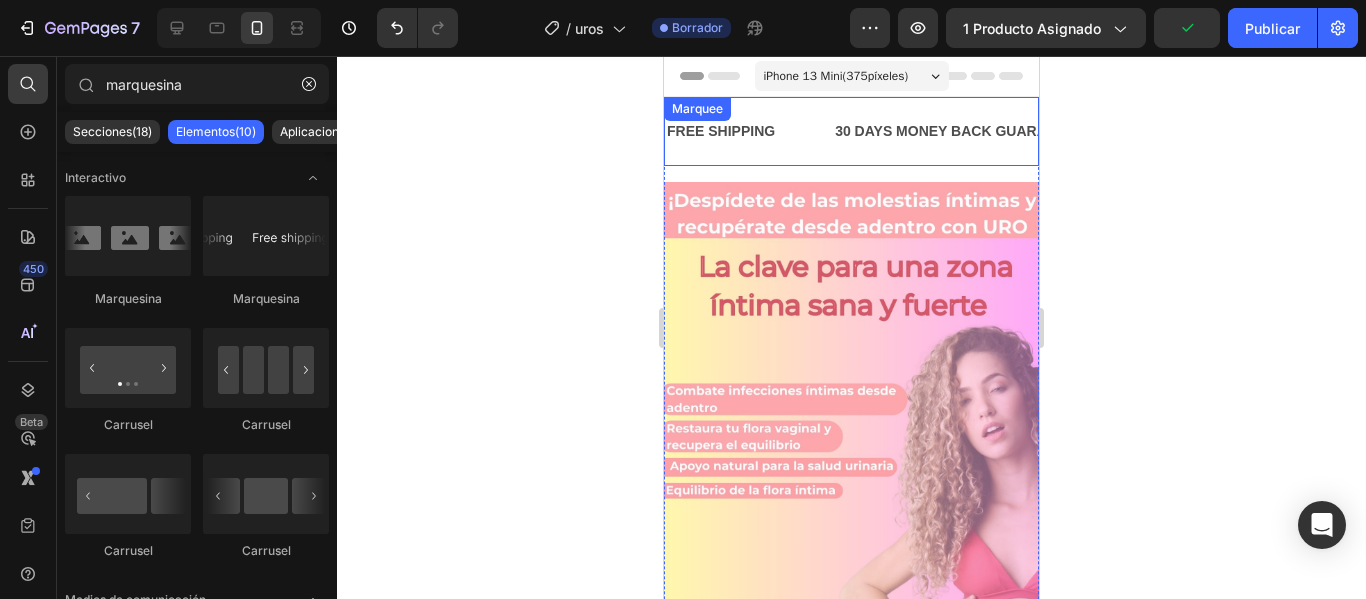click on "FREE SHIPPING Text 30 DAYS MONEY BACK GUARANTEE Text LIMITED TIME 50% OFF SALE Text LIFE TIME WARRANTY Text FREE SHIPPING Text 30 DAYS MONEY BACK GUARANTEE Text LIMITED TIME 50% OFF SALE Text LIFE TIME WARRANTY Text Marquee" at bounding box center [851, 131] 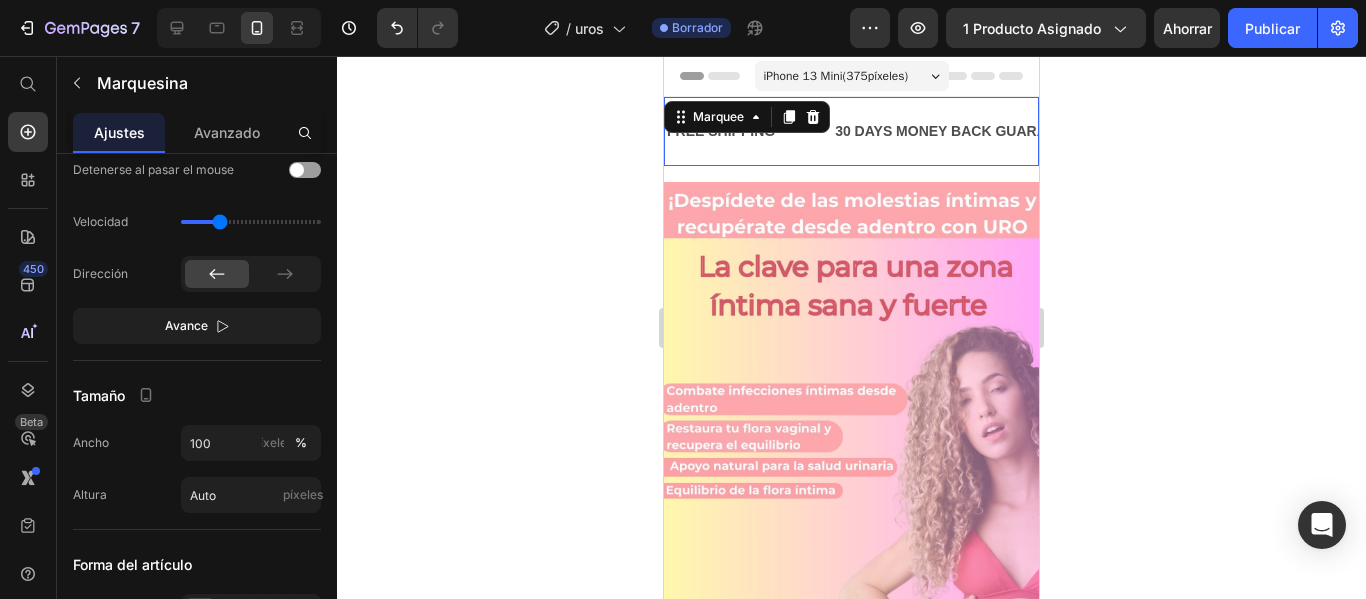 scroll, scrollTop: 995, scrollLeft: 0, axis: vertical 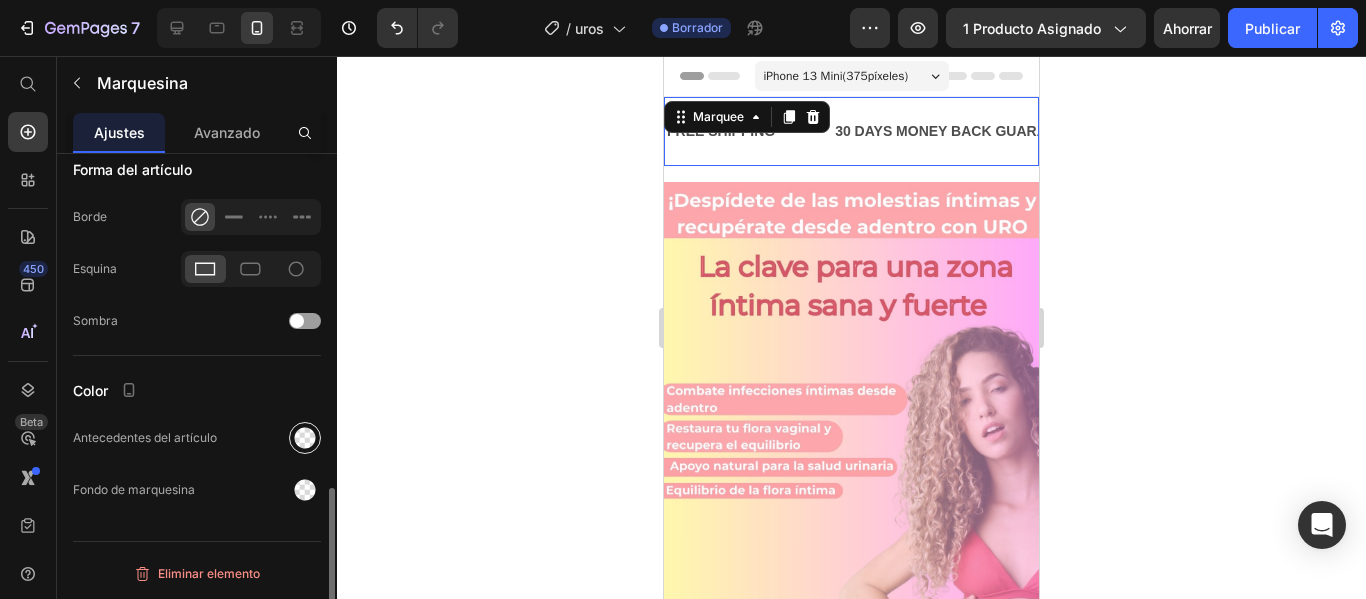 click at bounding box center (305, 438) 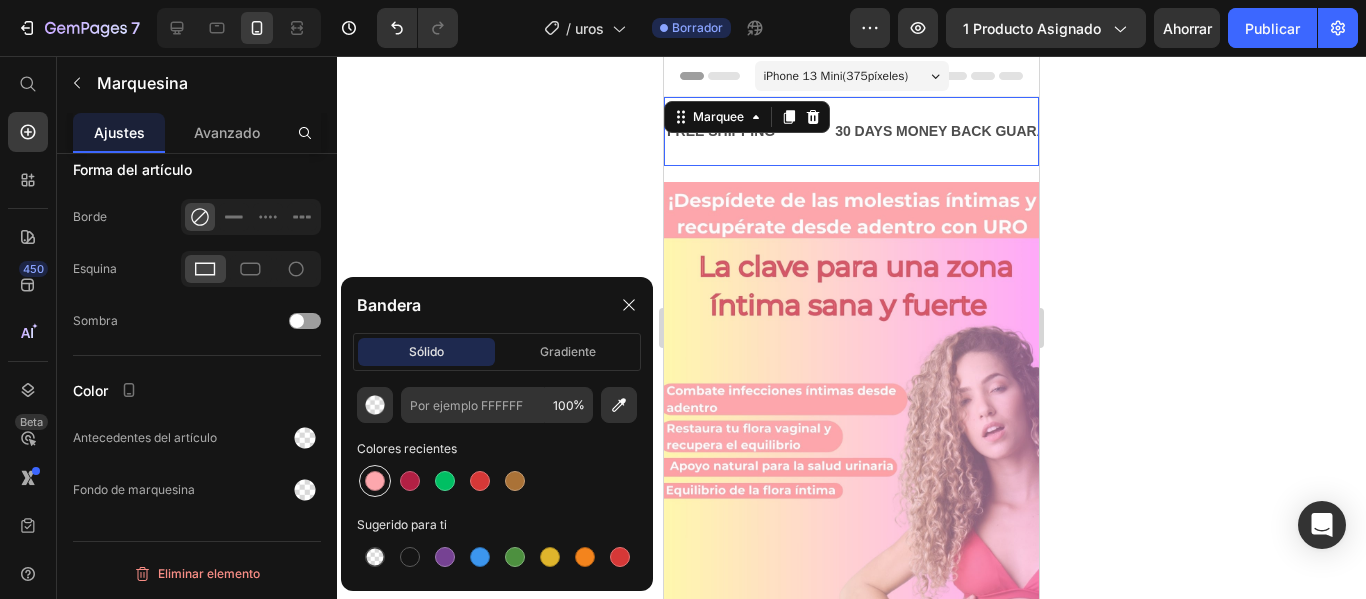 click at bounding box center [375, 481] 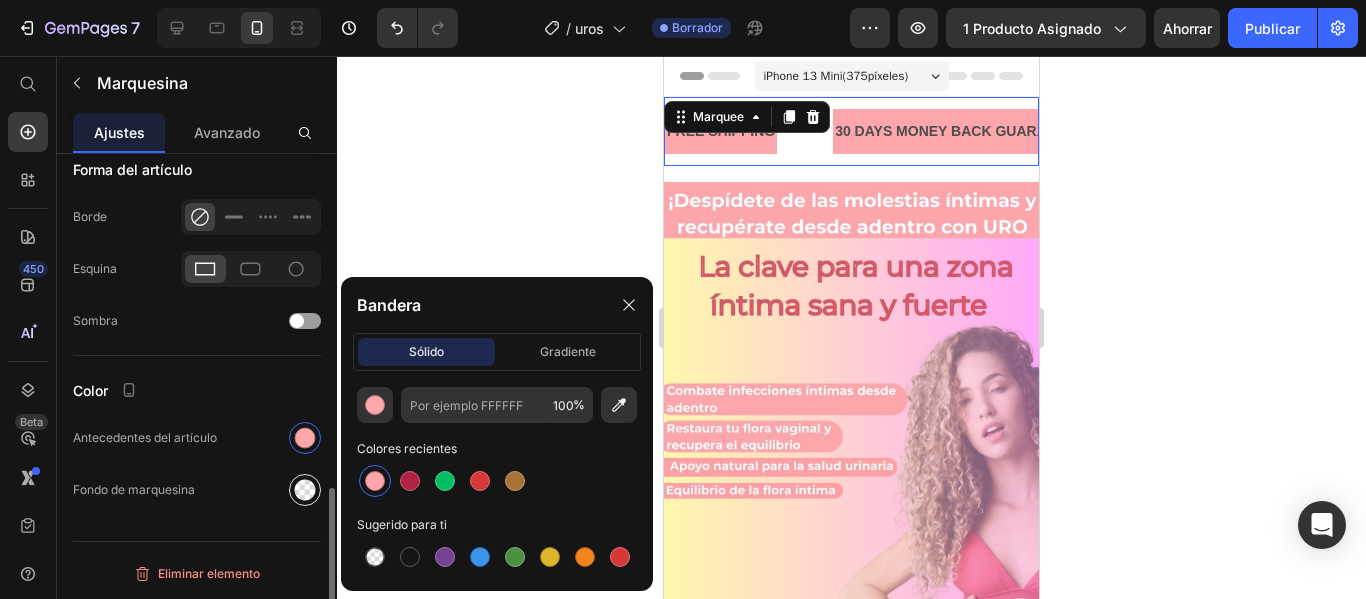 click at bounding box center [305, 490] 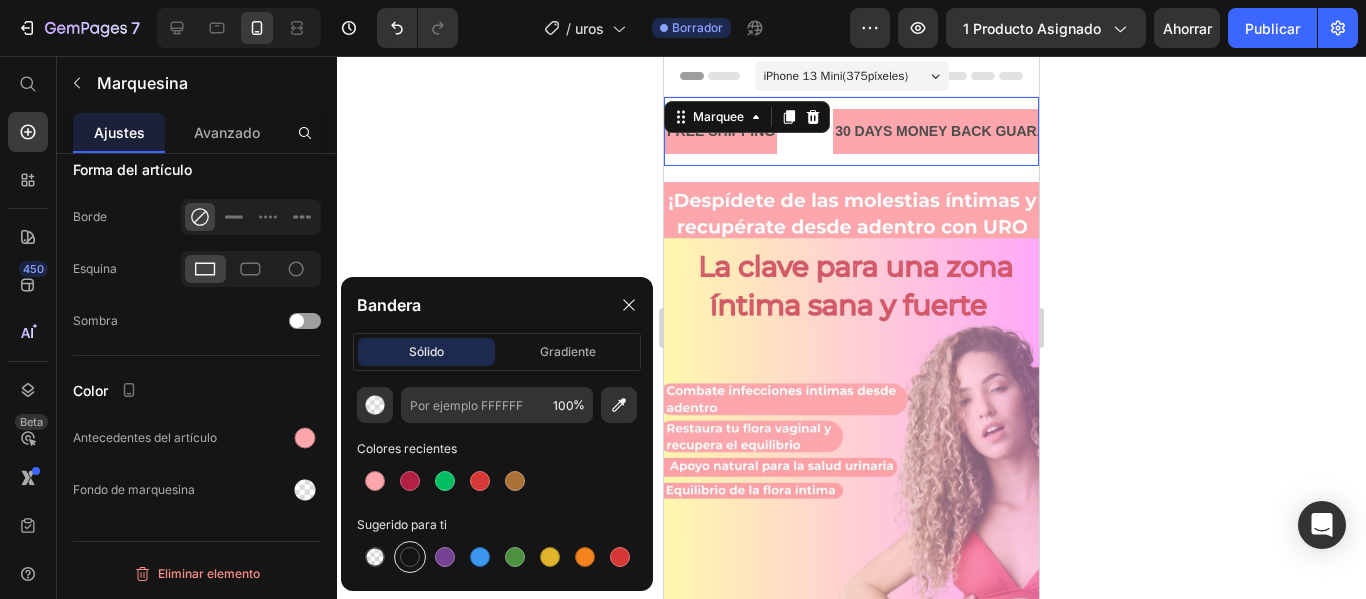 click at bounding box center [410, 557] 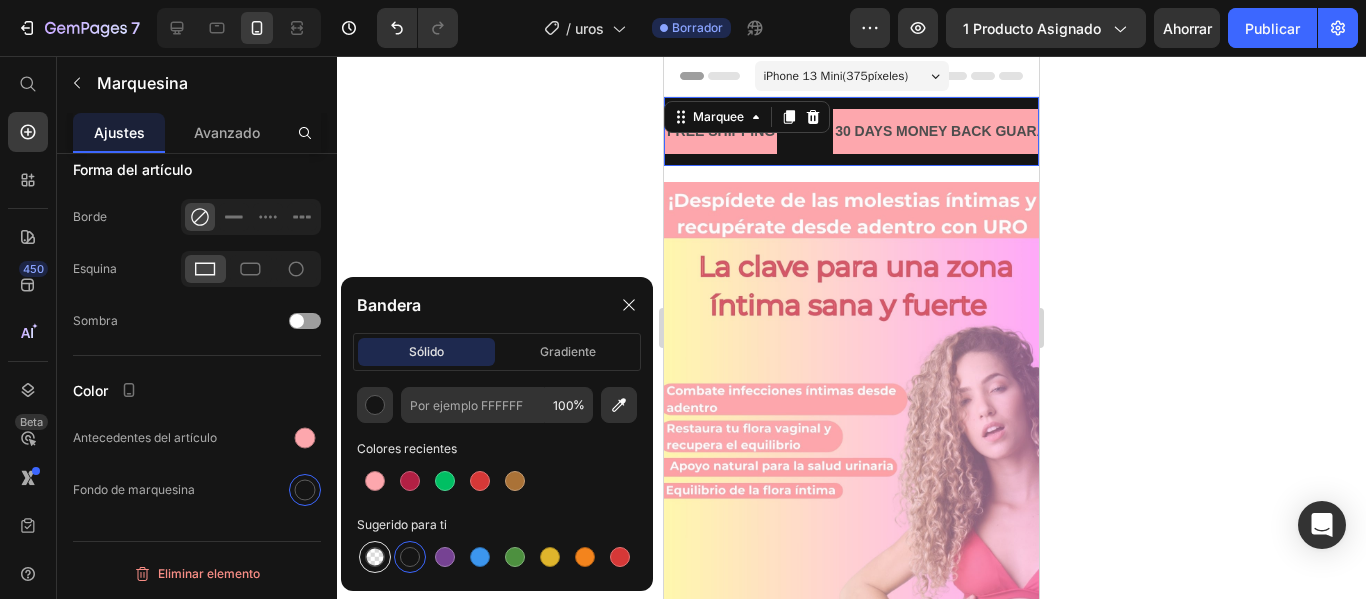click at bounding box center [375, 557] 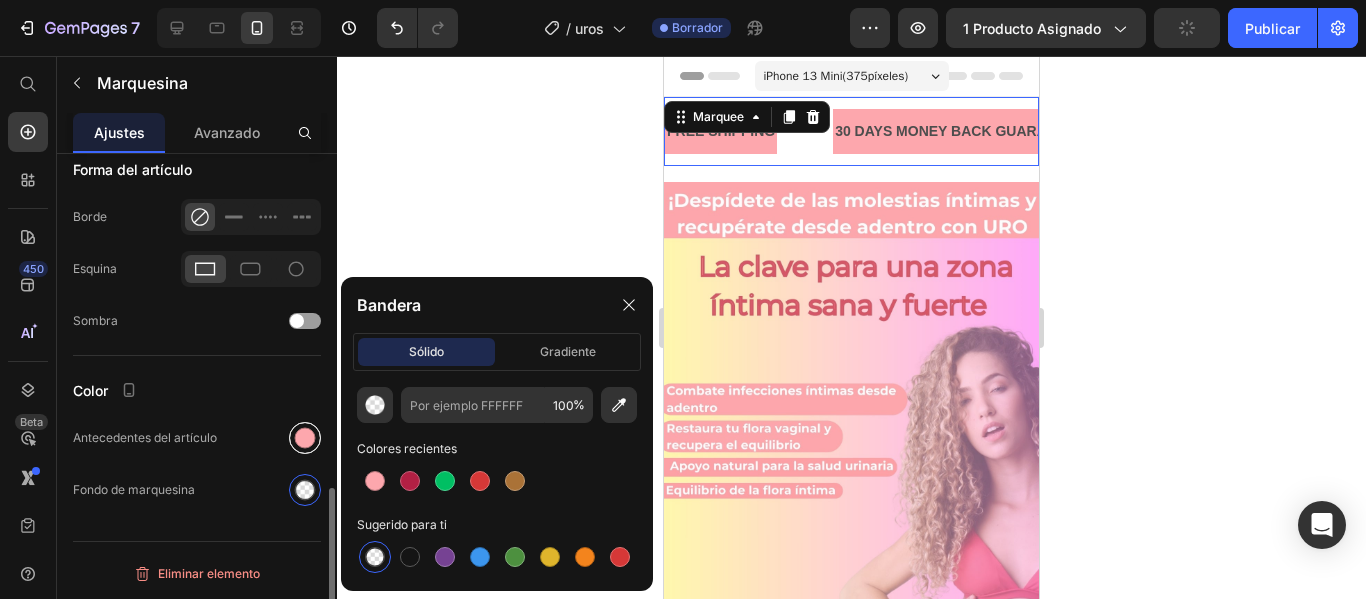 click at bounding box center [305, 438] 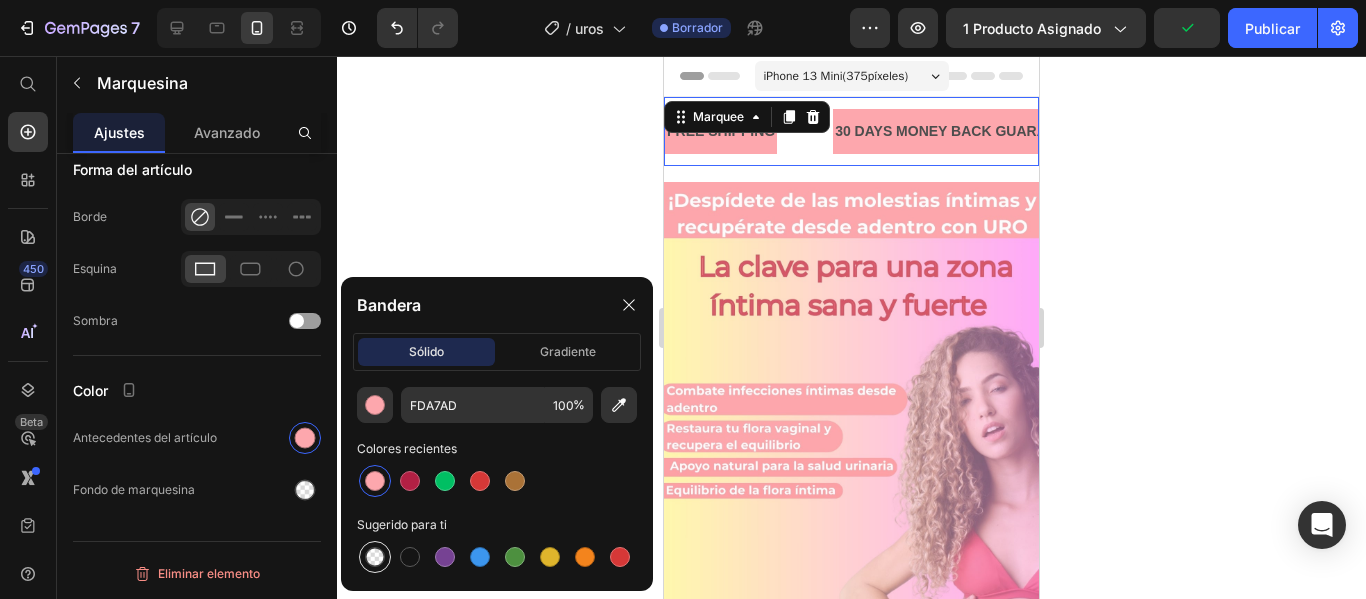click at bounding box center [375, 557] 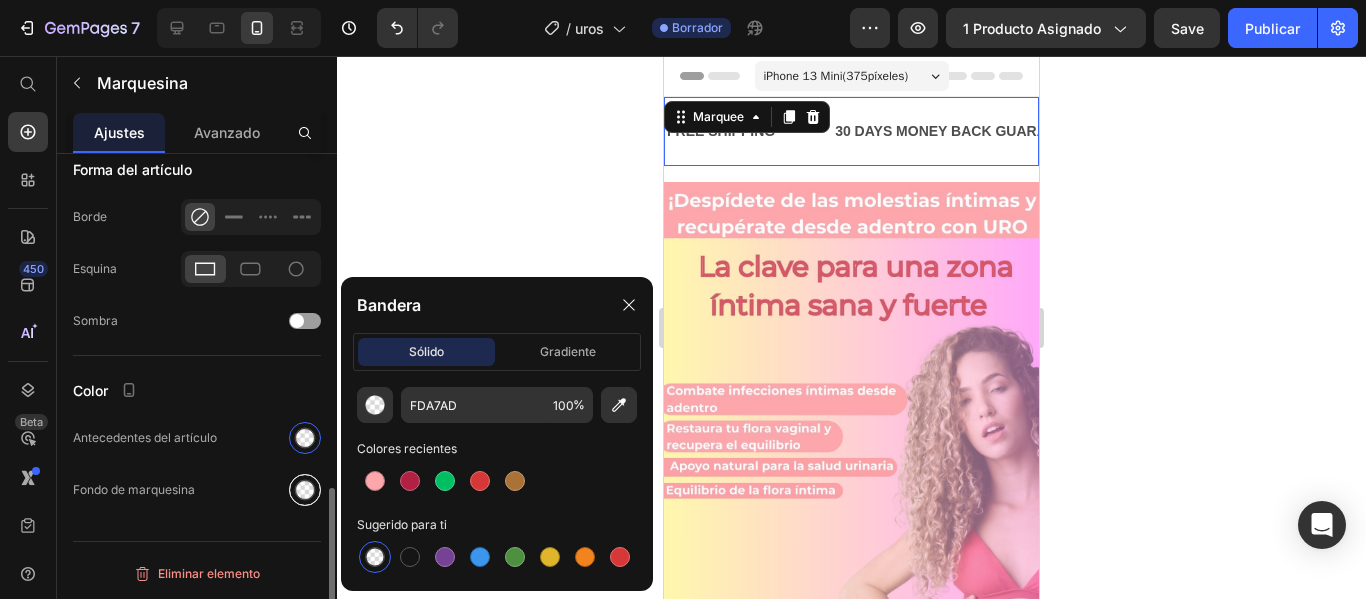 click at bounding box center [305, 490] 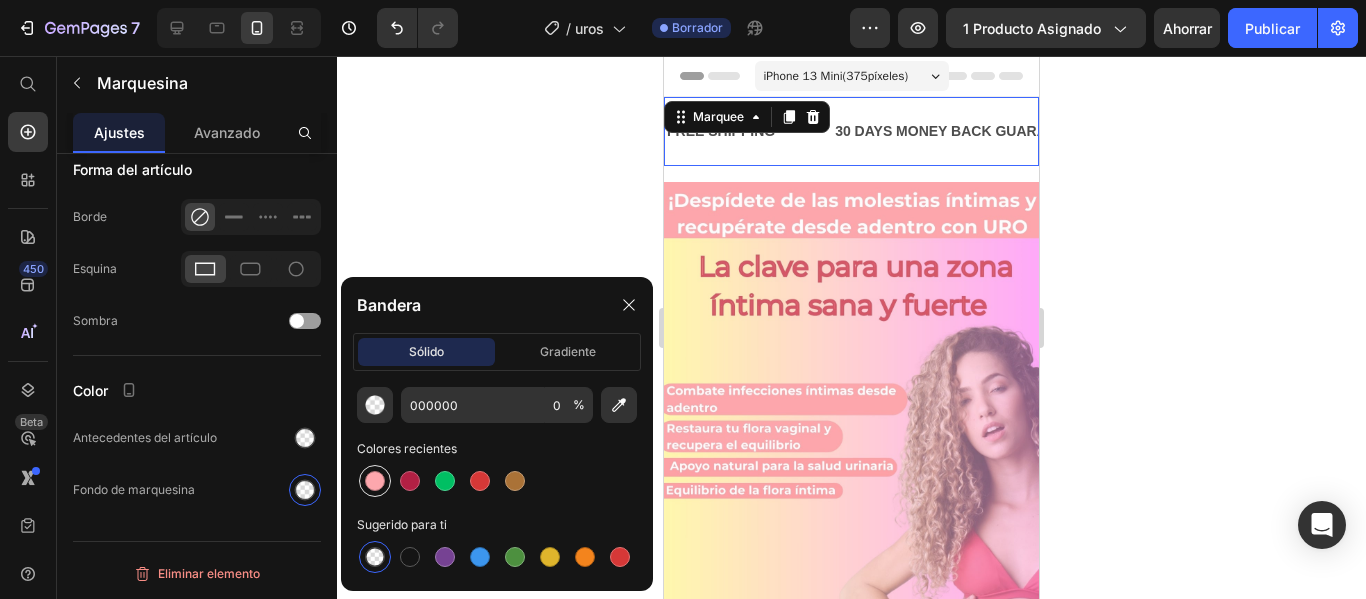 click at bounding box center [375, 481] 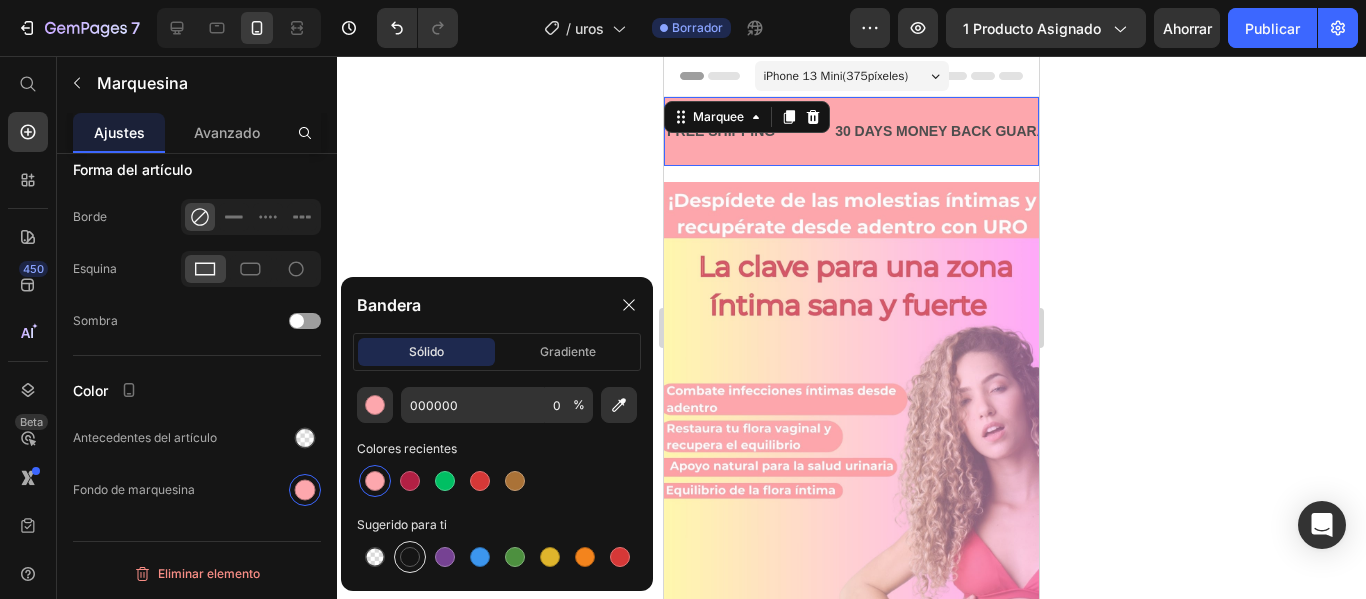 click at bounding box center (410, 557) 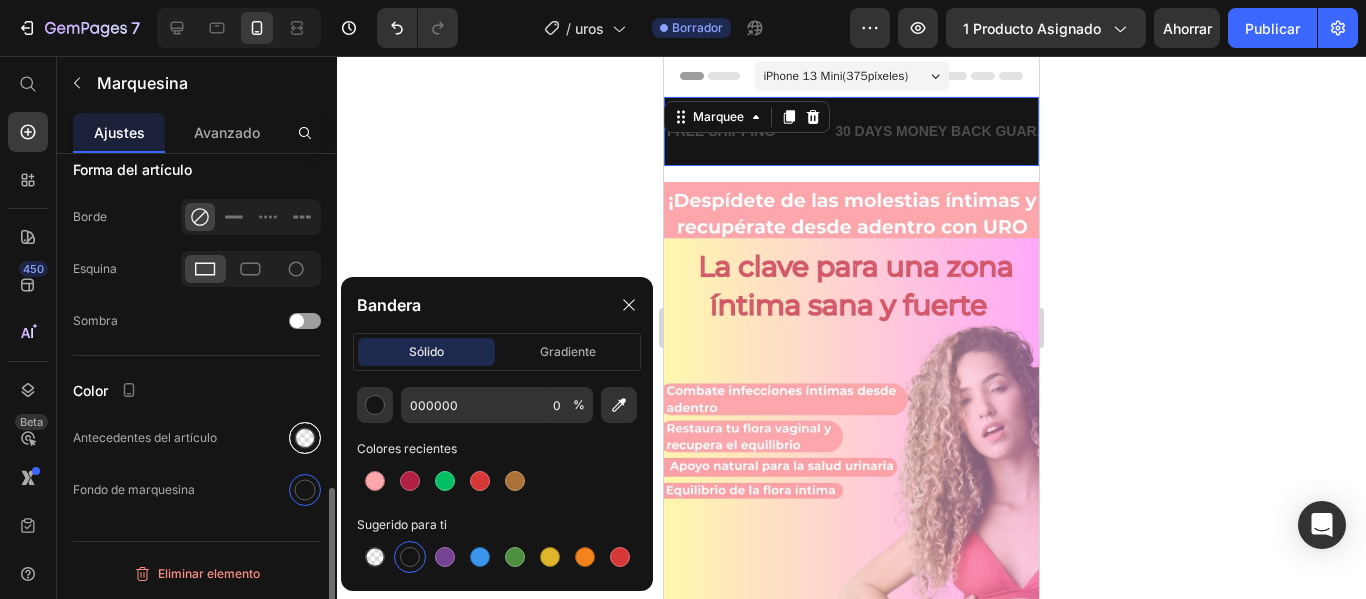 click at bounding box center [305, 438] 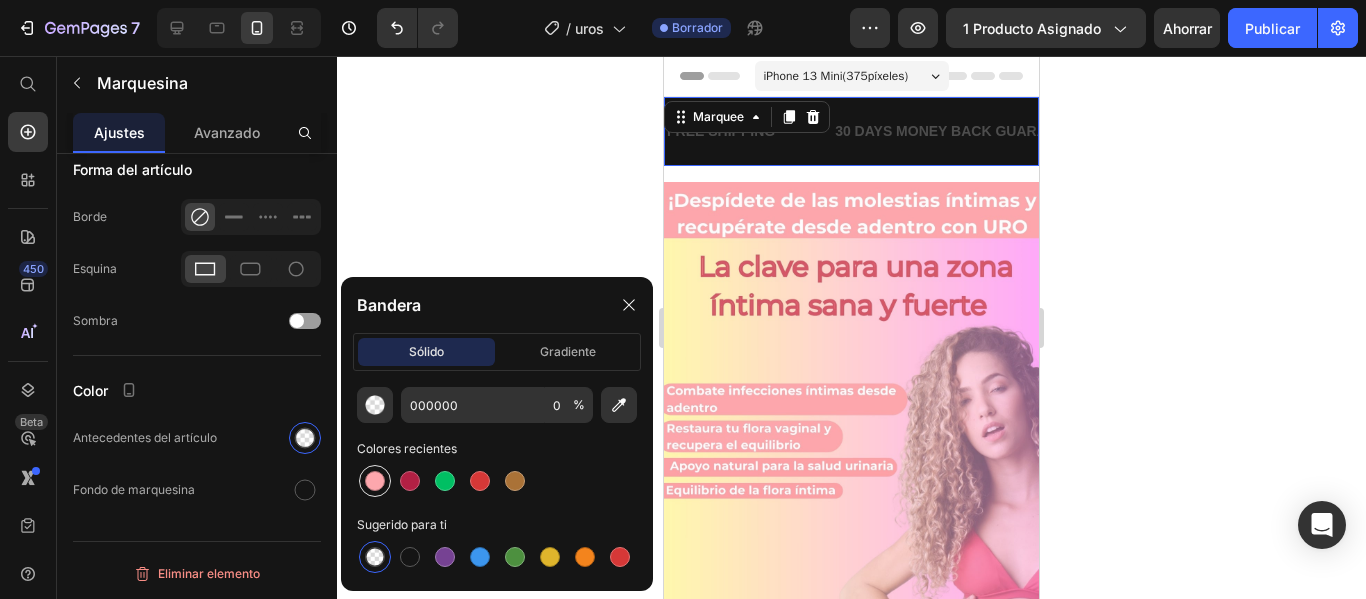 click at bounding box center [375, 481] 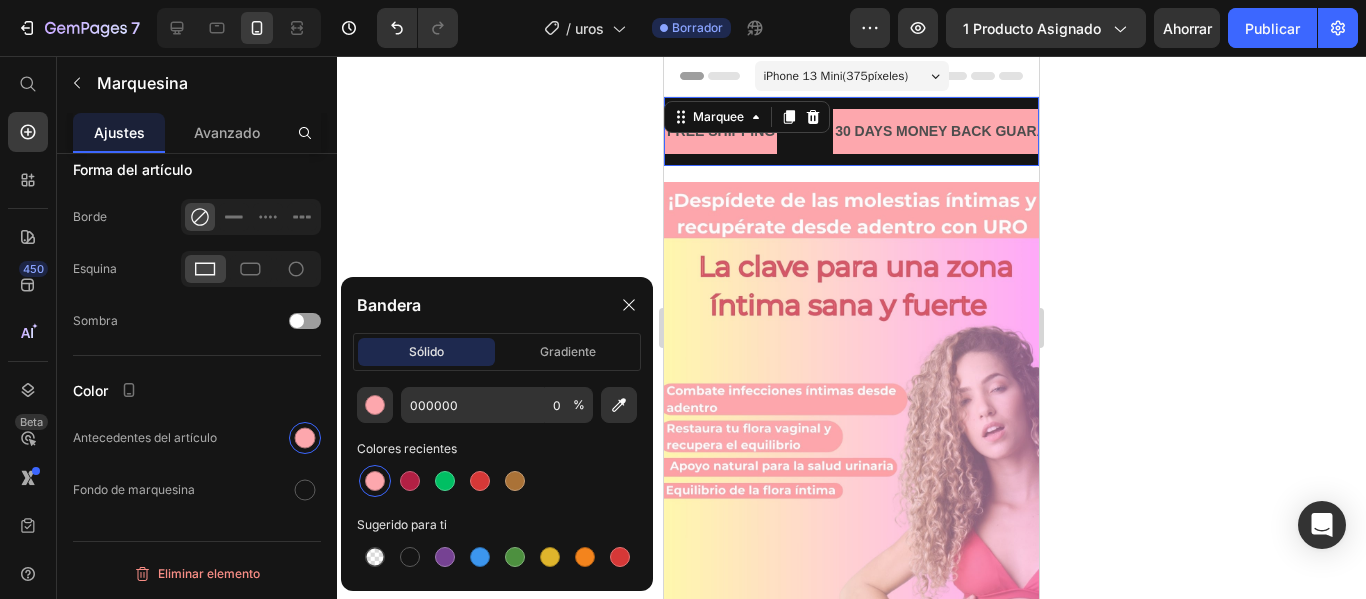 click at bounding box center [375, 481] 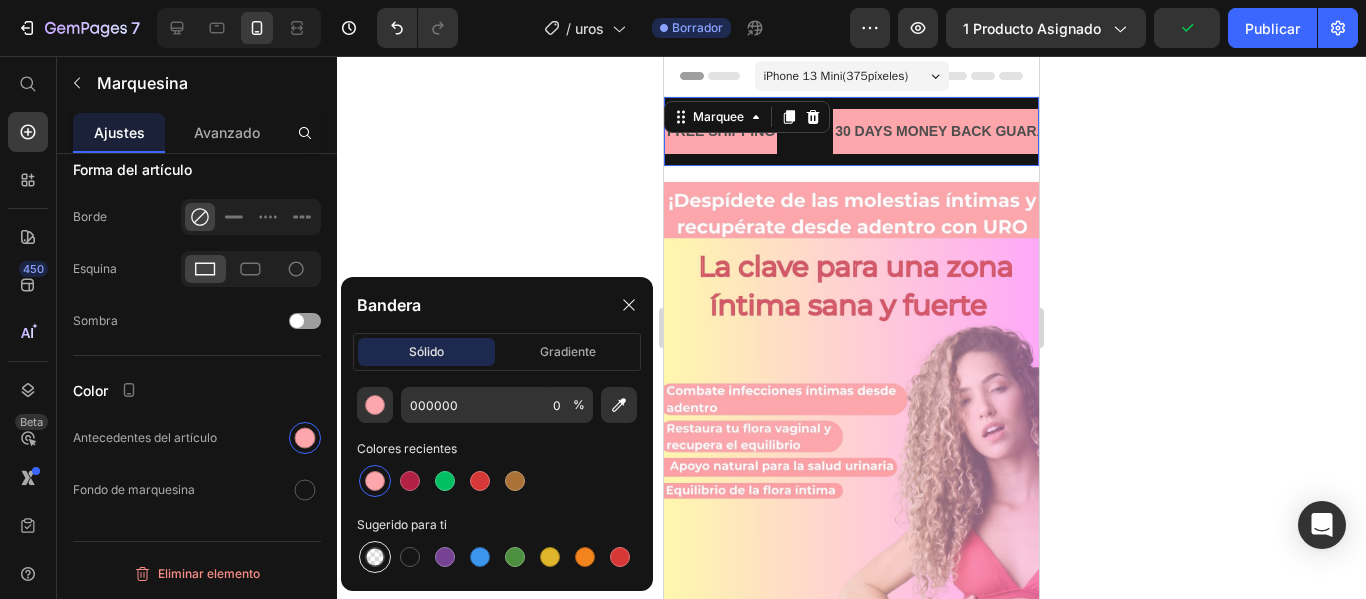 click at bounding box center [375, 557] 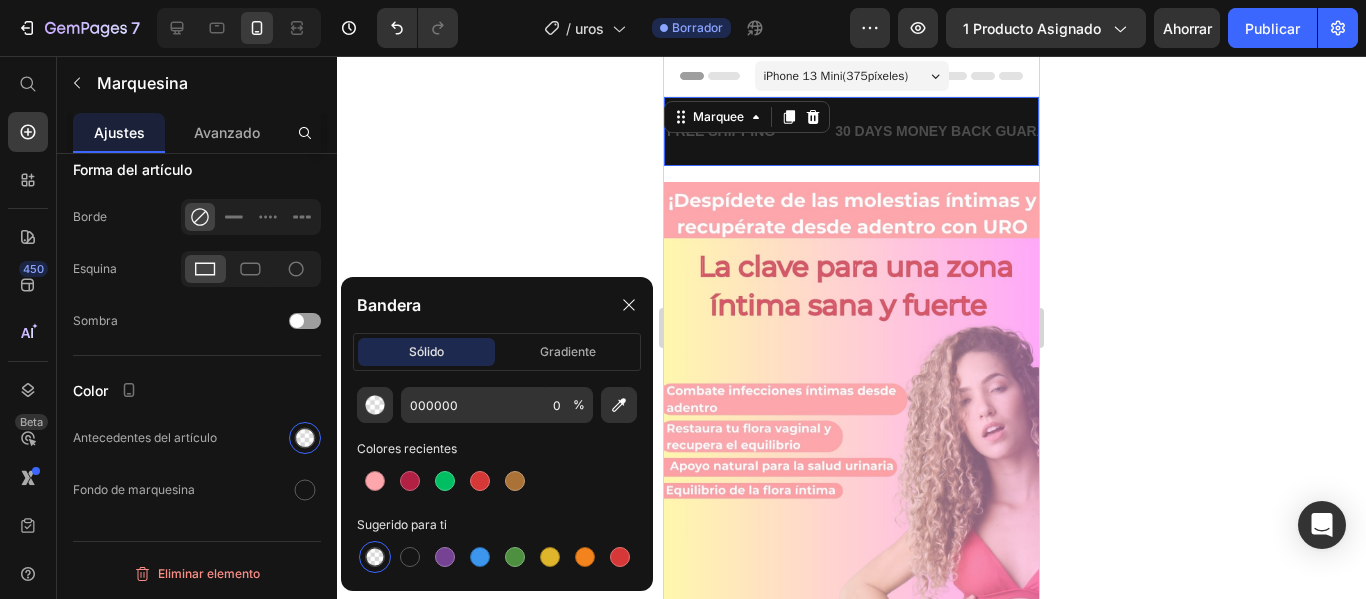 click 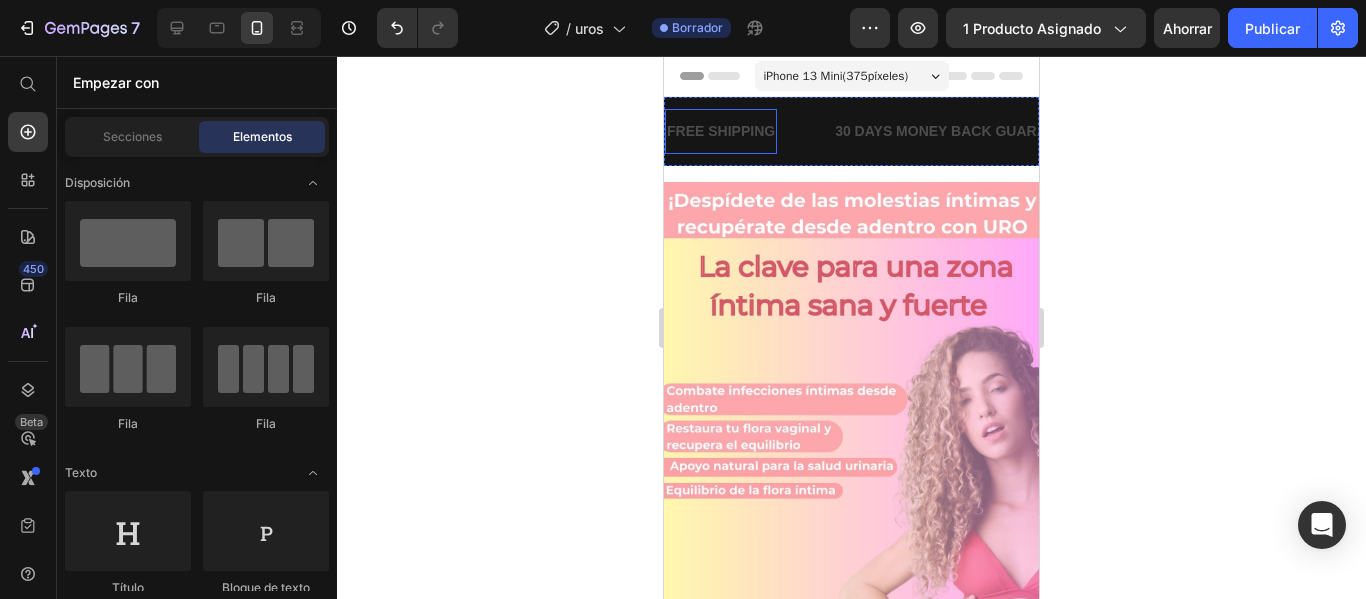 click on "FREE SHIPPING" at bounding box center [721, 131] 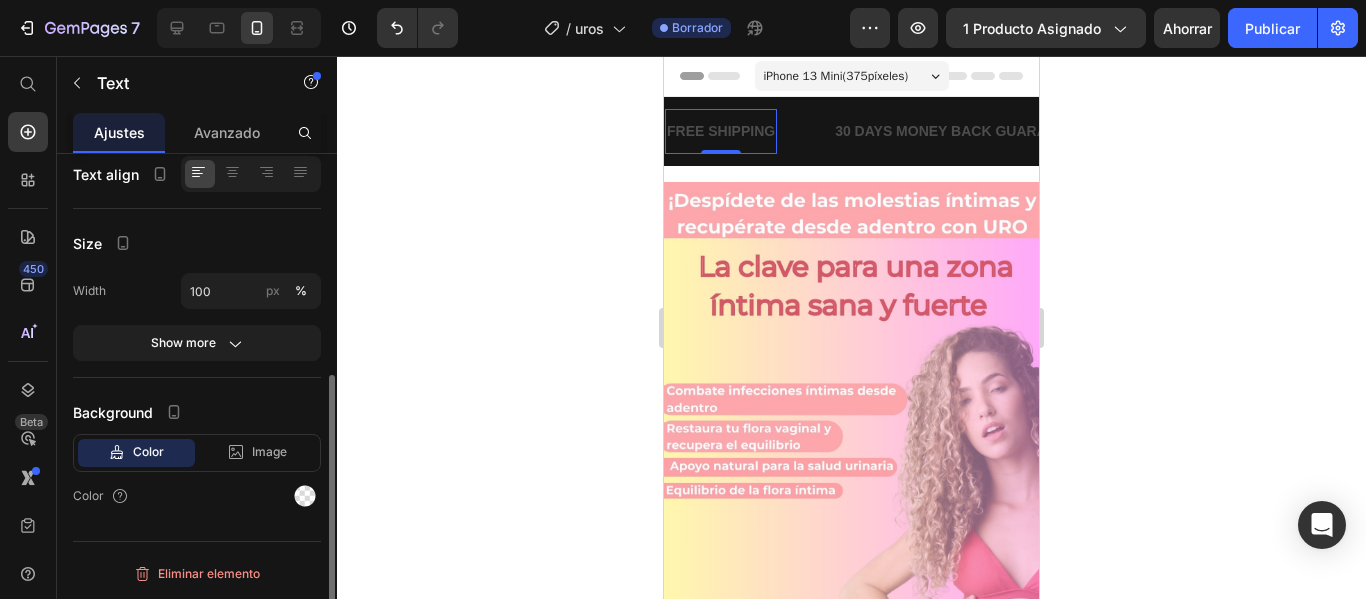 scroll, scrollTop: 0, scrollLeft: 0, axis: both 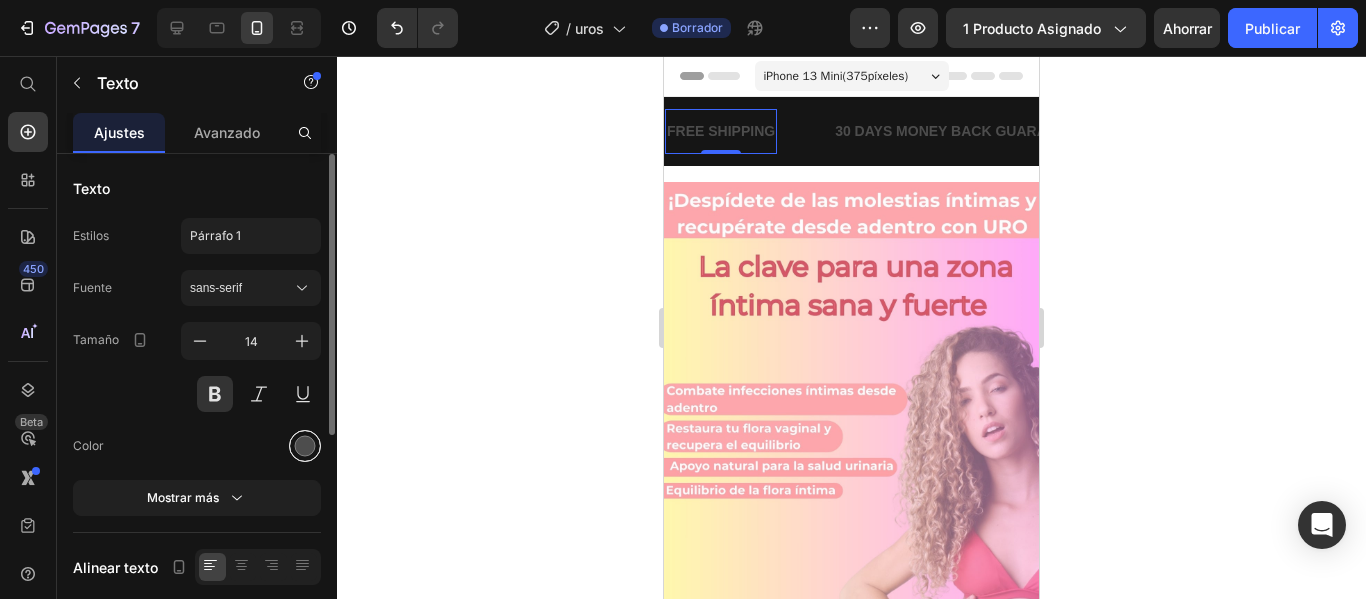 click at bounding box center [305, 446] 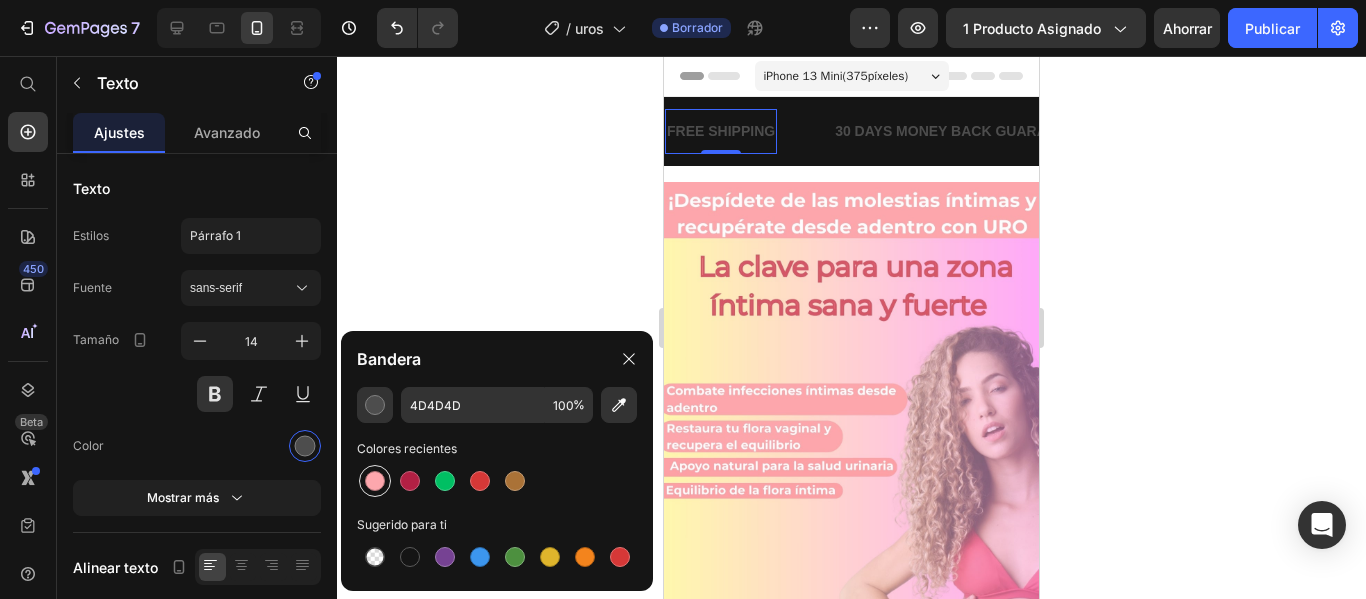 click at bounding box center [375, 481] 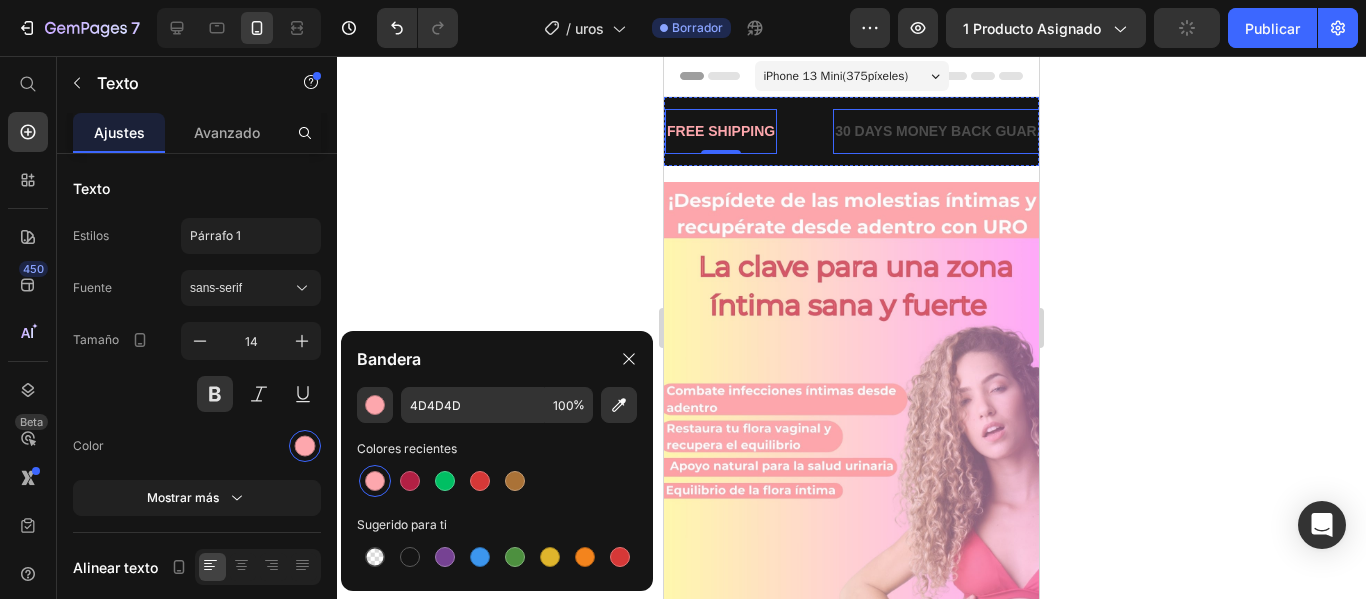 click on "30 DAYS MONEY BACK GUARANTEE" at bounding box center (959, 131) 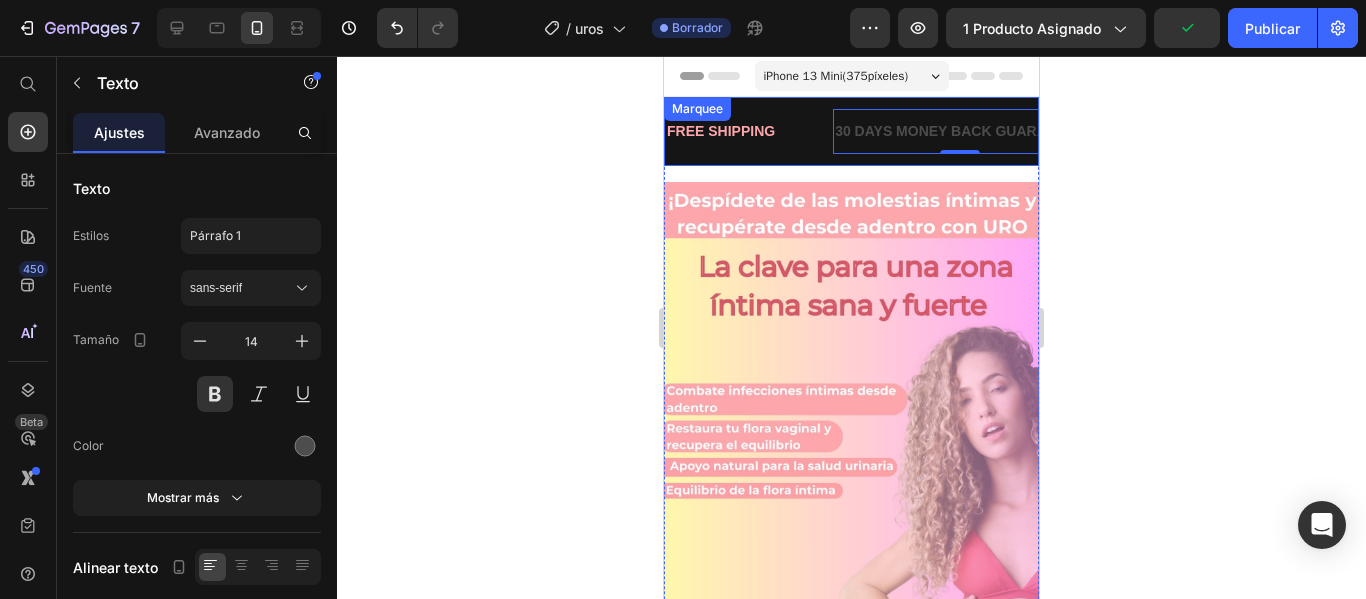 click on "FREE SHIPPING Text 30 DAYS MONEY BACK GUARANTEE Text   0 LIMITED TIME 50% OFF SALE Text LIFE TIME WARRANTY Text FREE SHIPPING Text 30 DAYS MONEY BACK GUARANTEE Text   0 LIMITED TIME 50% OFF SALE Text LIFE TIME WARRANTY Text Marquee" at bounding box center (851, 131) 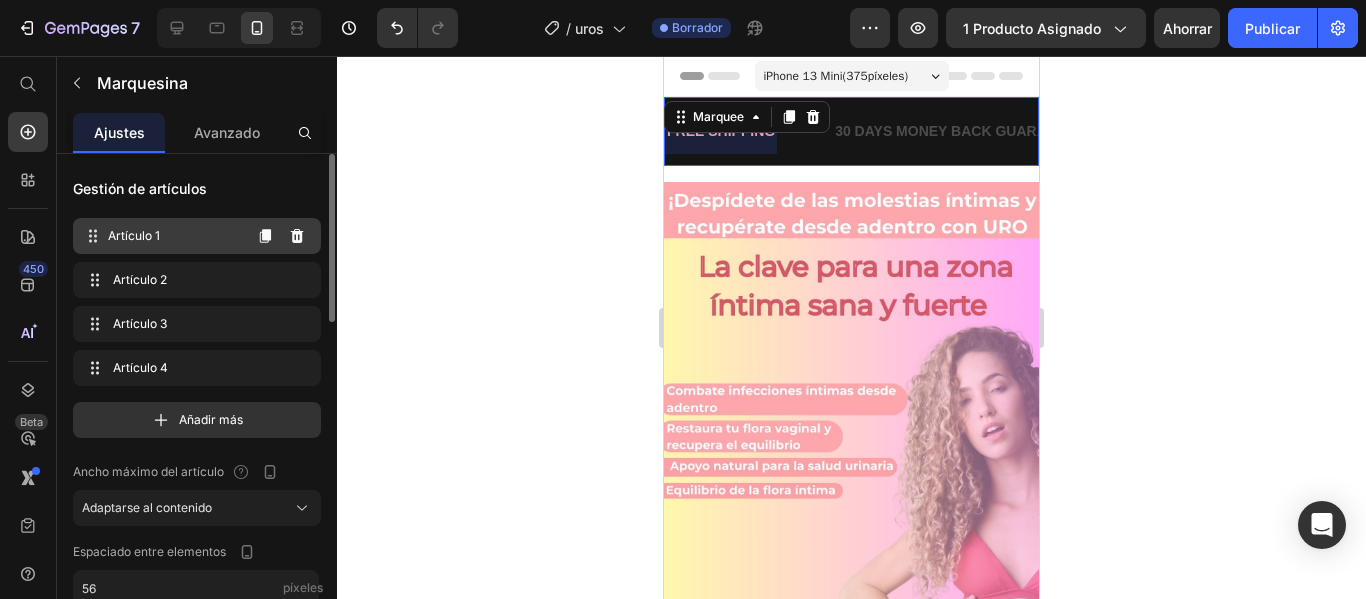 click on "Artículo 1" at bounding box center [134, 235] 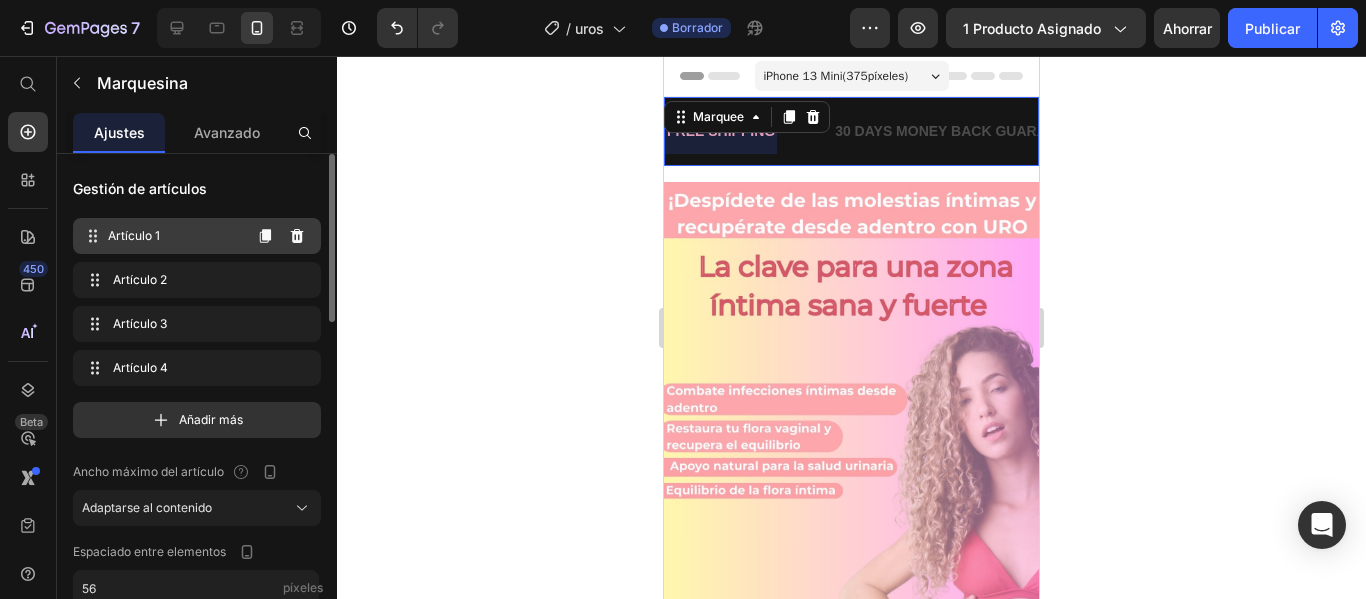 click on "Artículo 1" at bounding box center [174, 236] 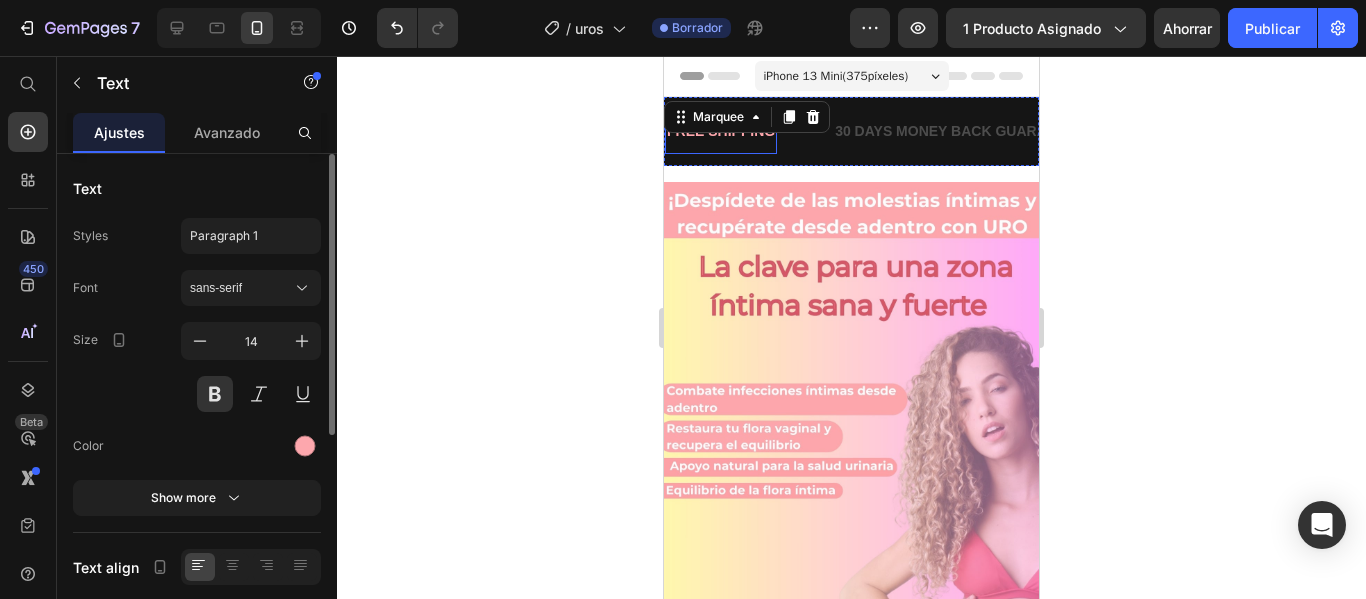 click on "FREE SHIPPING" at bounding box center (721, 131) 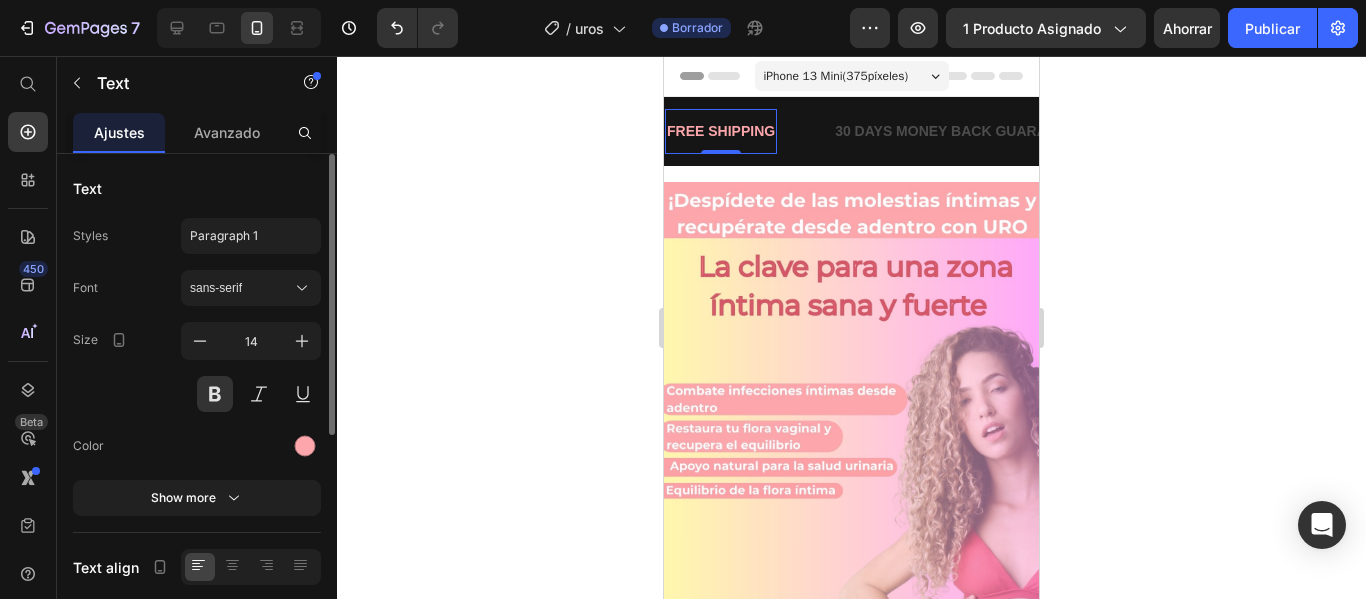 click on "FREE SHIPPING" at bounding box center [721, 131] 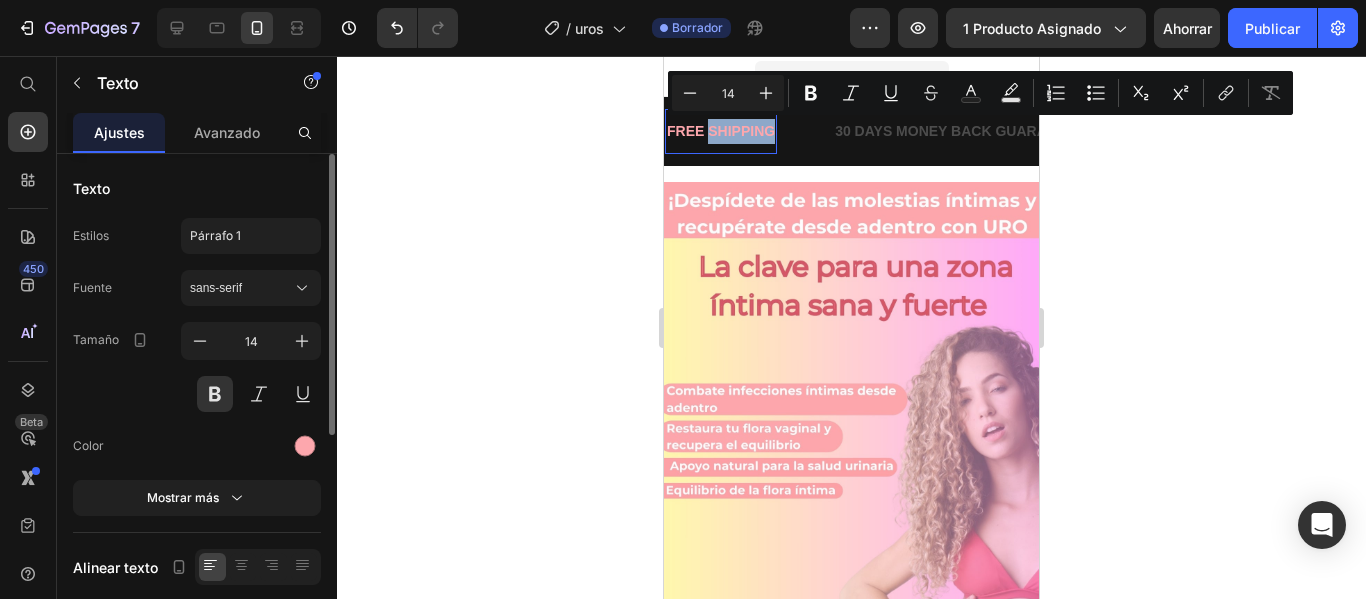 click on "FREE SHIPPING" at bounding box center (721, 131) 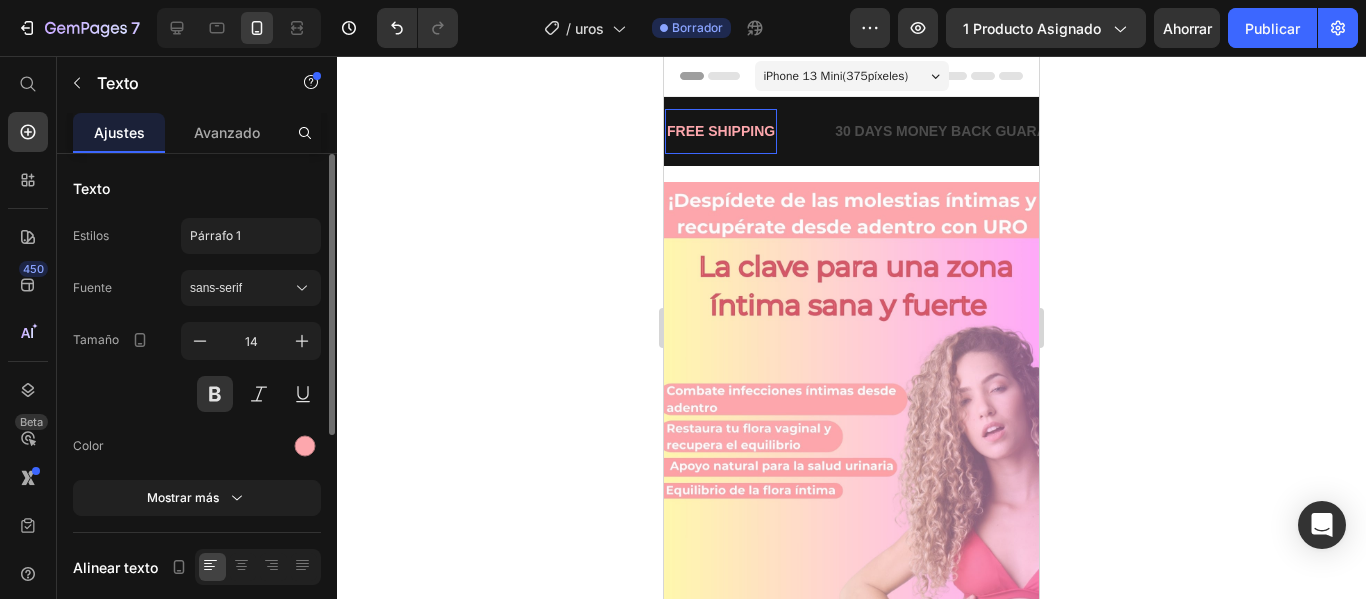 click on "FREE SHIPPING" at bounding box center [721, 131] 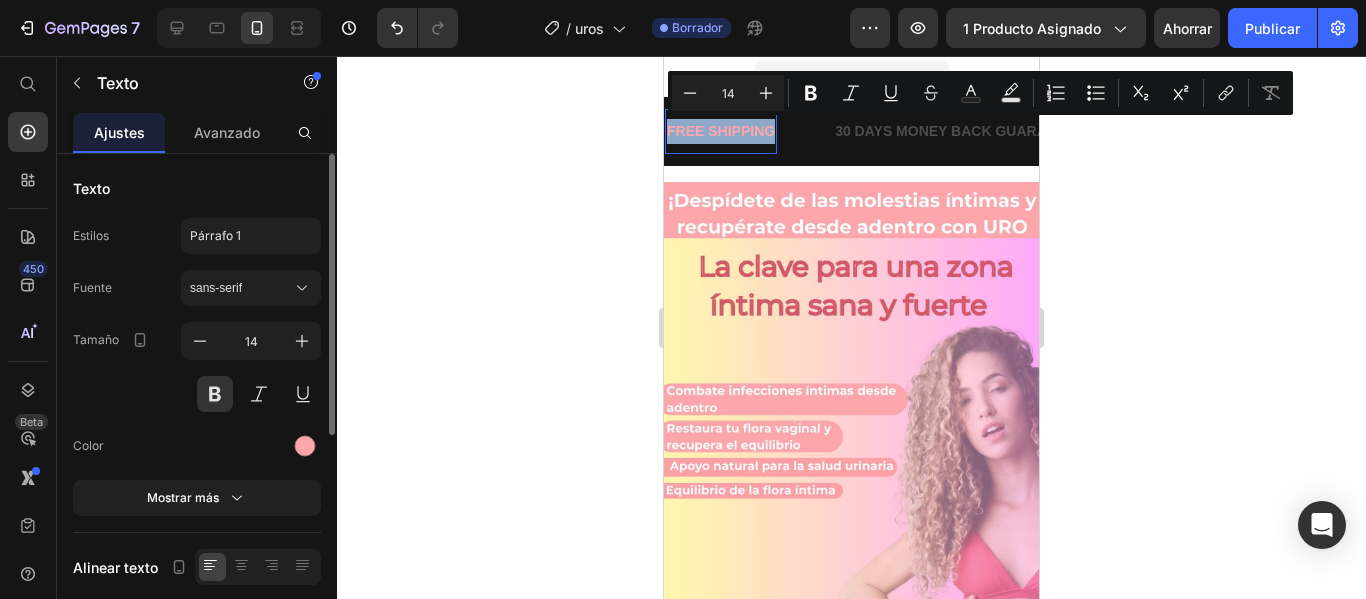 drag, startPoint x: 770, startPoint y: 139, endPoint x: 598, endPoint y: 132, distance: 172.14238 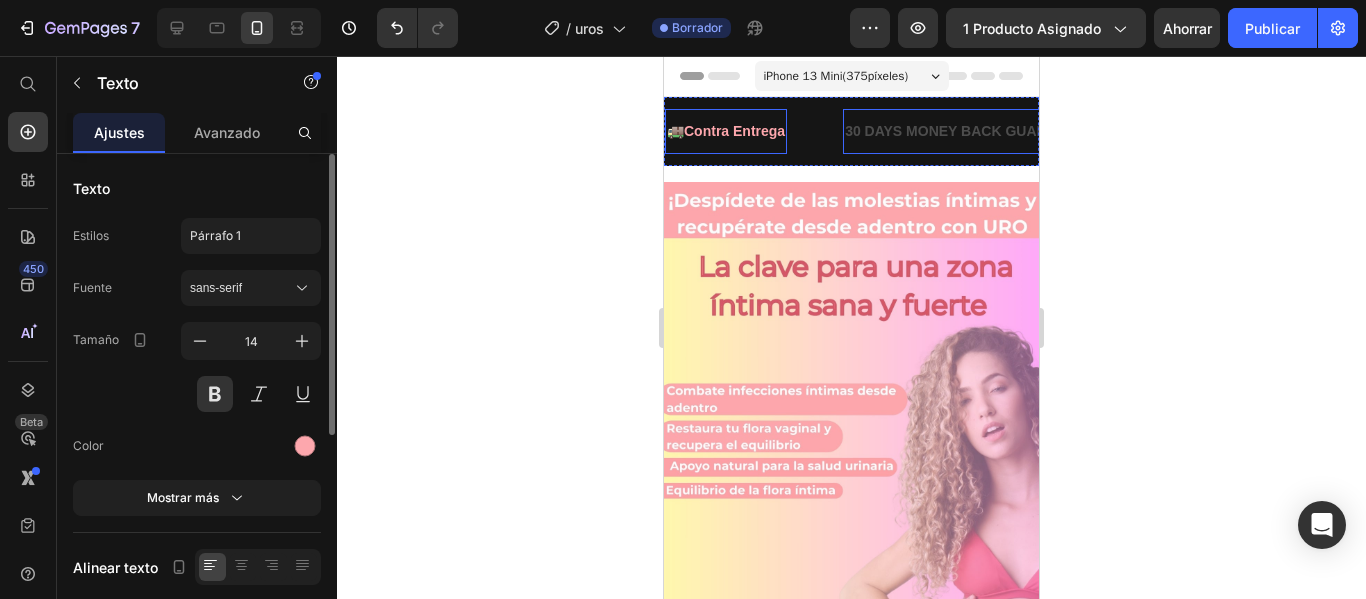 click on "30 DAYS MONEY BACK GUARANTEE" at bounding box center [969, 131] 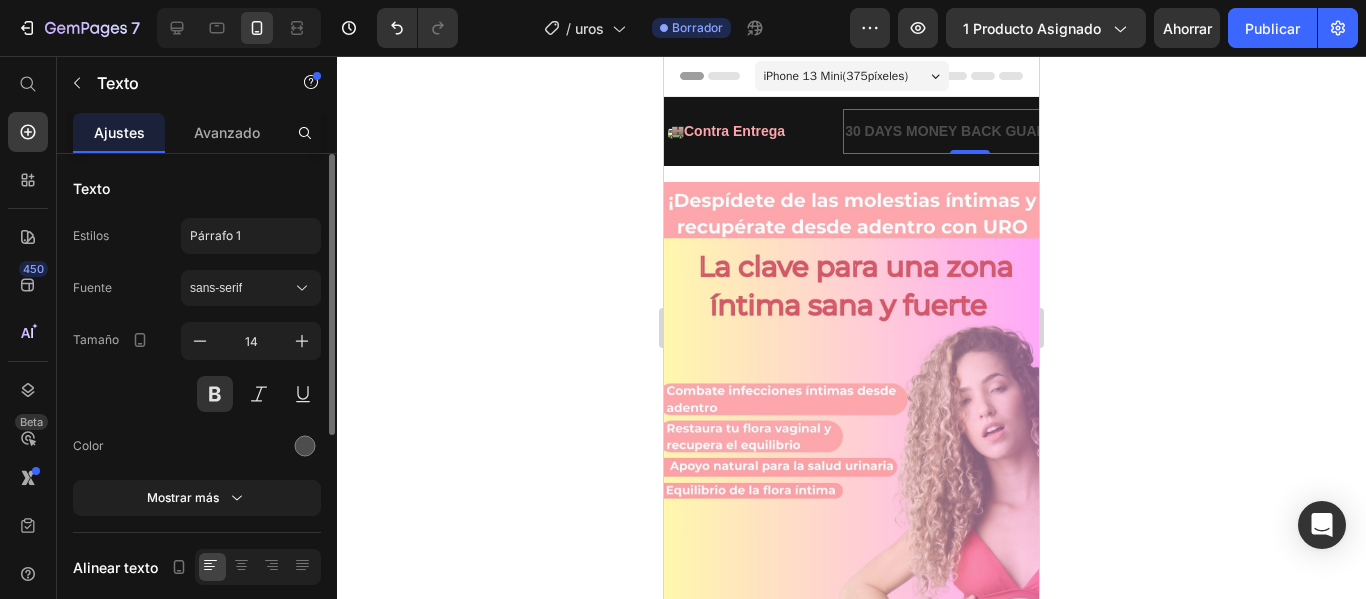 click on "30 DAYS MONEY BACK GUARANTEE" at bounding box center [969, 131] 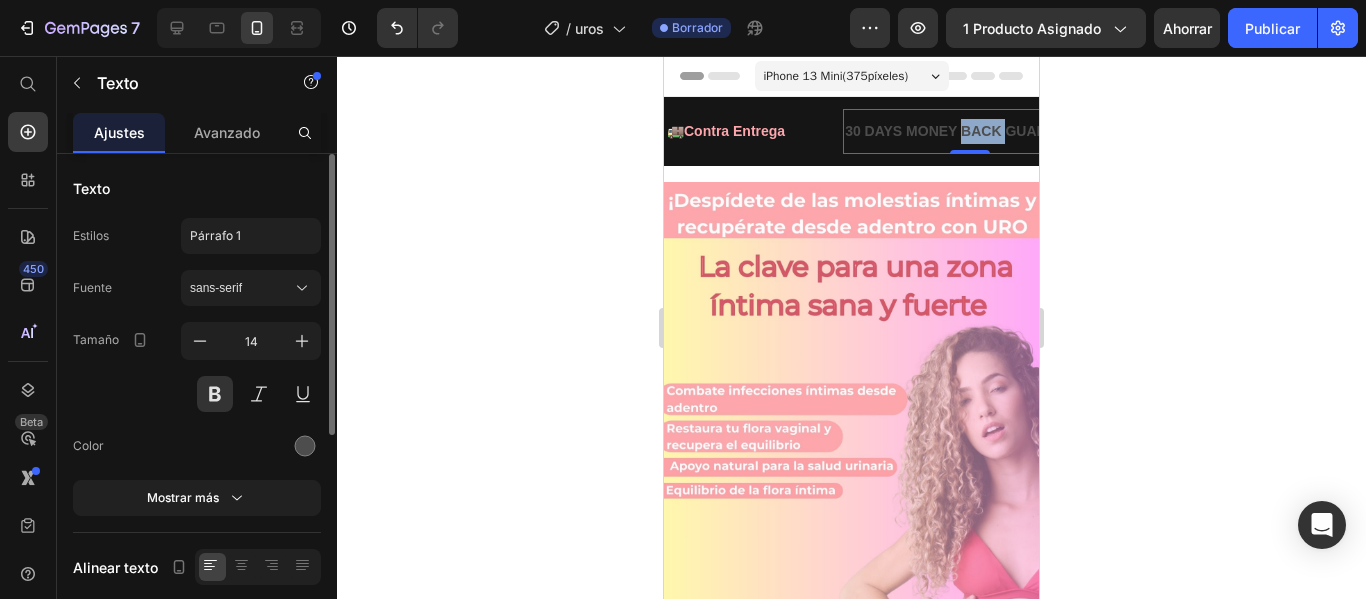 click on "30 DAYS MONEY BACK GUARANTEE" at bounding box center [969, 131] 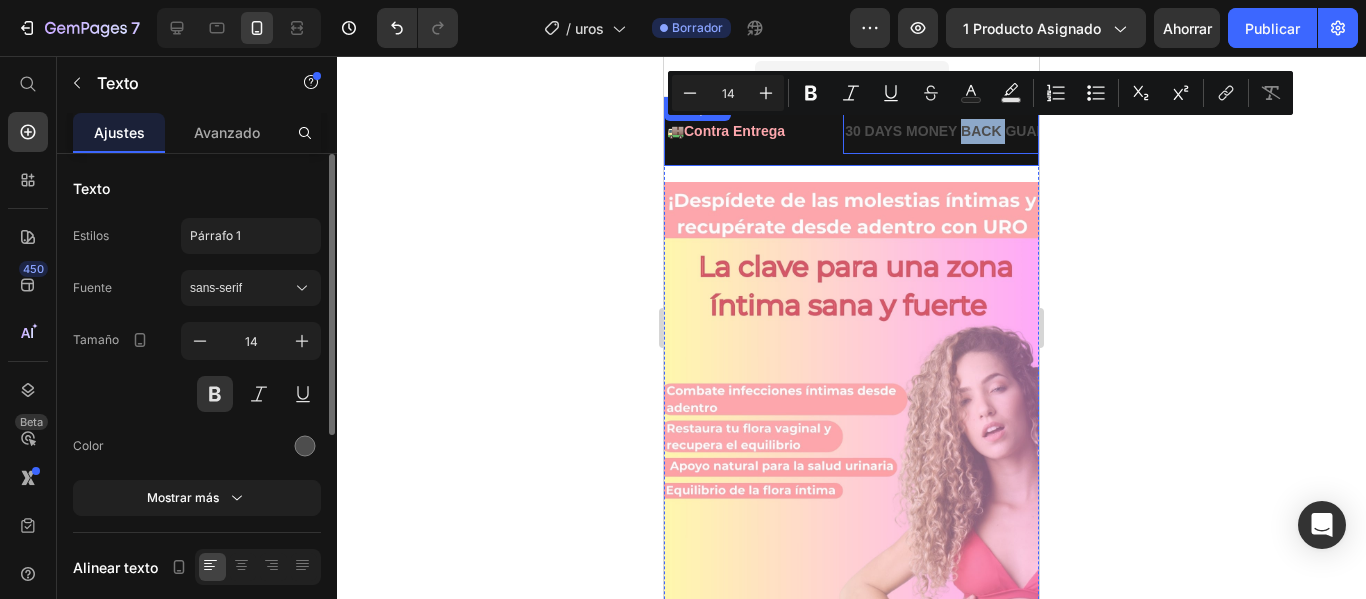 click on "🚚  Contra Entrega Text 30 DAYS MONEY BACK GUARANTEE Text   0 LIMITED TIME 50% OFF SALE Text LIFE TIME WARRANTY Text 🚚  Contra Entrega Text 30 DAYS MONEY BACK GUARANTEE Text   0 LIMITED TIME 50% OFF SALE Text LIFE TIME WARRANTY Text Marquee" at bounding box center (851, 131) 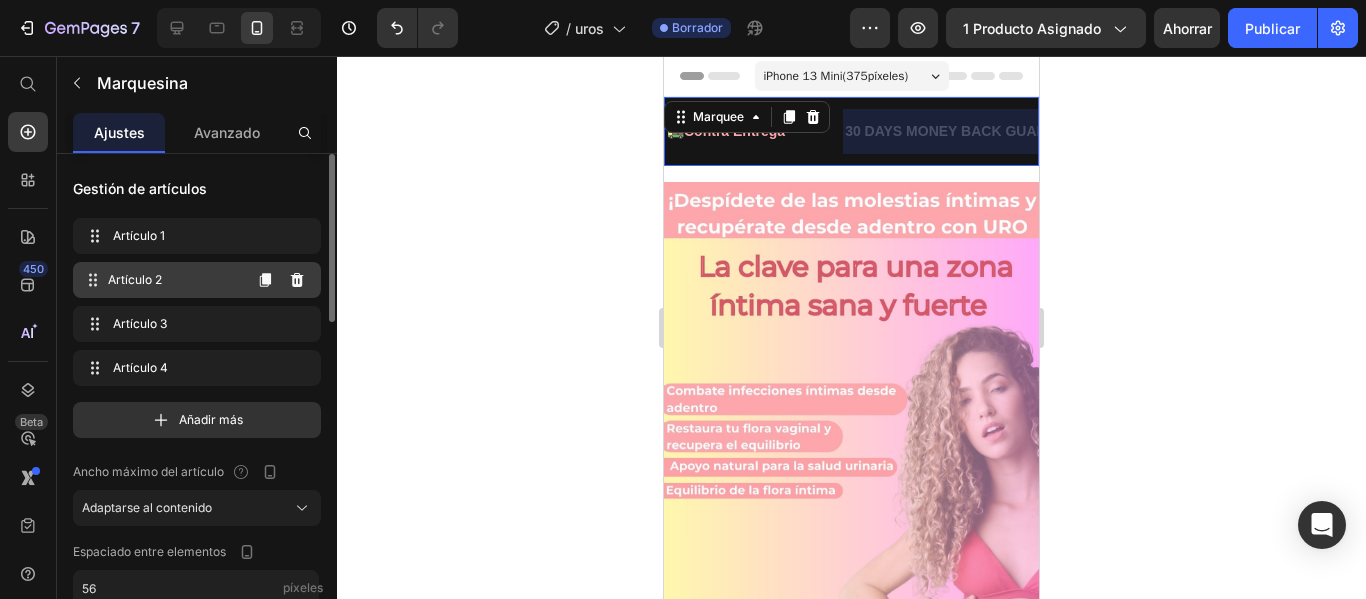 click on "Artículo 2" at bounding box center [174, 280] 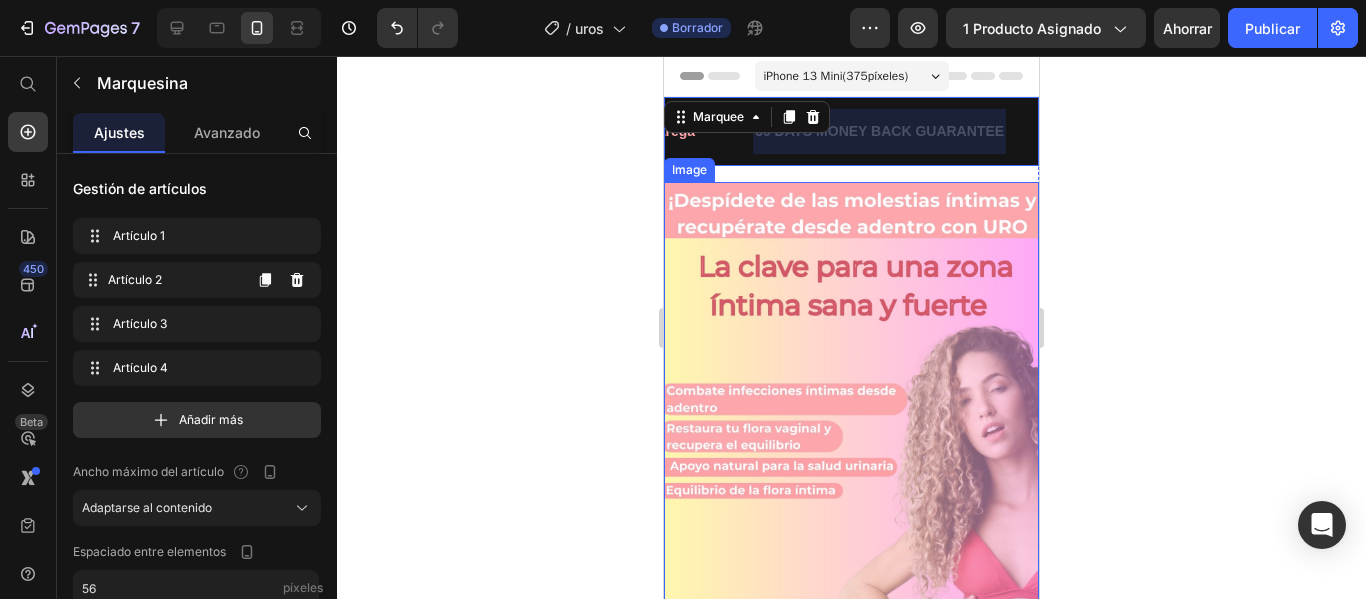 scroll, scrollTop: 0, scrollLeft: 132, axis: horizontal 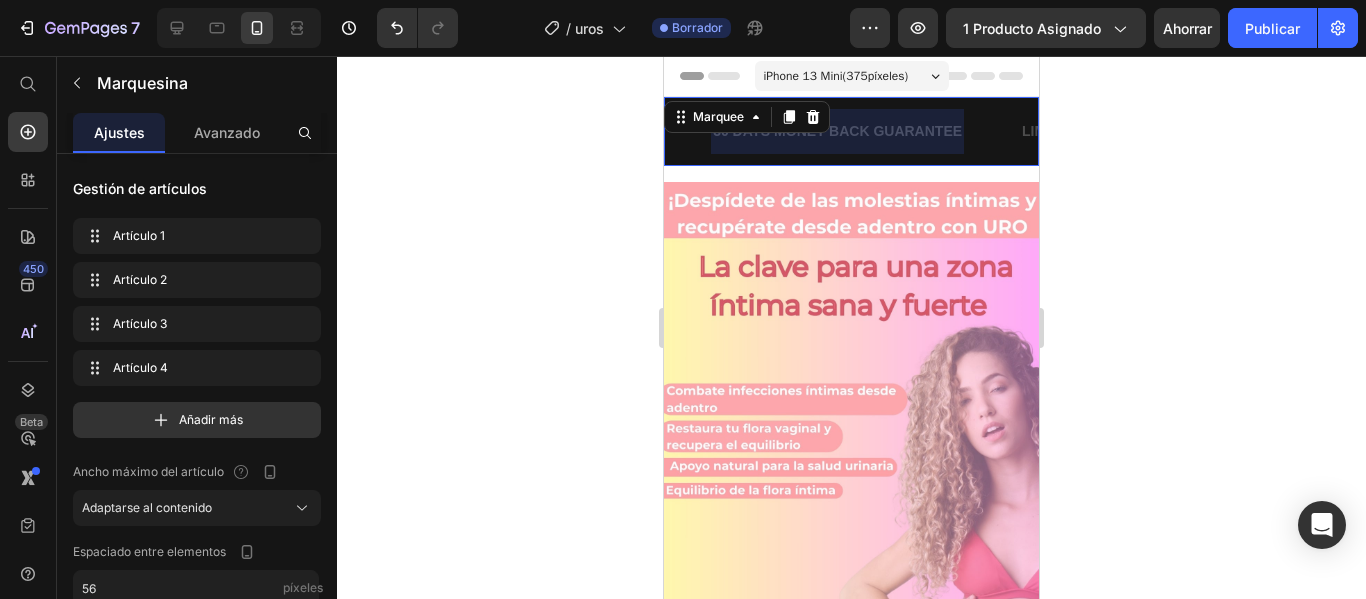 click on "30 DAYS MONEY BACK GUARANTEE" at bounding box center [837, 131] 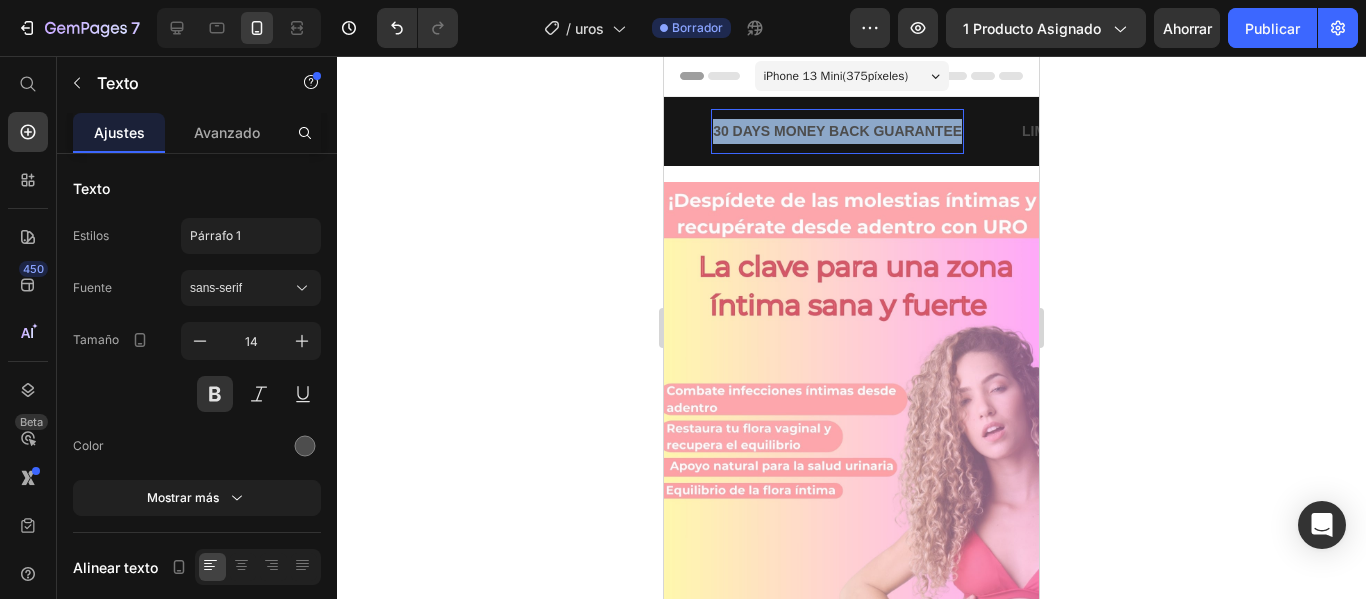 click on "30 DAYS MONEY BACK GUARANTEE" at bounding box center (837, 131) 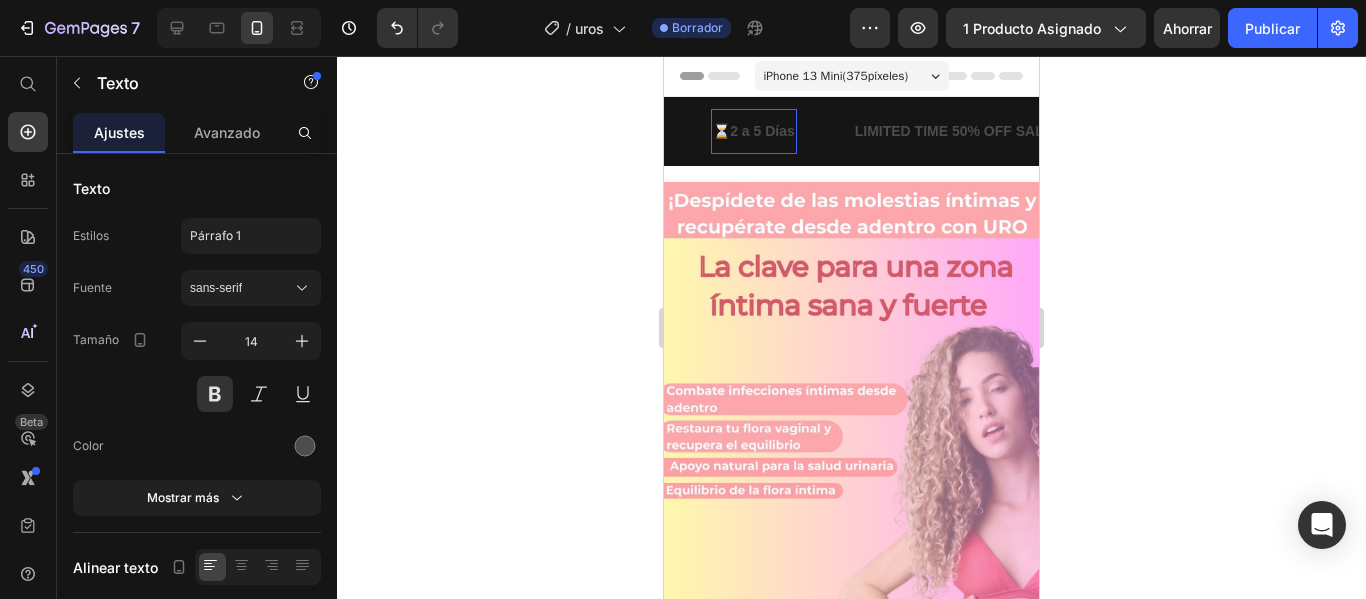 click on "2 a 5 Días" at bounding box center (762, 131) 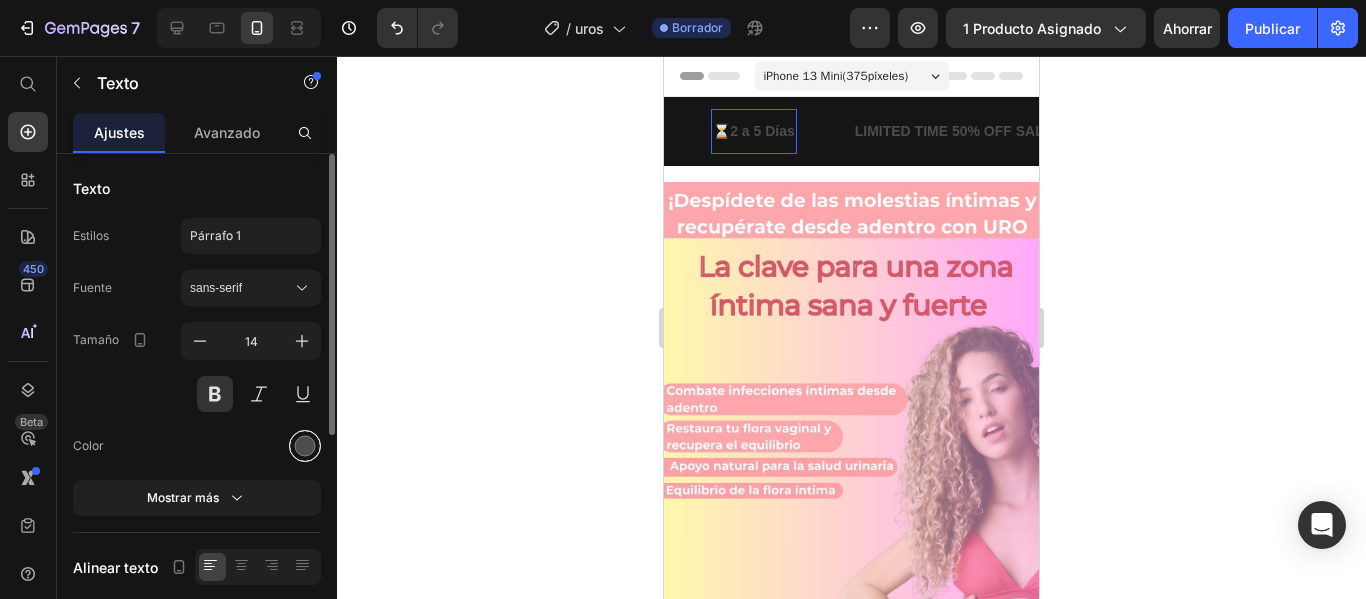 click at bounding box center (305, 446) 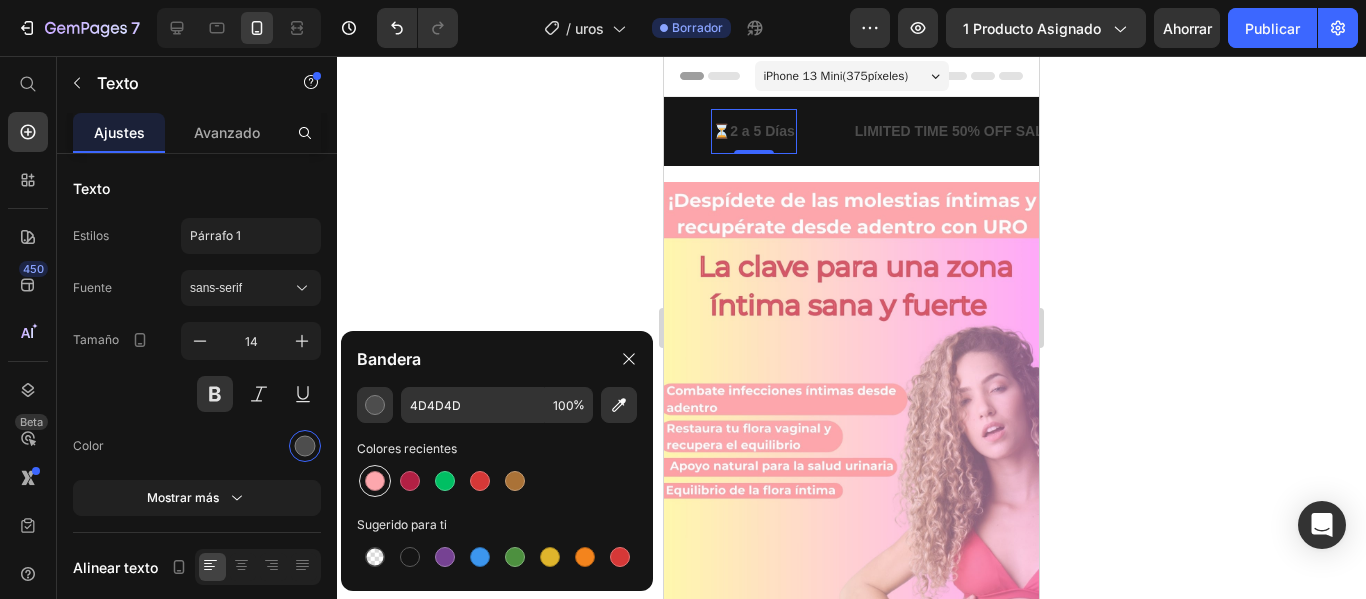 click at bounding box center [375, 481] 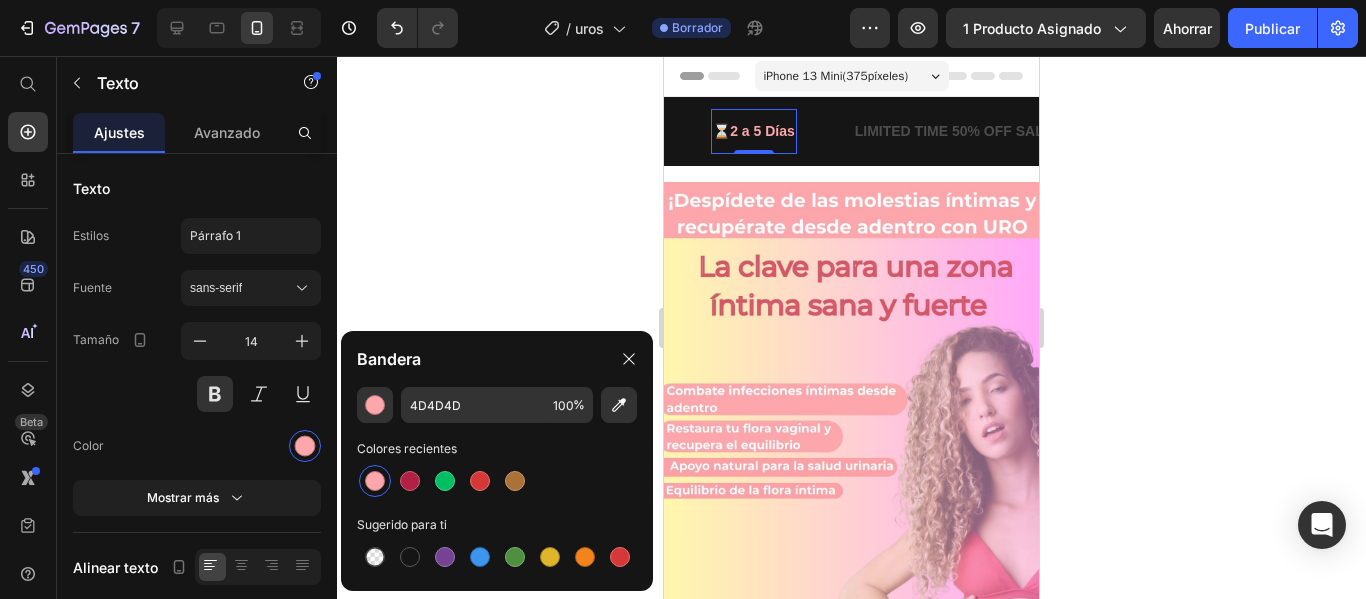 click 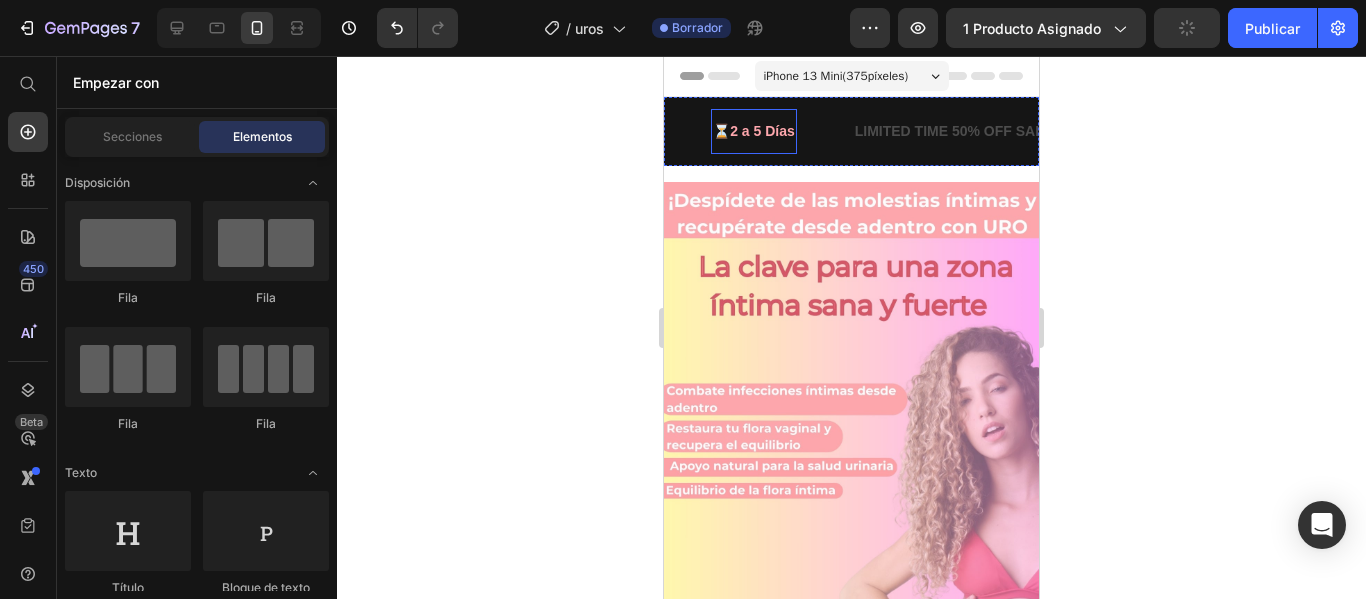 click on "⏳  2 a 5 Días" at bounding box center [754, 131] 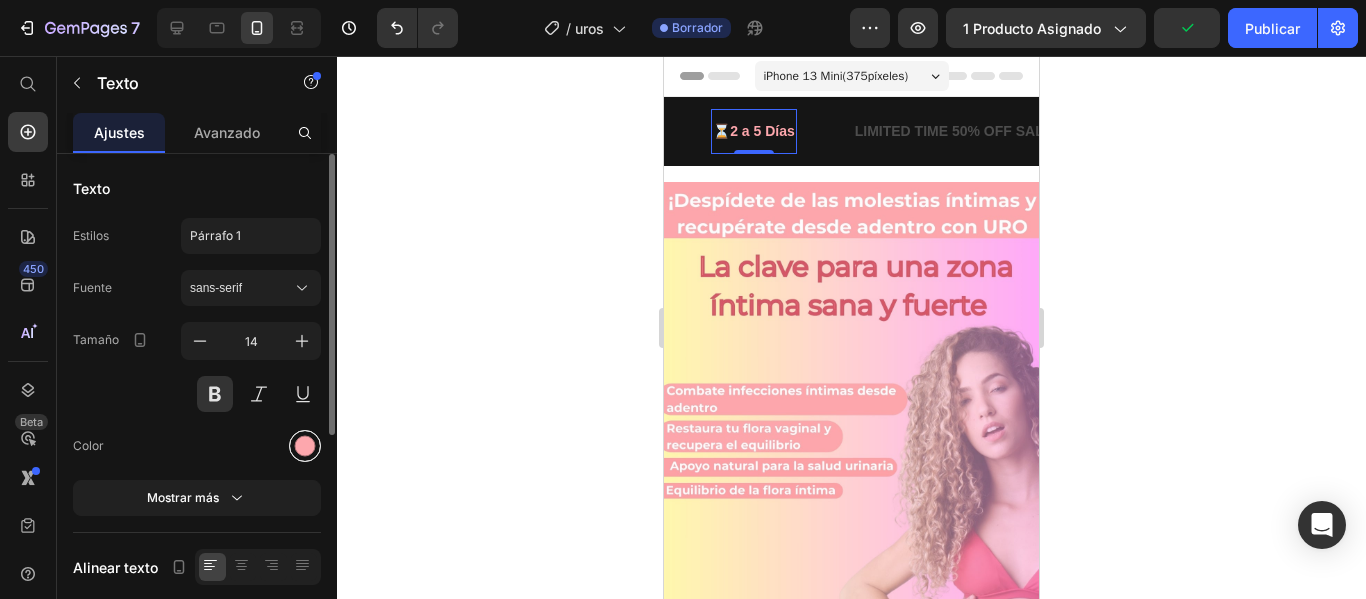 click at bounding box center [305, 446] 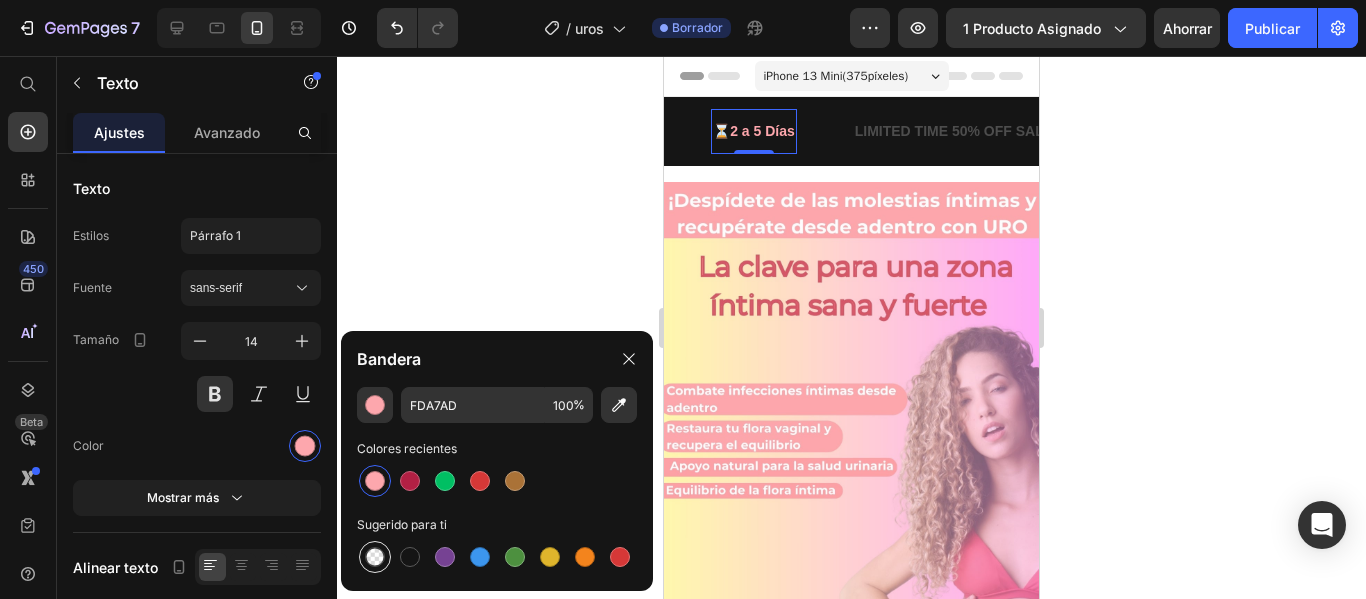 click at bounding box center (375, 557) 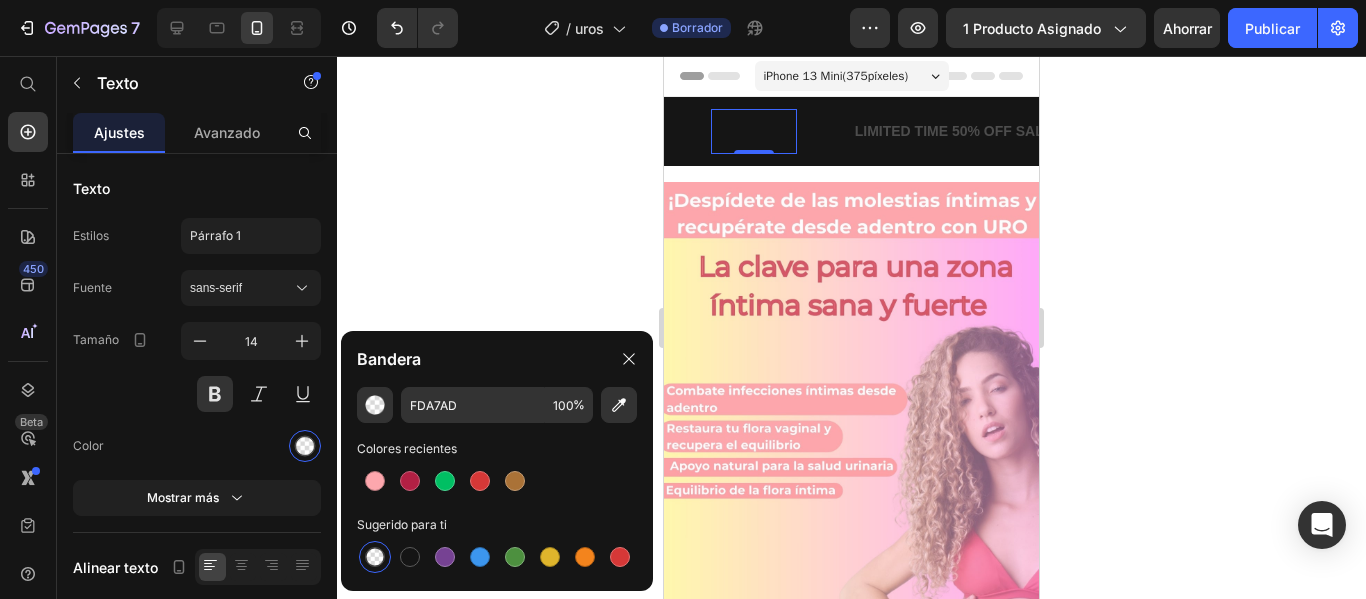 click at bounding box center [375, 557] 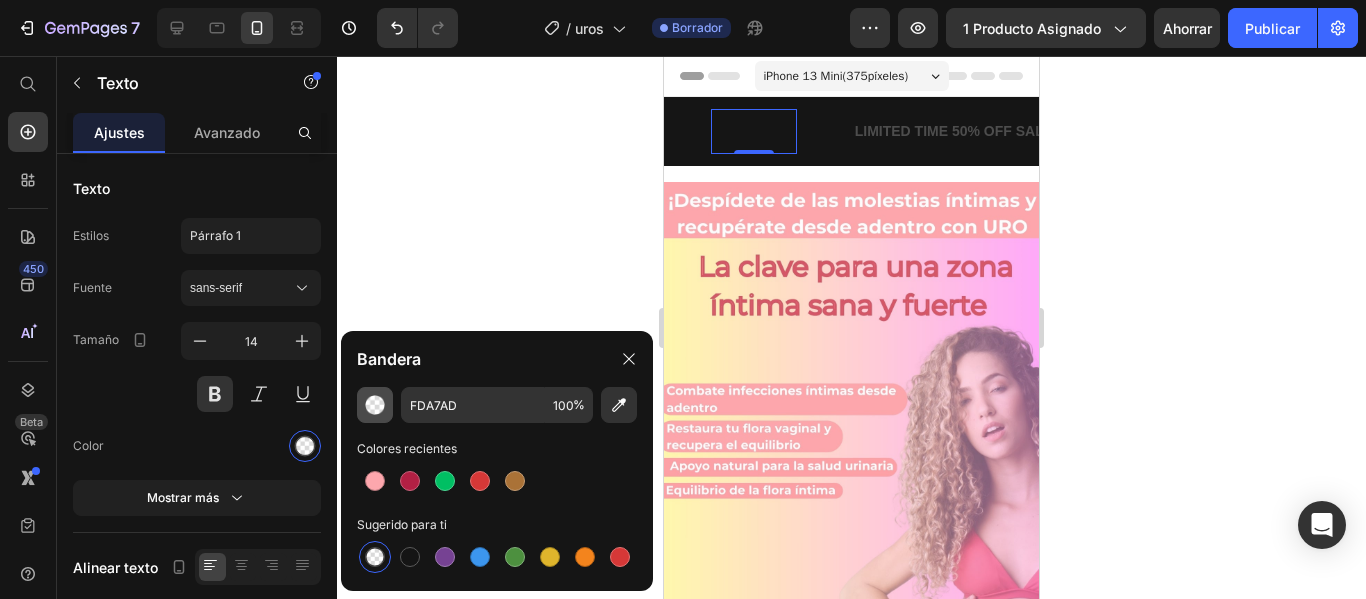 click at bounding box center (375, 405) 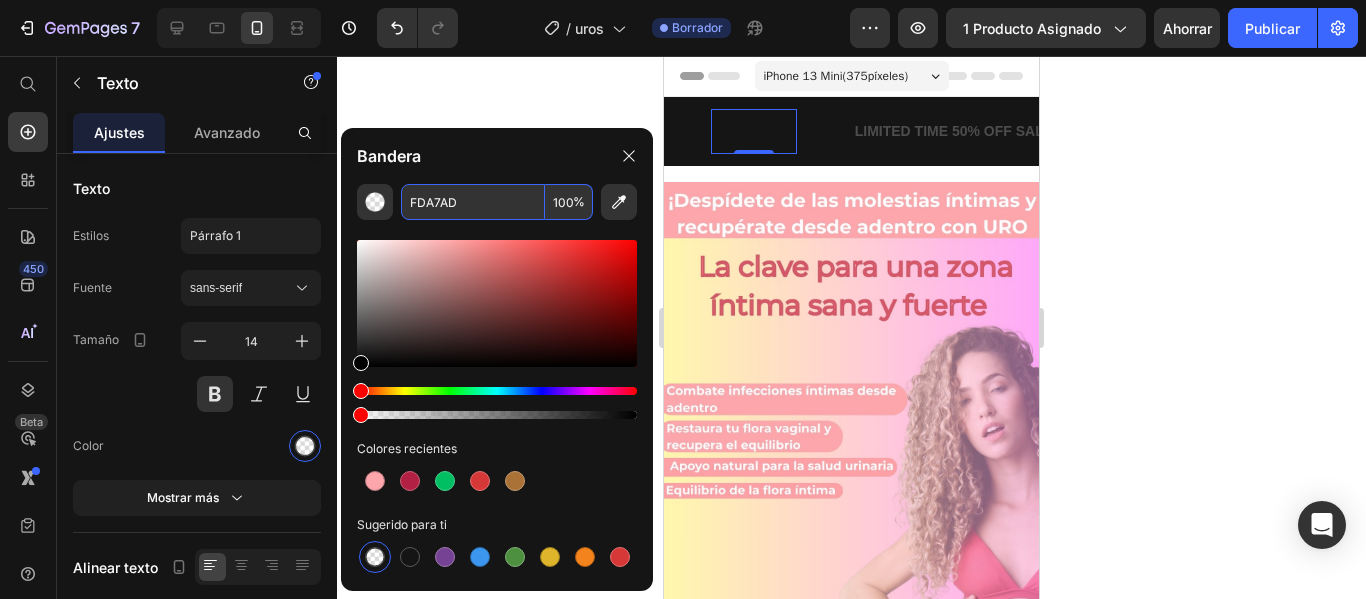 click on "FDA7AD" at bounding box center [473, 202] 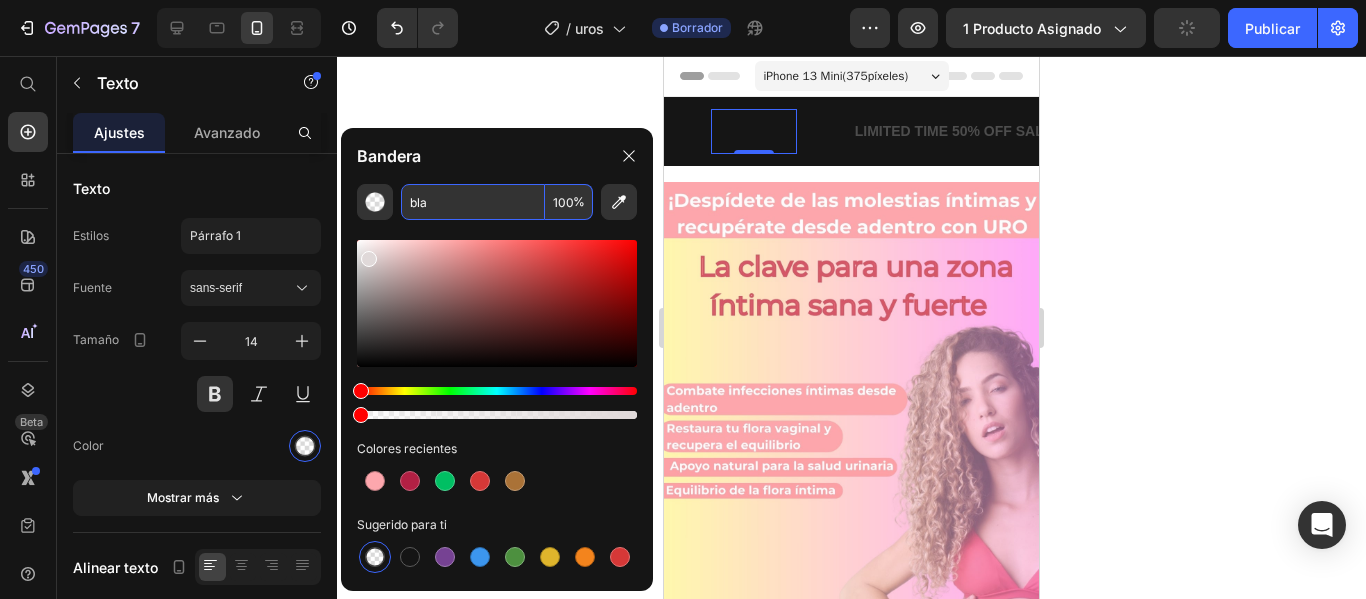 click at bounding box center (497, 303) 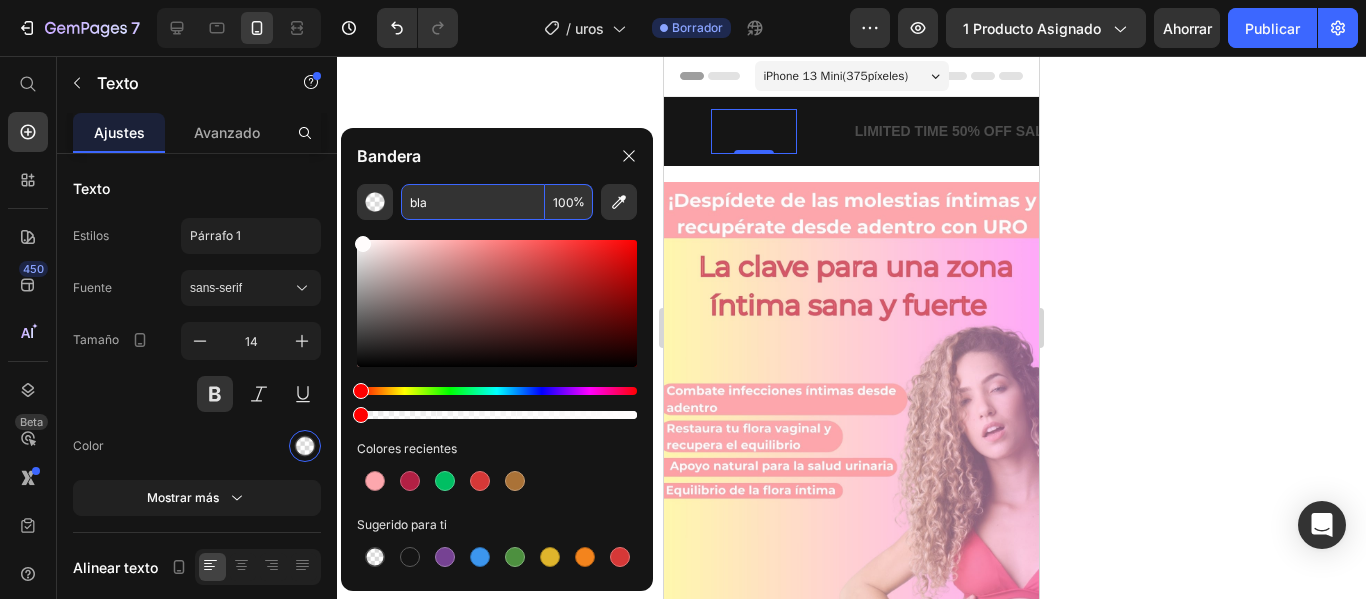 drag, startPoint x: 368, startPoint y: 255, endPoint x: 362, endPoint y: 237, distance: 18.973665 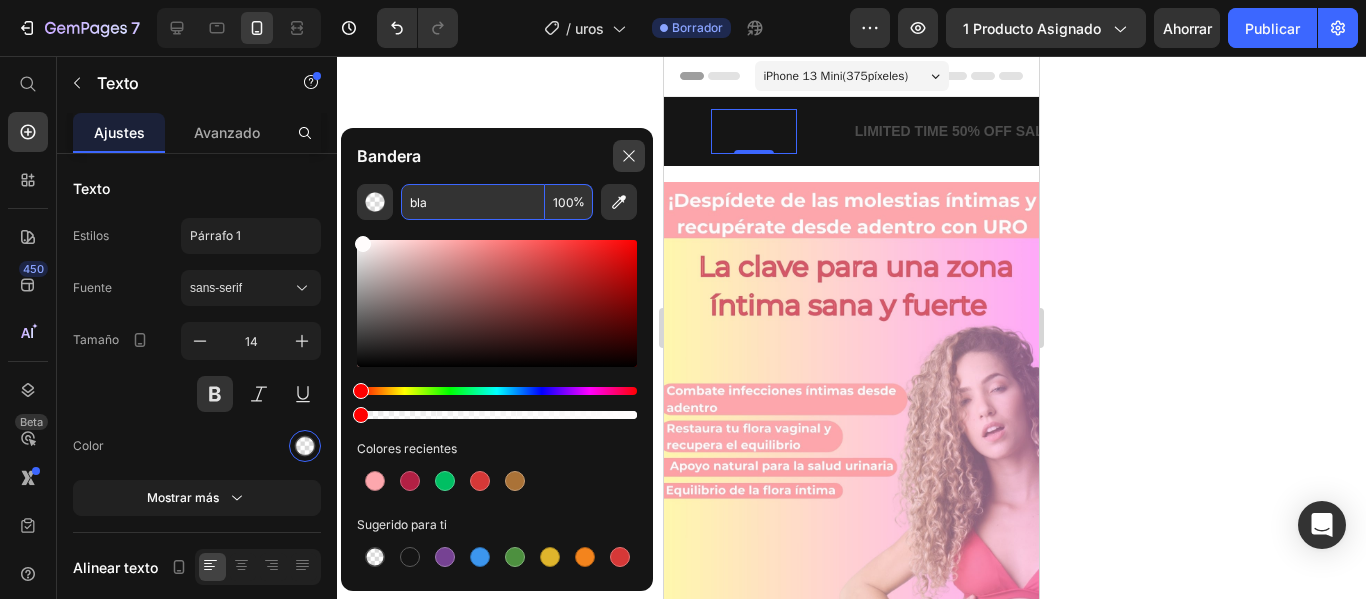 type on "FFFCFC" 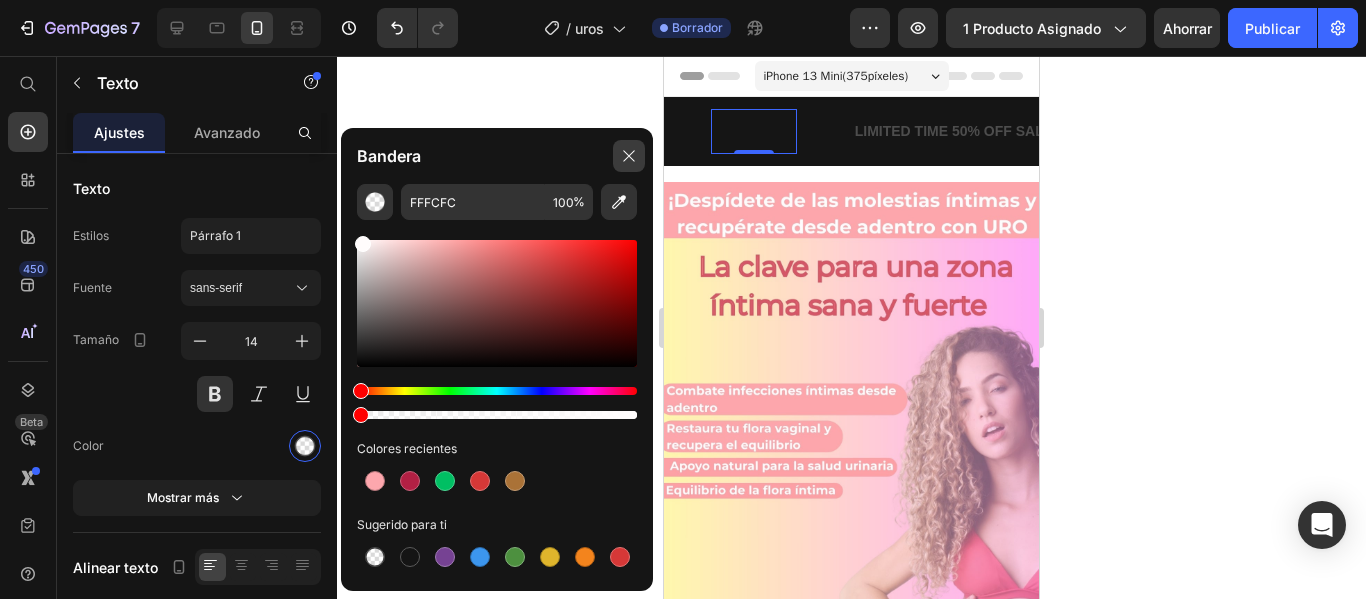click 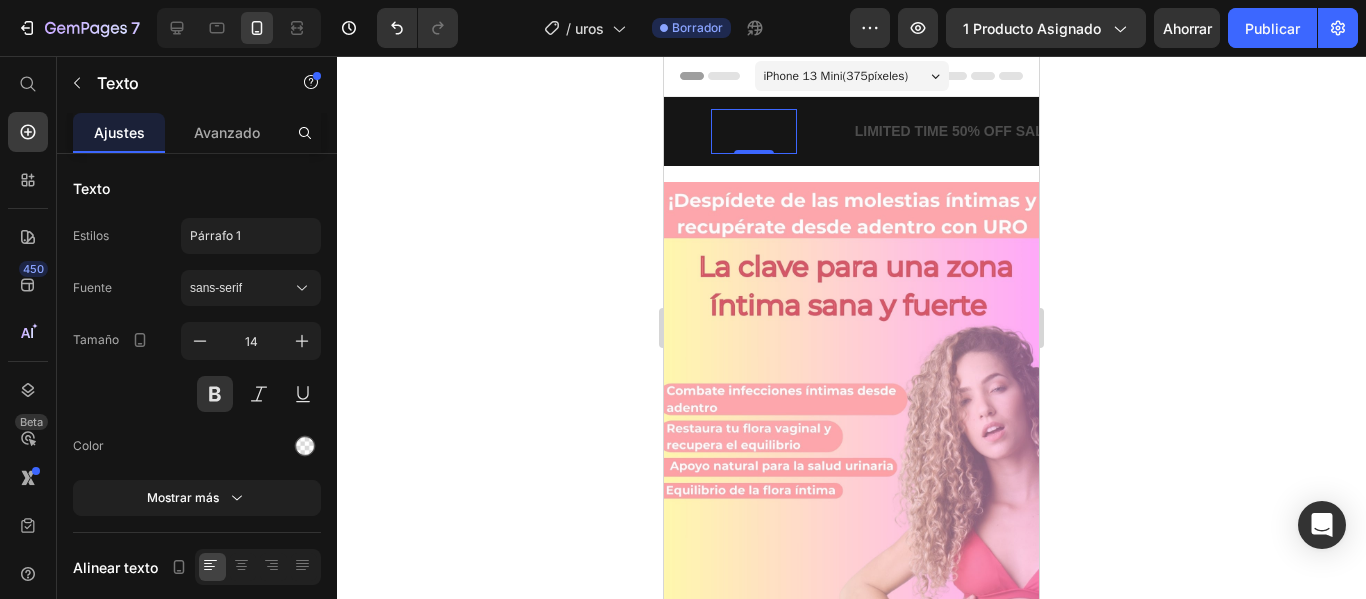 click 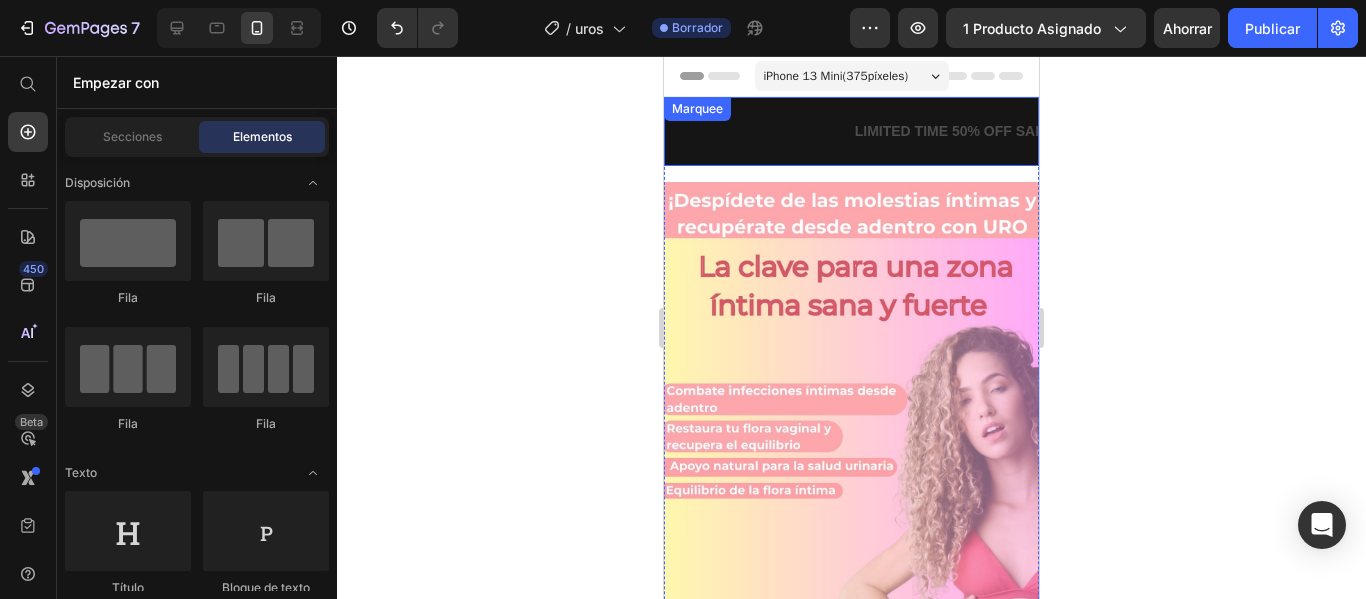 click on "🚚  Contra Entrega Text ⏳  2 a 5 Días Text LIMITED TIME 50% OFF SALE Text LIFE TIME WARRANTY Text 🚚  Contra Entrega Text ⏳  2 a 5 Días Text LIMITED TIME 50% OFF SALE Text LIFE TIME WARRANTY Text Marquee" at bounding box center [851, 131] 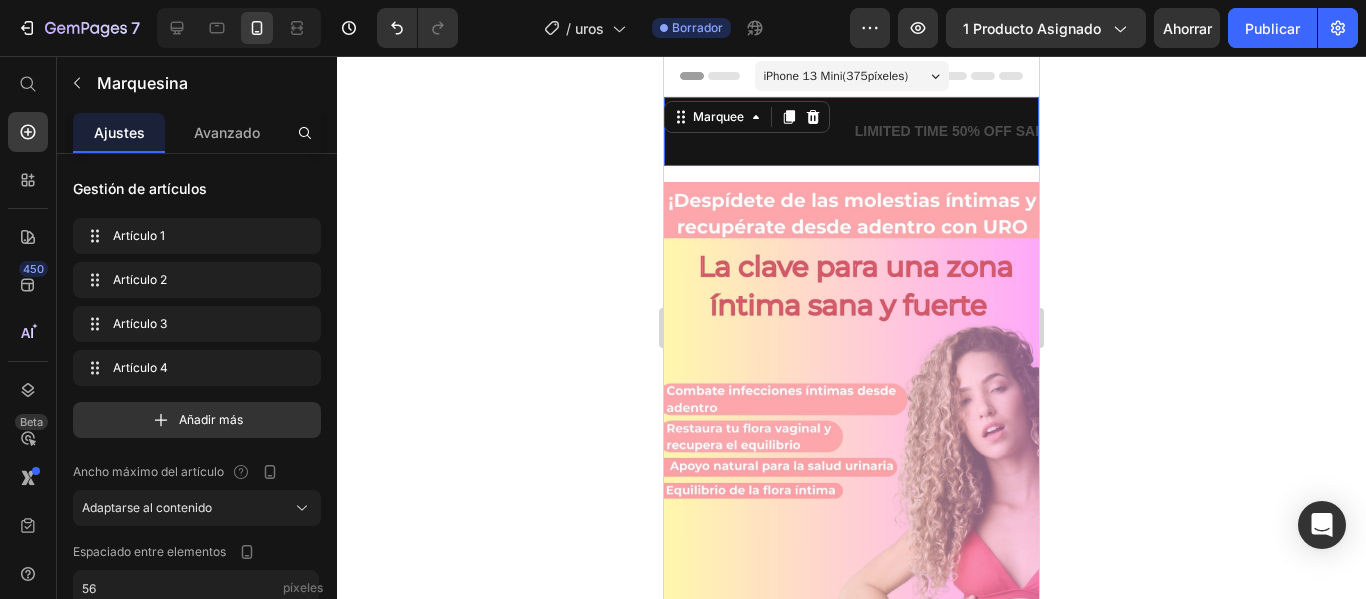 click 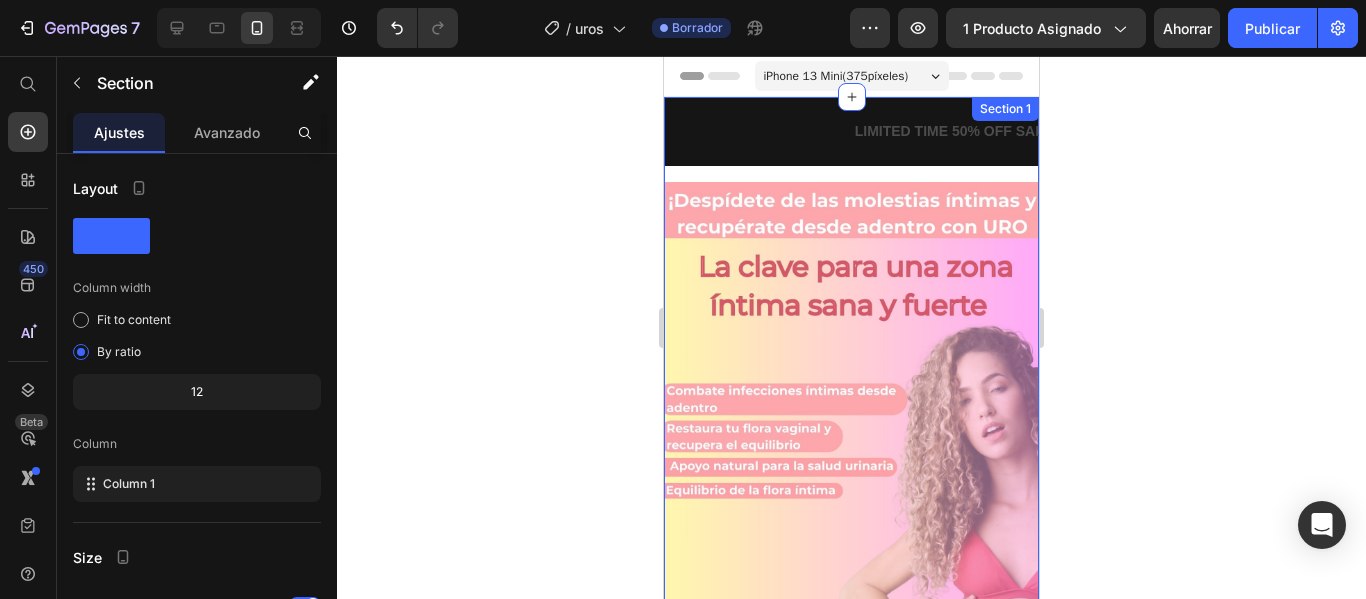 click on "🚚  Contra Entrega Text ⏳  2 a 5 Días Text LIMITED TIME 50% OFF SALE Text LIFE TIME WARRANTY Text 🚚  Contra Entrega Text ⏳  2 a 5 Días Text LIMITED TIME 50% OFF SALE Text LIFE TIME WARRANTY Text Marquee" at bounding box center [851, 139] 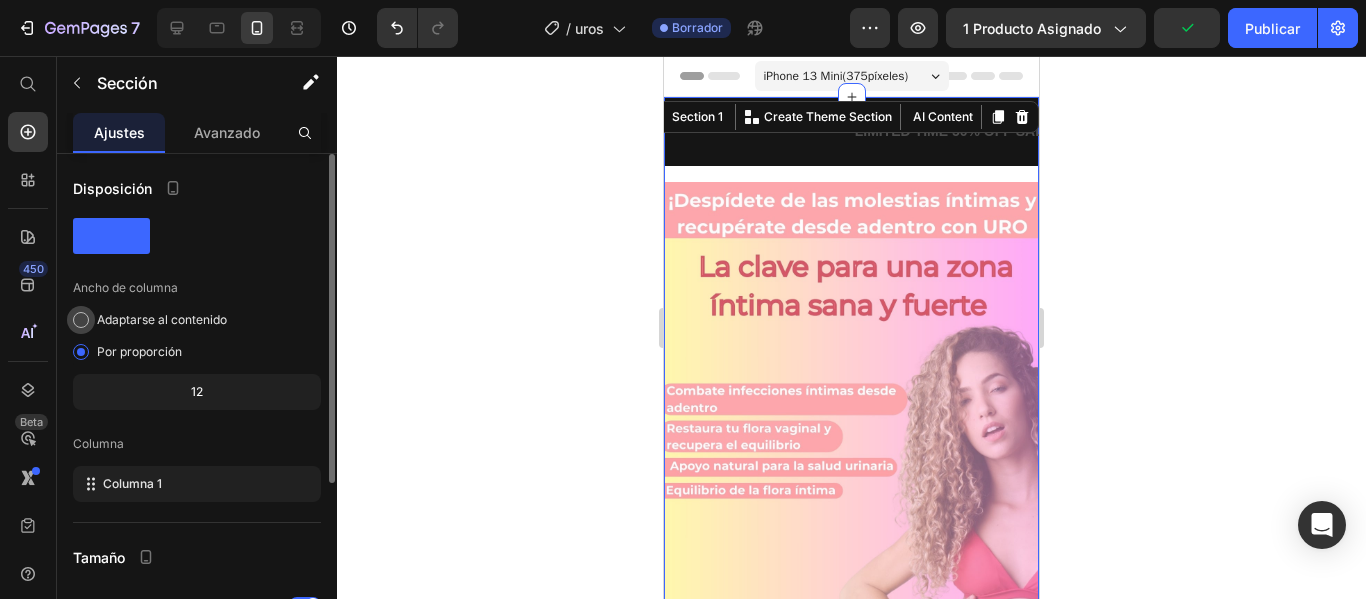 click on "Adaptarse al contenido" 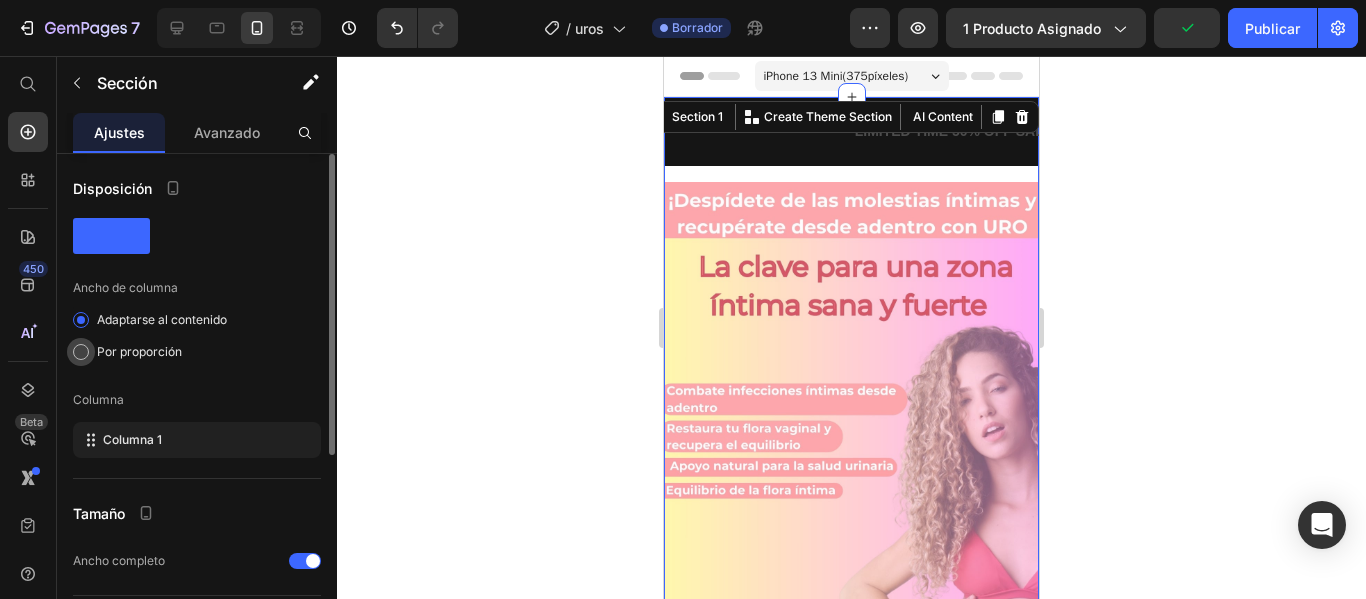 click on "Por proporción" 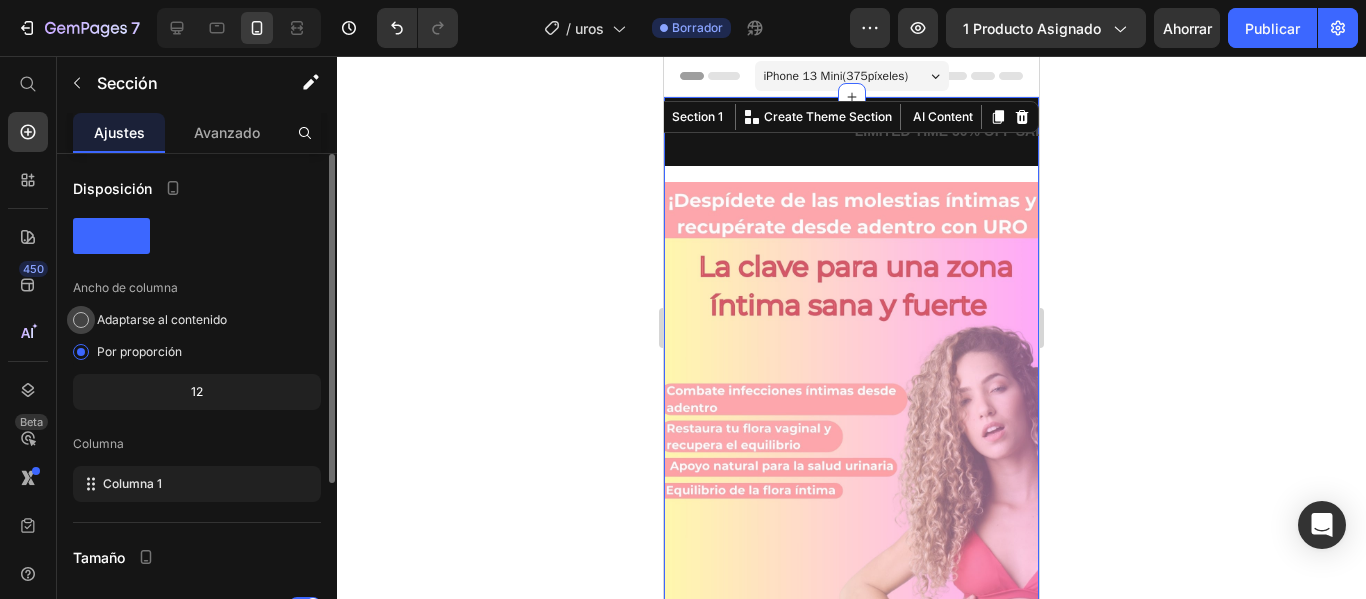 click at bounding box center [81, 320] 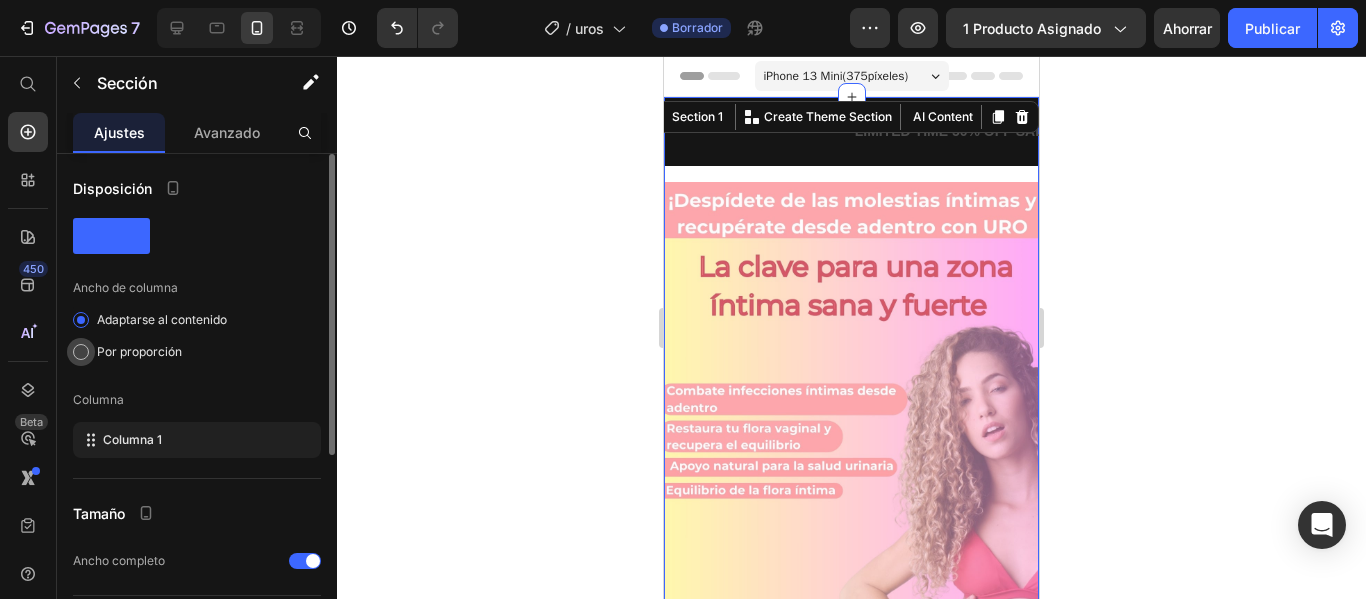 click on "Por proporción" 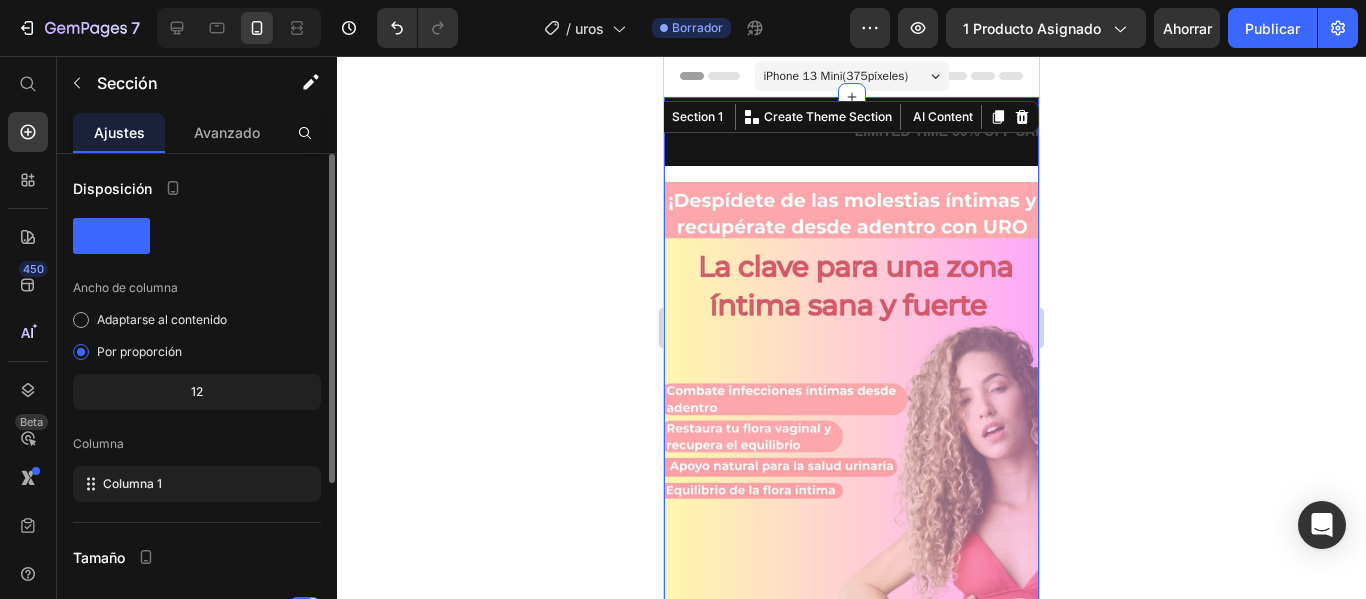 click on "12" 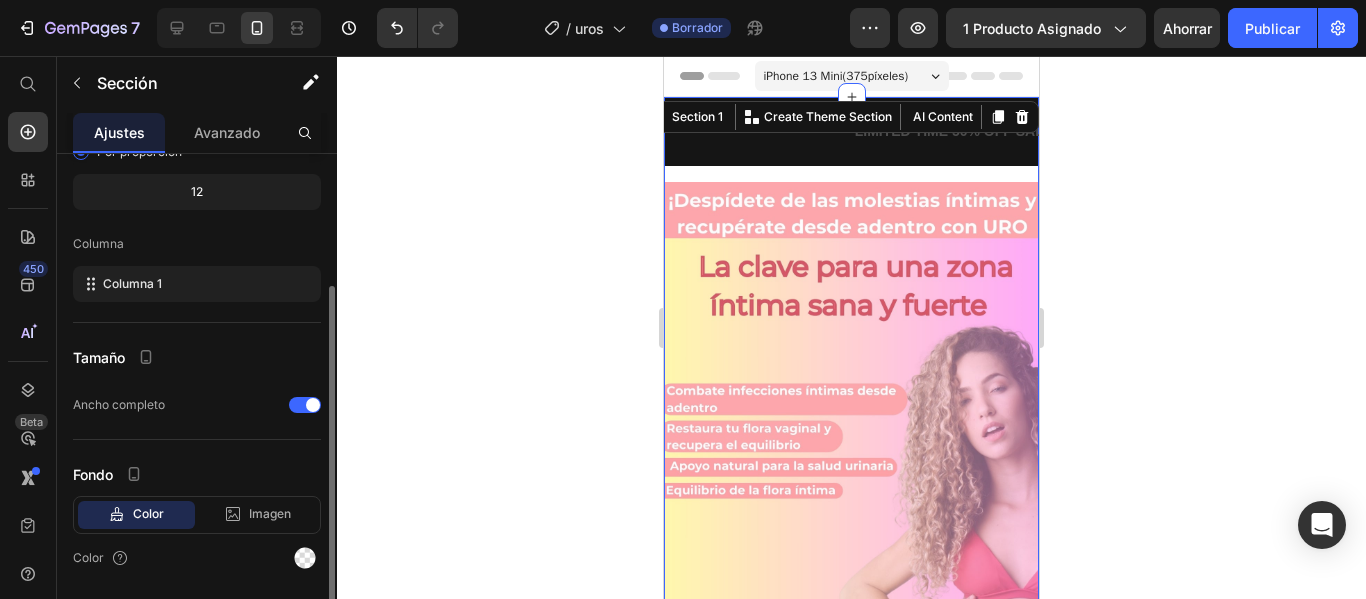 scroll, scrollTop: 262, scrollLeft: 0, axis: vertical 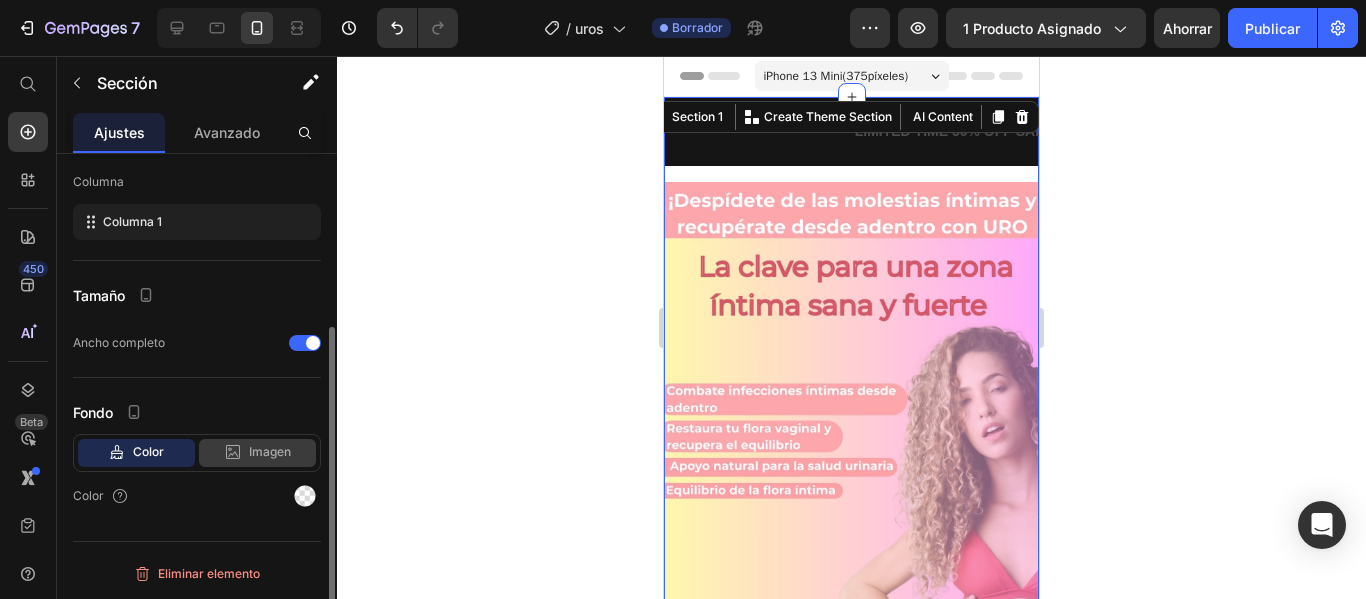 click on "Imagen" at bounding box center (270, 451) 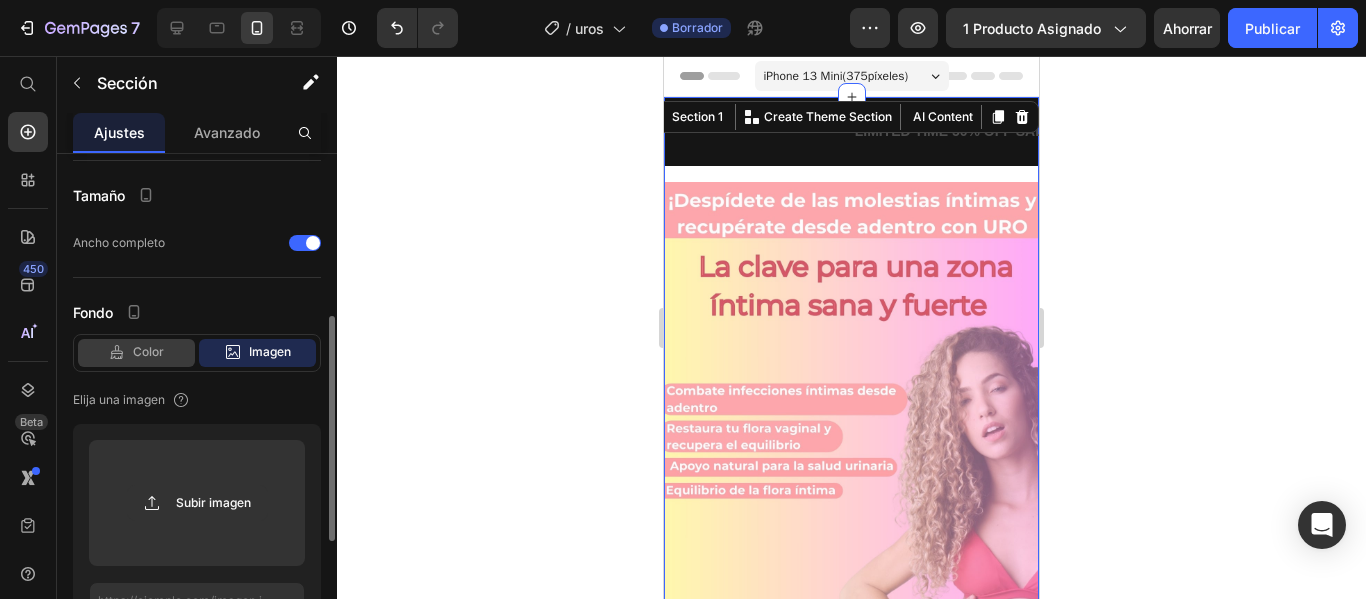 click on "Color" at bounding box center (148, 351) 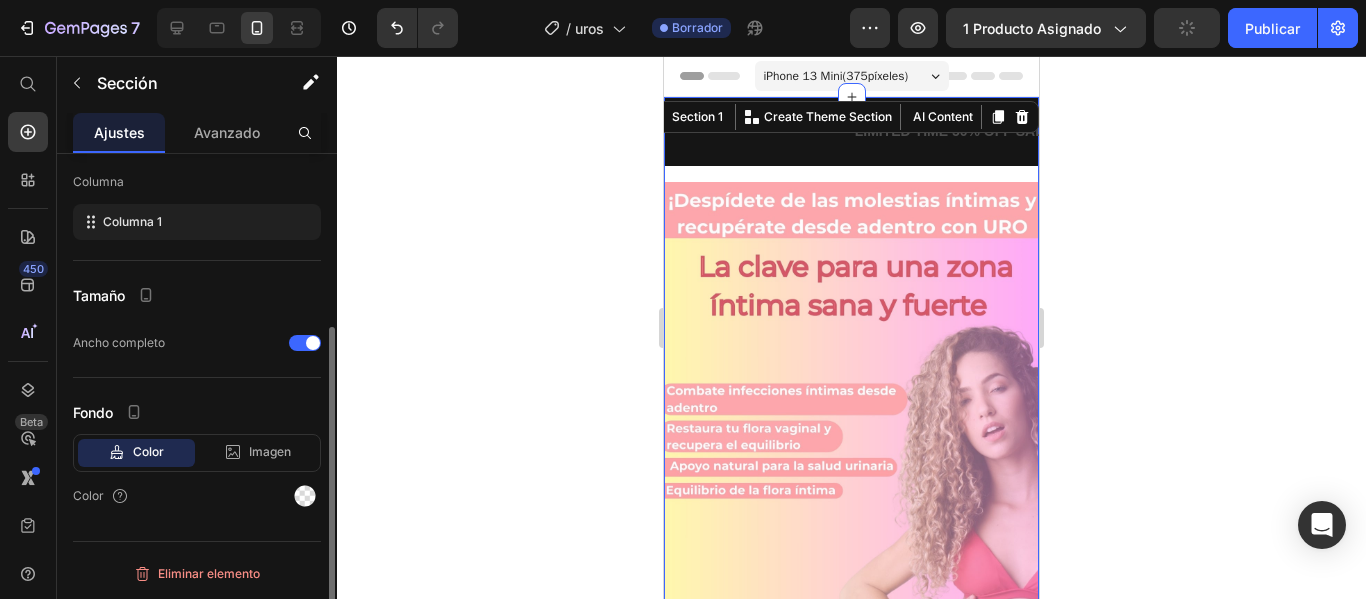 scroll, scrollTop: 262, scrollLeft: 0, axis: vertical 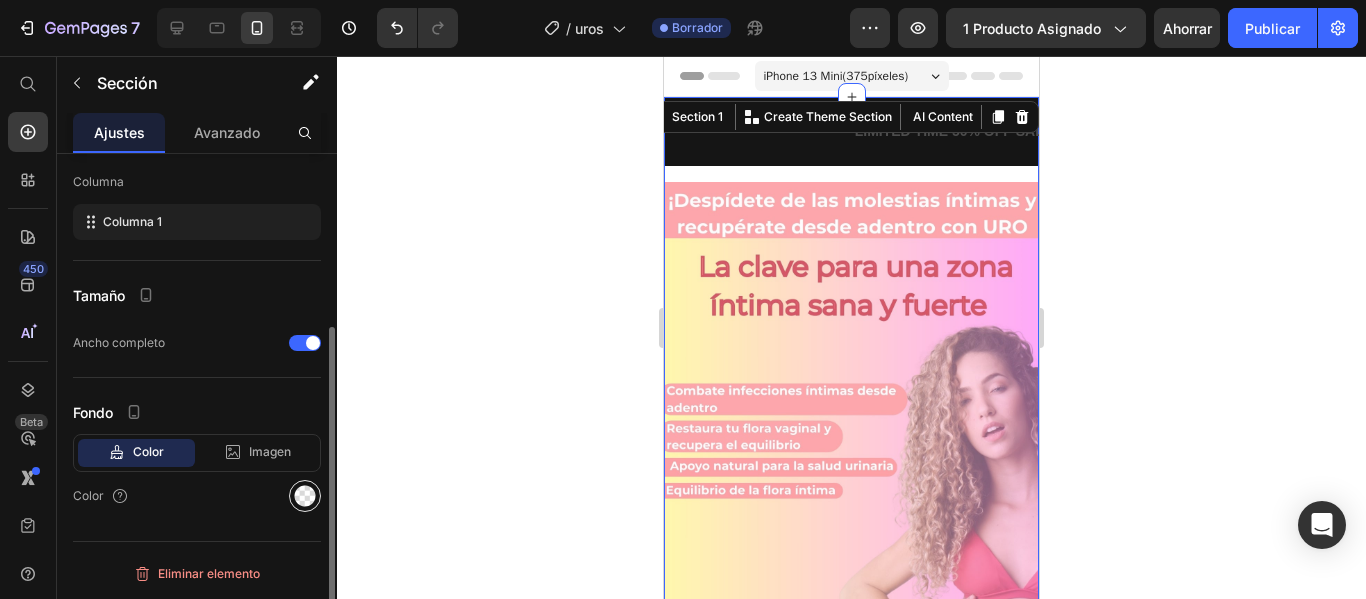 click at bounding box center (305, 496) 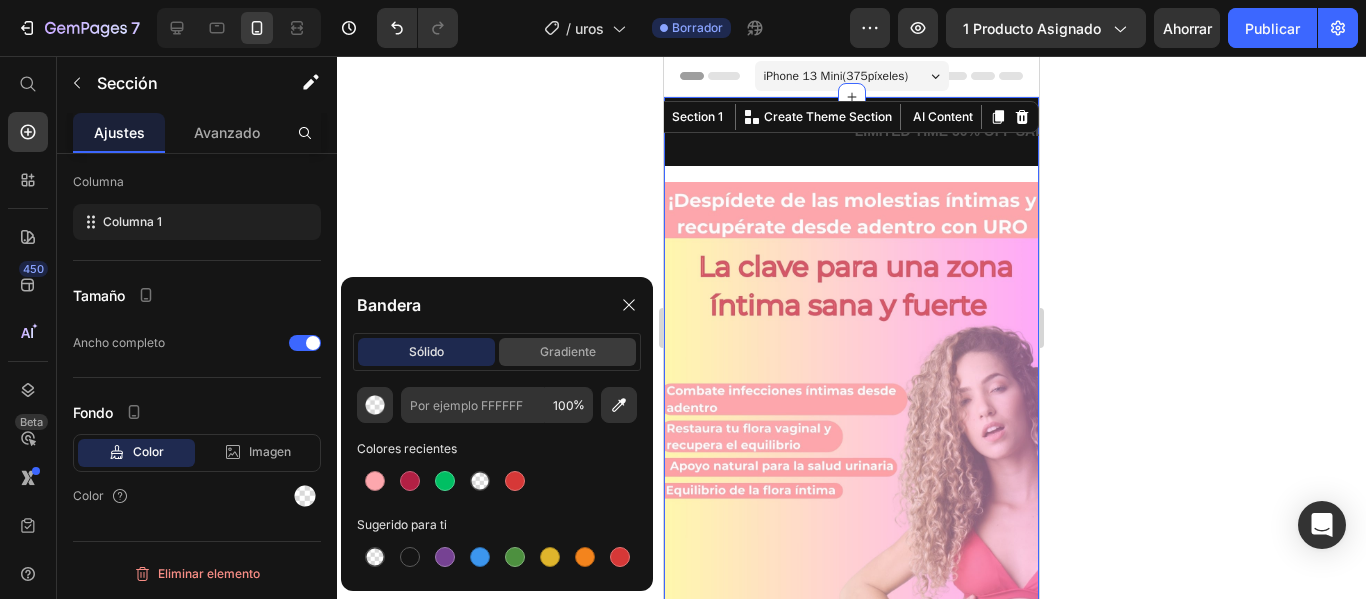 click on "gradiente" at bounding box center [568, 351] 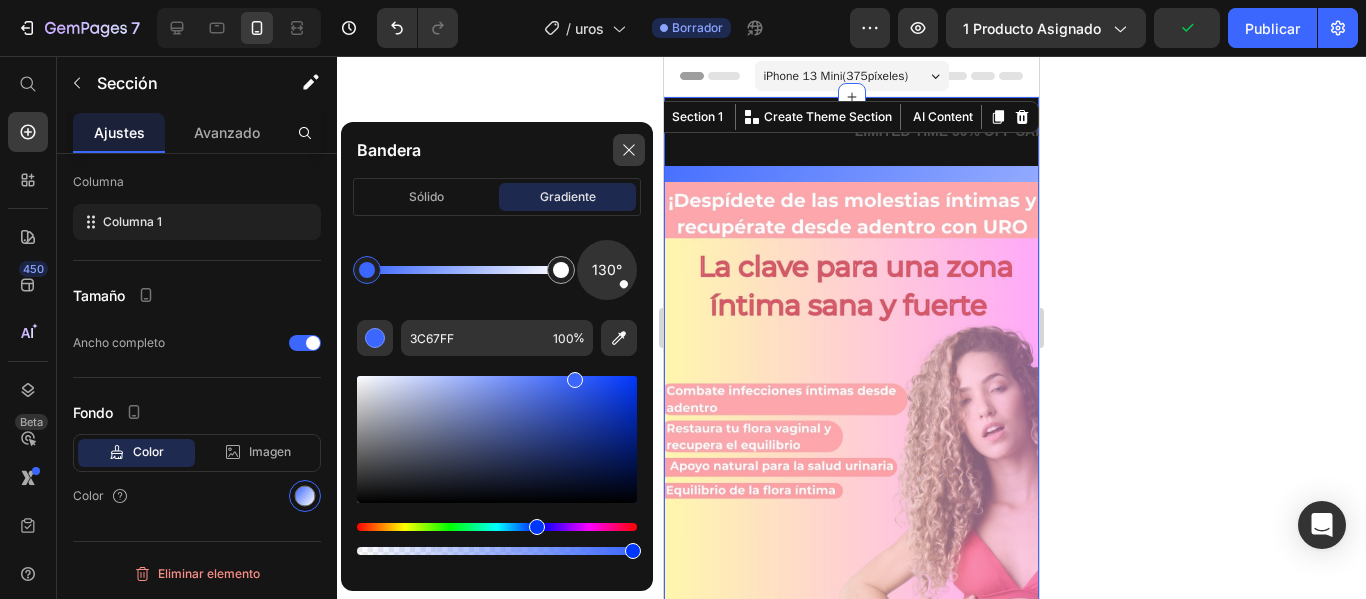 click 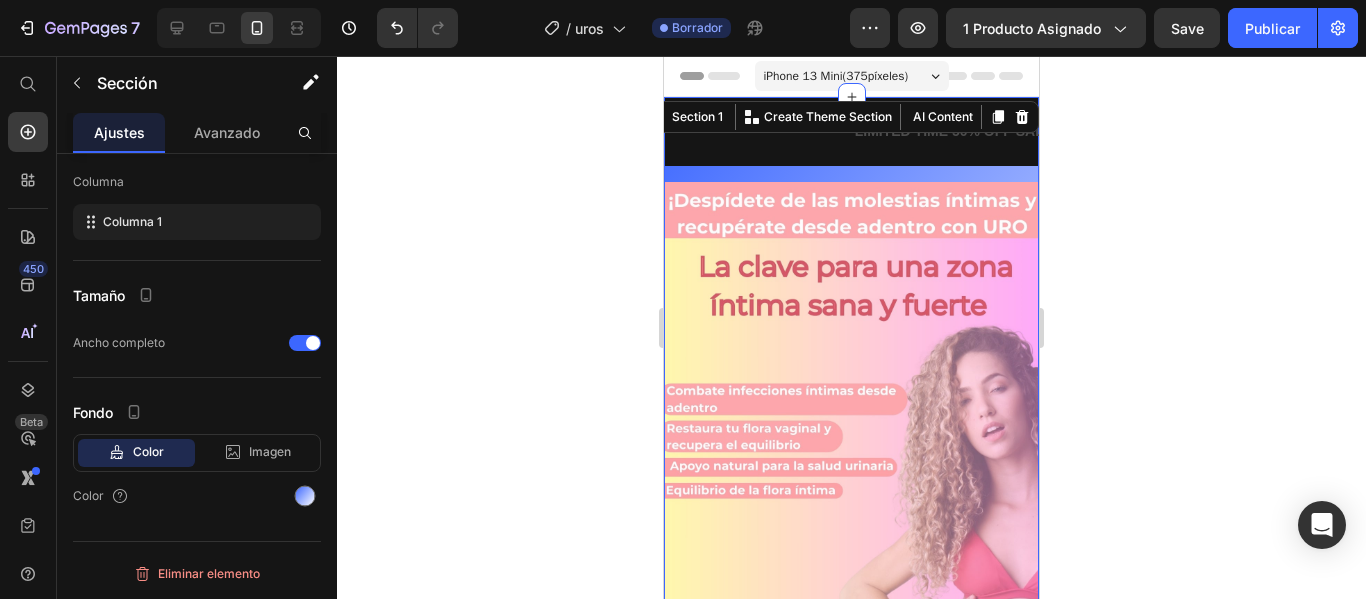 click on "🚚  Contra Entrega Text ⏳  2 a 5 Días Text LIMITED TIME 50% OFF SALE Text LIFE TIME WARRANTY Text 🚚  Contra Entrega Text ⏳  2 a 5 Días Text LIMITED TIME 50% OFF SALE Text LIFE TIME WARRANTY Text Marquee" at bounding box center [851, 139] 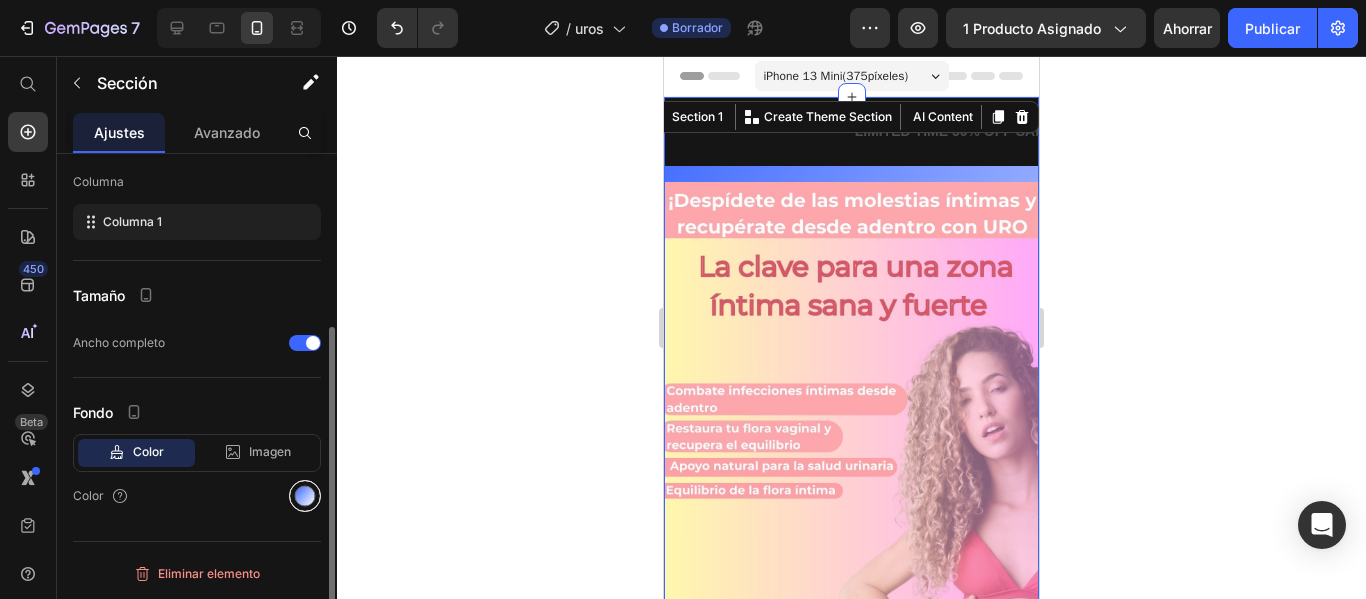click at bounding box center (305, 496) 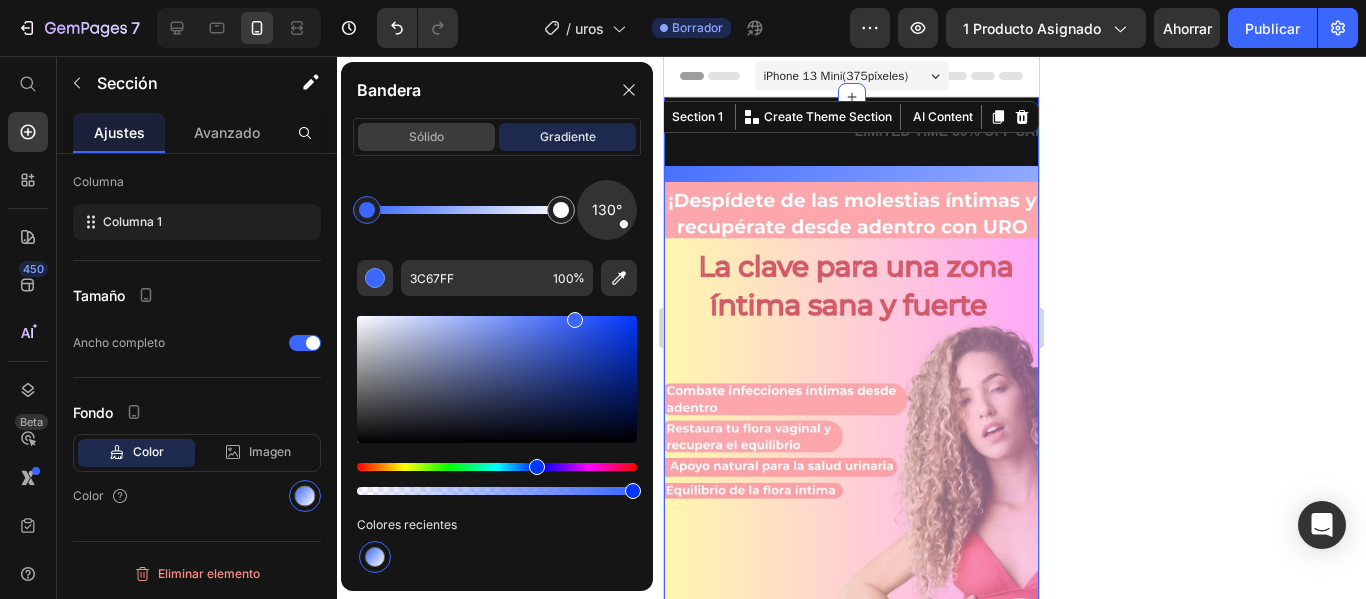 click on "sólido" at bounding box center [426, 136] 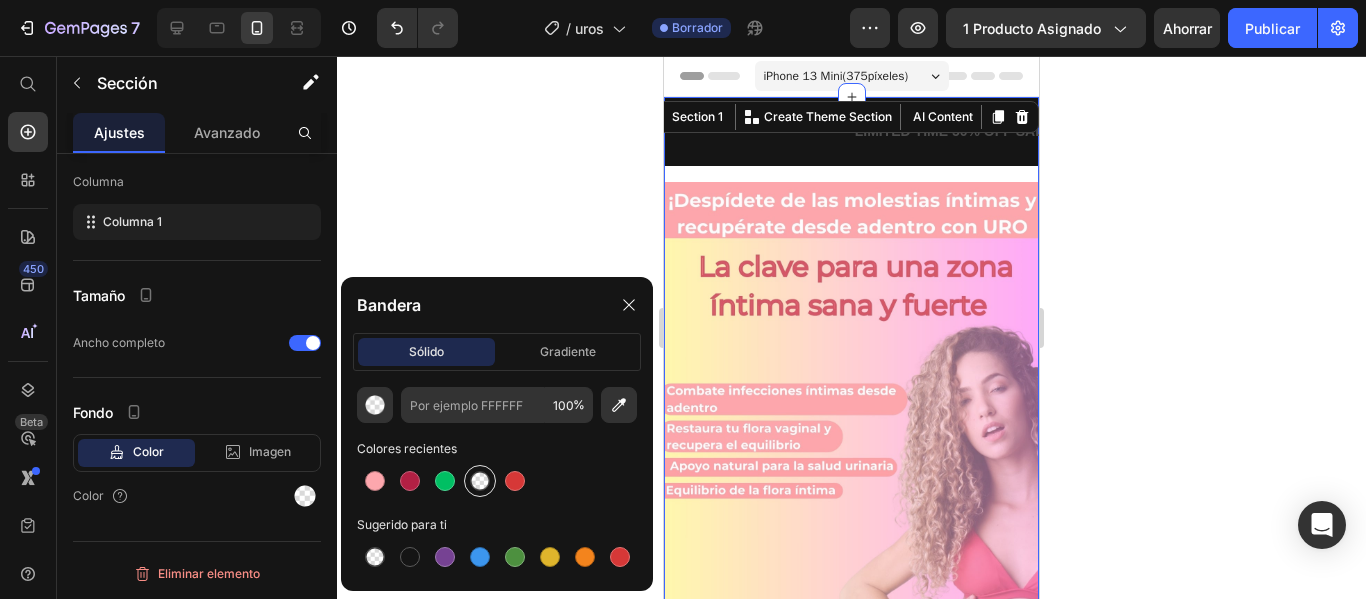 click at bounding box center (480, 481) 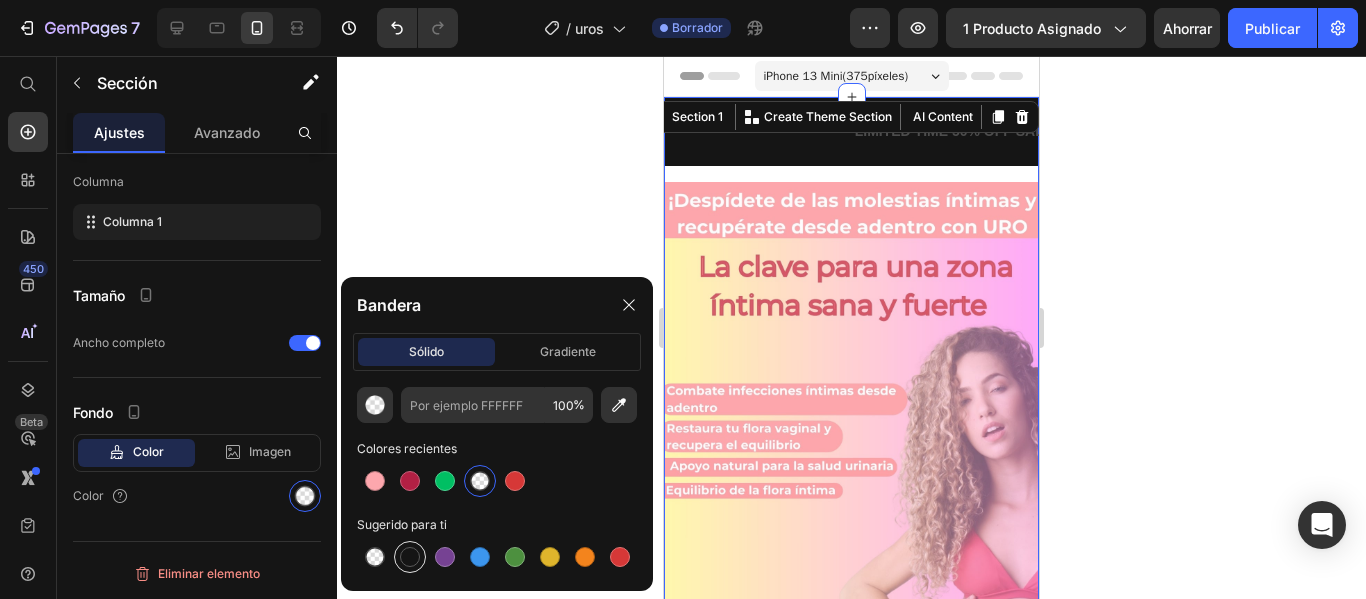 click at bounding box center [410, 557] 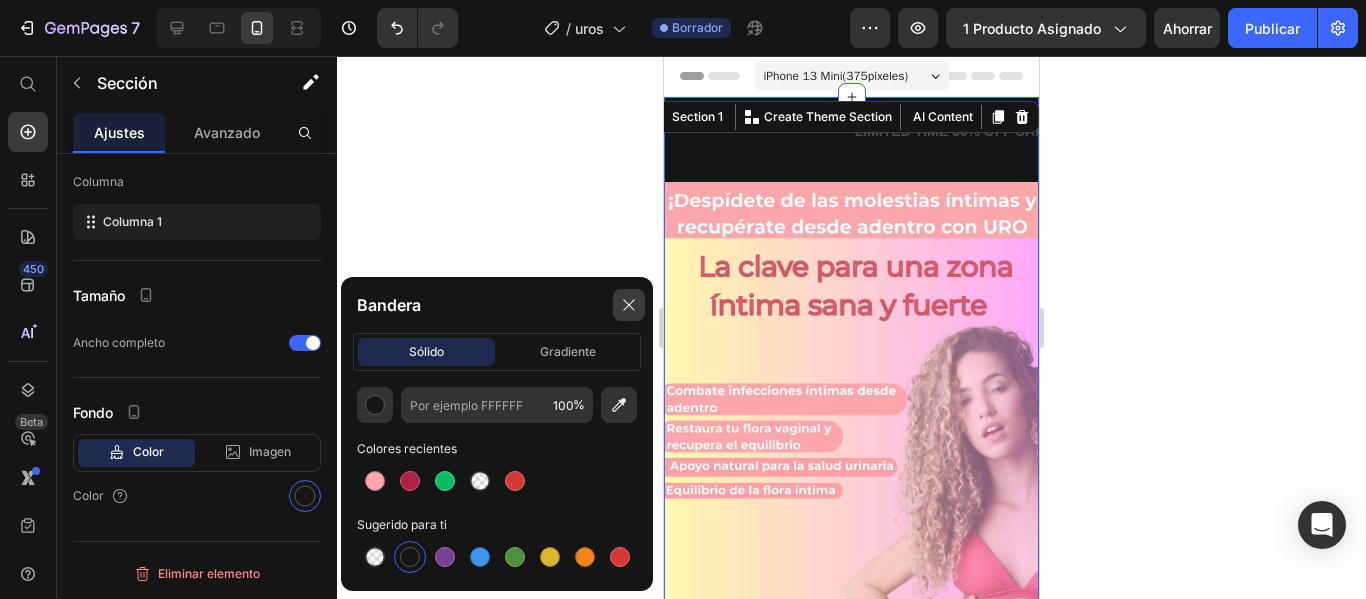 click at bounding box center [629, 305] 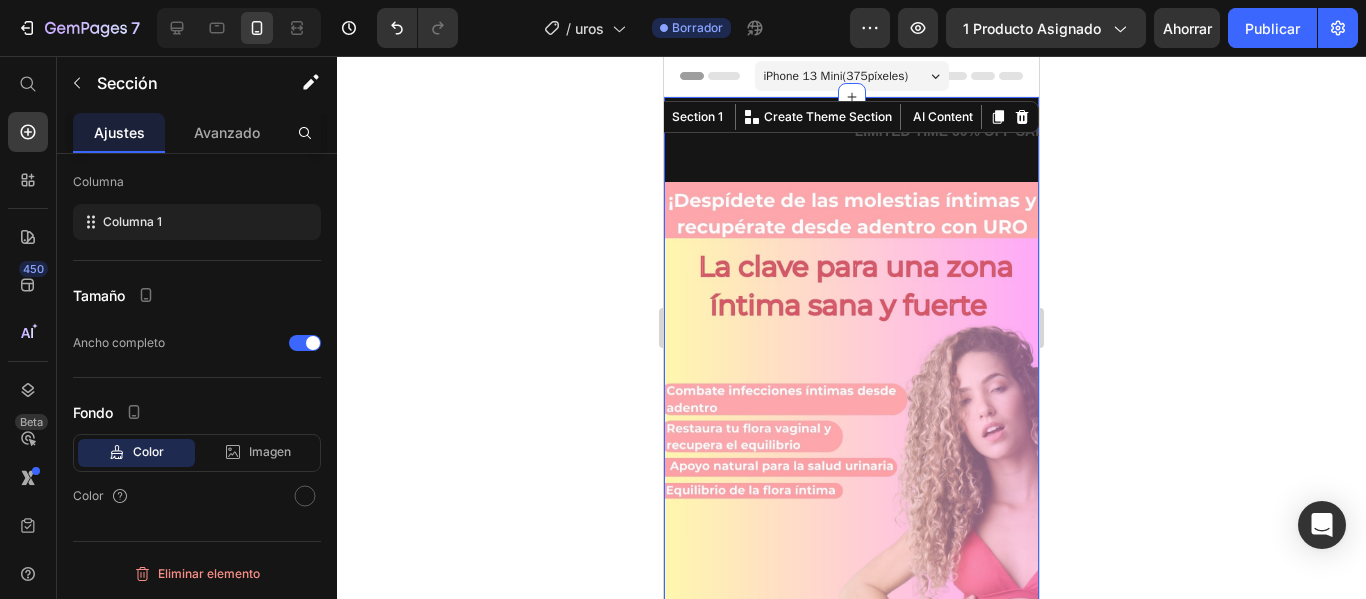 click on "🚚  Contra Entrega Text ⏳  2 a 5 Días Text LIMITED TIME 50% OFF SALE Text LIFE TIME WARRANTY Text 🚚  Contra Entrega Text ⏳  2 a 5 Días Text LIMITED TIME 50% OFF SALE Text LIFE TIME WARRANTY Text Marquee" at bounding box center [851, 139] 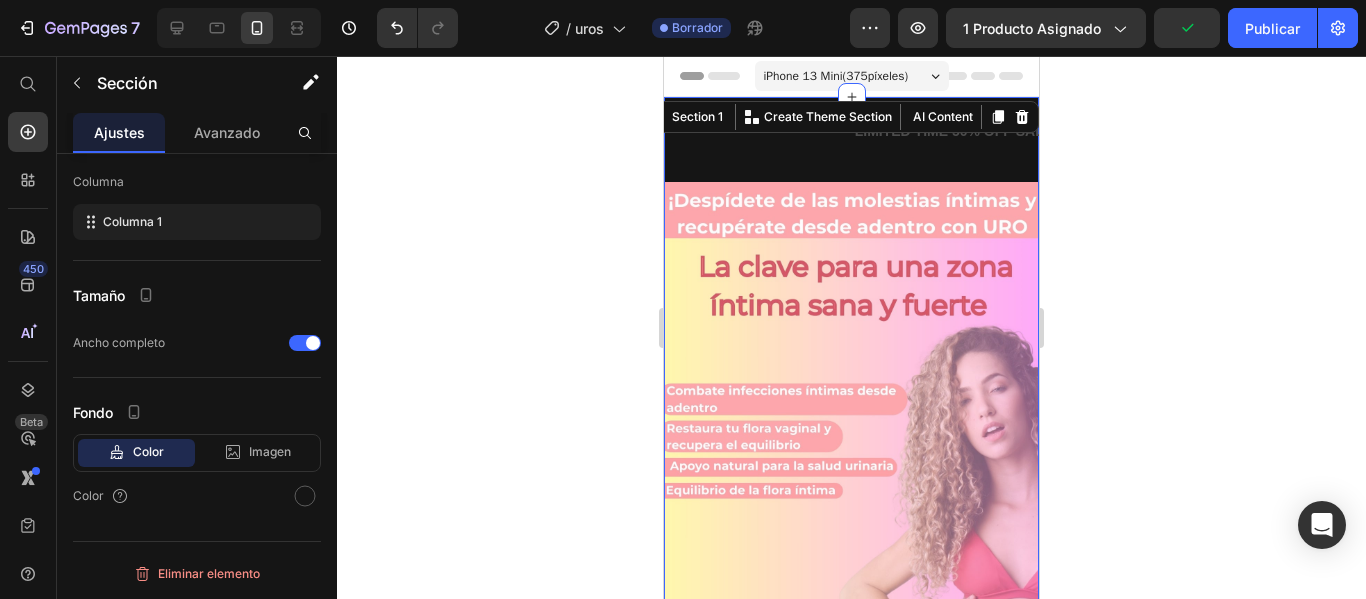 click on "🚚  Contra Entrega Text ⏳  2 a 5 Días Text LIMITED TIME 50% OFF SALE Text LIFE TIME WARRANTY Text 🚚  Contra Entrega Text ⏳  2 a 5 Días Text LIMITED TIME 50% OFF SALE Text LIFE TIME WARRANTY Text Marquee" at bounding box center [851, 139] 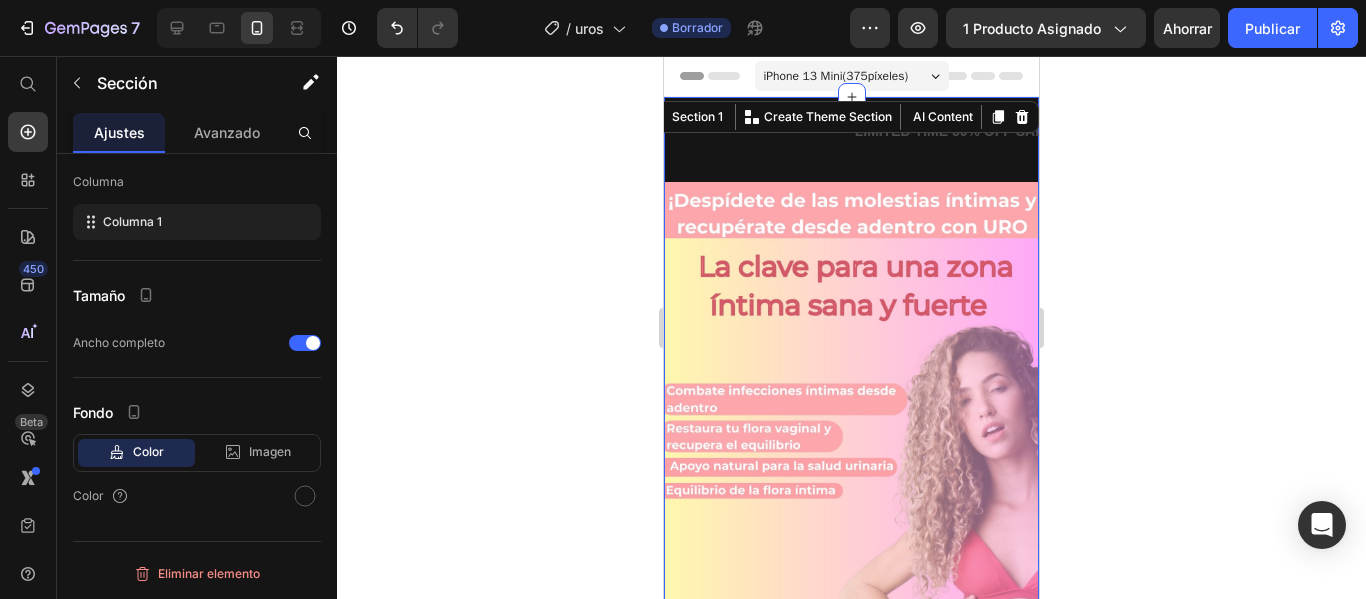 click on "🚚  Contra Entrega Text ⏳  2 a 5 Días Text LIMITED TIME 50% OFF SALE Text LIFE TIME WARRANTY Text 🚚  Contra Entrega Text ⏳  2 a 5 Días Text LIMITED TIME 50% OFF SALE Text LIFE TIME WARRANTY Text Marquee" at bounding box center [851, 139] 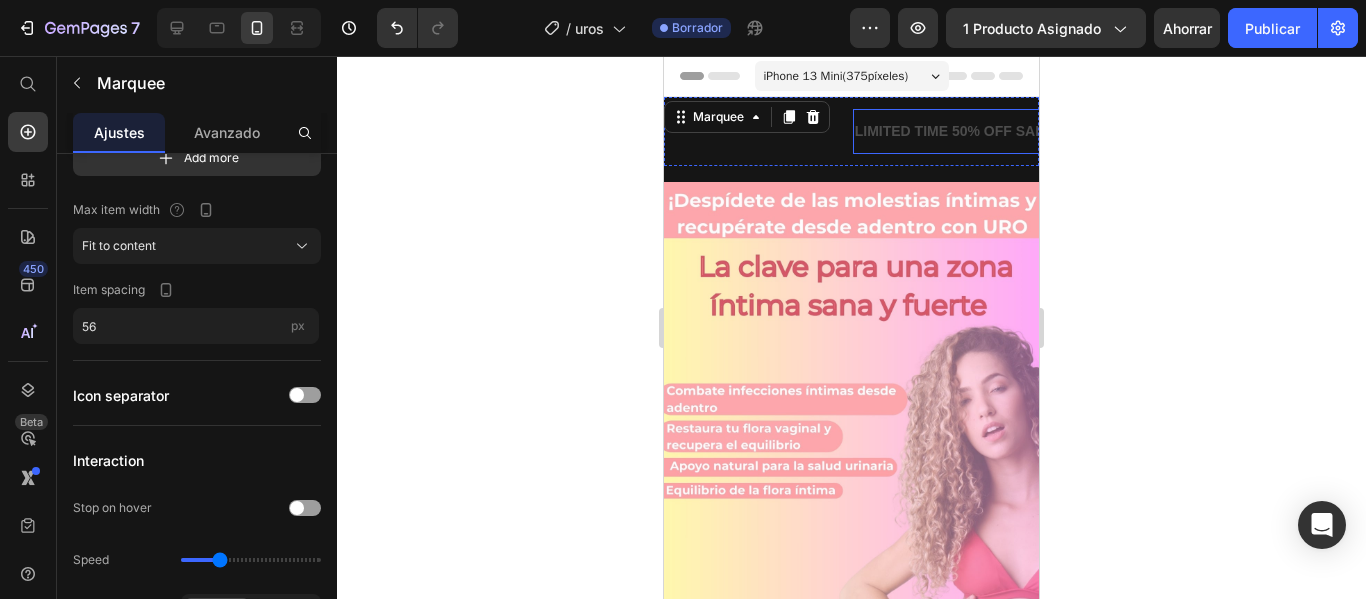 scroll, scrollTop: 0, scrollLeft: 0, axis: both 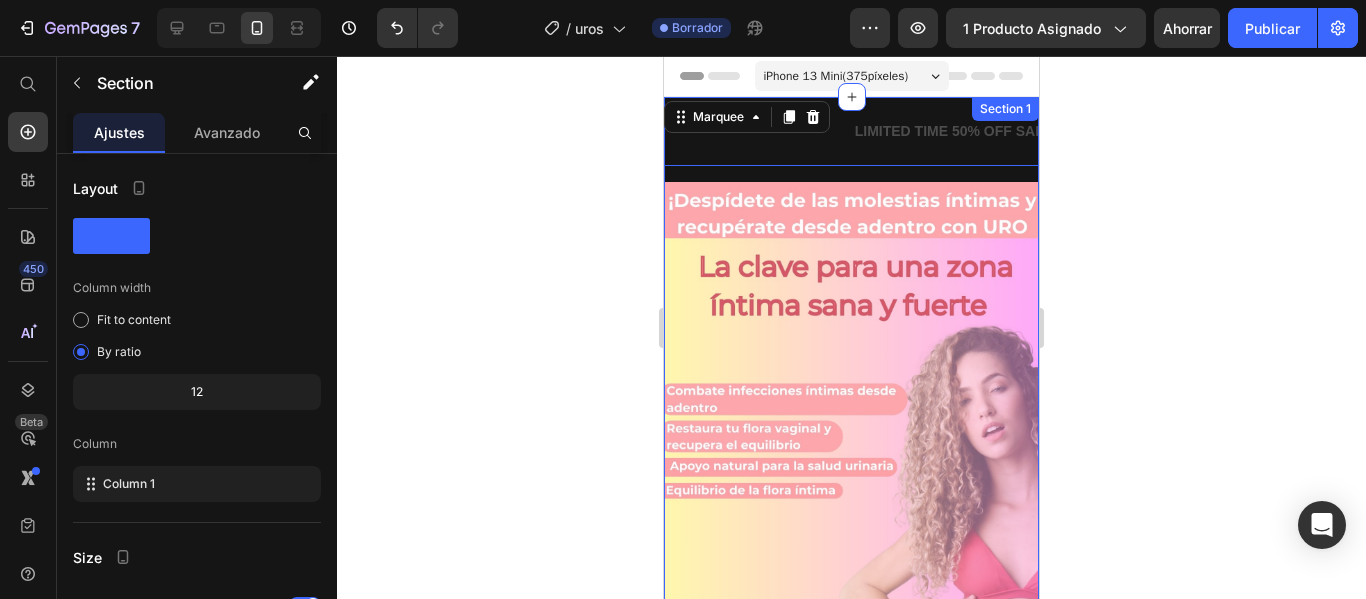 click on "🚚  Contra Entrega Text ⏳  2 a 5 Días Text LIMITED TIME 50% OFF SALE Text LIFE TIME WARRANTY Text 🚚  Contra Entrega Text ⏳  2 a 5 Días Text LIMITED TIME 50% OFF SALE Text LIFE TIME WARRANTY Text Marquee   16" at bounding box center (851, 139) 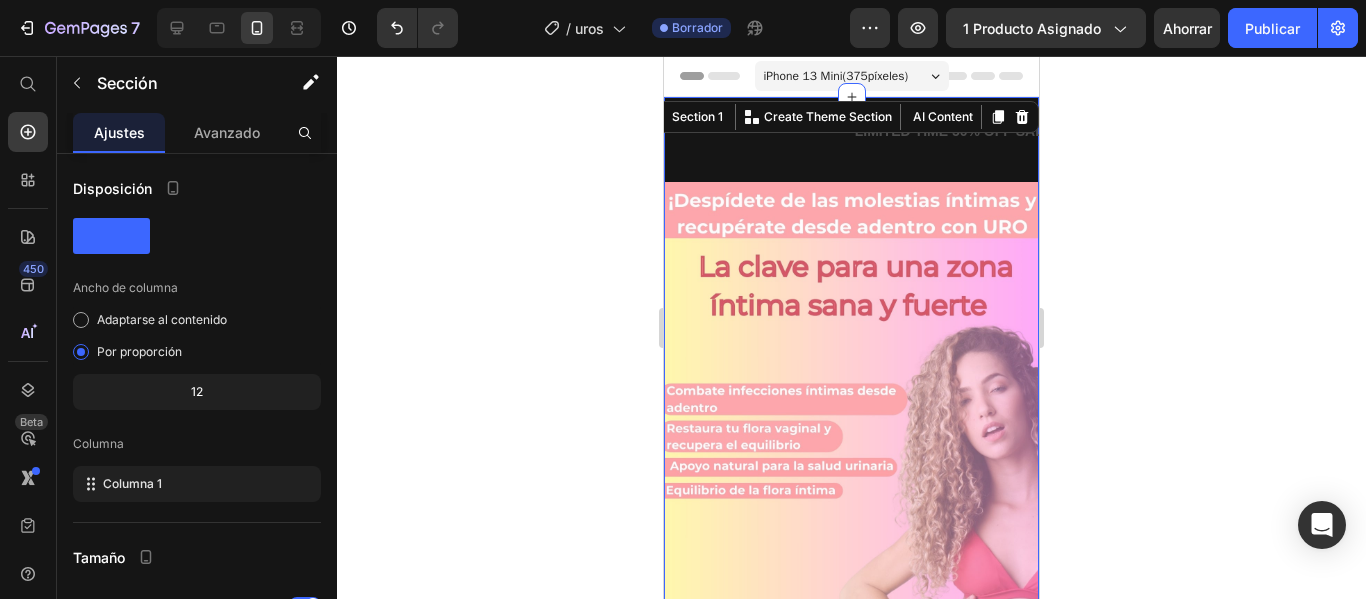click on "🚚  Contra Entrega Text ⏳  2 a 5 Días Text LIMITED TIME 50% OFF SALE Text LIFE TIME WARRANTY Text 🚚  Contra Entrega Text ⏳  2 a 5 Días Text LIMITED TIME 50% OFF SALE Text LIFE TIME WARRANTY Text Marquee" at bounding box center (851, 139) 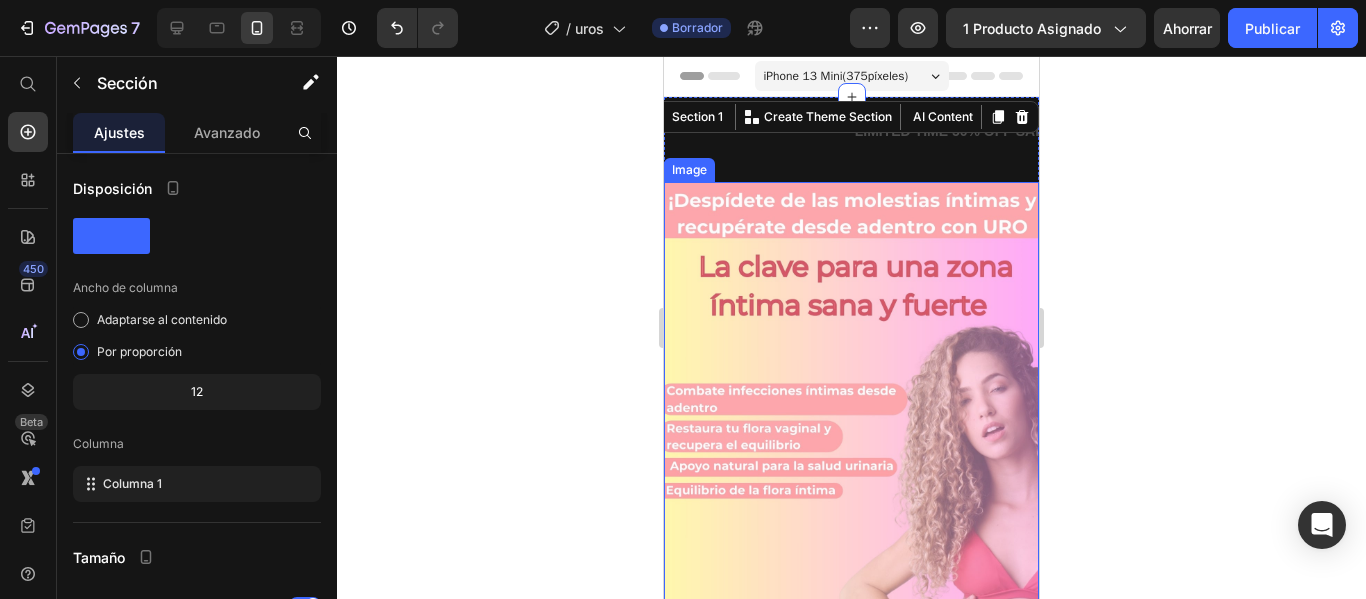 click at bounding box center (851, 515) 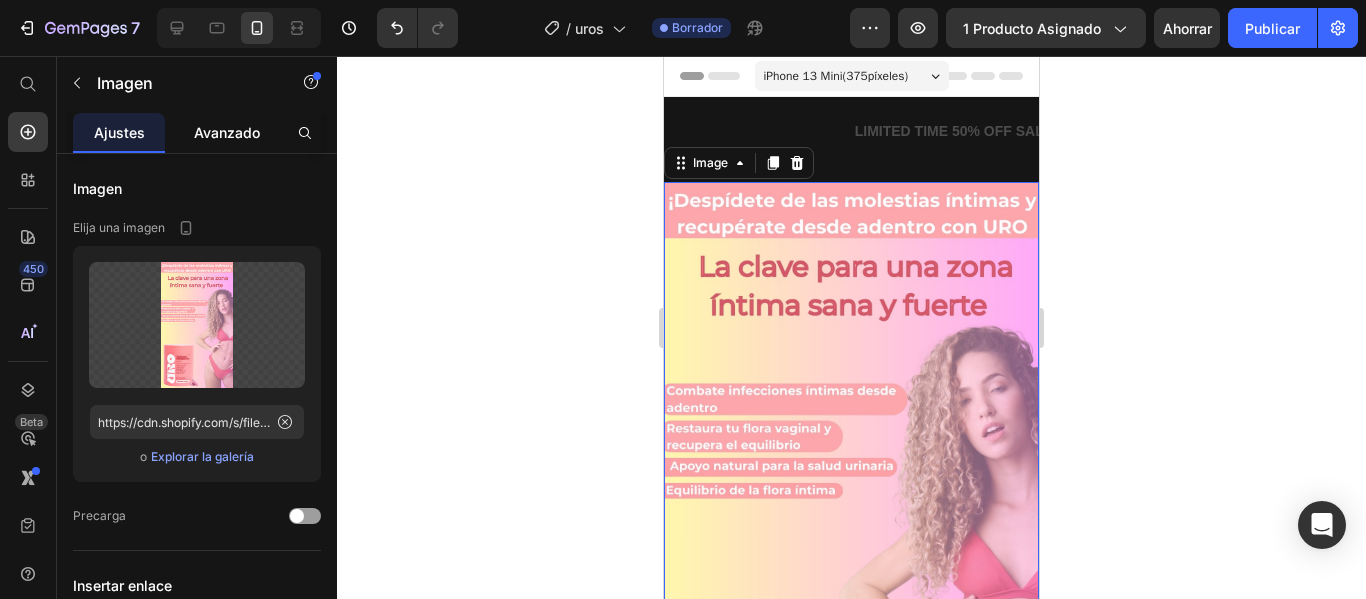 click on "Avanzado" at bounding box center [227, 132] 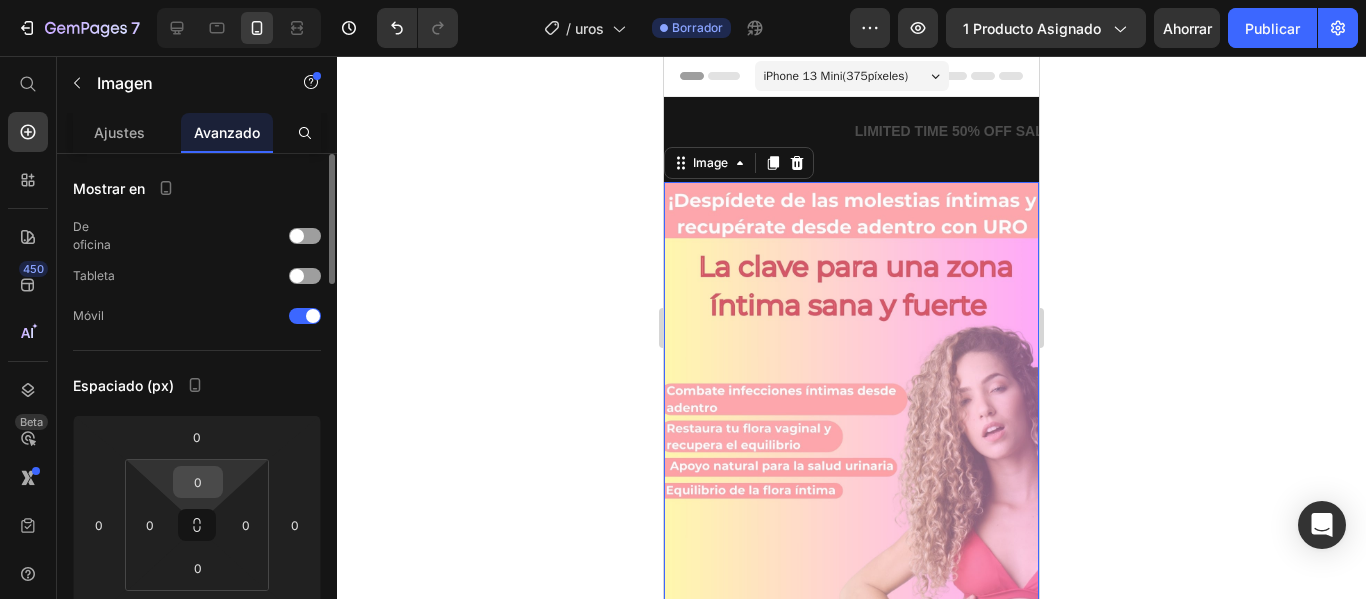 click on "0" at bounding box center [198, 482] 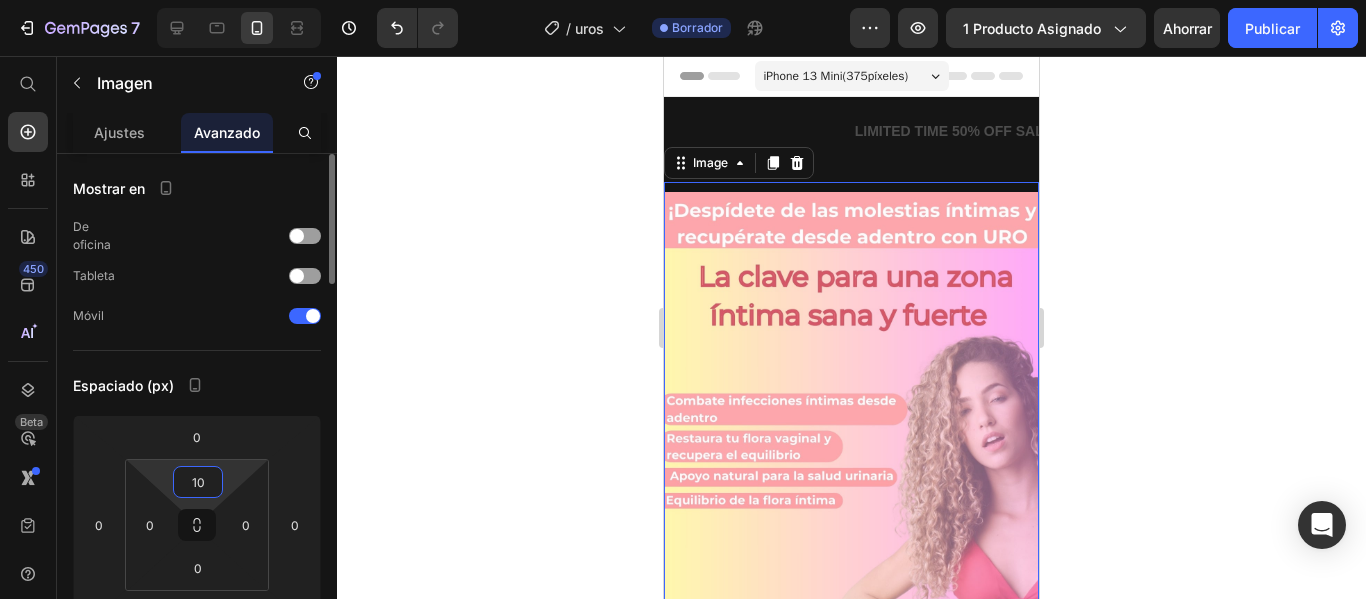 type on "1" 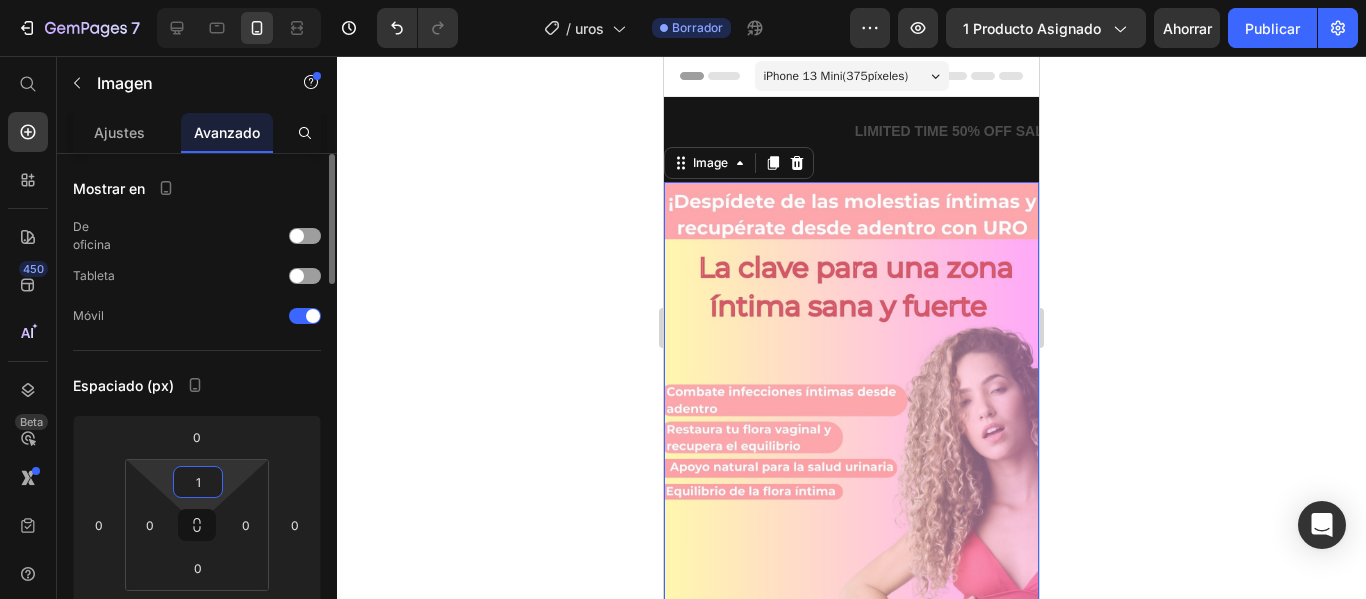 type 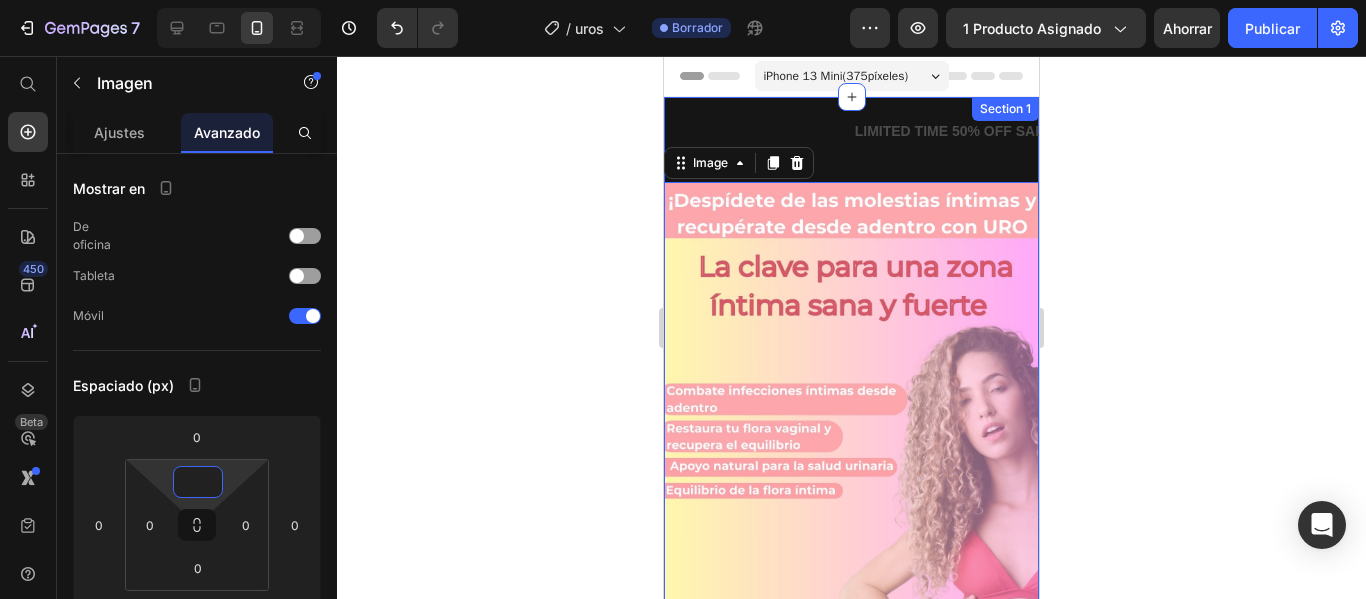 click on "🚚  Contra Entrega Text ⏳  2 a 5 Días Text LIMITED TIME 50% OFF SALE Text LIFE TIME WARRANTY Text 🚚  Contra Entrega Text ⏳  2 a 5 Días Text LIMITED TIME 50% OFF SALE Text LIFE TIME WARRANTY Text Marquee" at bounding box center (851, 139) 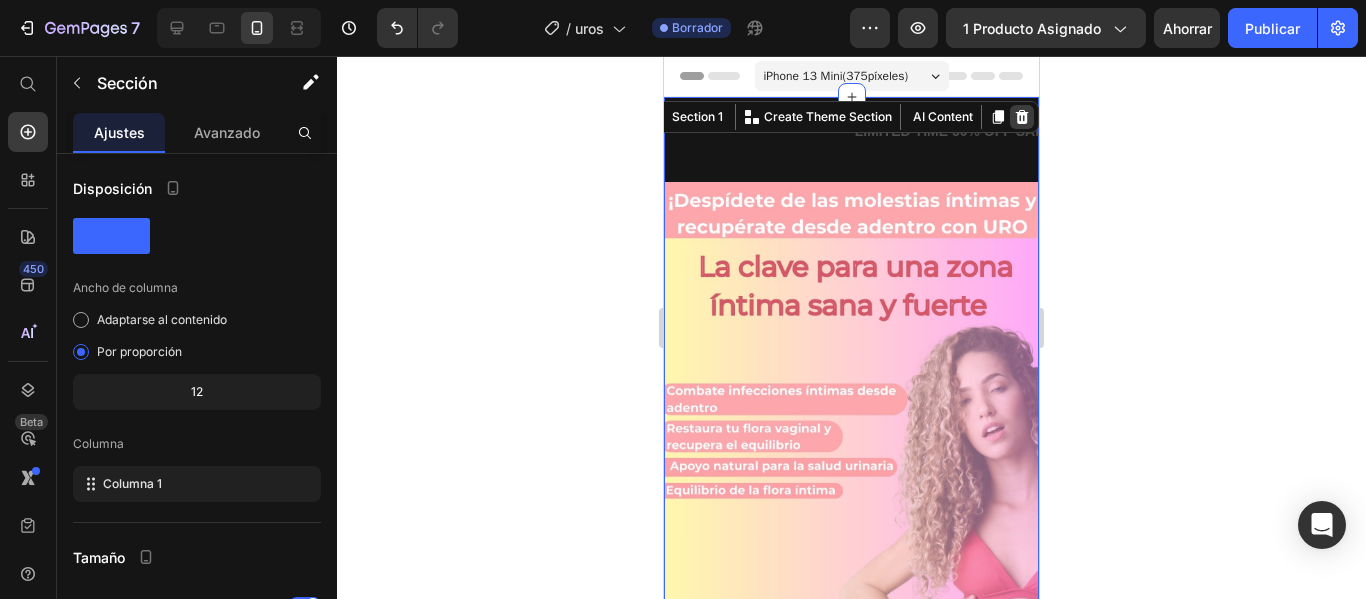 click 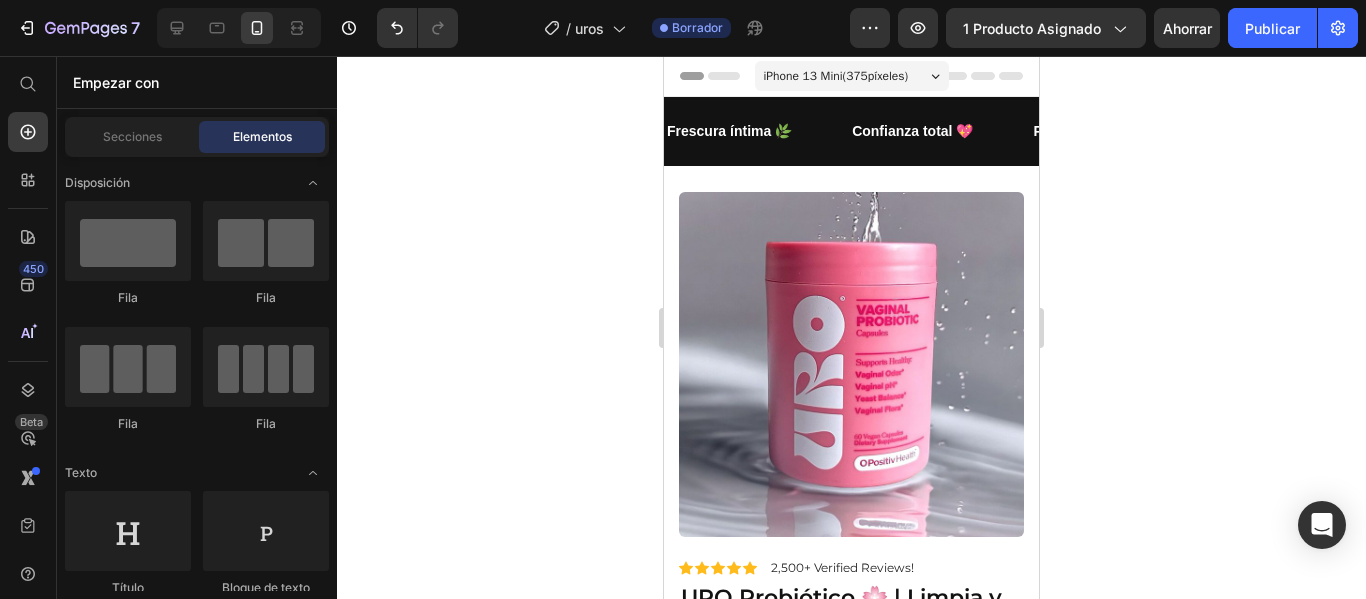 click 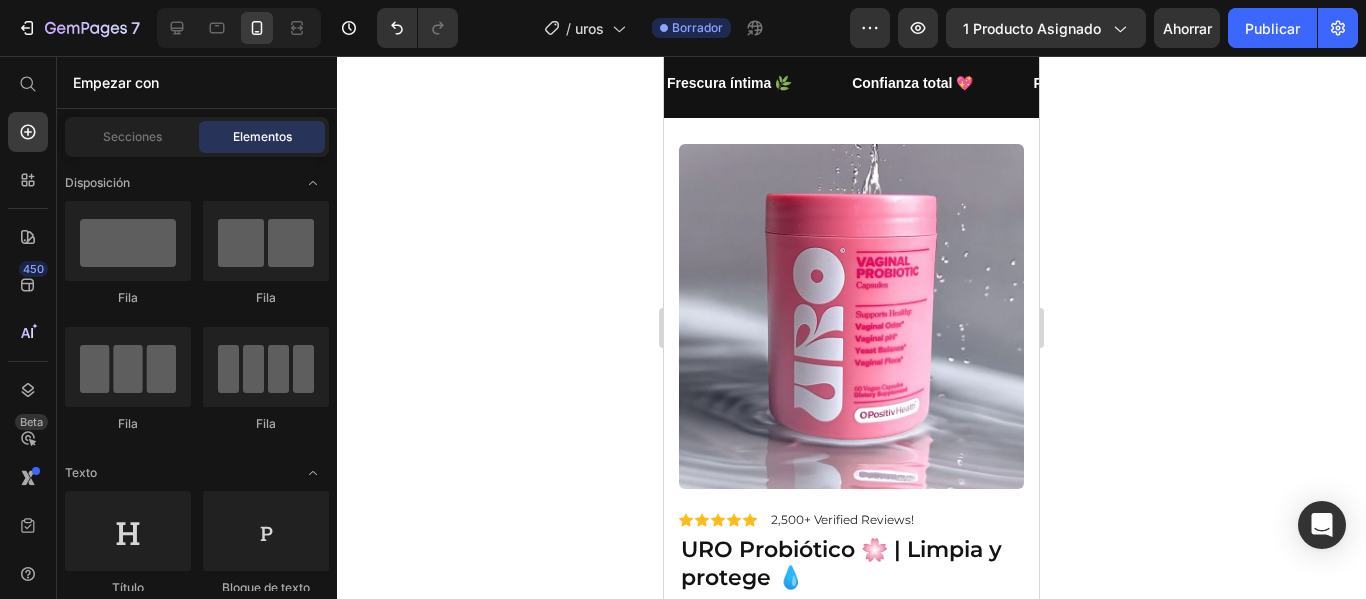scroll, scrollTop: 0, scrollLeft: 0, axis: both 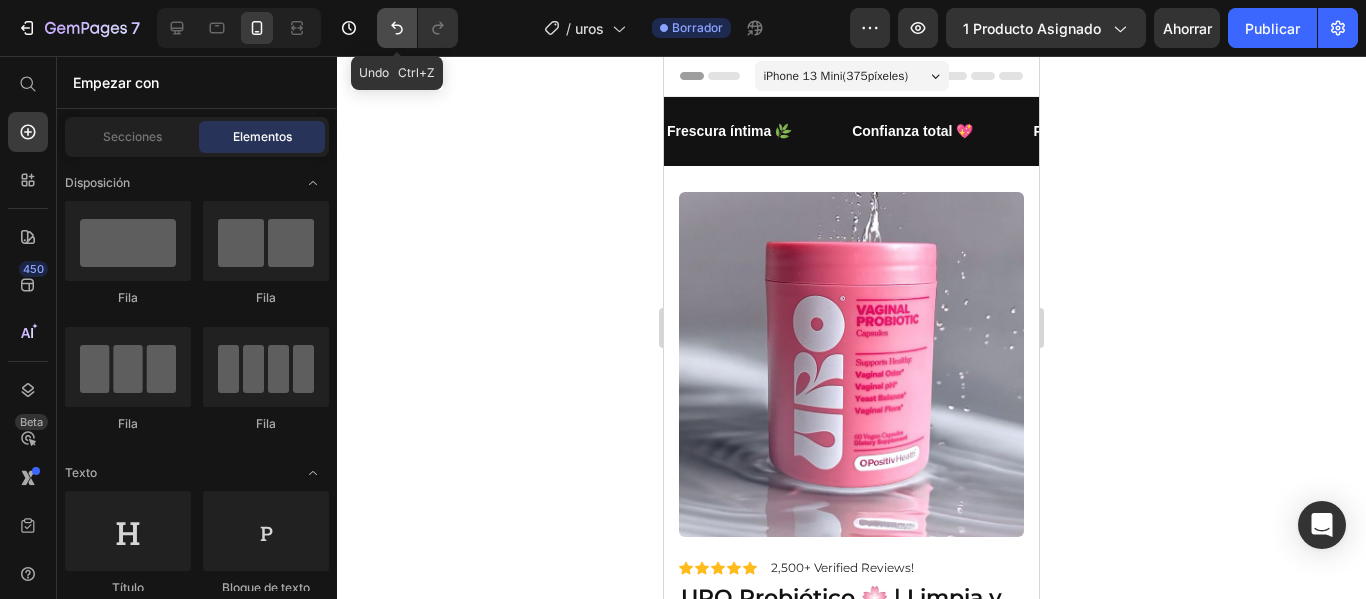 click 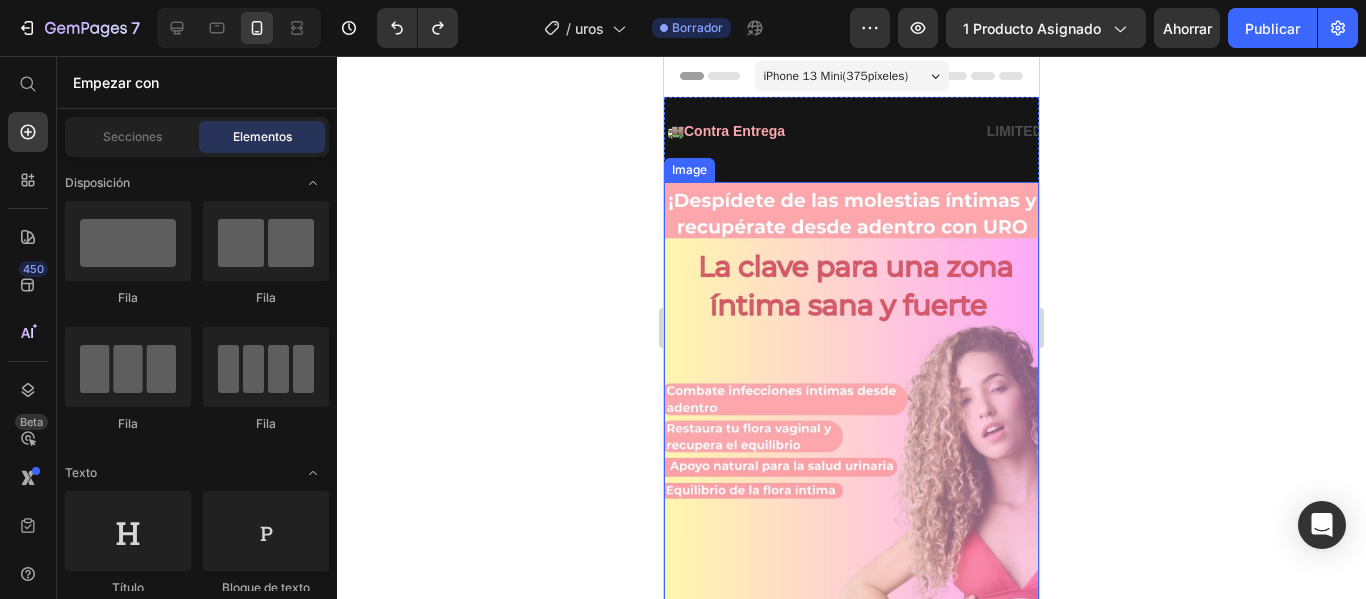 click 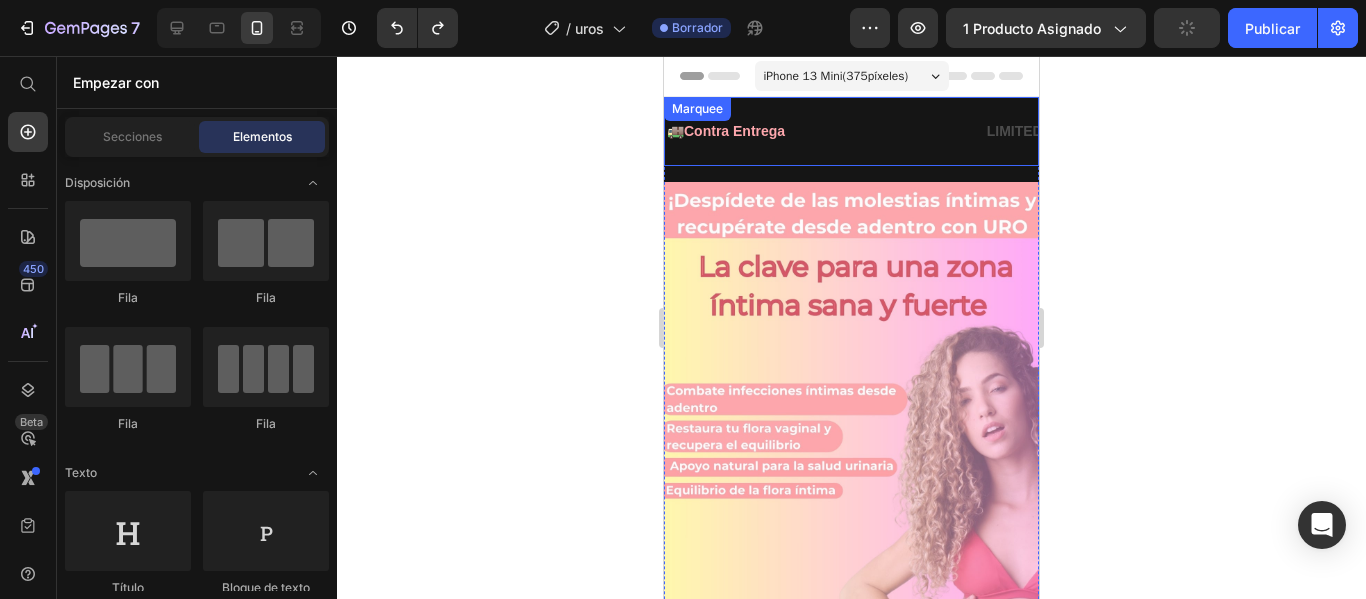 click on "🚚  Contra Entrega Text ⏳  2 a 5 Días Text LIMITED TIME 50% OFF SALE Text LIFE TIME WARRANTY Text 🚚  Contra Entrega Text ⏳  2 a 5 Días Text LIMITED TIME 50% OFF SALE Text LIFE TIME WARRANTY Text Marquee" at bounding box center [851, 131] 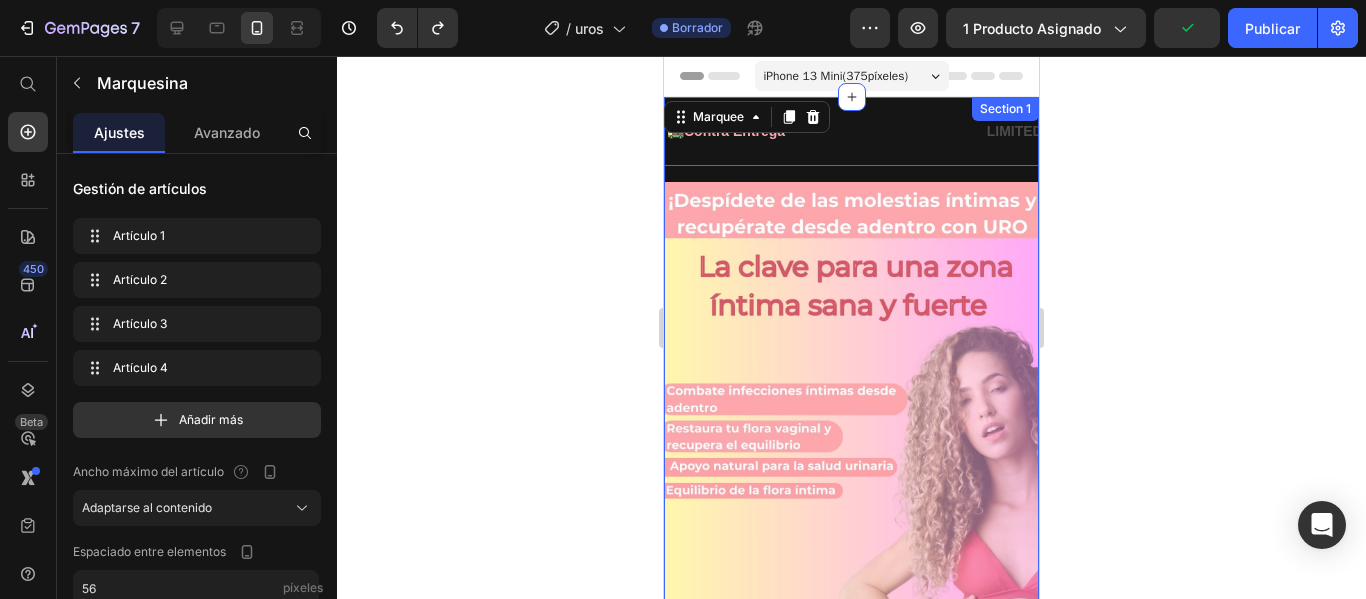 click on "🚚  Contra Entrega Text ⏳  2 a 5 Días Text LIMITED TIME 50% OFF SALE Text LIFE TIME WARRANTY Text 🚚  Contra Entrega Text ⏳  2 a 5 Días Text LIMITED TIME 50% OFF SALE Text LIFE TIME WARRANTY Text Marquee   16" at bounding box center (851, 139) 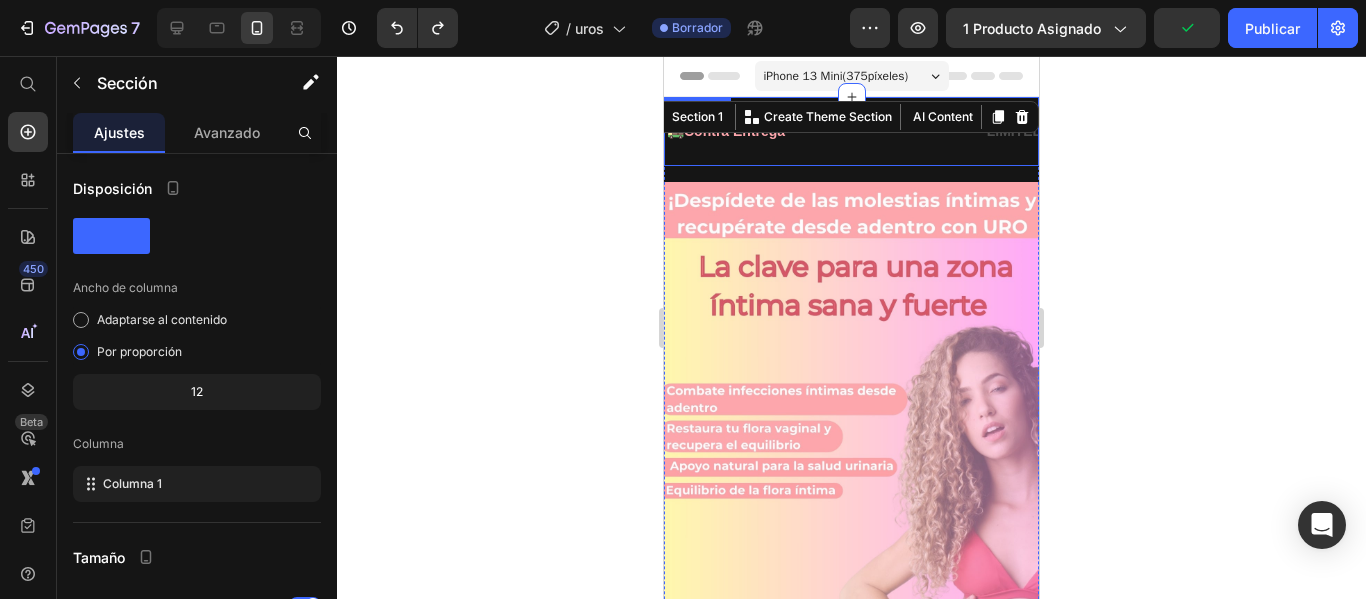 click on "⏳  2 a 5 Días Text" at bounding box center [914, 131] 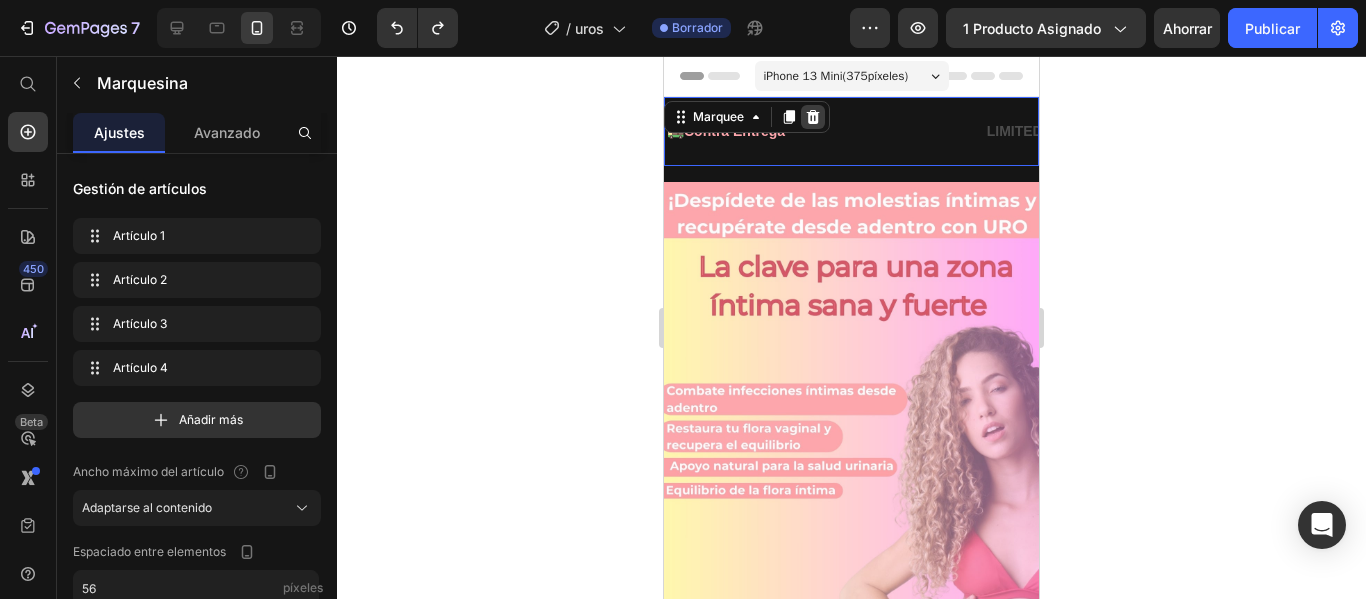 click at bounding box center (813, 117) 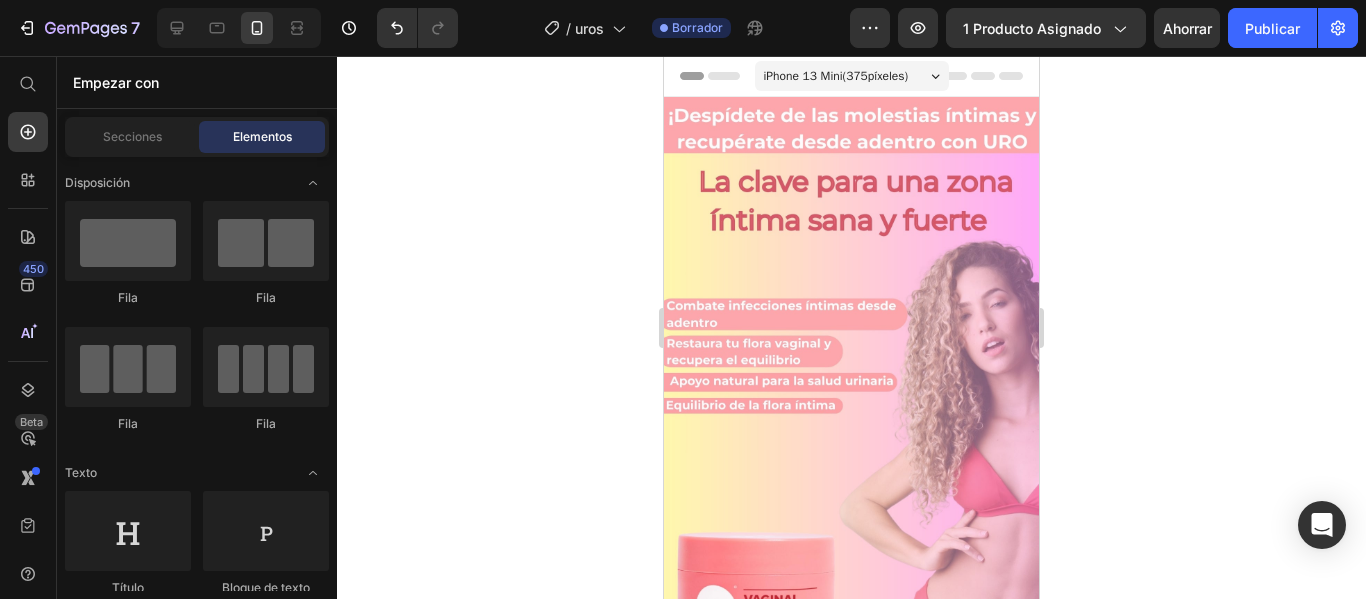 click 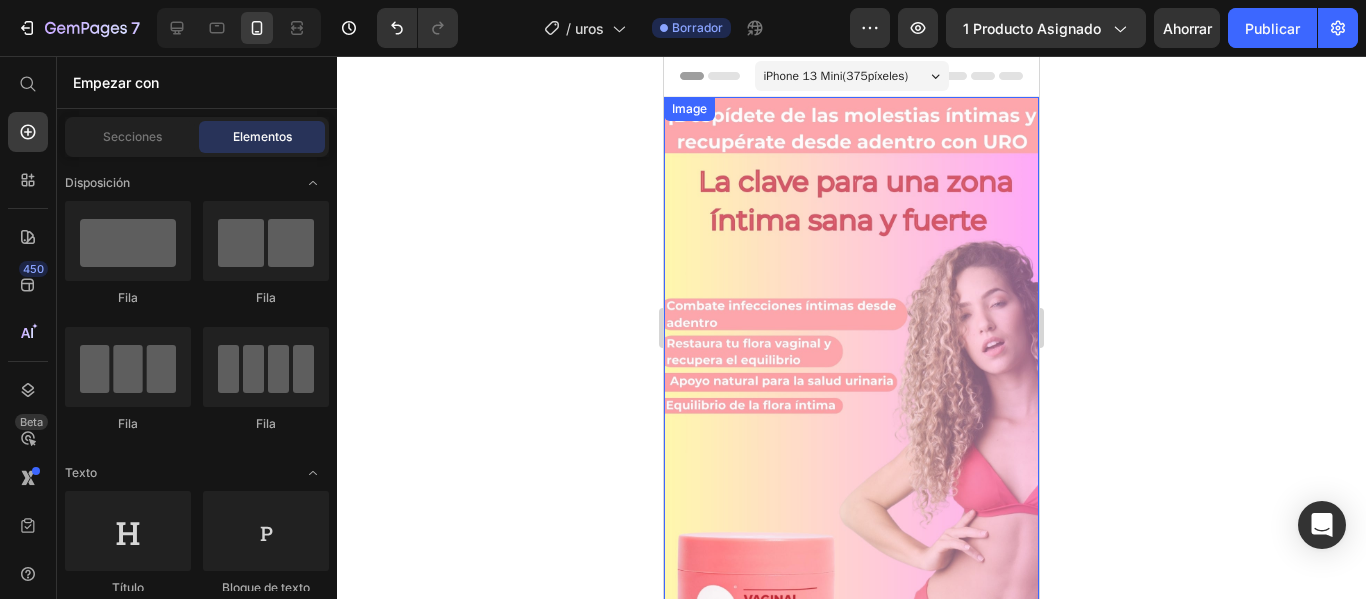 drag, startPoint x: 1158, startPoint y: 297, endPoint x: 365, endPoint y: 223, distance: 796.44525 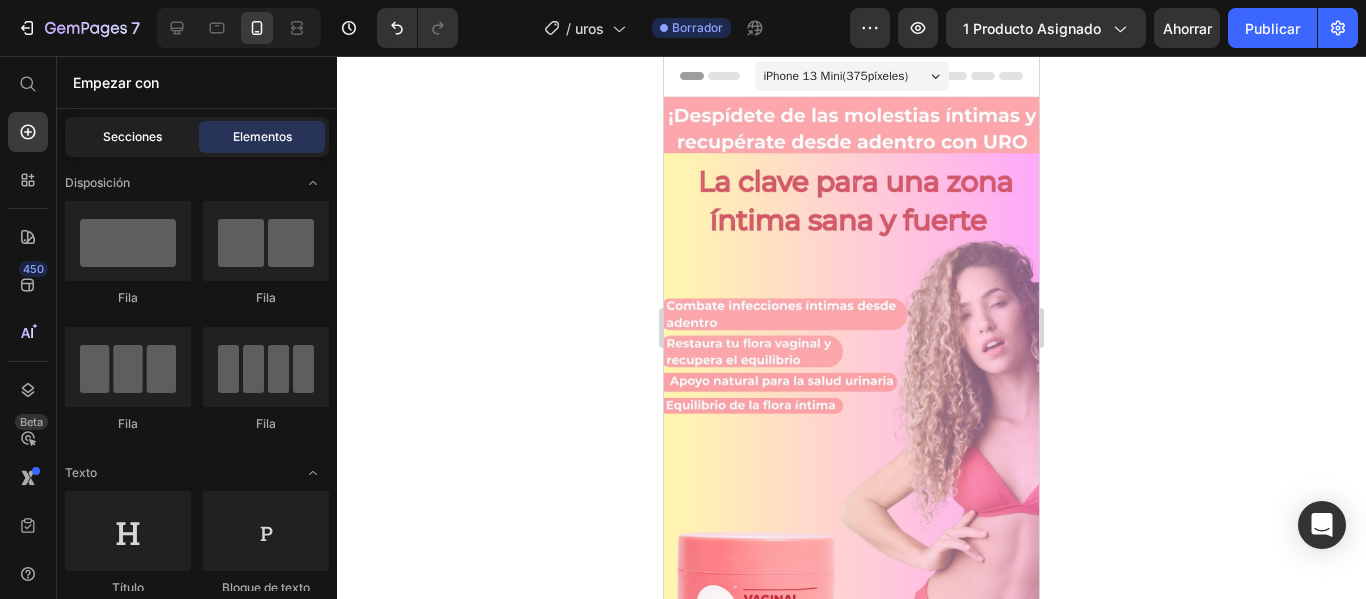 click on "Secciones" at bounding box center [132, 136] 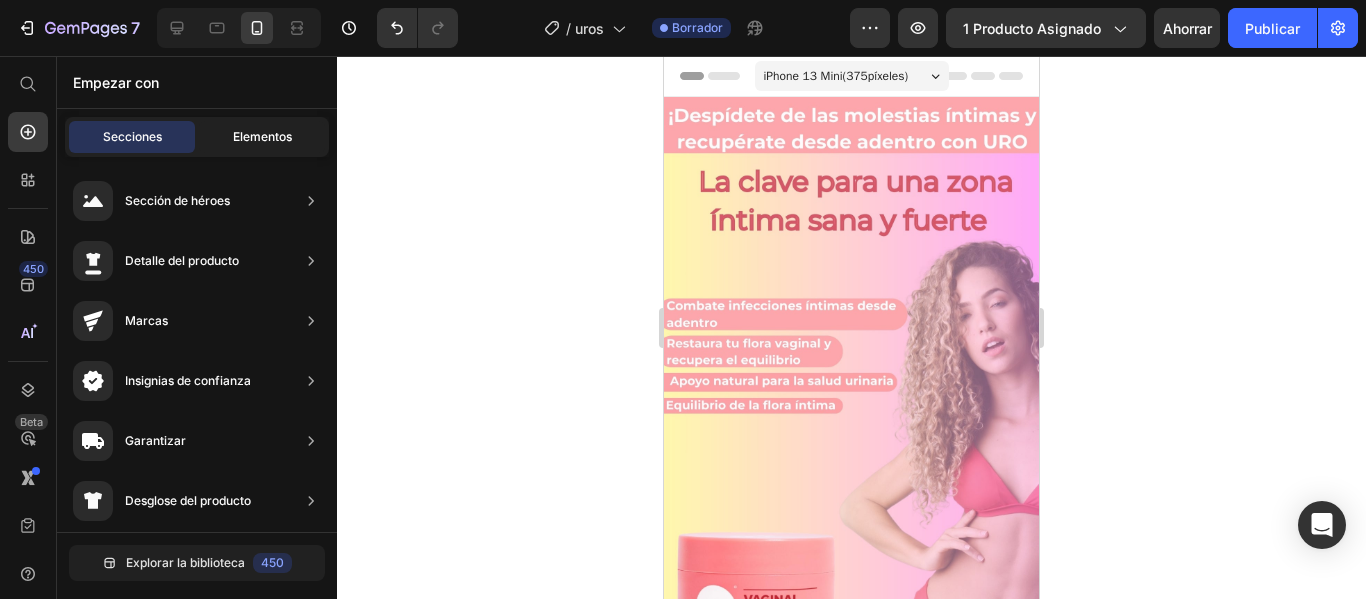 click on "Elementos" 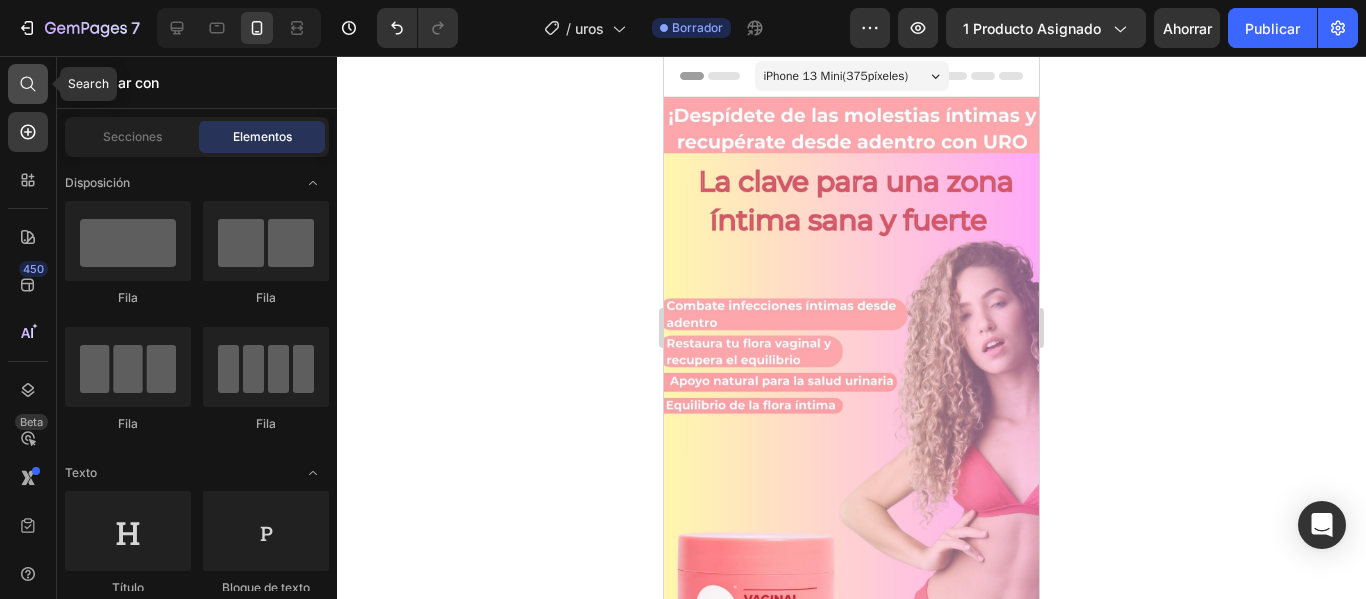 click 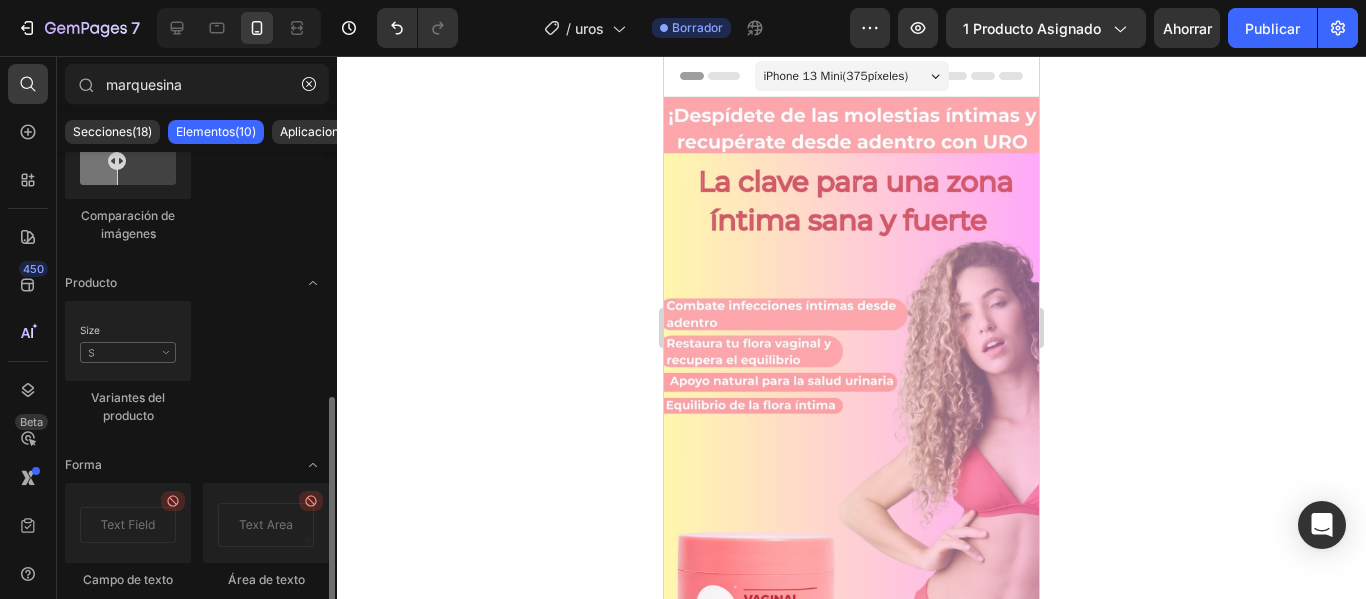 scroll, scrollTop: 0, scrollLeft: 0, axis: both 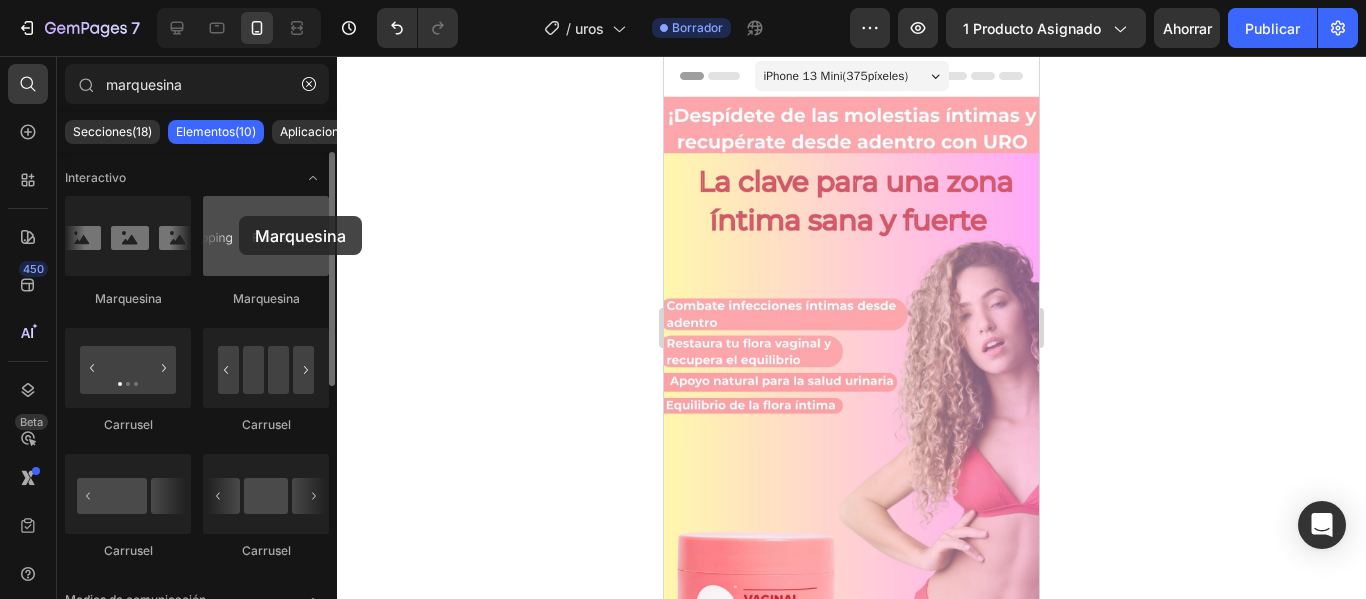 drag, startPoint x: 255, startPoint y: 234, endPoint x: 239, endPoint y: 216, distance: 24.083189 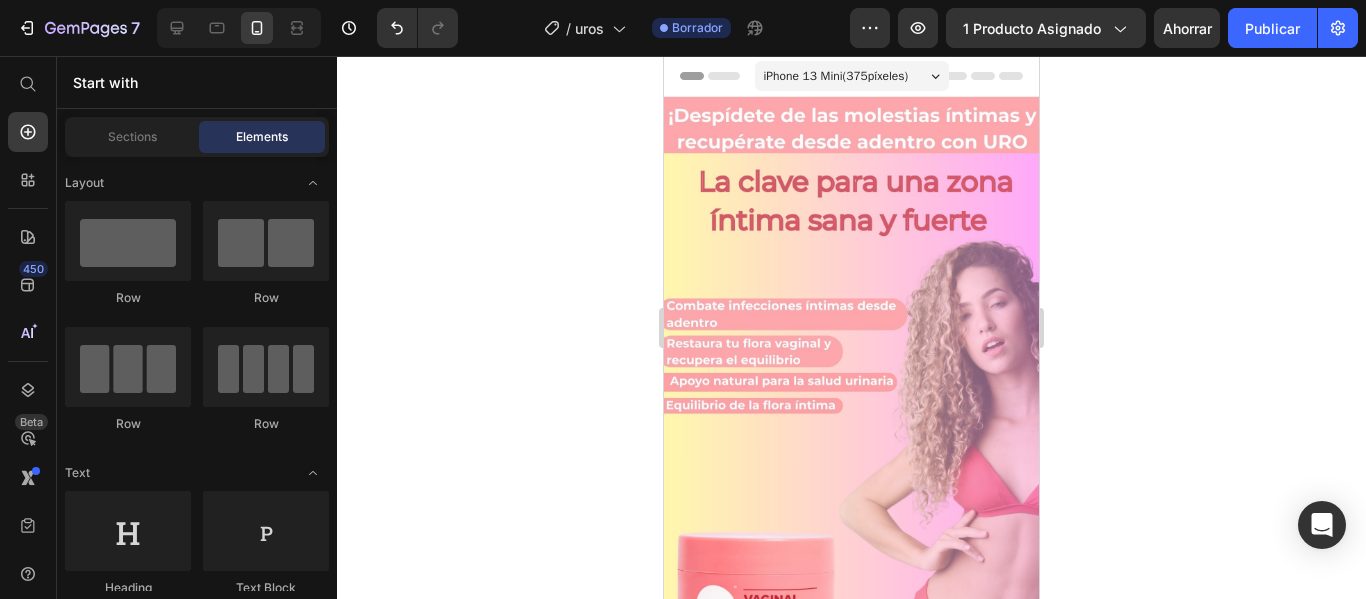 click on "Encabezamiento" at bounding box center [851, 76] 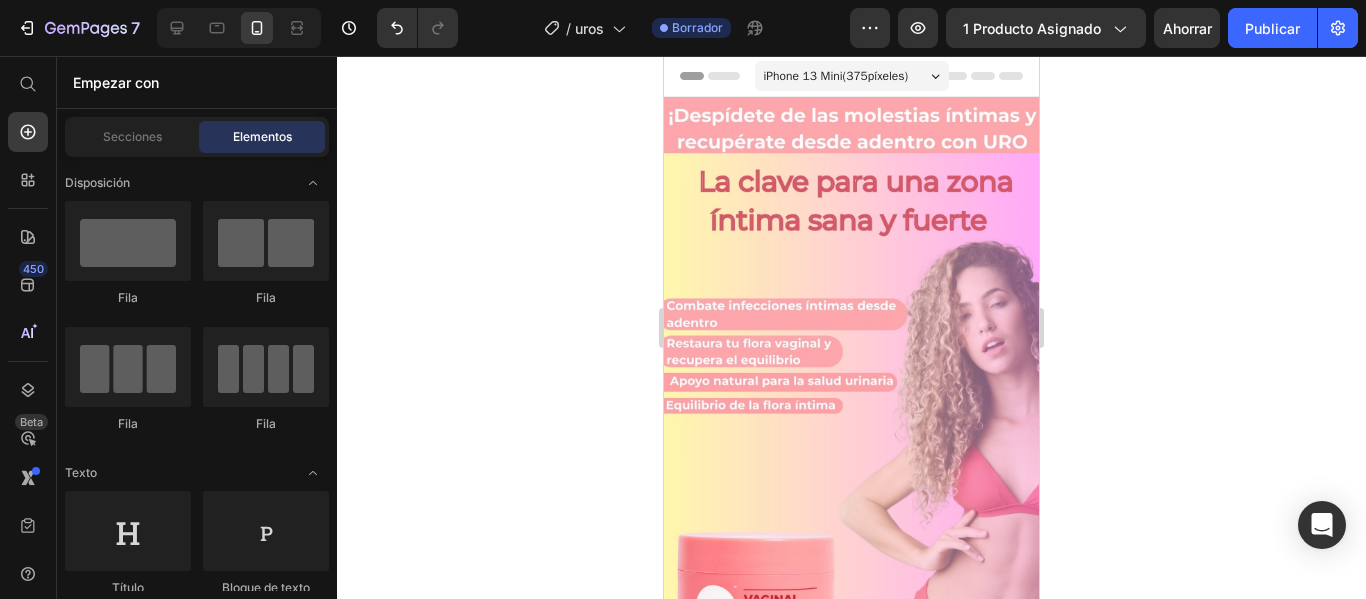 click on "Encabezamiento" at bounding box center (851, 76) 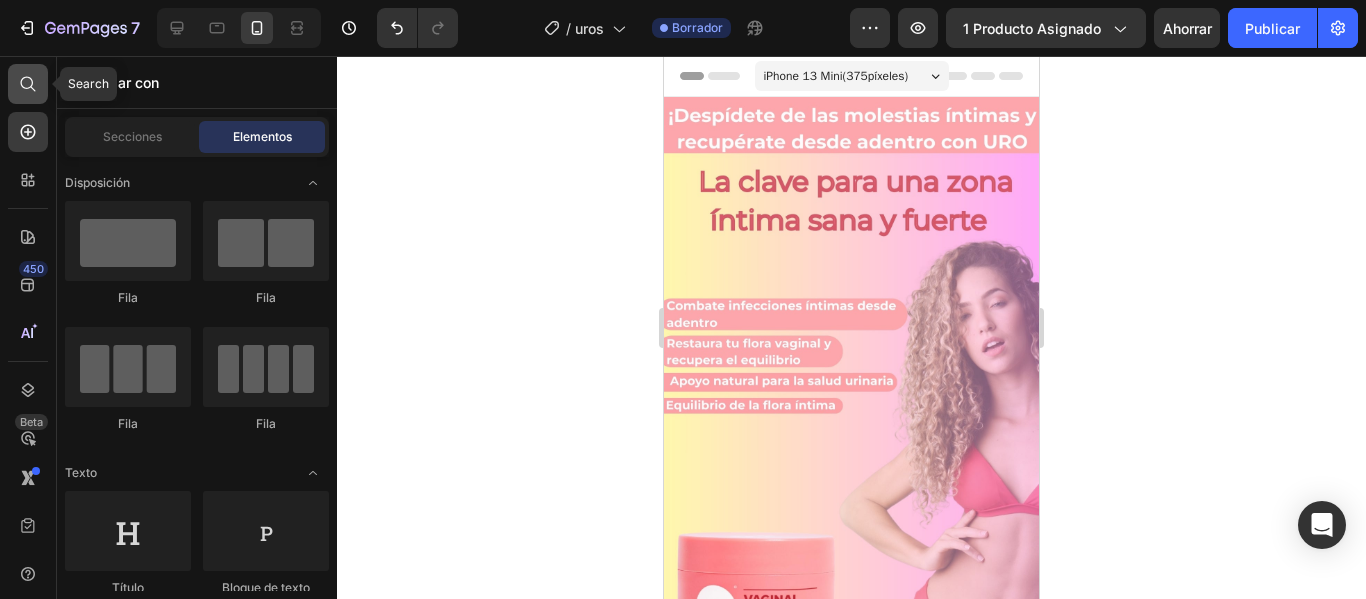 click 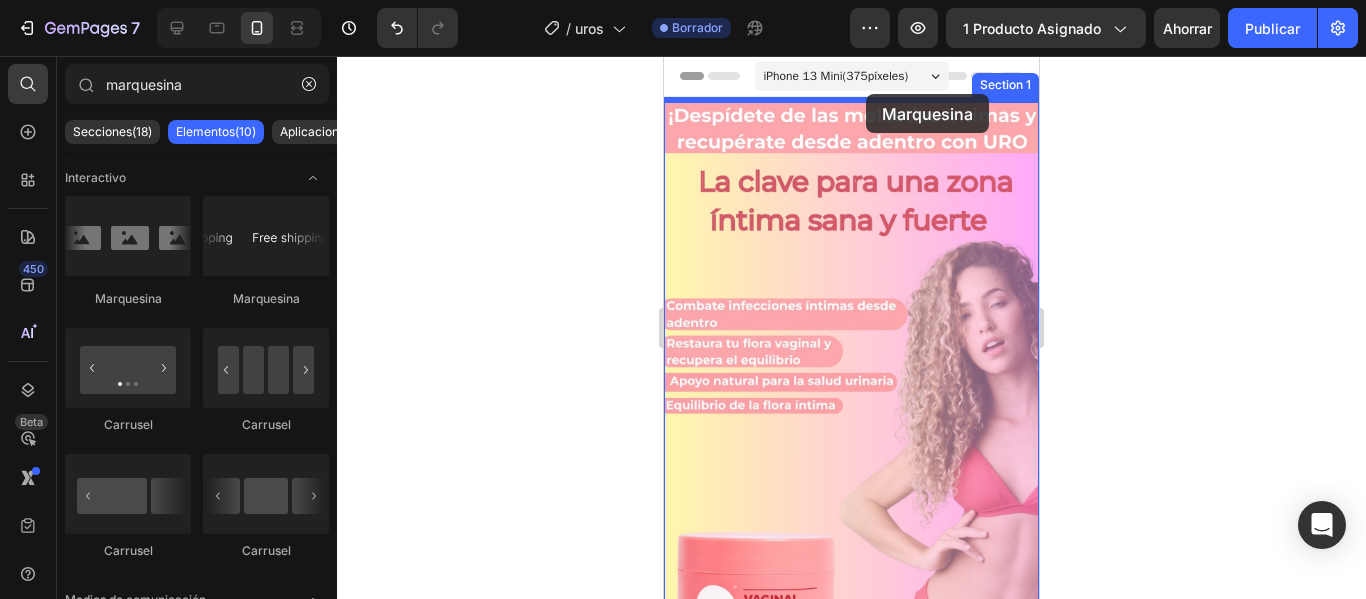 drag, startPoint x: 933, startPoint y: 310, endPoint x: 866, endPoint y: 94, distance: 226.1526 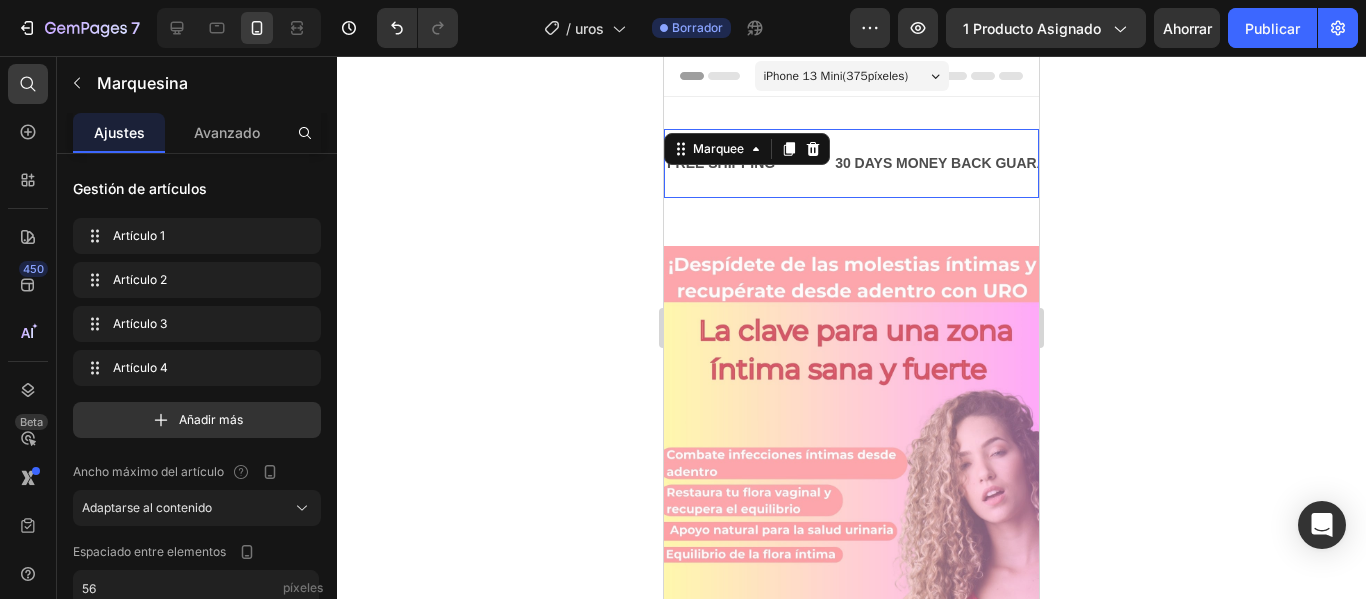 click 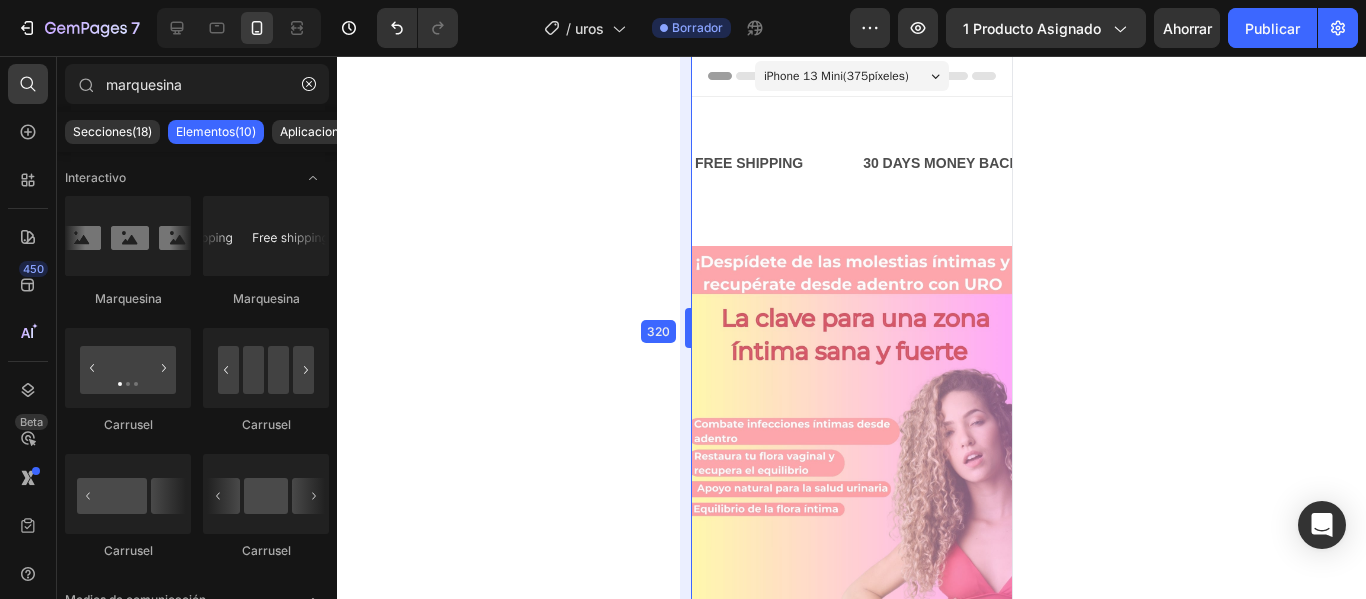 drag, startPoint x: 661, startPoint y: 225, endPoint x: 768, endPoint y: 234, distance: 107.37784 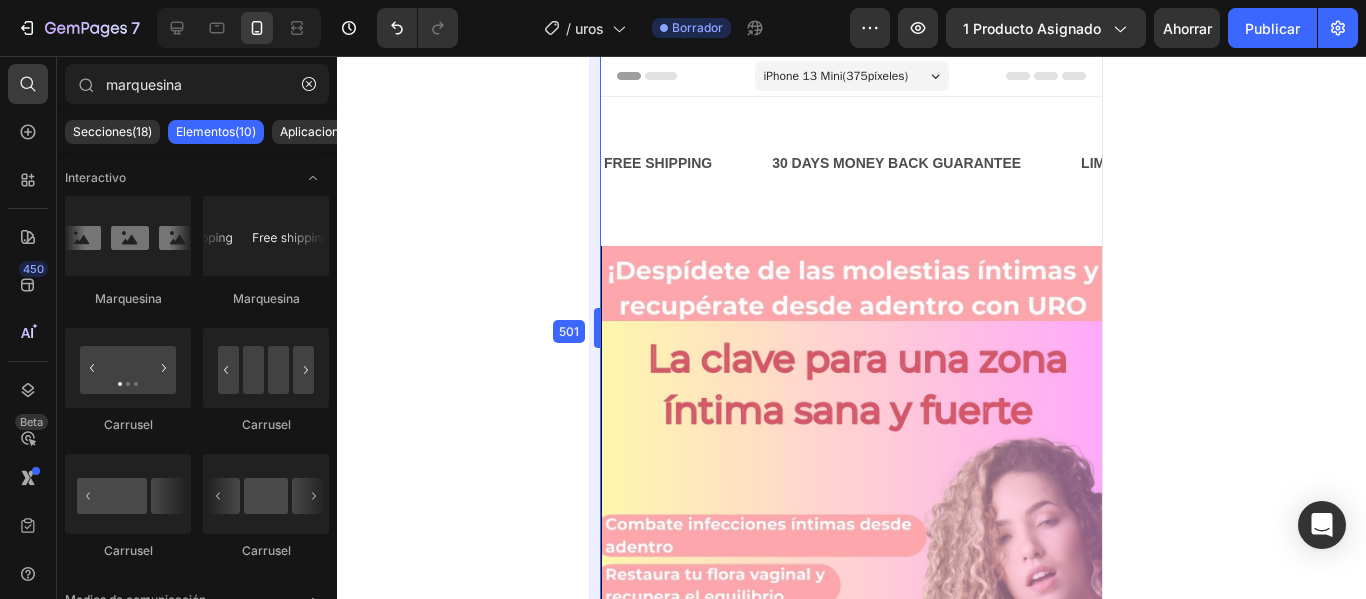 drag, startPoint x: 691, startPoint y: 201, endPoint x: 510, endPoint y: 263, distance: 191.32433 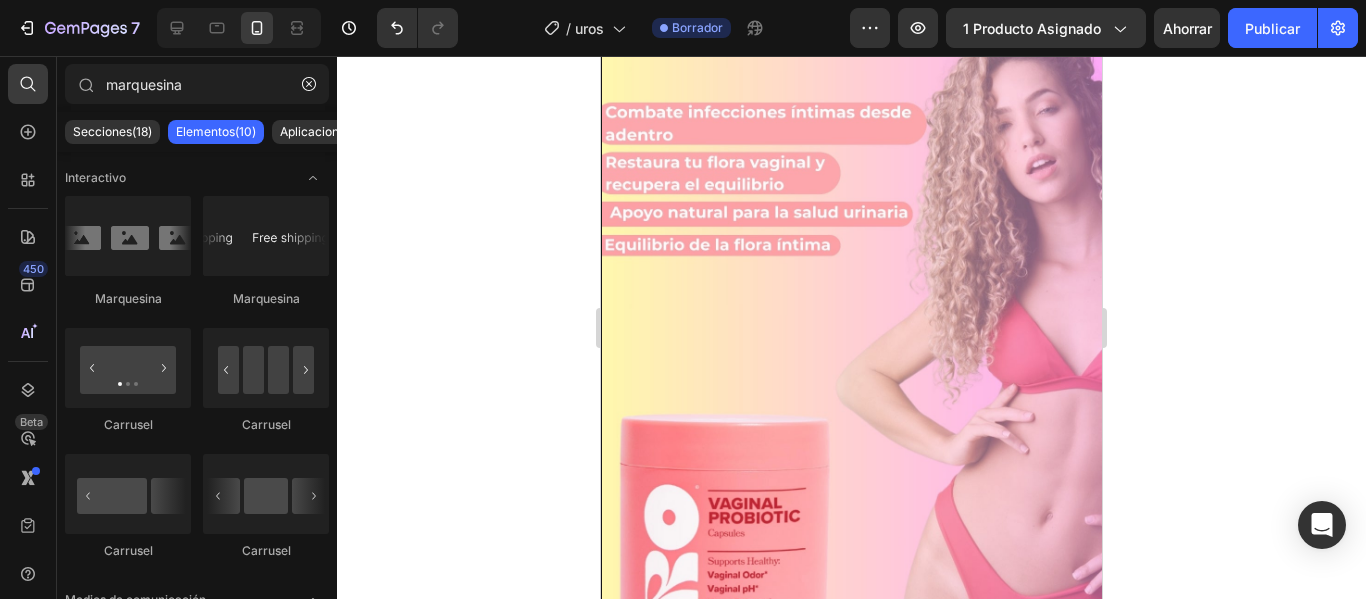 scroll, scrollTop: 697, scrollLeft: 0, axis: vertical 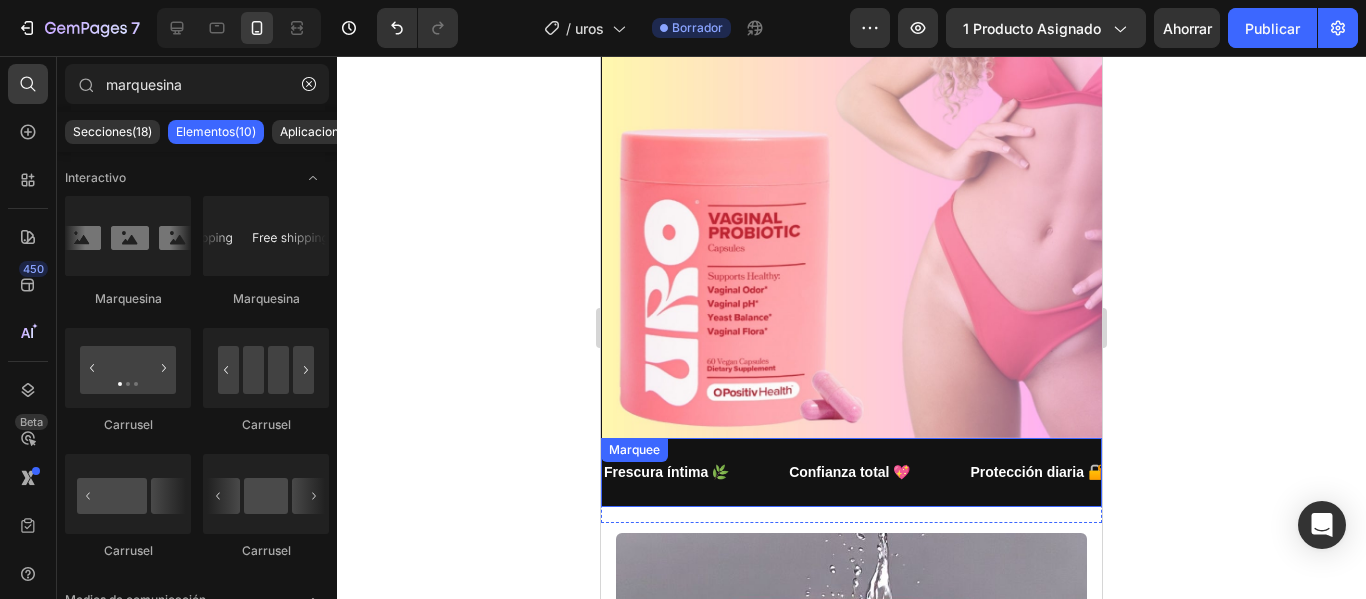 click on "Frescura íntima 🌿 Text Confianza total 💖 Text Protección diaria 🔐 Text Sensualidad natural 🔥 Text Frescura íntima 🌿 Text Confianza total 💖 Text Protección diaria 🔐 Text Sensualidad natural 🔥 Text Marquee" at bounding box center (851, 472) 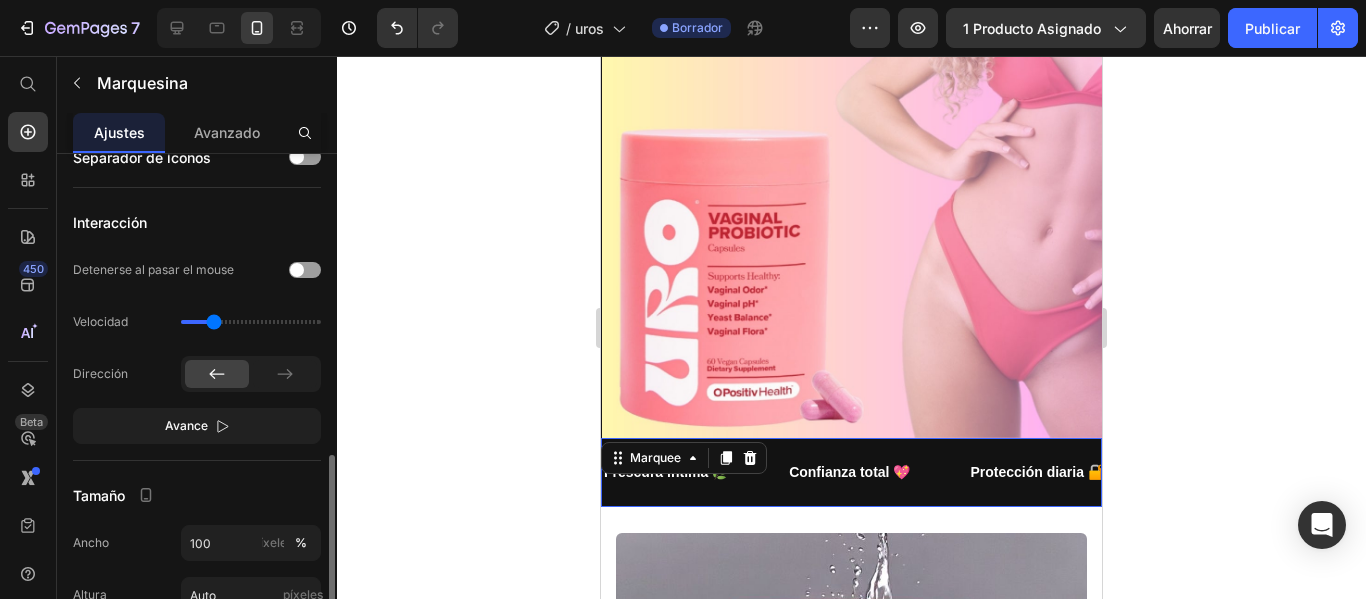 scroll, scrollTop: 600, scrollLeft: 0, axis: vertical 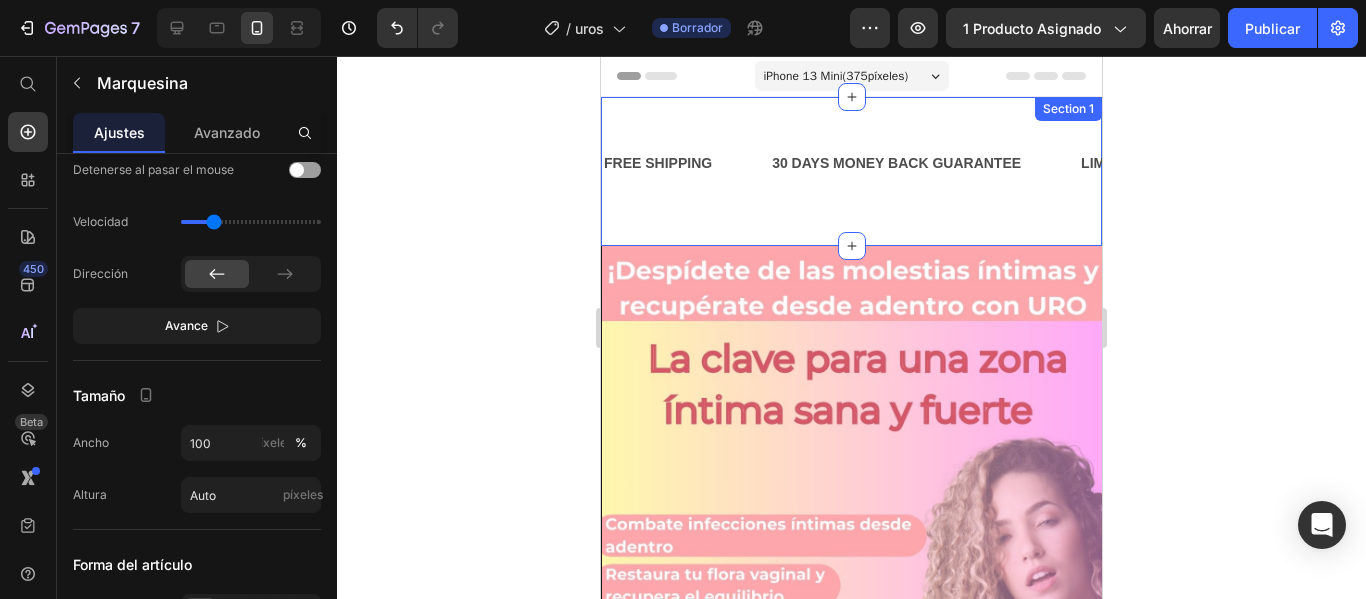 click on "FREE SHIPPING Text 30 DAYS MONEY BACK GUARANTEE Text LIMITED TIME 50% OFF SALE Text LIFE TIME WARRANTY Text FREE SHIPPING Text 30 DAYS MONEY BACK GUARANTEE Text LIMITED TIME 50% OFF SALE Text LIFE TIME WARRANTY Text Marquee" at bounding box center [851, 171] 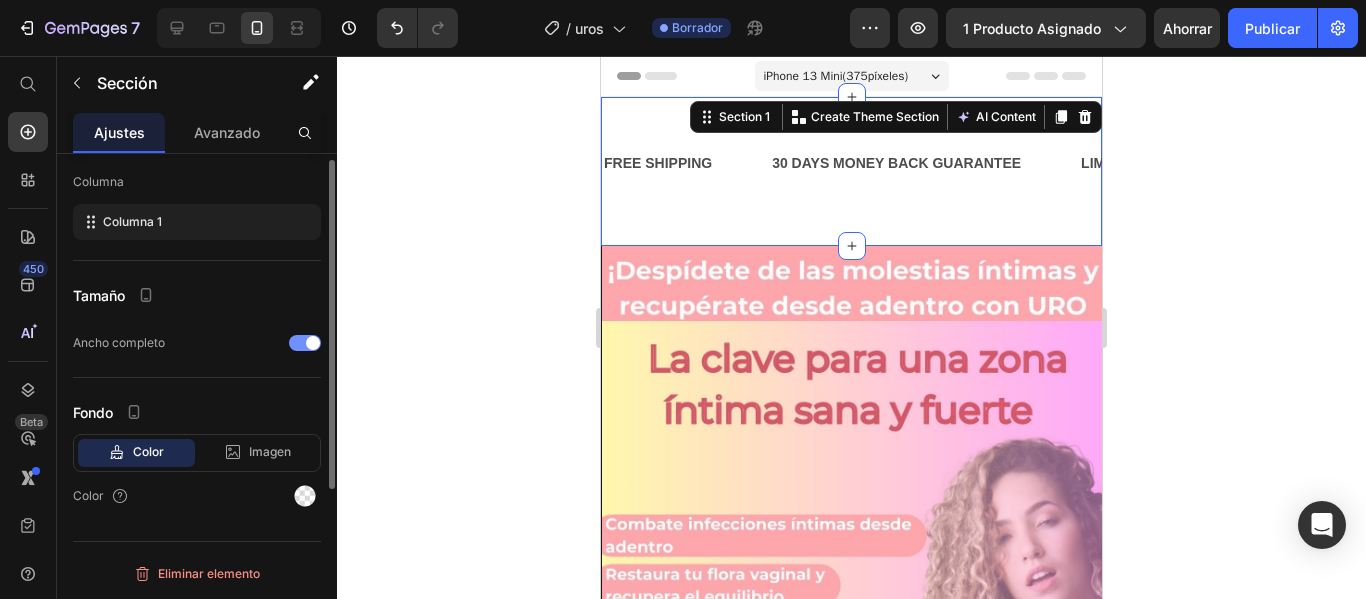 scroll, scrollTop: 0, scrollLeft: 0, axis: both 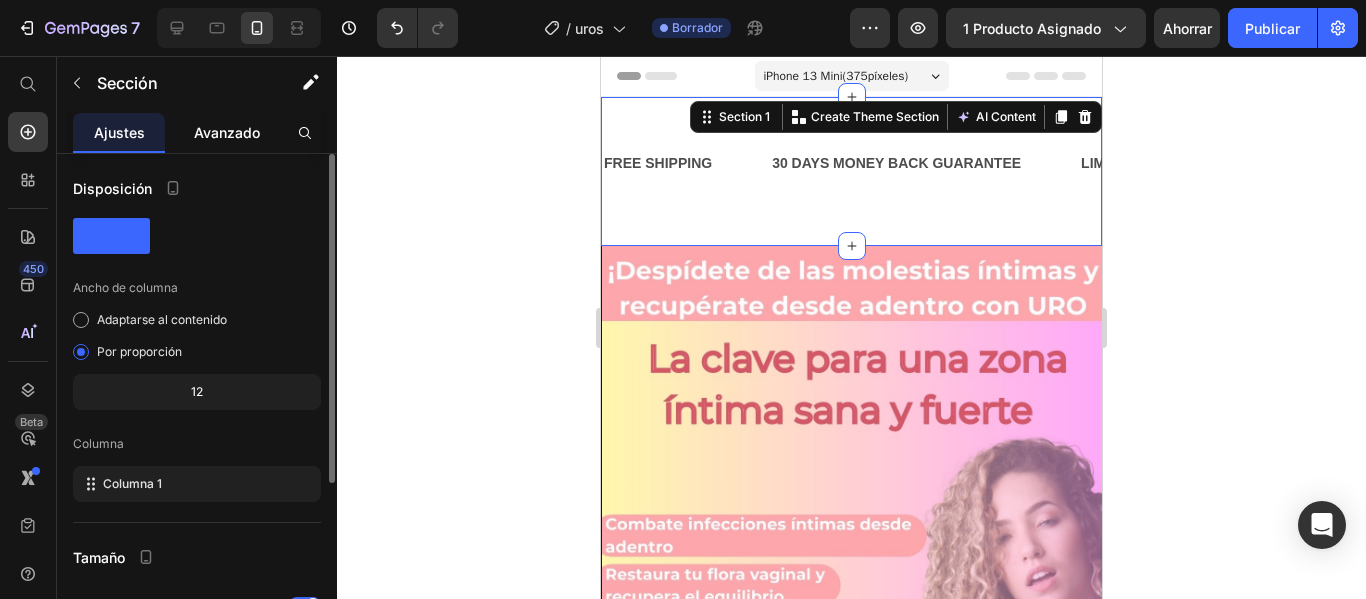 click on "Avanzado" at bounding box center [227, 132] 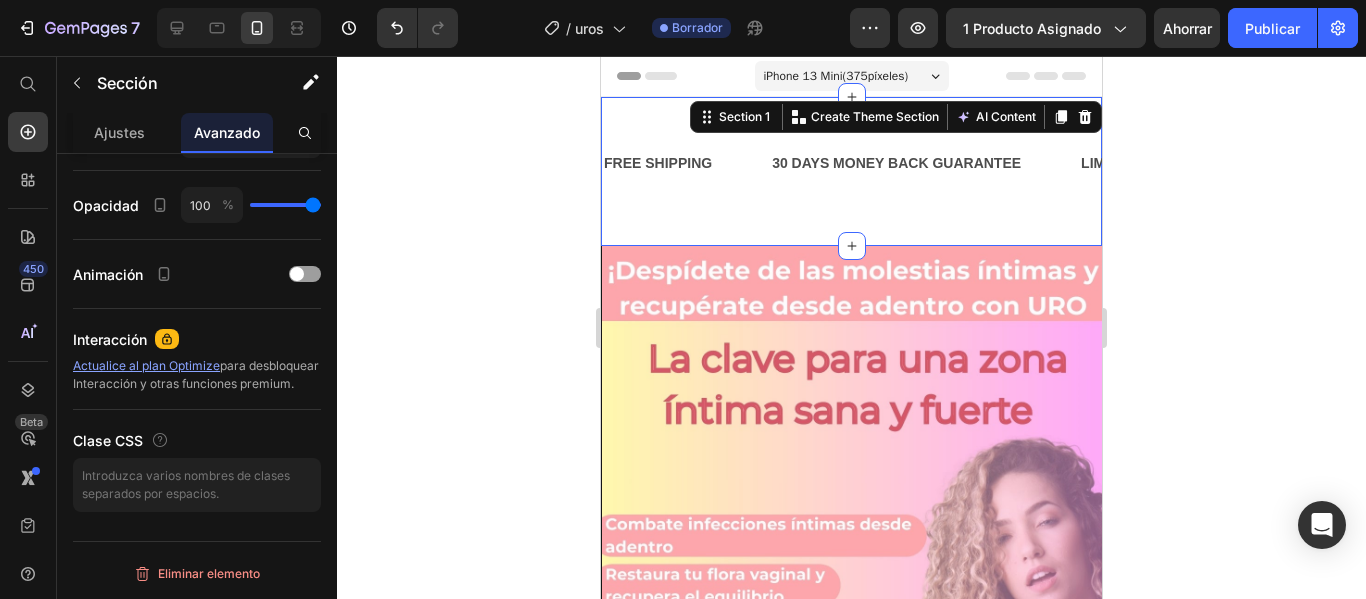 scroll, scrollTop: 185, scrollLeft: 0, axis: vertical 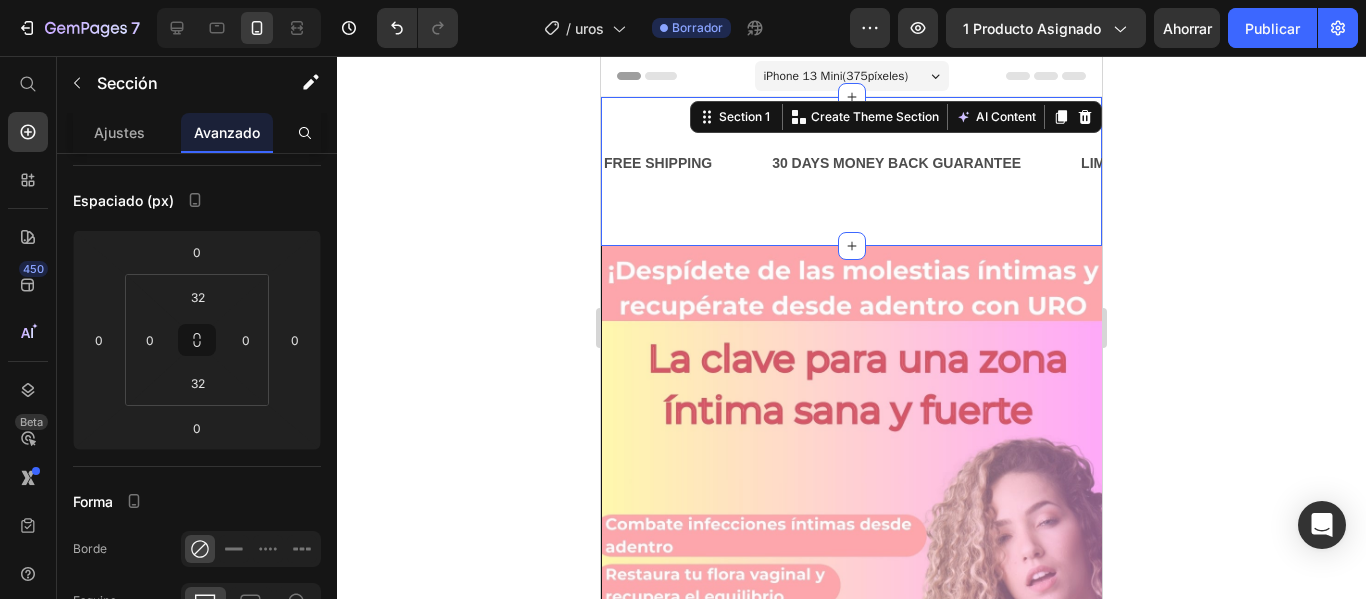 click on "FREE SHIPPING Text 30 DAYS MONEY BACK GUARANTEE Text LIMITED TIME 50% OFF SALE Text LIFE TIME WARRANTY Text FREE SHIPPING Text 30 DAYS MONEY BACK GUARANTEE Text LIMITED TIME 50% OFF SALE Text LIFE TIME WARRANTY Text Marquee" at bounding box center (851, 171) 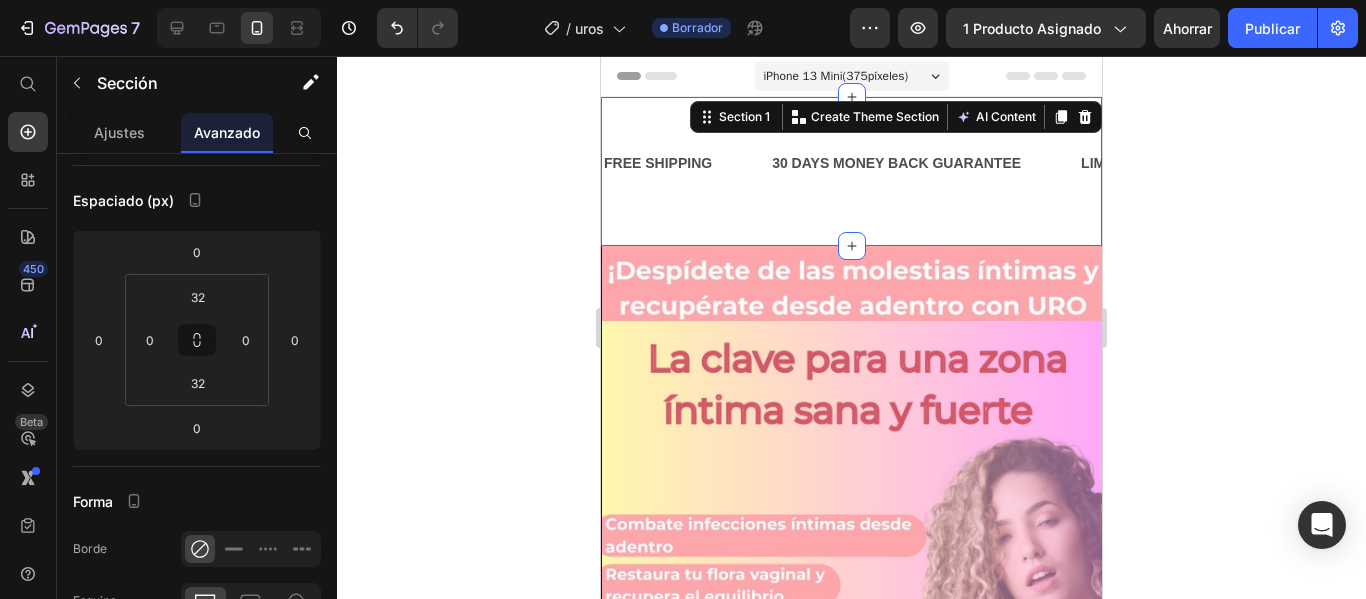 click 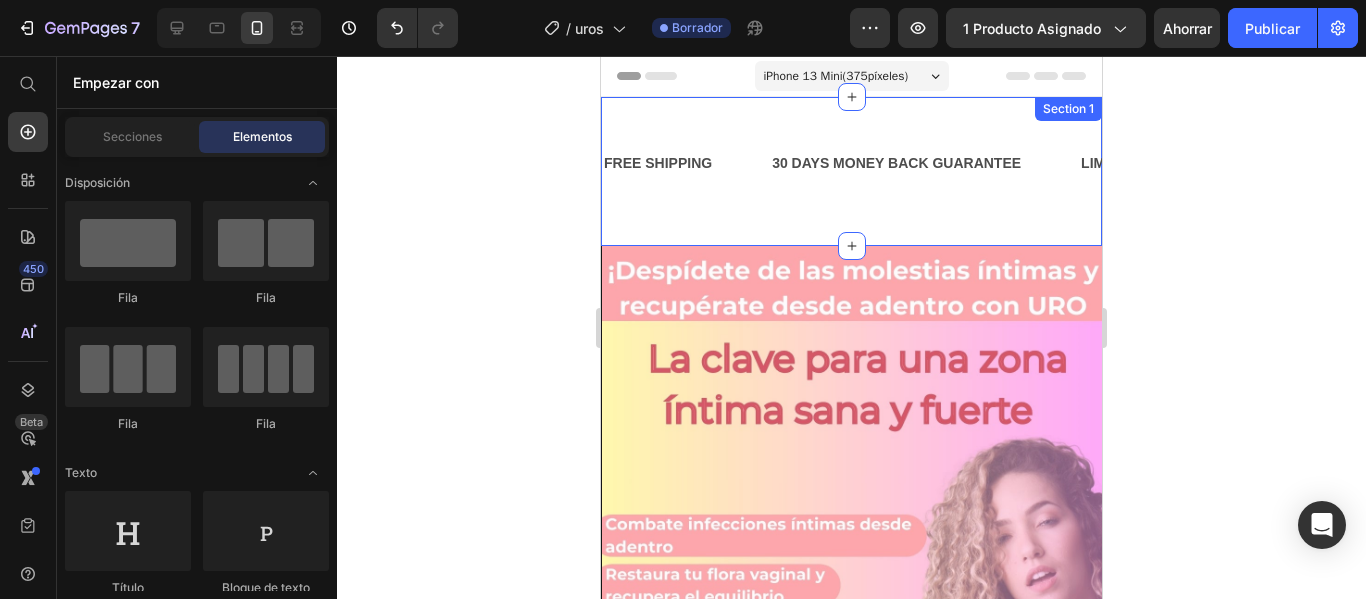 click on "FREE SHIPPING Text 30 DAYS MONEY BACK GUARANTEE Text LIMITED TIME 50% OFF SALE Text LIFE TIME WARRANTY Text FREE SHIPPING Text 30 DAYS MONEY BACK GUARANTEE Text LIMITED TIME 50% OFF SALE Text LIFE TIME WARRANTY Text Marquee Section 1" at bounding box center [851, 171] 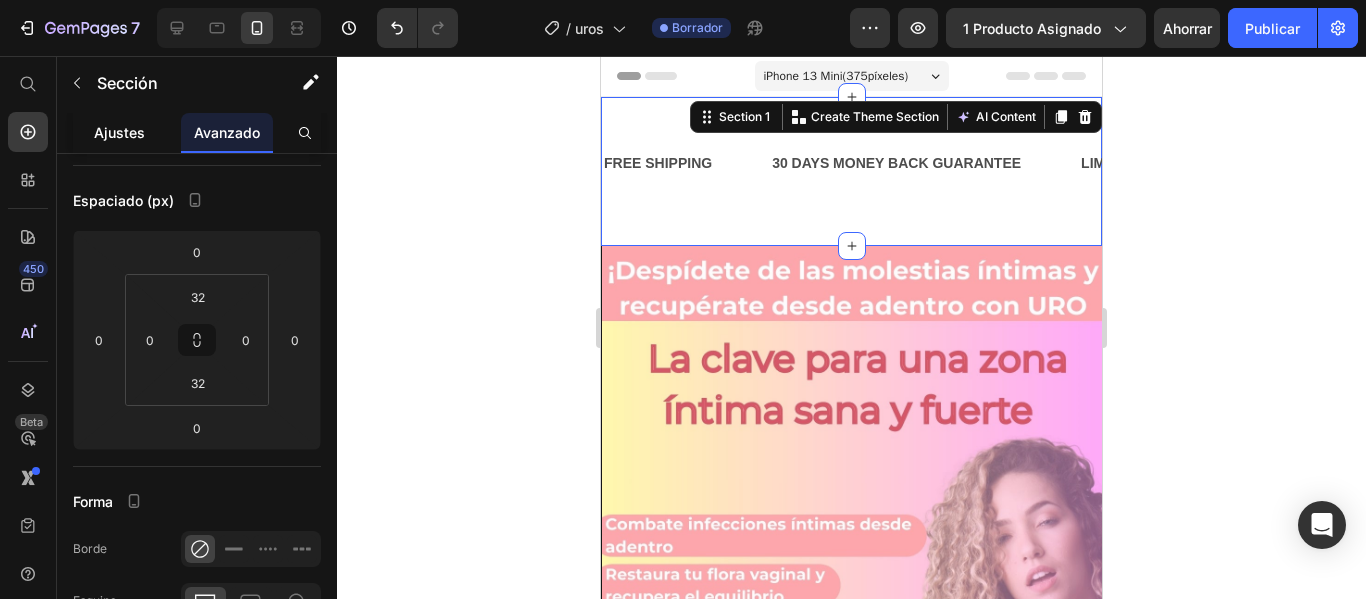 click on "Ajustes" 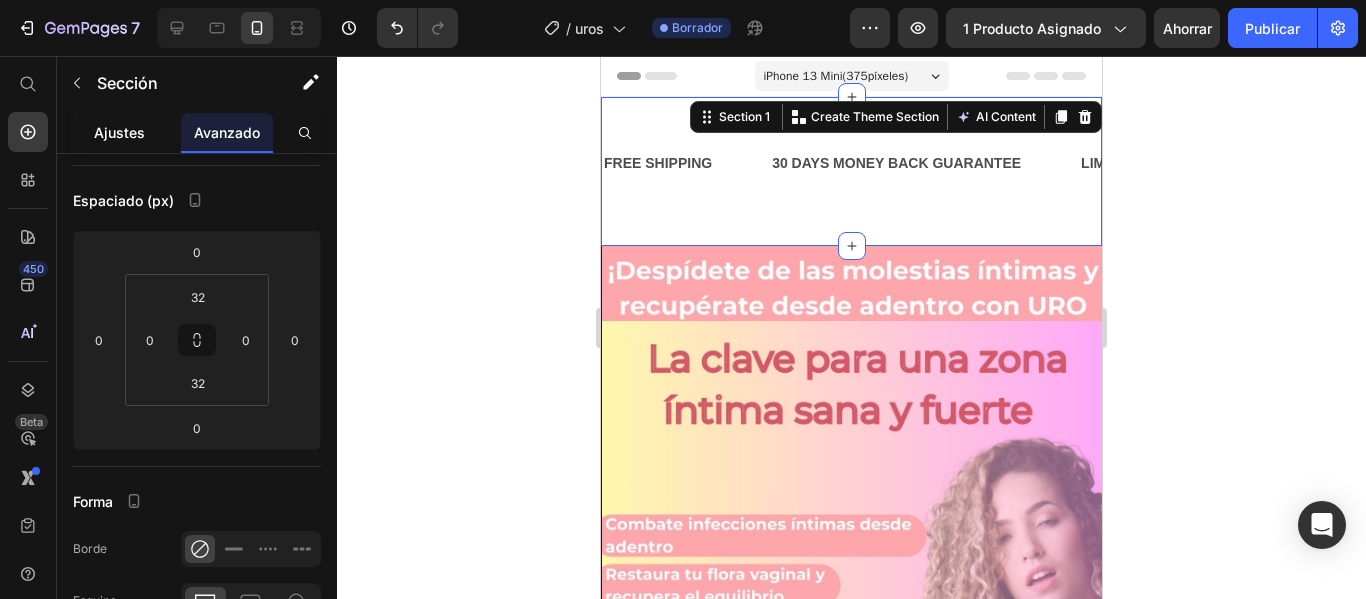 scroll, scrollTop: 0, scrollLeft: 0, axis: both 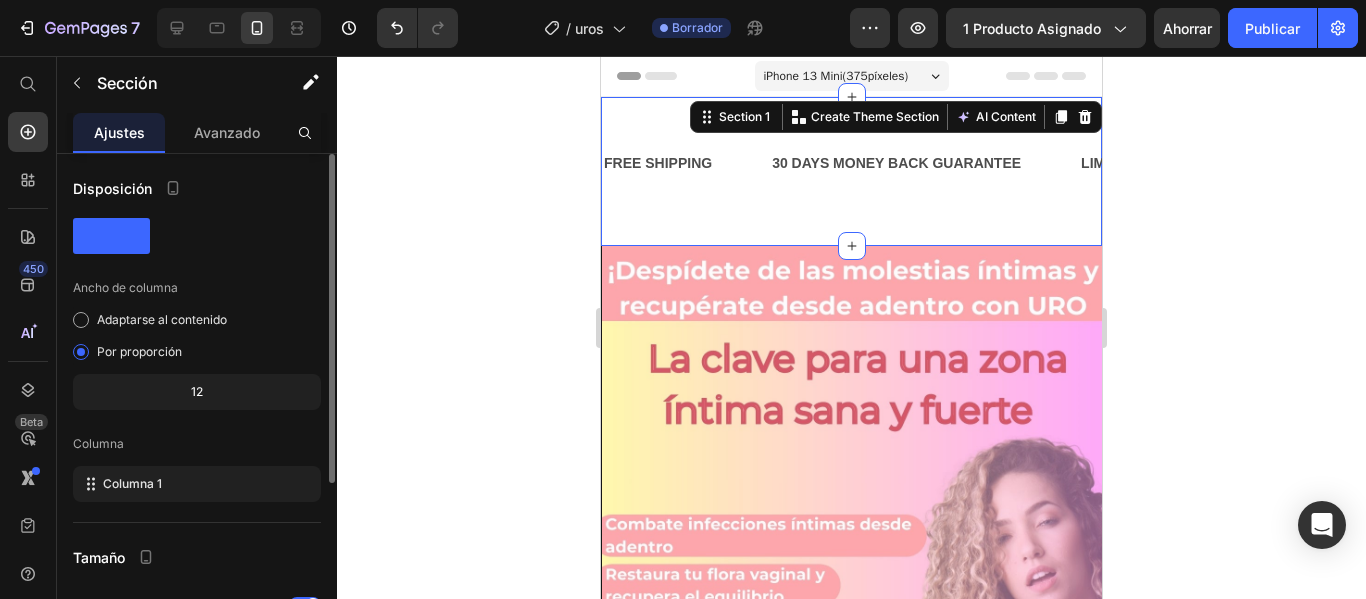 click 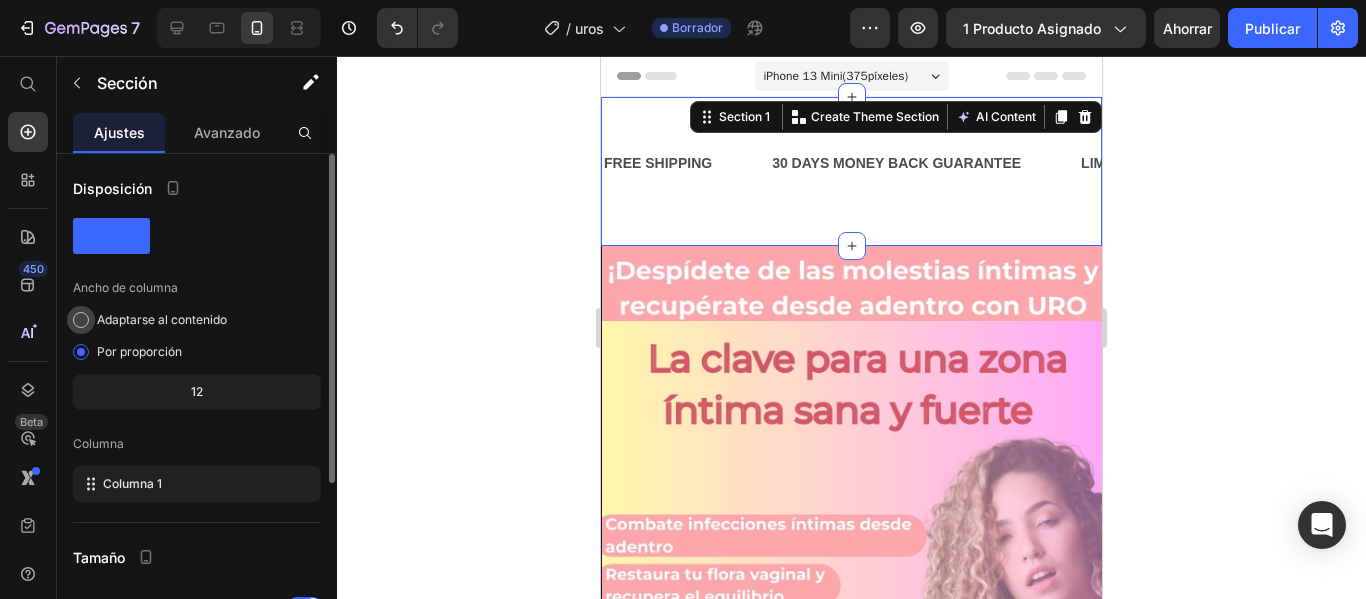 click on "Adaptarse al contenido" 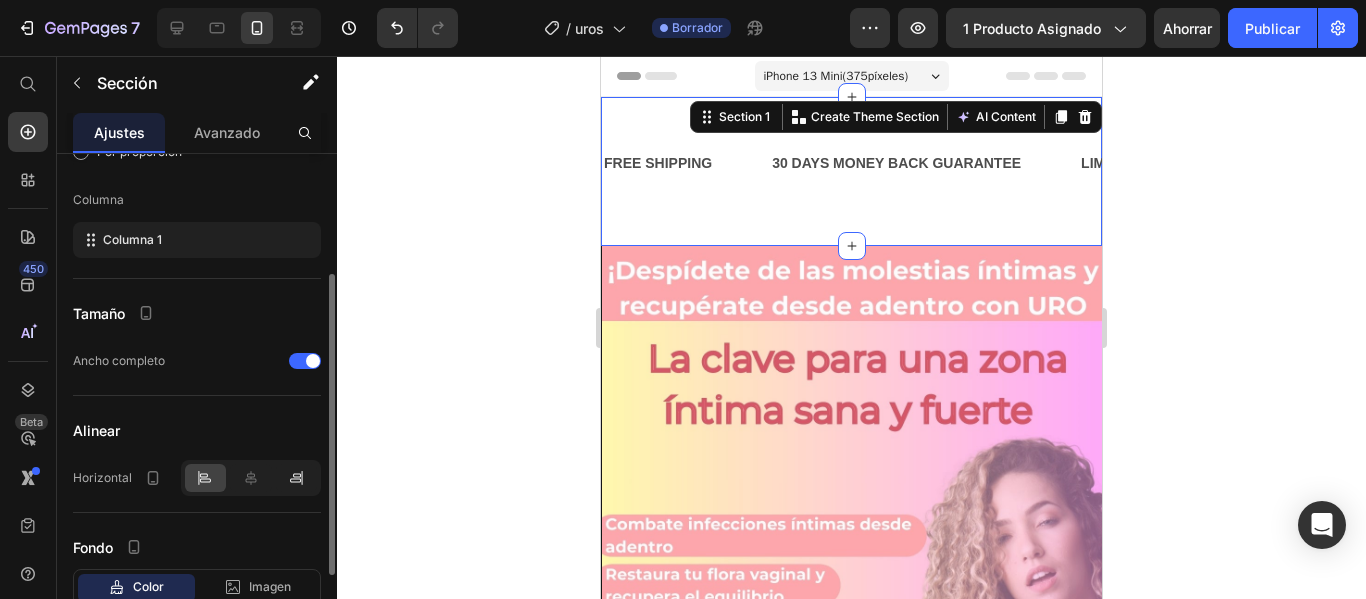 scroll, scrollTop: 335, scrollLeft: 0, axis: vertical 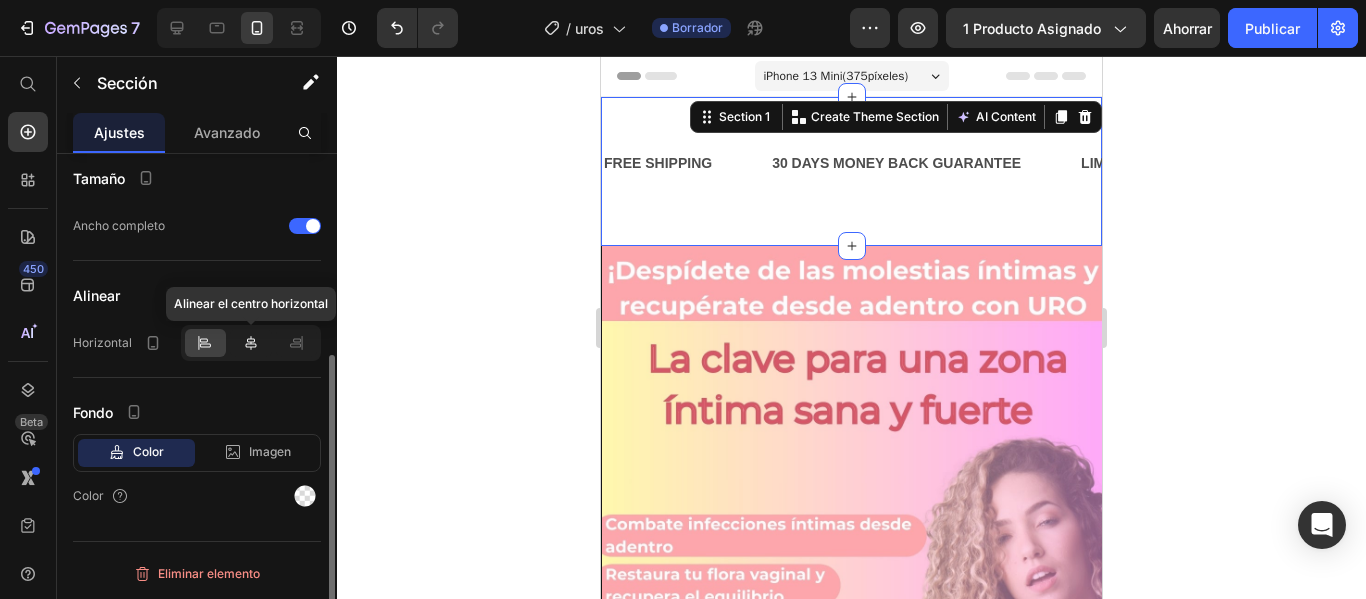 click 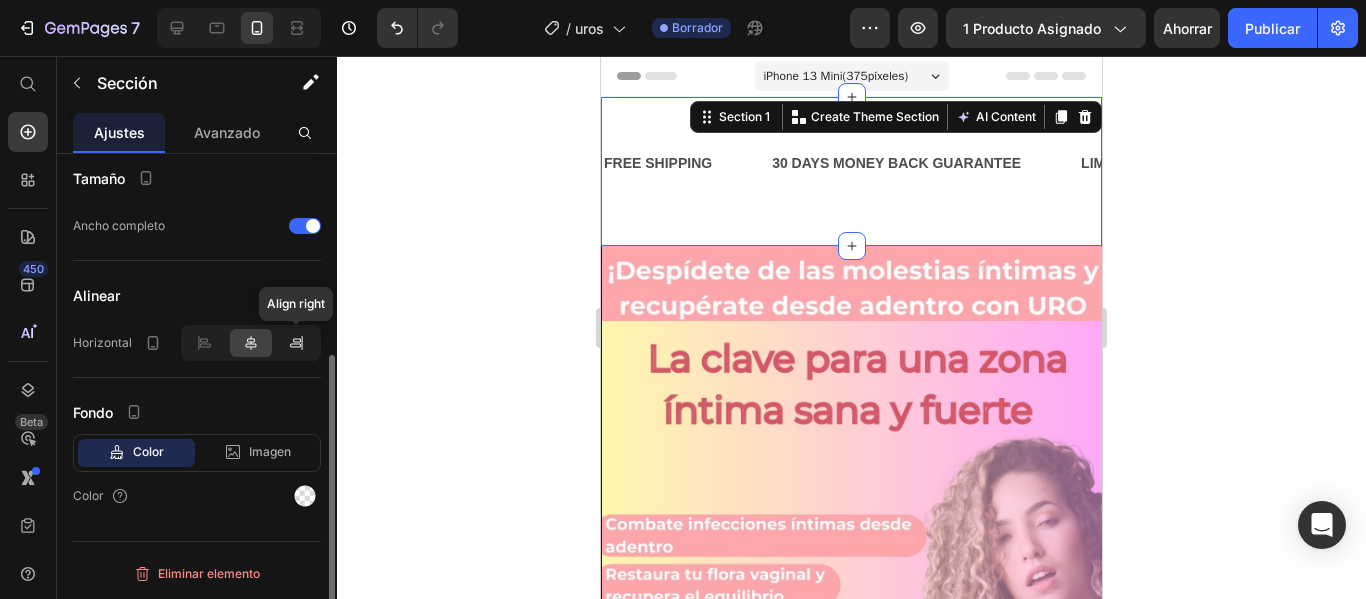 click 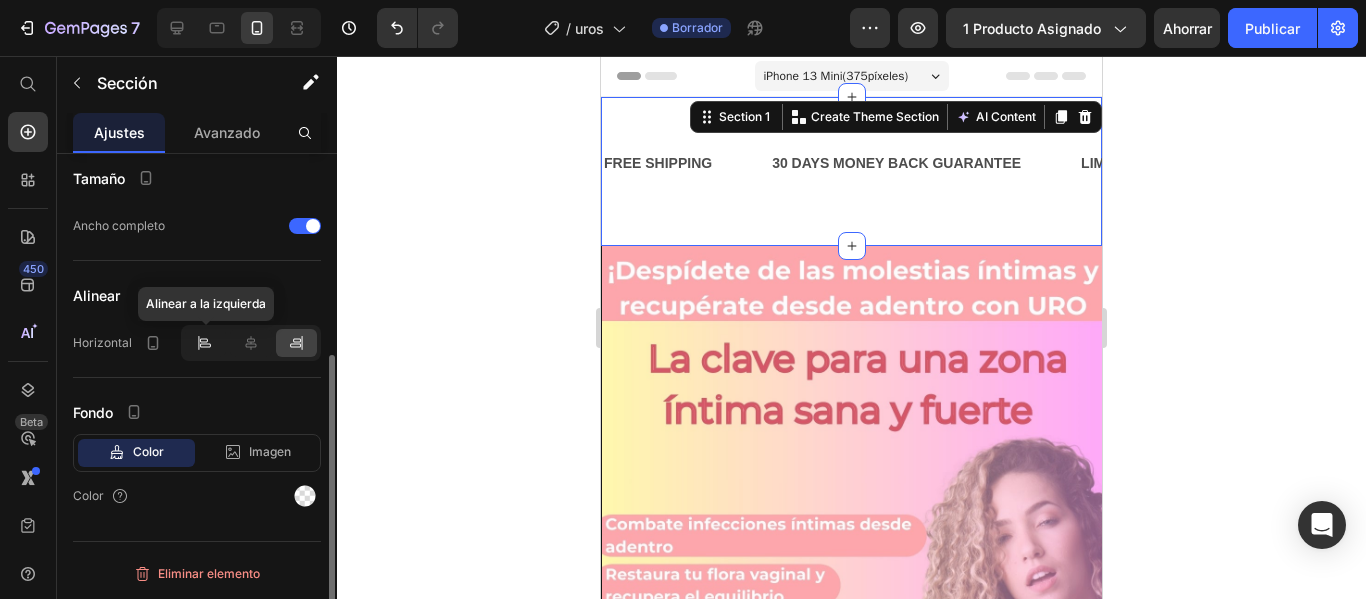 click 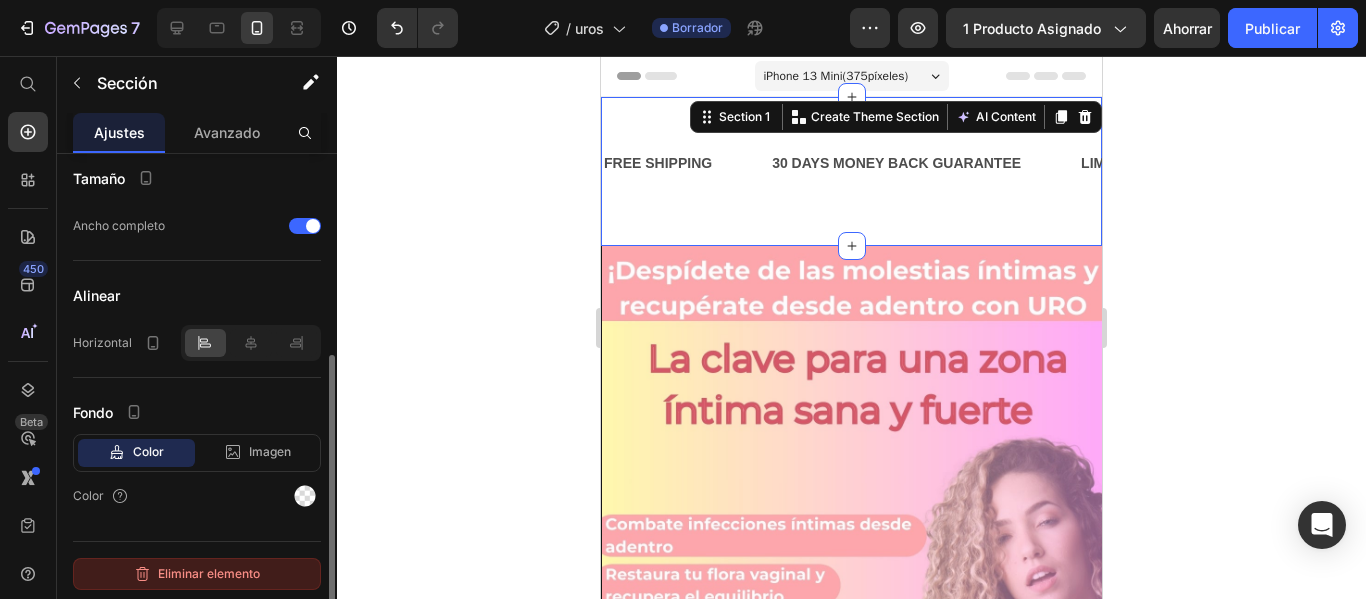click on "Eliminar elemento" at bounding box center [209, 573] 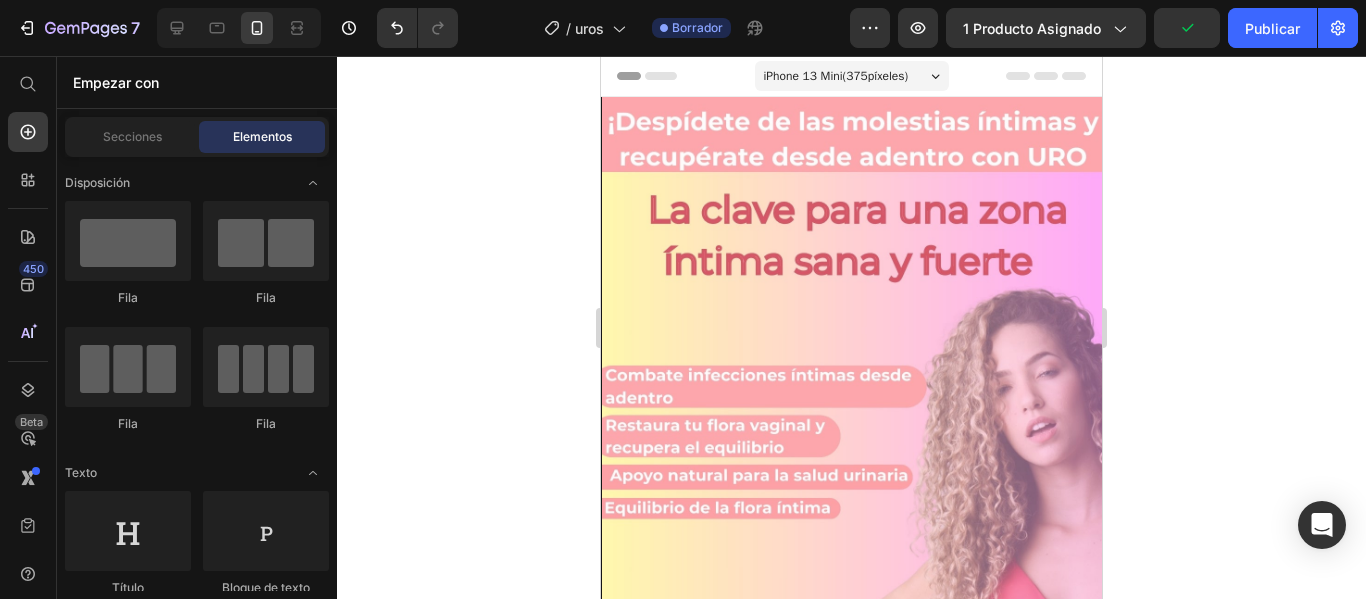 click 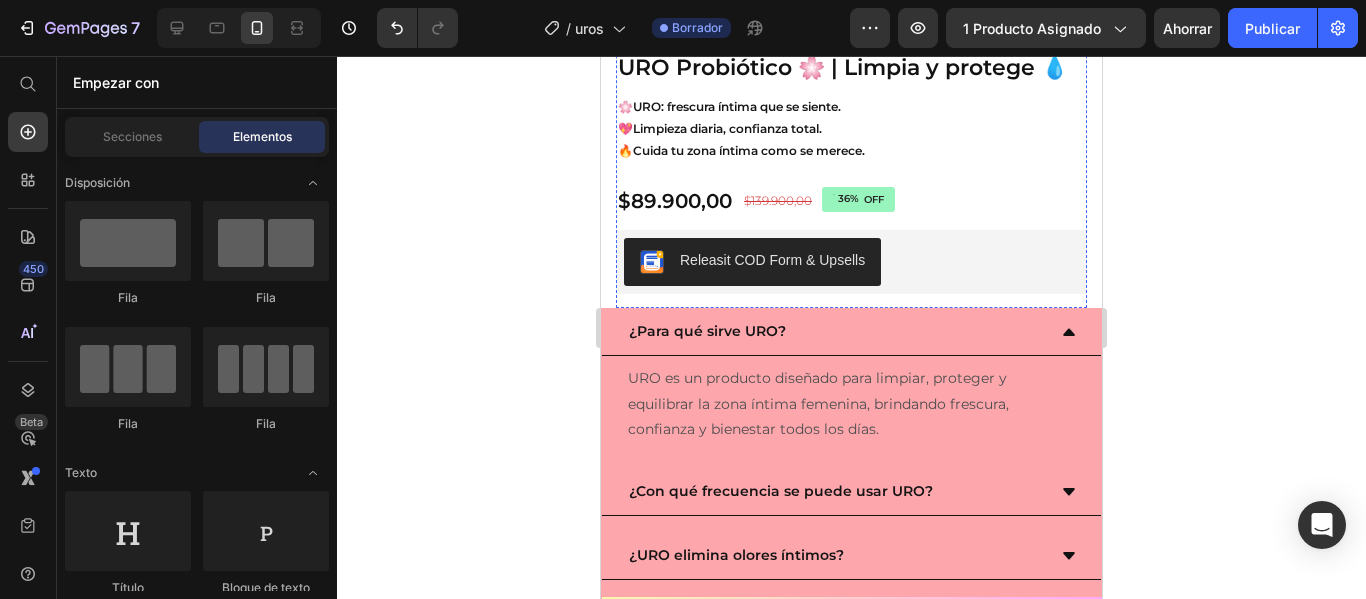 scroll, scrollTop: 1500, scrollLeft: 0, axis: vertical 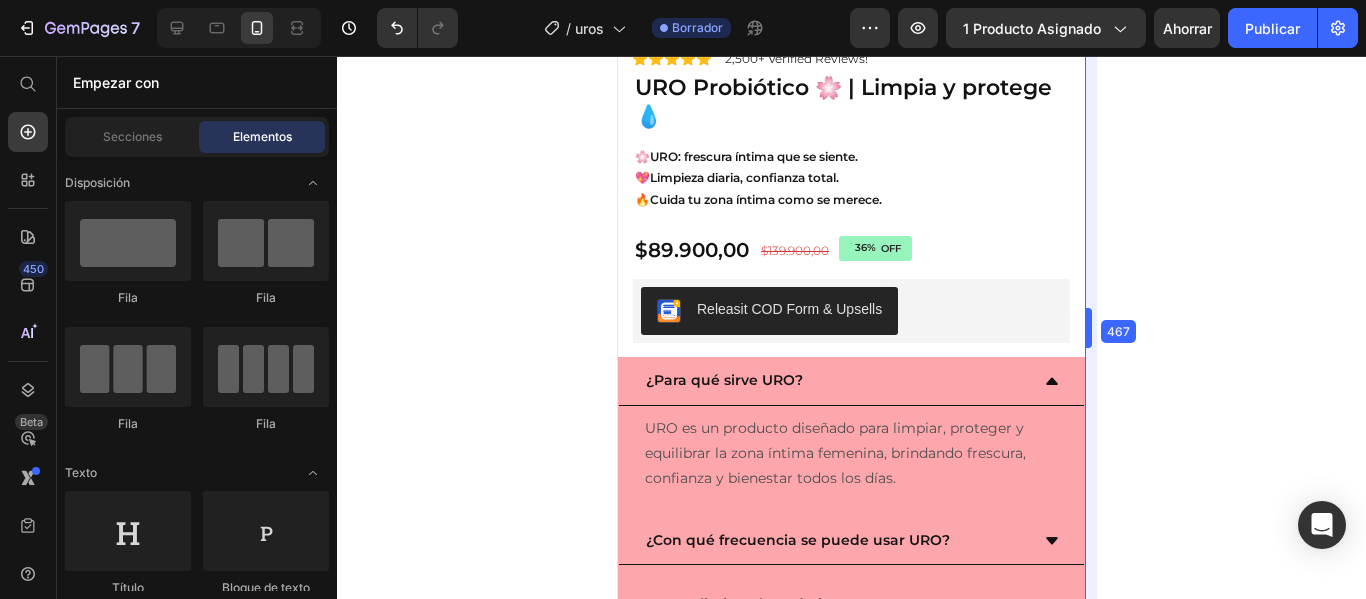 drag, startPoint x: 1104, startPoint y: 433, endPoint x: 458, endPoint y: 398, distance: 646.94745 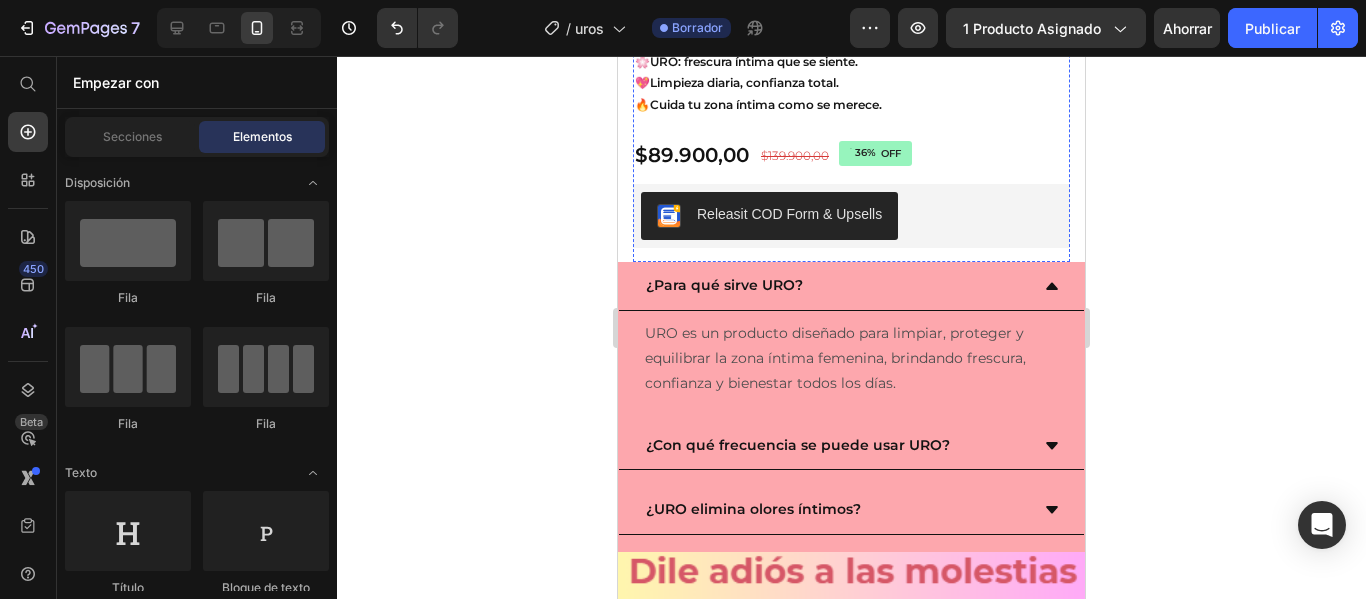 scroll, scrollTop: 1600, scrollLeft: 0, axis: vertical 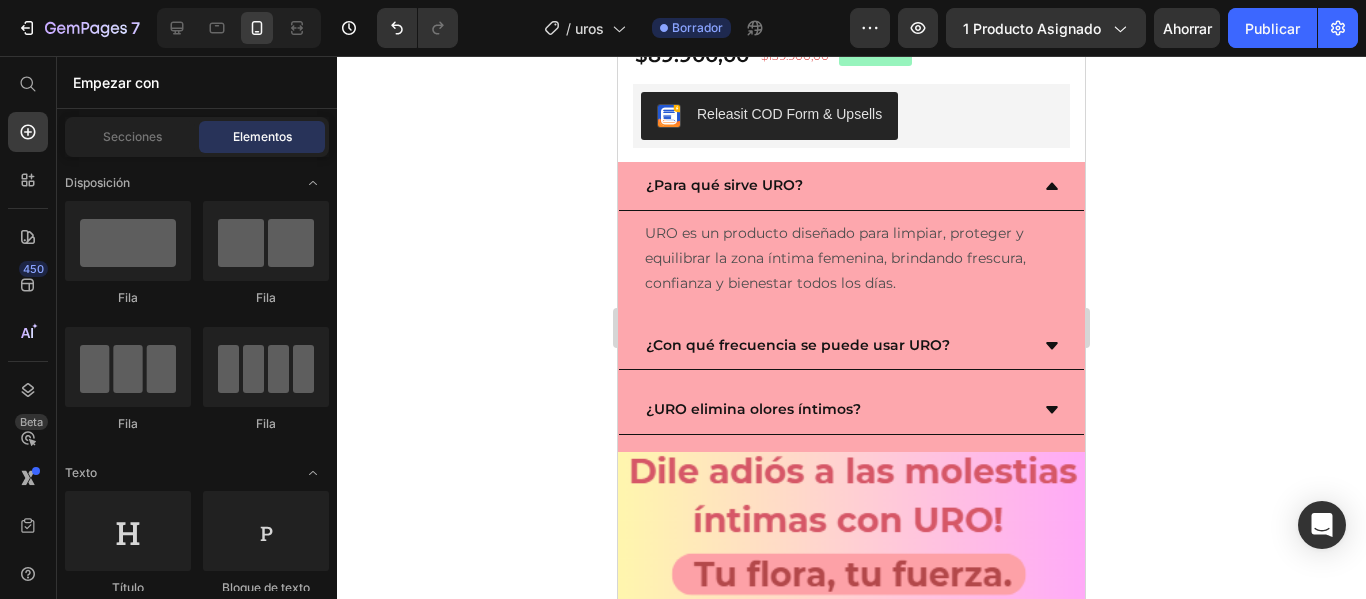 click 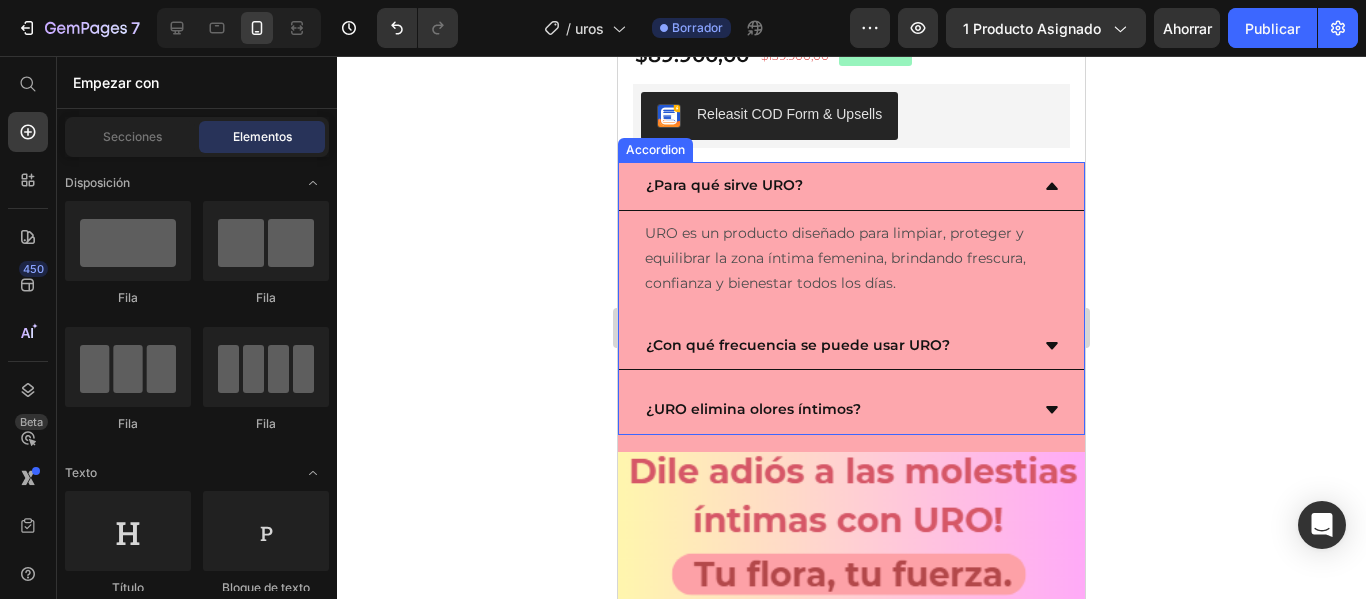 click on "¿Para qué sirve URO?" at bounding box center [851, 186] 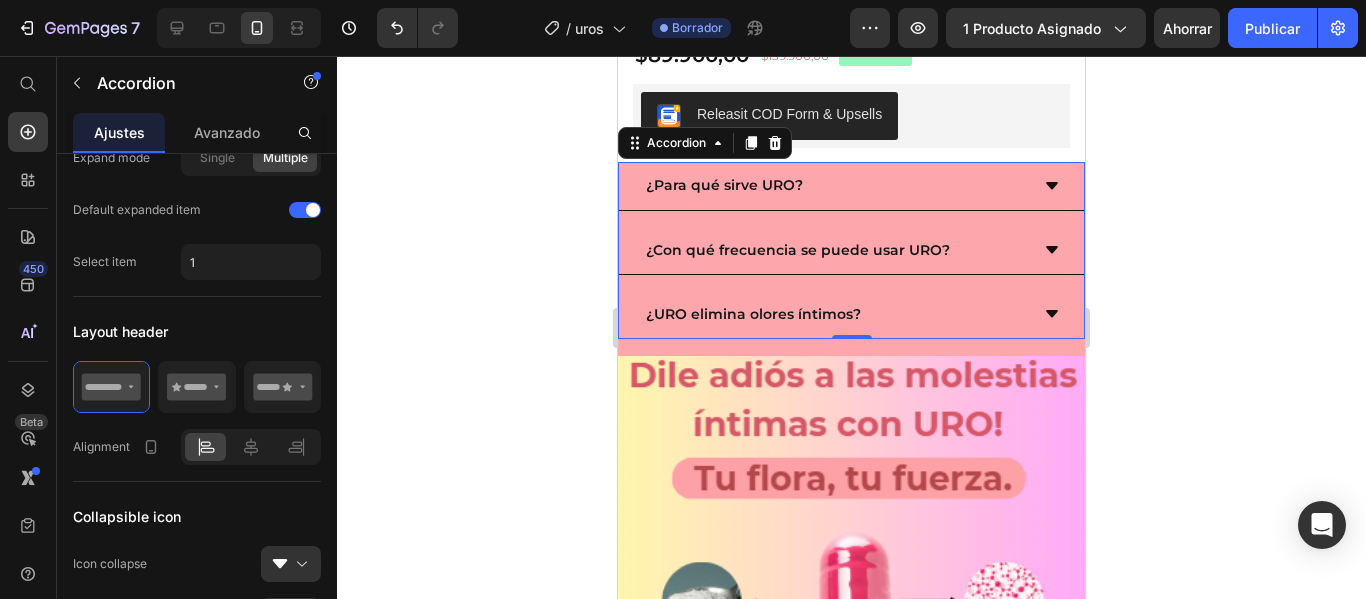 scroll, scrollTop: 0, scrollLeft: 0, axis: both 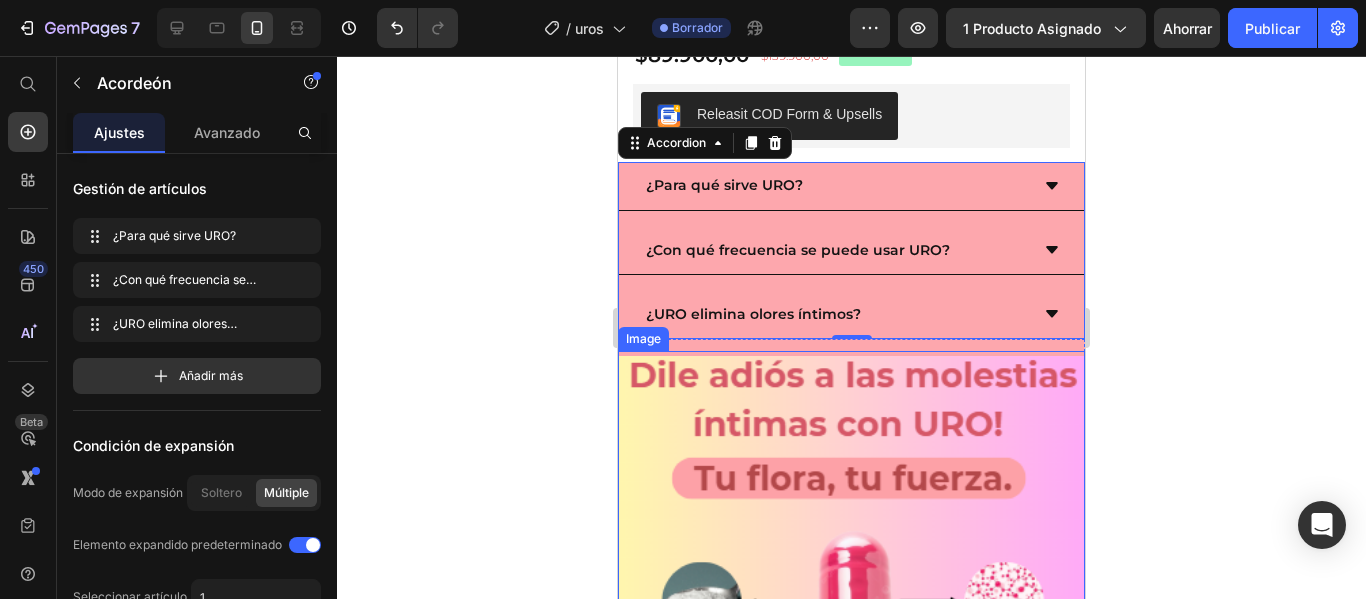 click at bounding box center (851, 611) 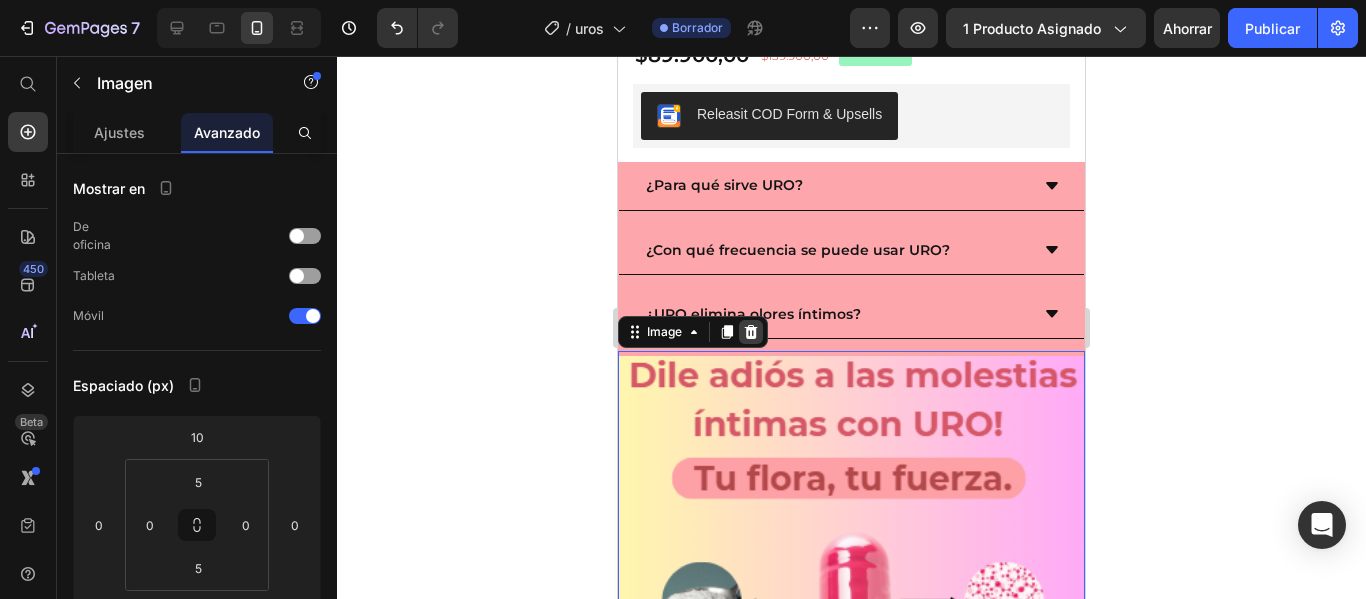 click 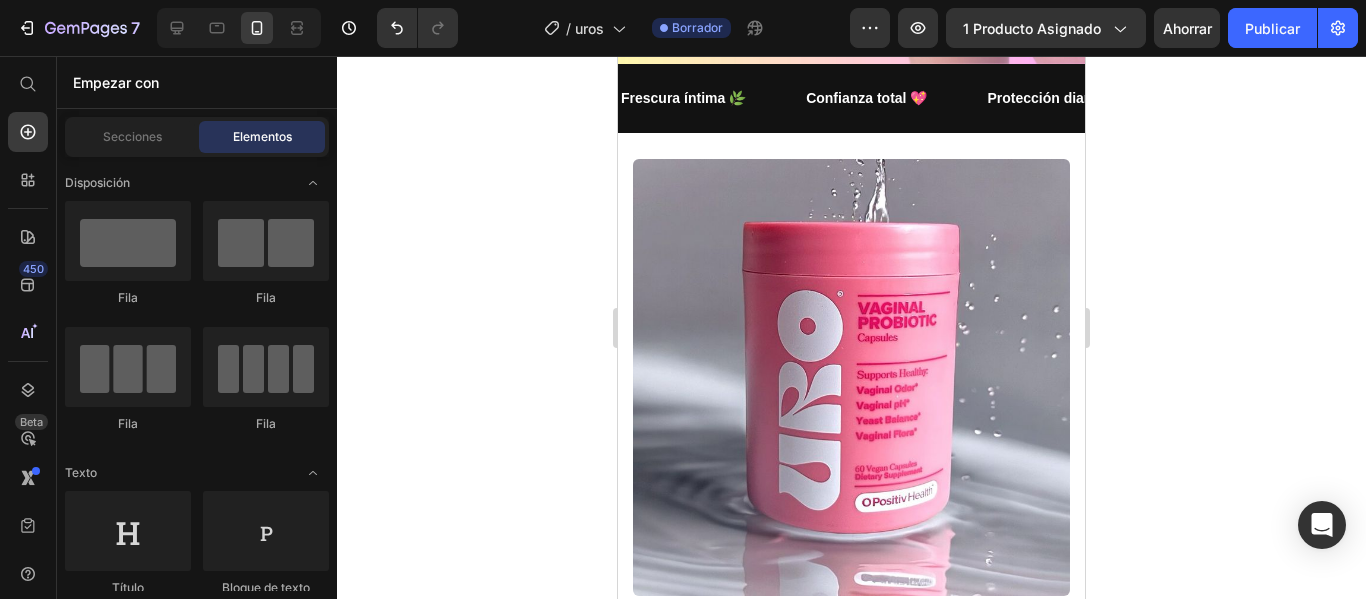 scroll, scrollTop: 816, scrollLeft: 0, axis: vertical 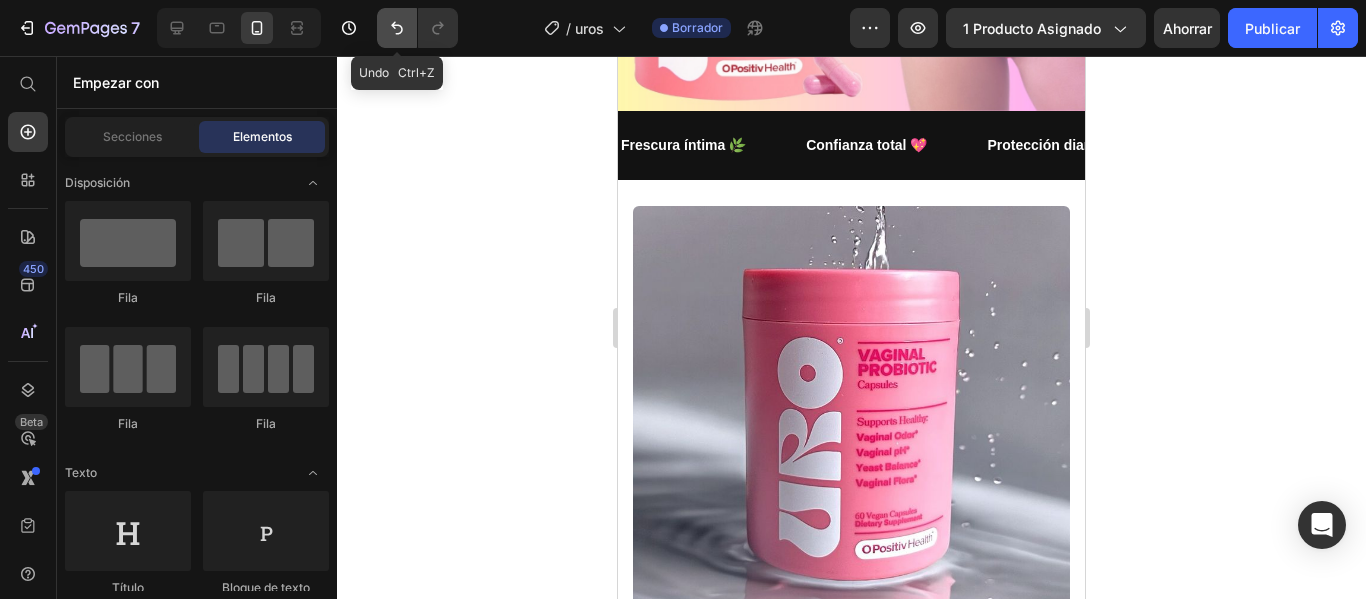 click 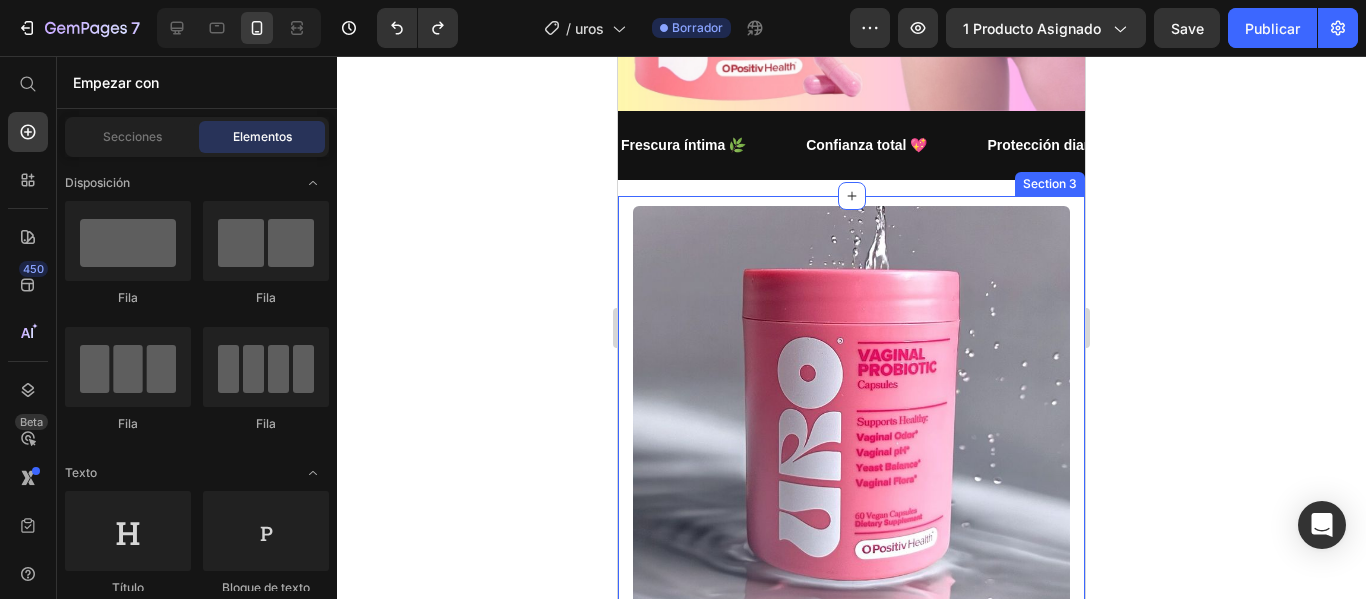 click 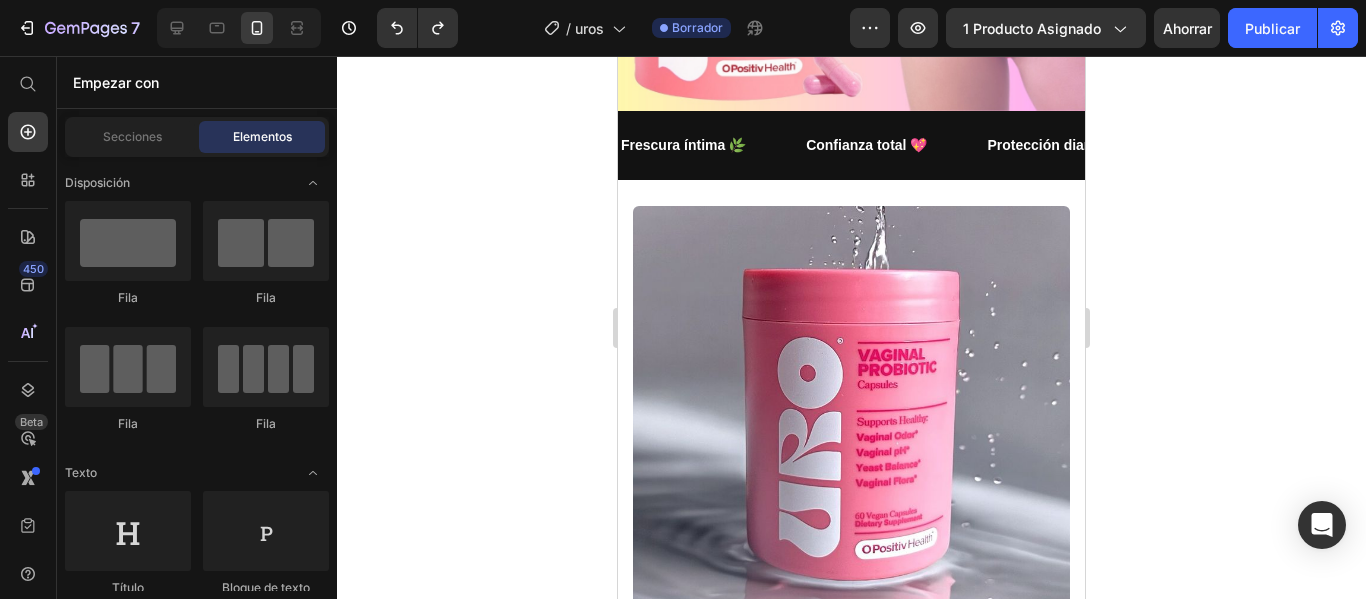 click 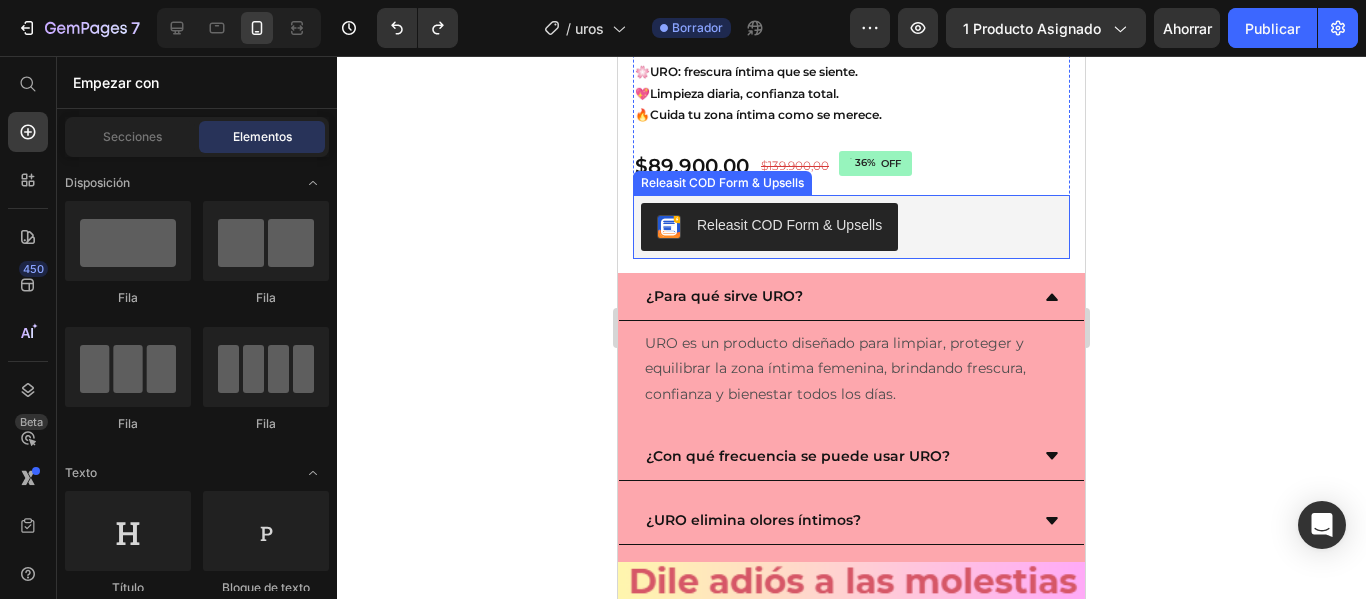 scroll, scrollTop: 1216, scrollLeft: 0, axis: vertical 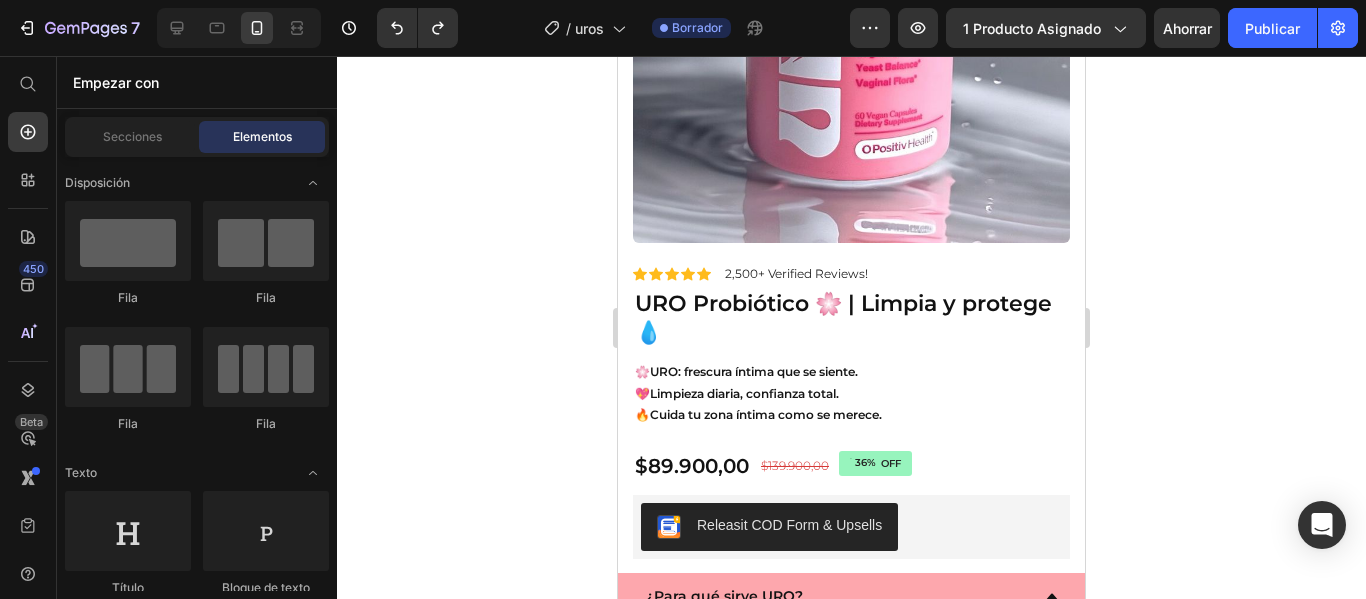 click 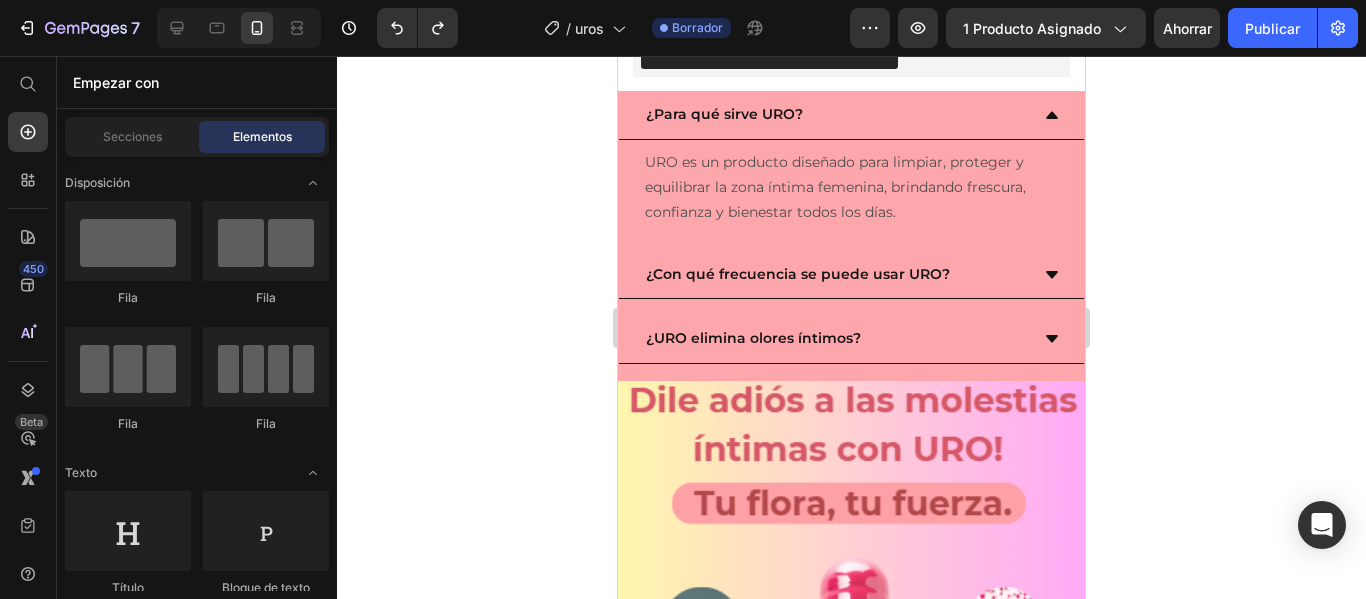 scroll, scrollTop: 1975, scrollLeft: 0, axis: vertical 